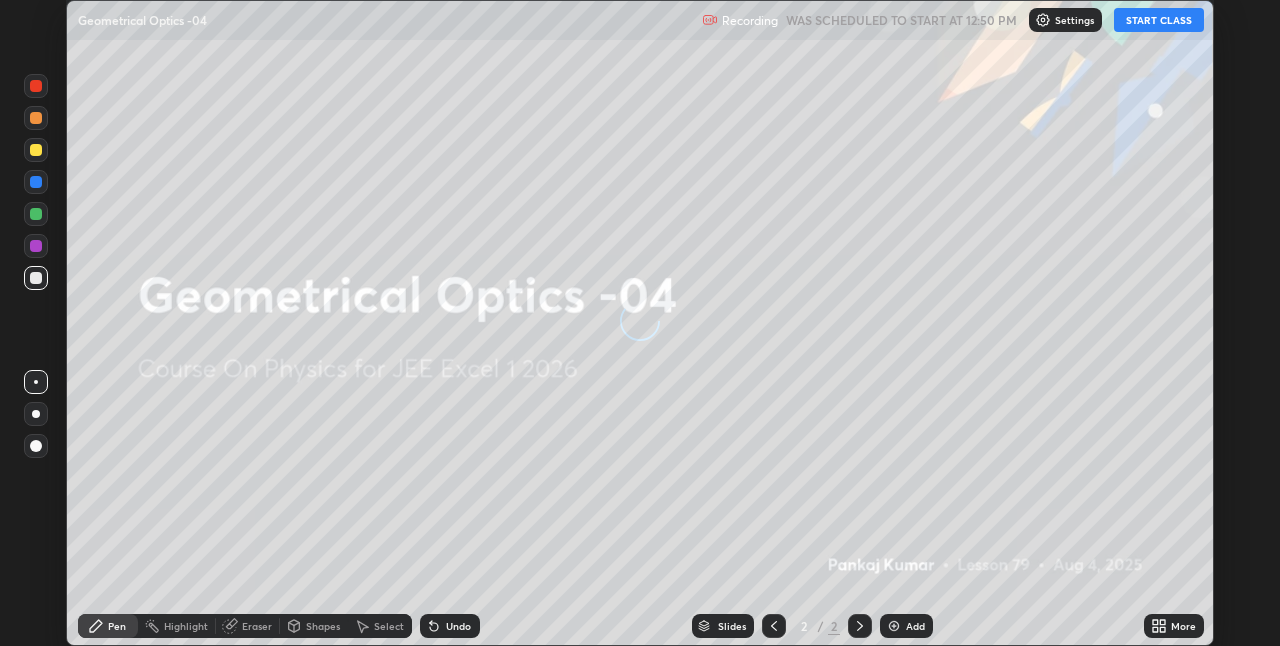 scroll, scrollTop: 0, scrollLeft: 0, axis: both 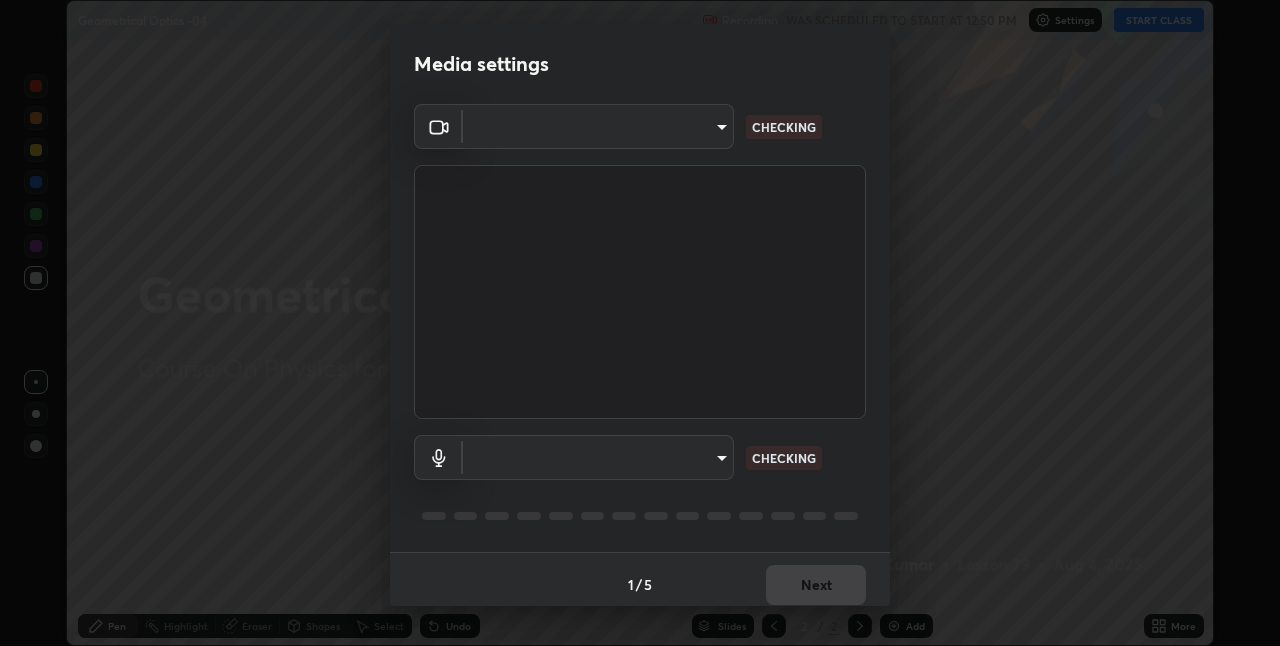 type on "ab575cb34c87f85e5516d662d1ce61e9bdcdf9427f029c366d32db6494063bf2" 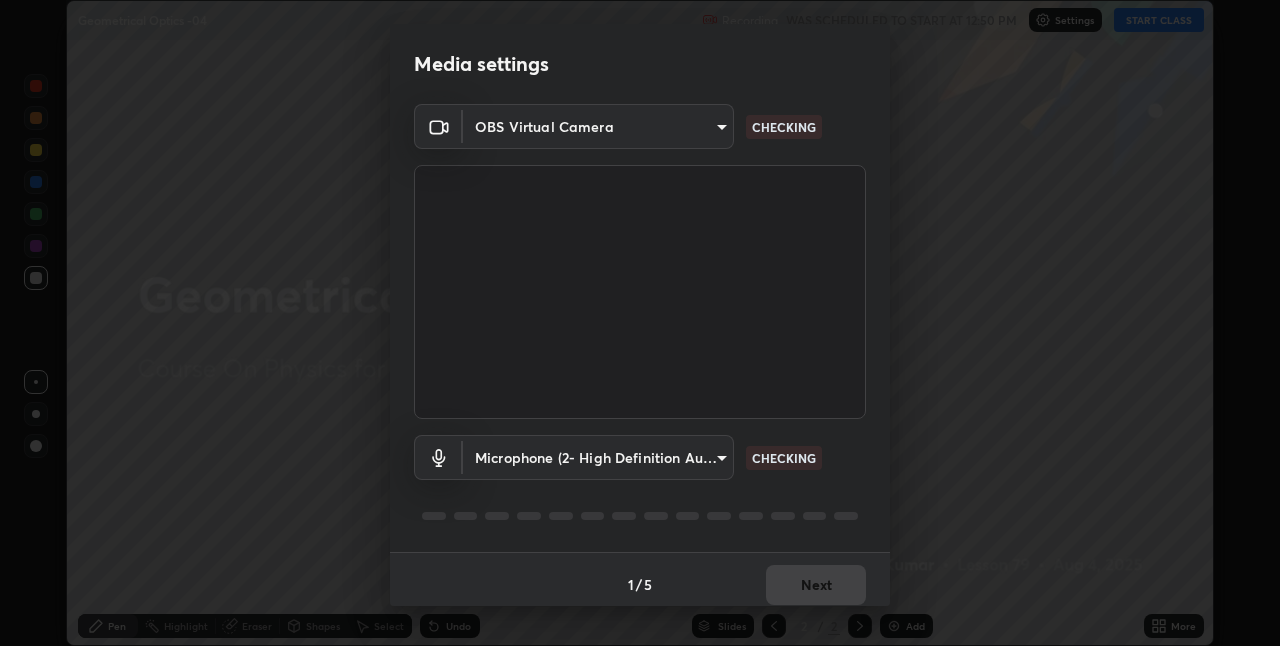 scroll, scrollTop: 10, scrollLeft: 0, axis: vertical 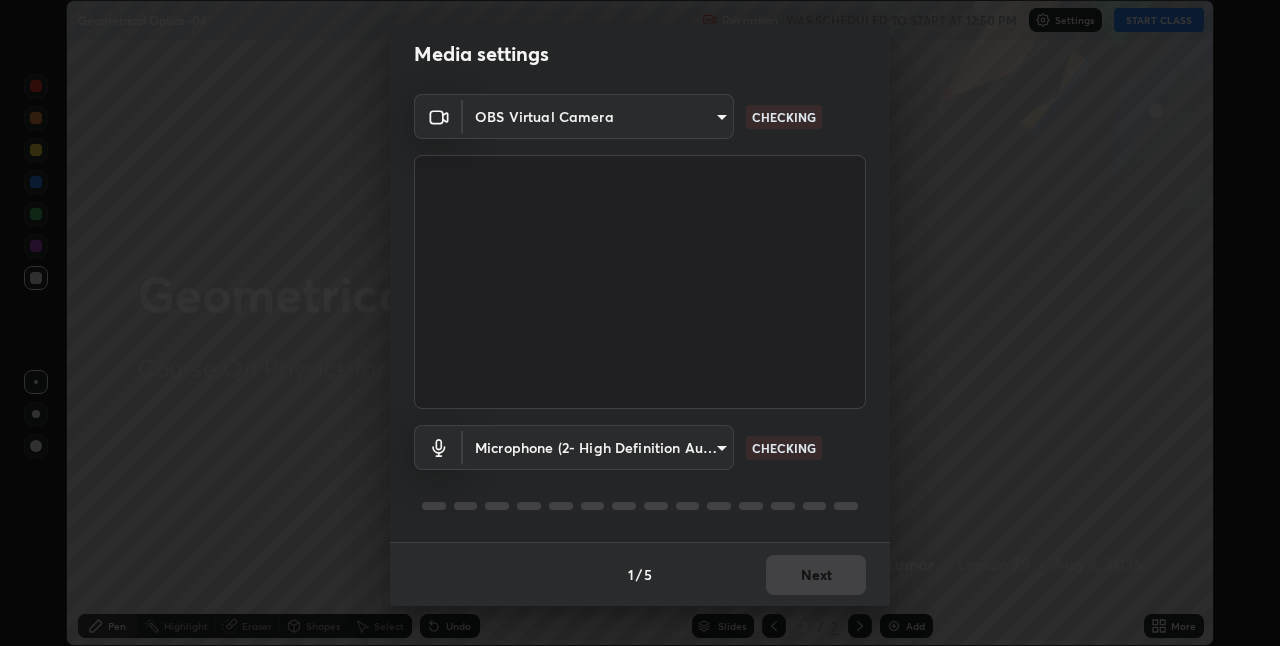 click on "Erase all Geometrical Optics -04 Recording WAS SCHEDULED TO START AT  12:50 PM Settings START CLASS Setting up your live class Geometrical Optics -04 • L79 of Course On Physics for JEE Excel 1 2026 [PERSON] Pen Highlight Eraser Shapes Select Undo Slides 2 / 2 Add More No doubts shared Encourage your learners to ask a doubt for better clarity Report an issue Reason for reporting Buffering Chat not working Audio - Video sync issue Educator video quality low ​ Attach an image Report Media settings OBS Virtual Camera [HASH] CHECKING Microphone (2- High Definition Audio Device) [HASH] CHECKING 1 / 5 Next" at bounding box center (640, 323) 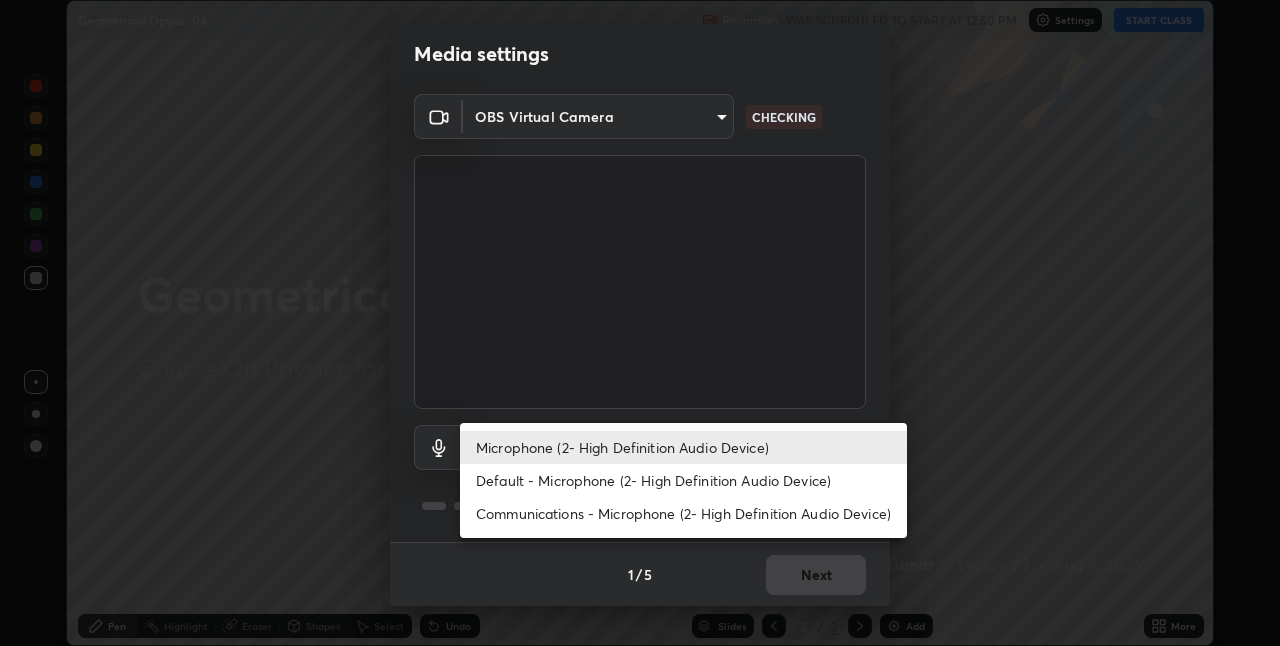 click on "Default - Microphone (2- High Definition Audio Device)" at bounding box center [683, 480] 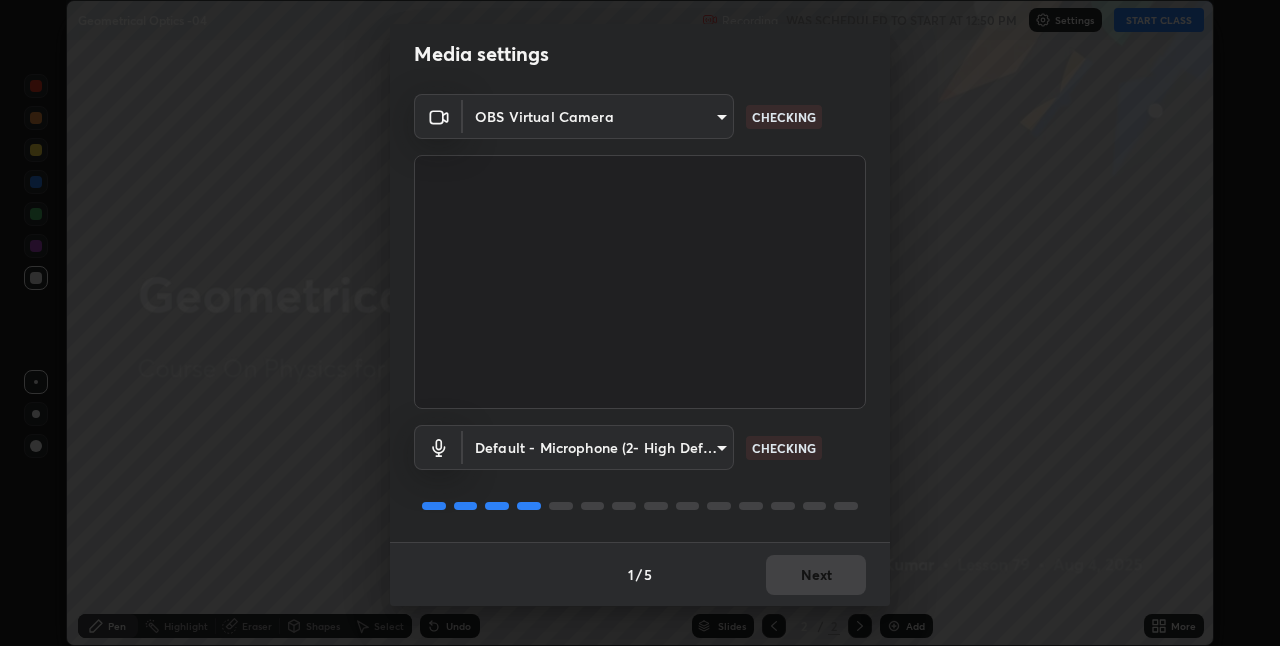 click on "Erase all Geometrical Optics -04 Recording WAS SCHEDULED TO START AT 12:50 PM Settings START CLASS Setting up your live class Geometrical Optics -04 • L79 of Course On Physics for JEE Excel 1 2026 [PERSON] Pen Highlight Eraser Shapes Select Undo Slides 2 / 2 Add More No doubts shared Encourage your learners to ask a doubt for better clarity Report an issue Reason for reporting Buffering Chat not working Audio - Video sync issue Educator video quality low ​ Attach an image Report Media settings OBS Virtual Camera [HASH] CHECKING Default - Microphone (2- High Definition Audio Device) default CHECKING 1 / 5 Next" at bounding box center [640, 323] 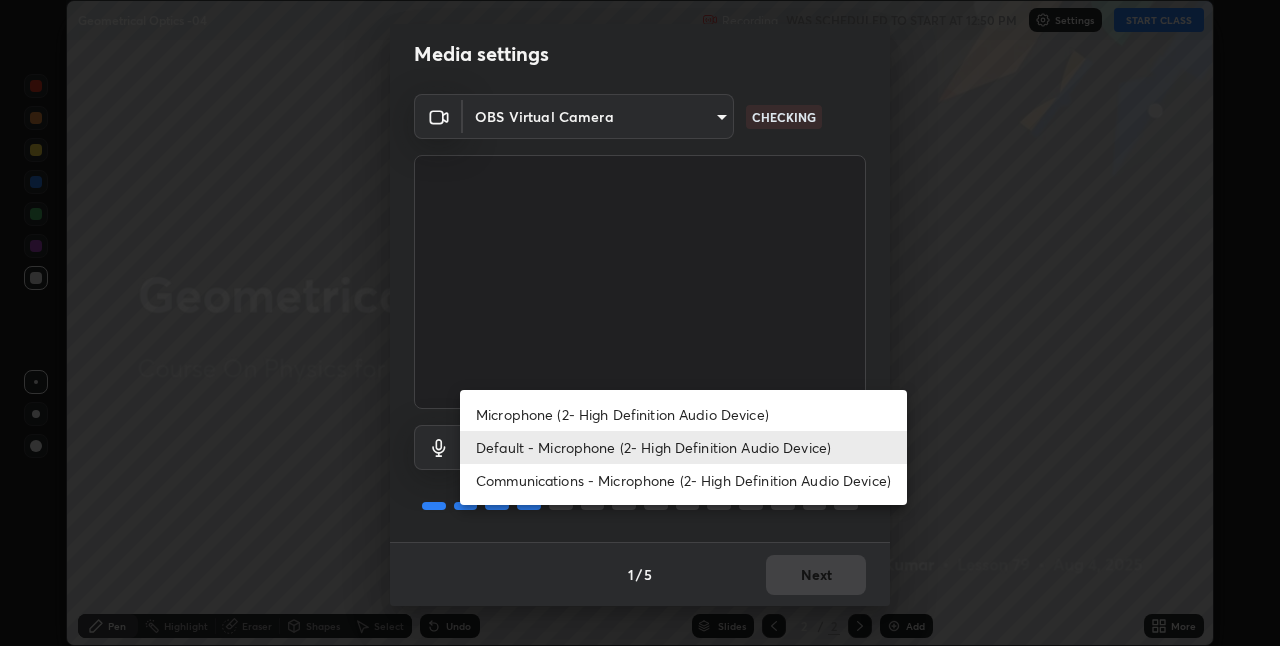 click on "Microphone (2- High Definition Audio Device)" at bounding box center (683, 414) 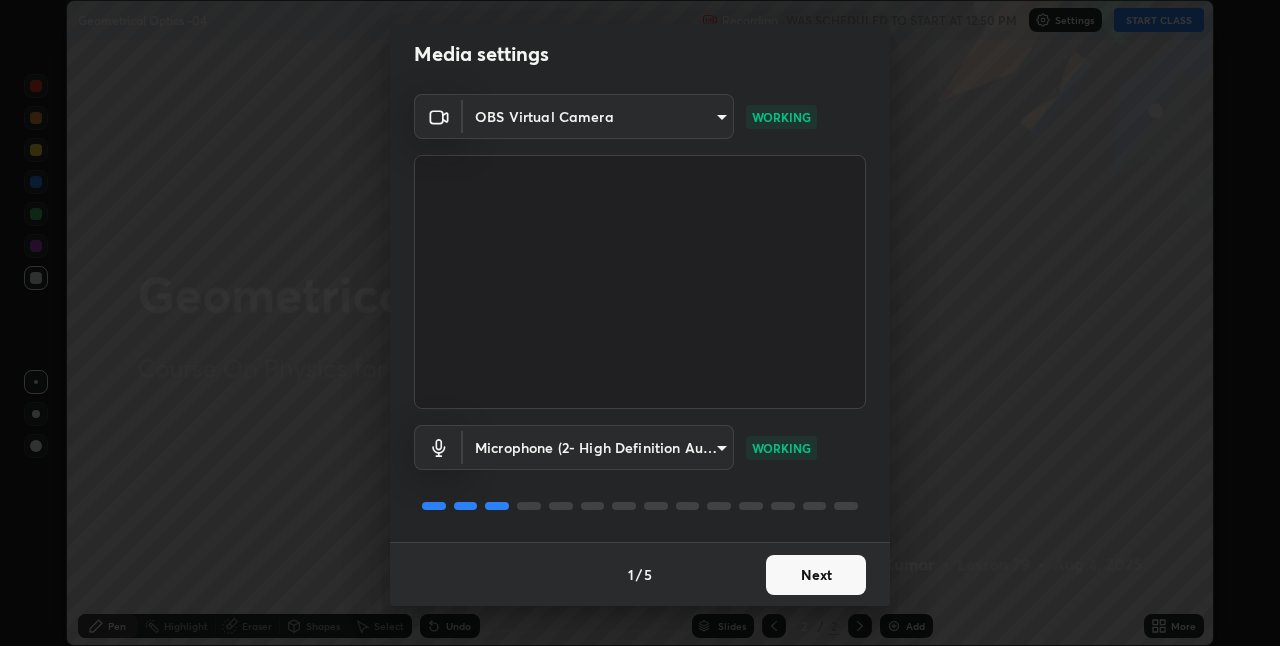 click on "Next" at bounding box center (816, 575) 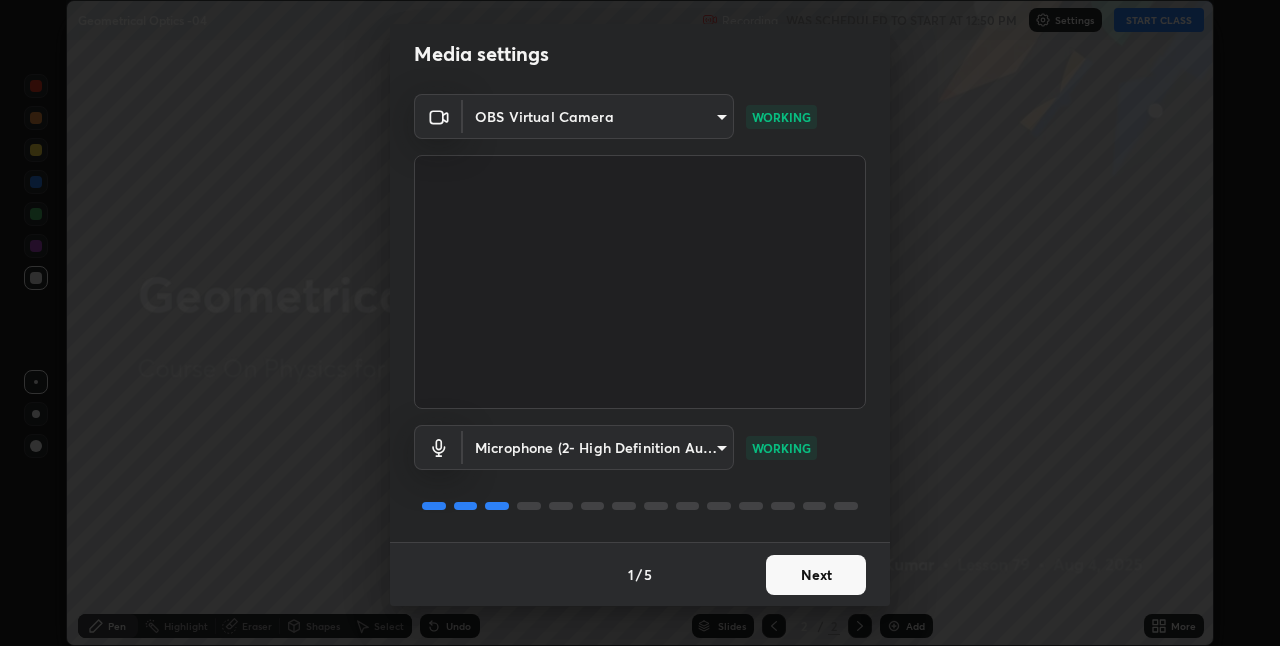scroll, scrollTop: 0, scrollLeft: 0, axis: both 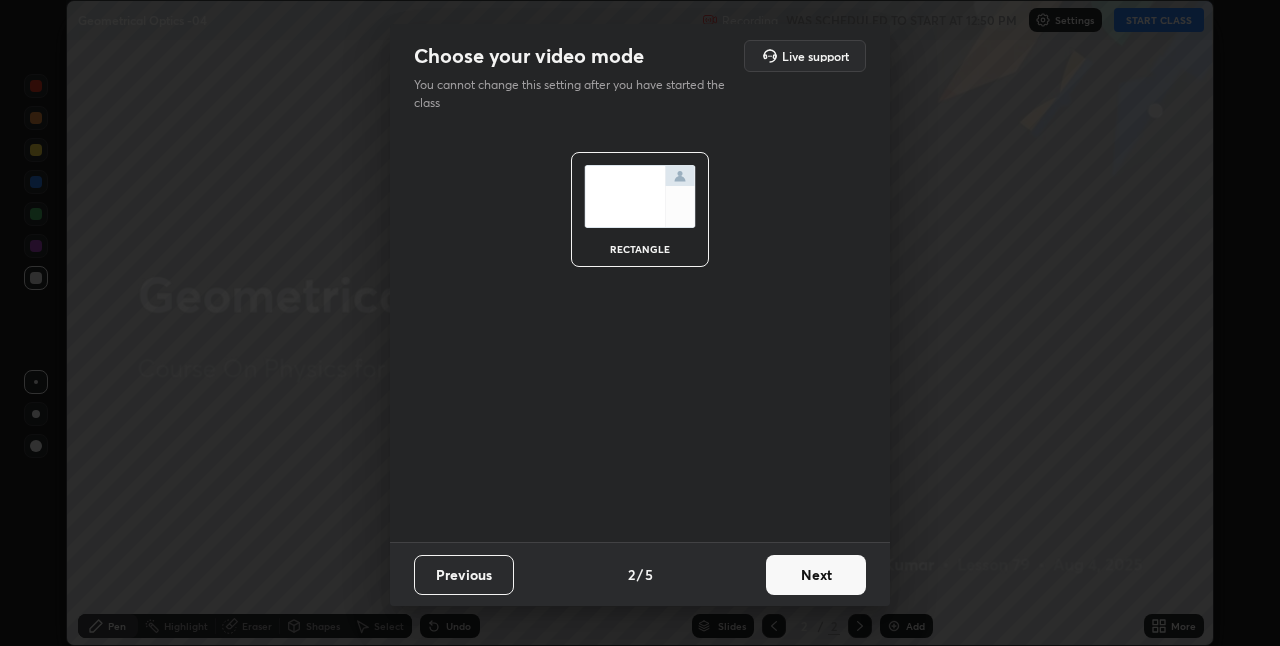 click on "Next" at bounding box center (816, 575) 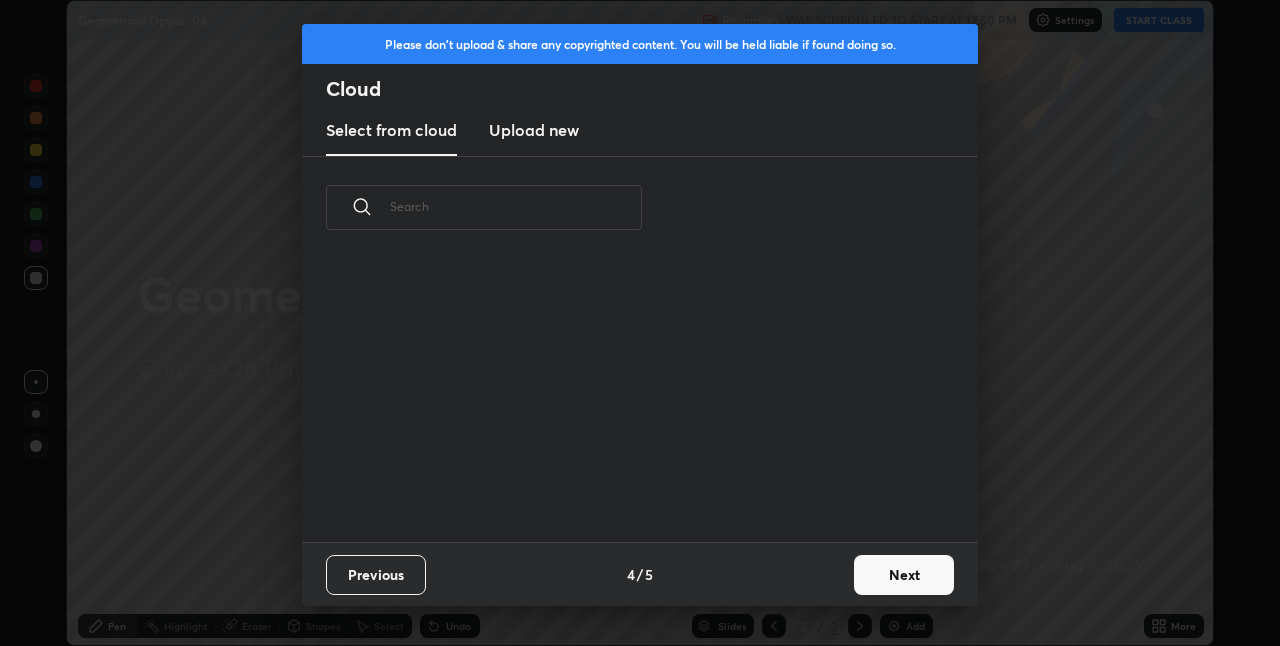 click on "Previous 4 / 5 Next" at bounding box center (640, 574) 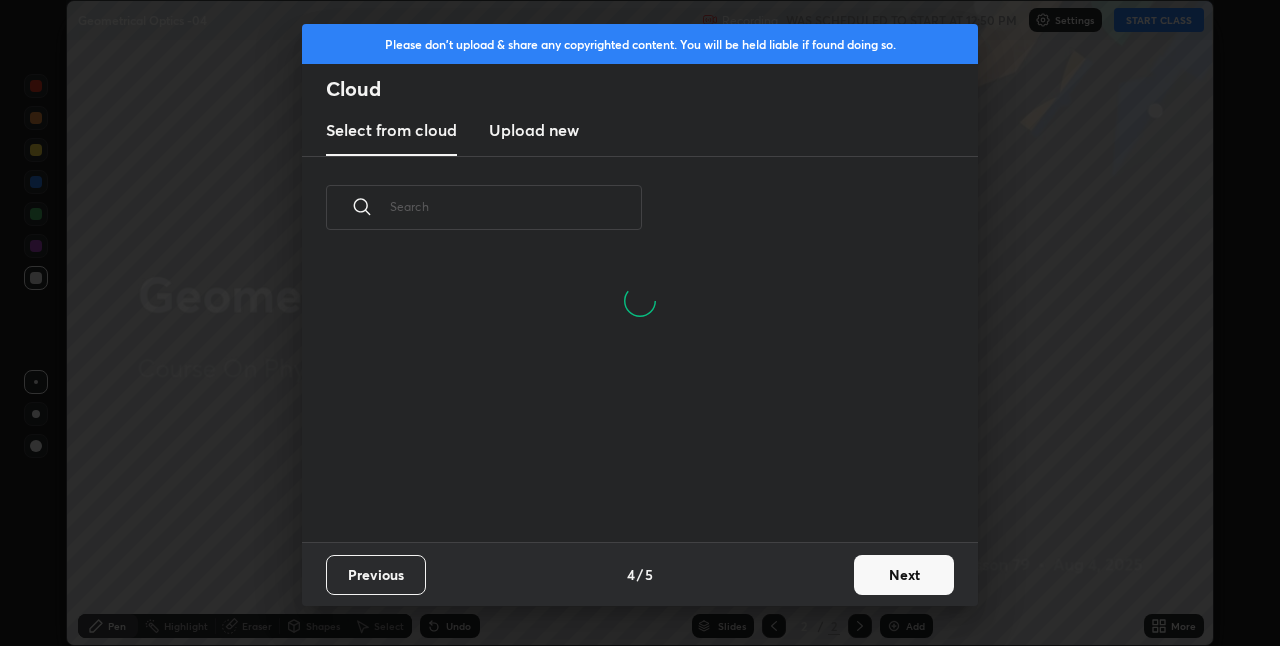 click on "Next" at bounding box center [904, 575] 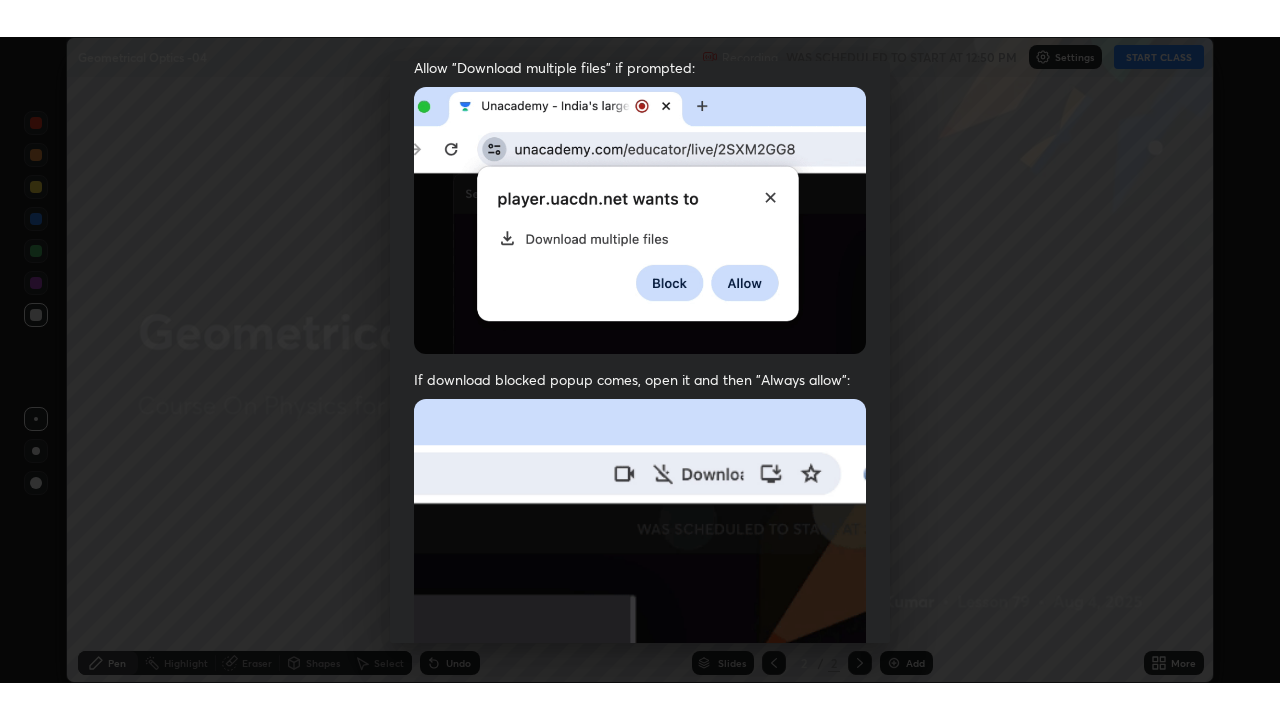 scroll, scrollTop: 418, scrollLeft: 0, axis: vertical 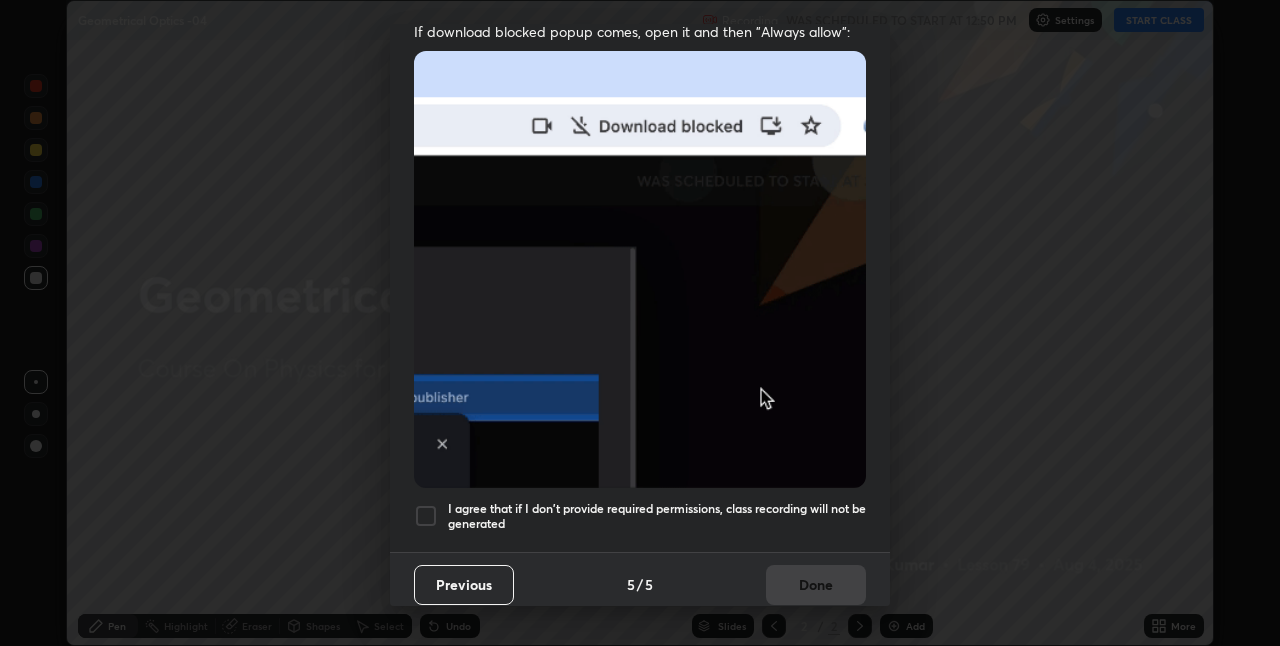 click on "I agree that if I don't provide required permissions, class recording will not be generated" at bounding box center (657, 516) 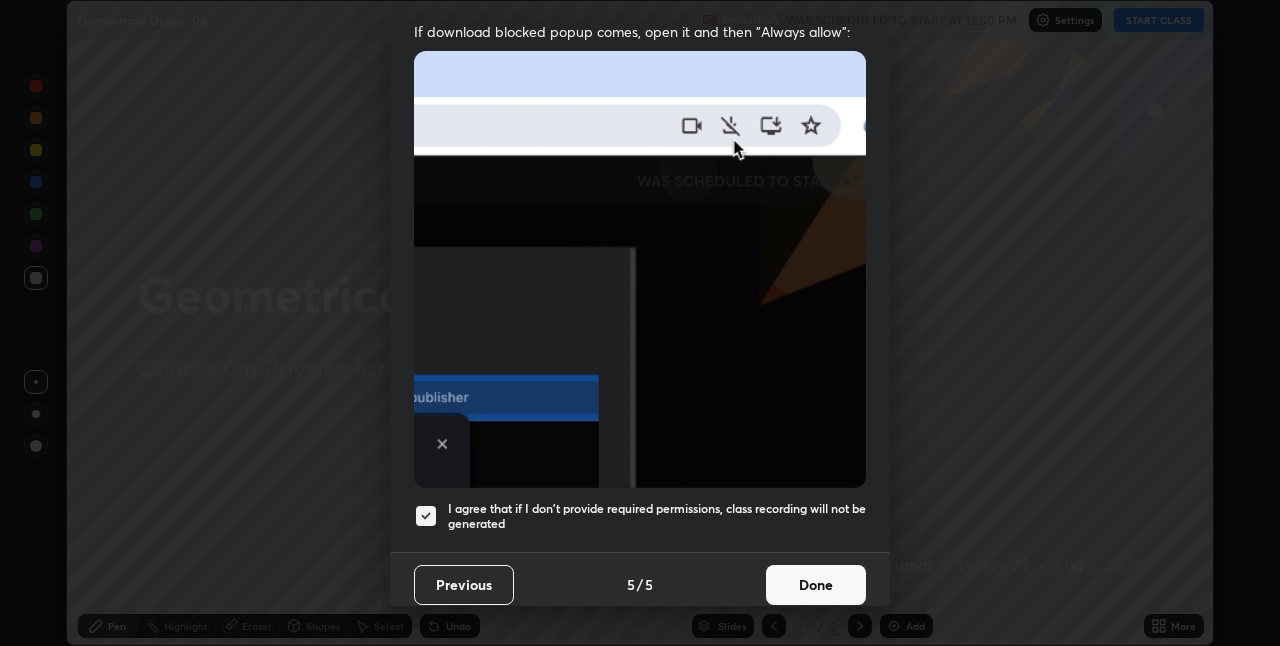 click on "Done" at bounding box center [816, 585] 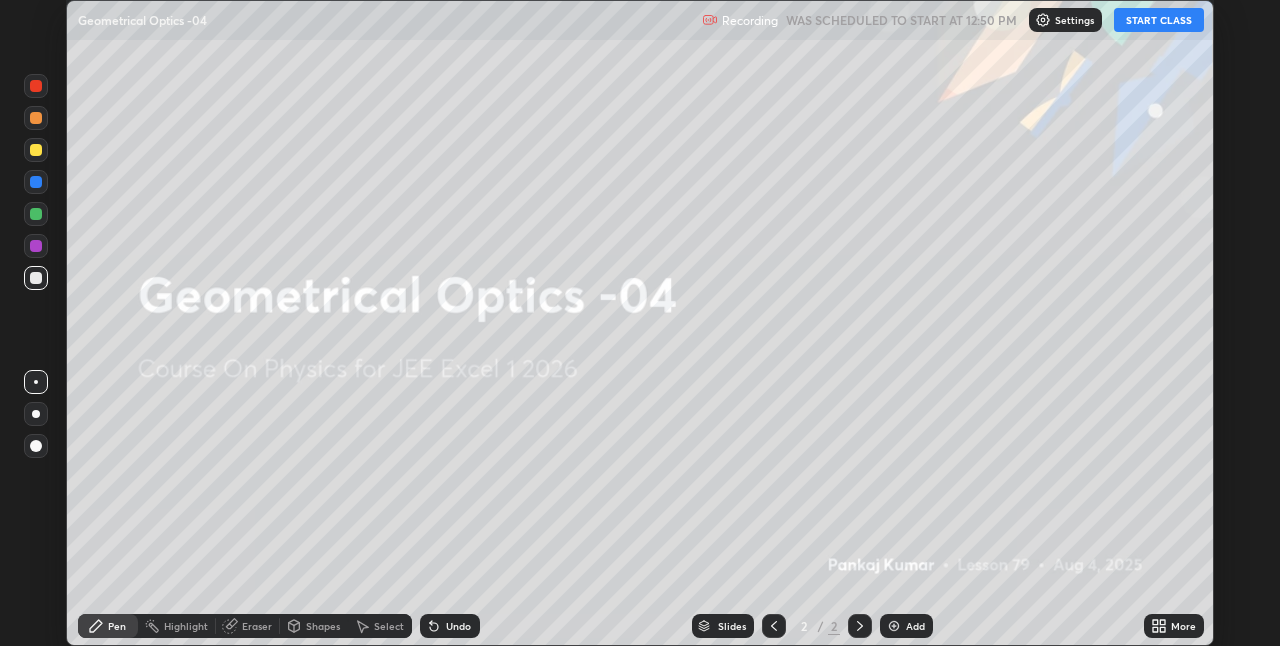 click on "Add" at bounding box center [915, 626] 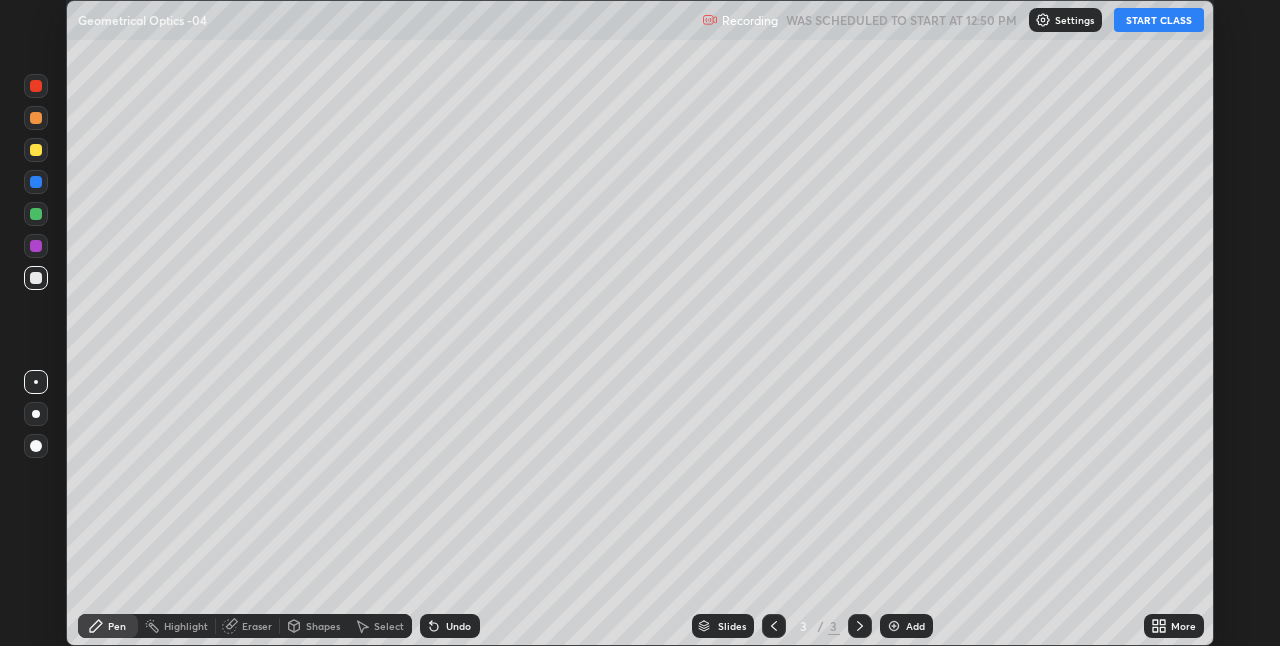 click on "START CLASS" at bounding box center [1159, 20] 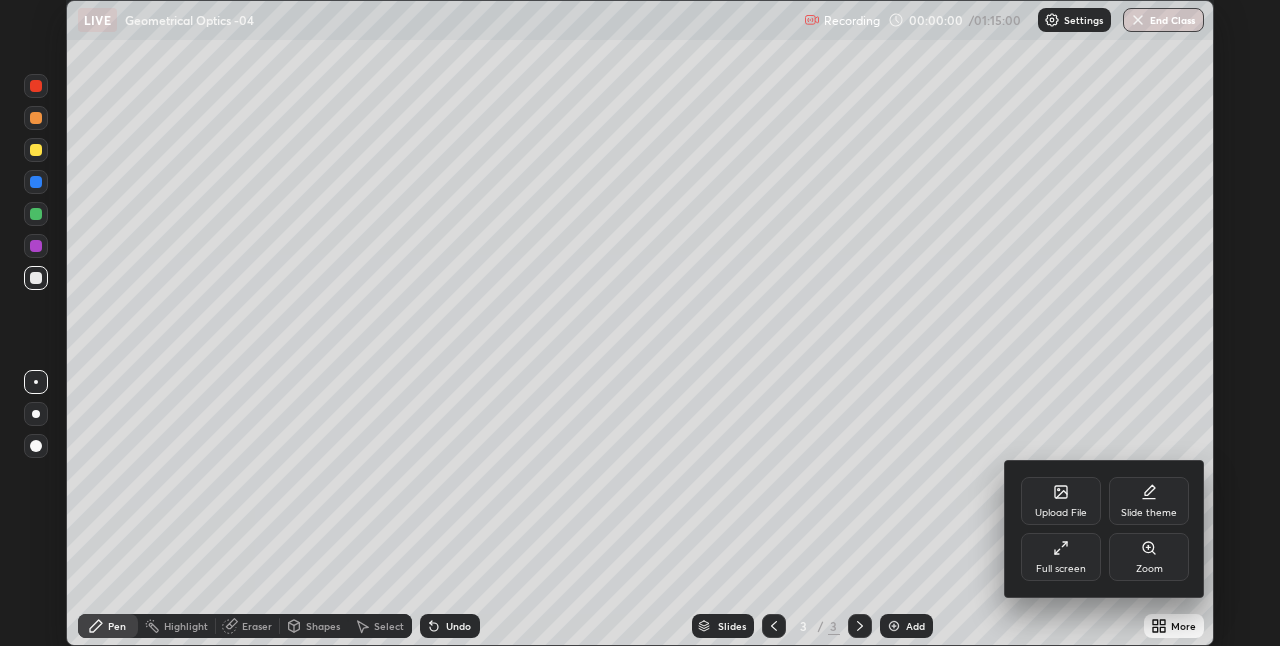 click 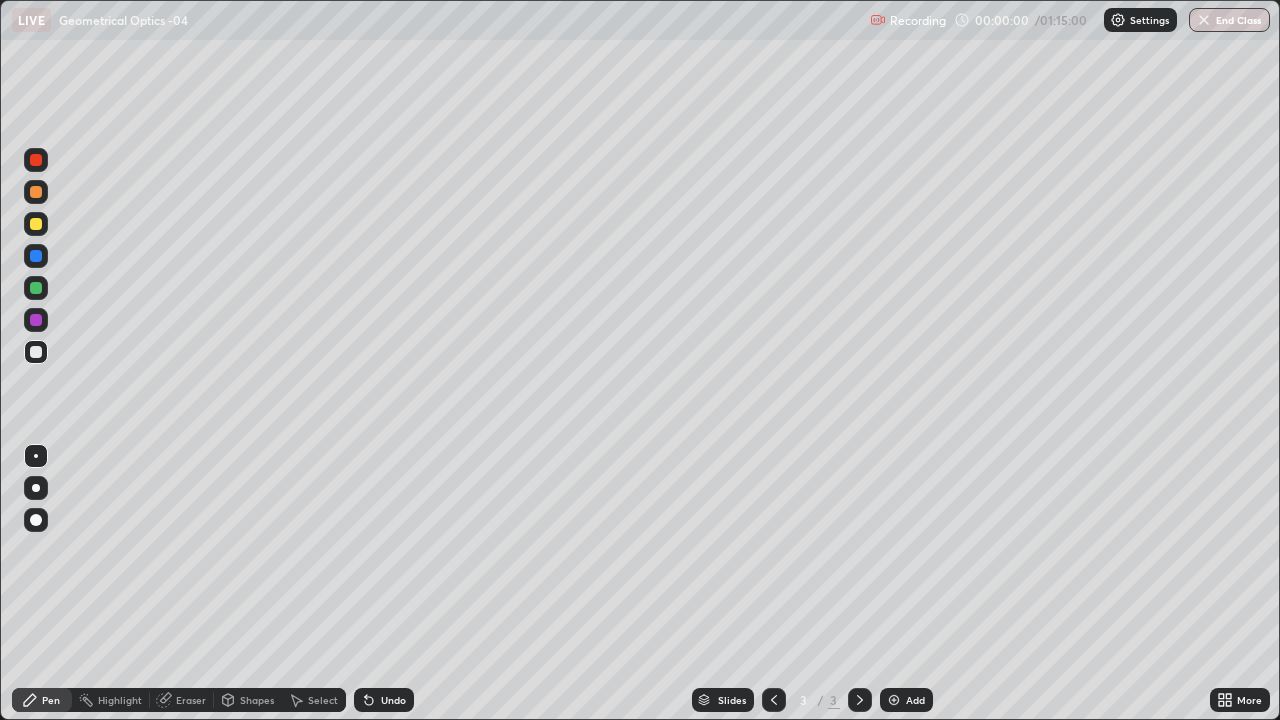 scroll, scrollTop: 99280, scrollLeft: 98720, axis: both 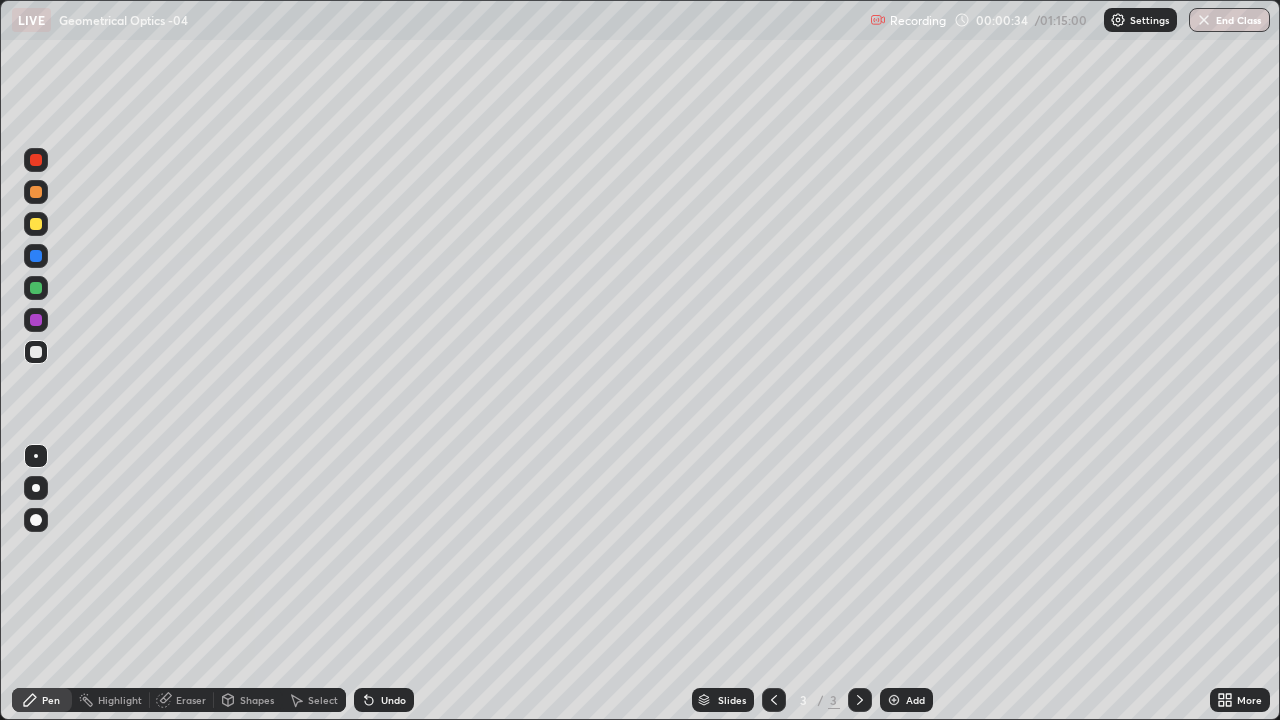 click on "Pen" at bounding box center [42, 700] 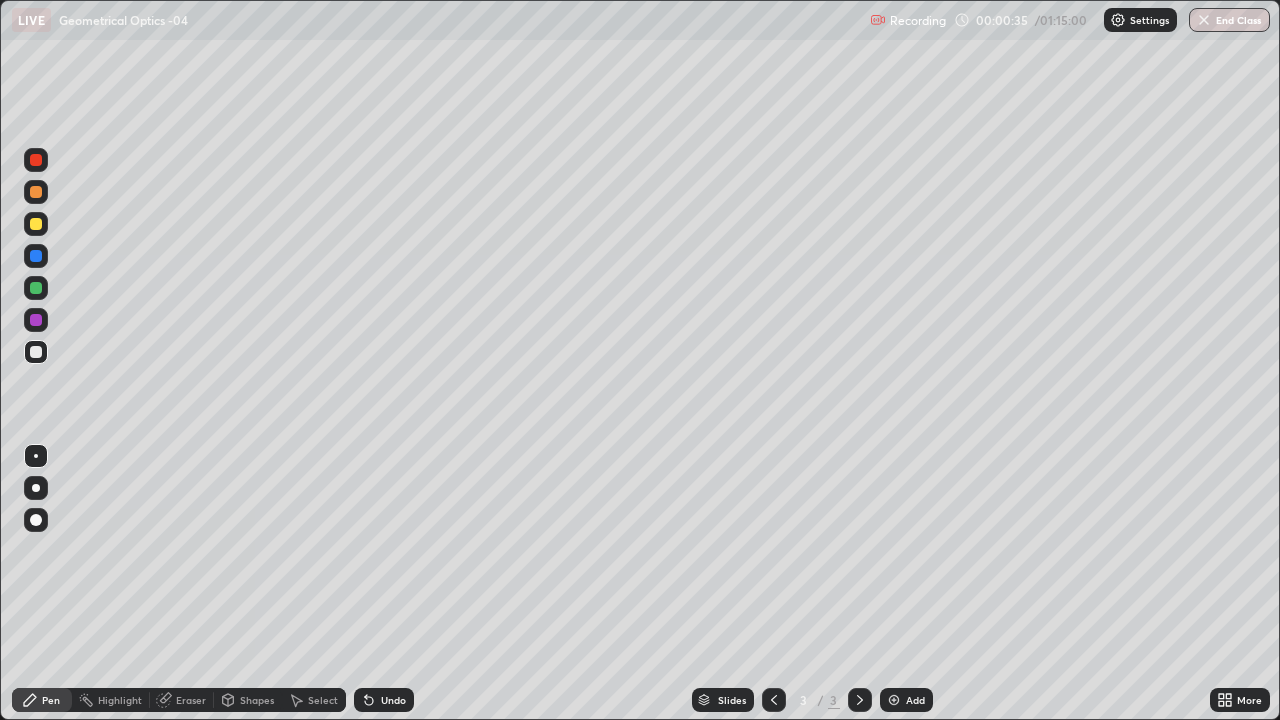 click at bounding box center [36, 224] 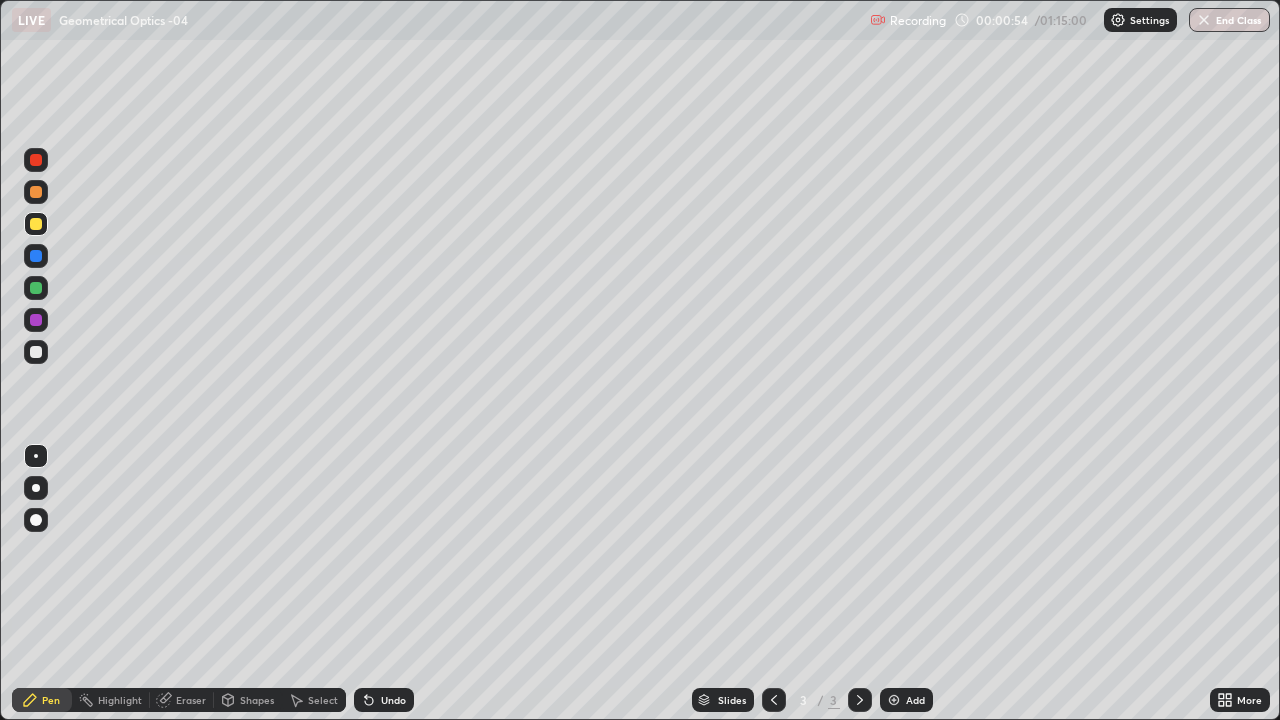 click on "Shapes" at bounding box center [257, 700] 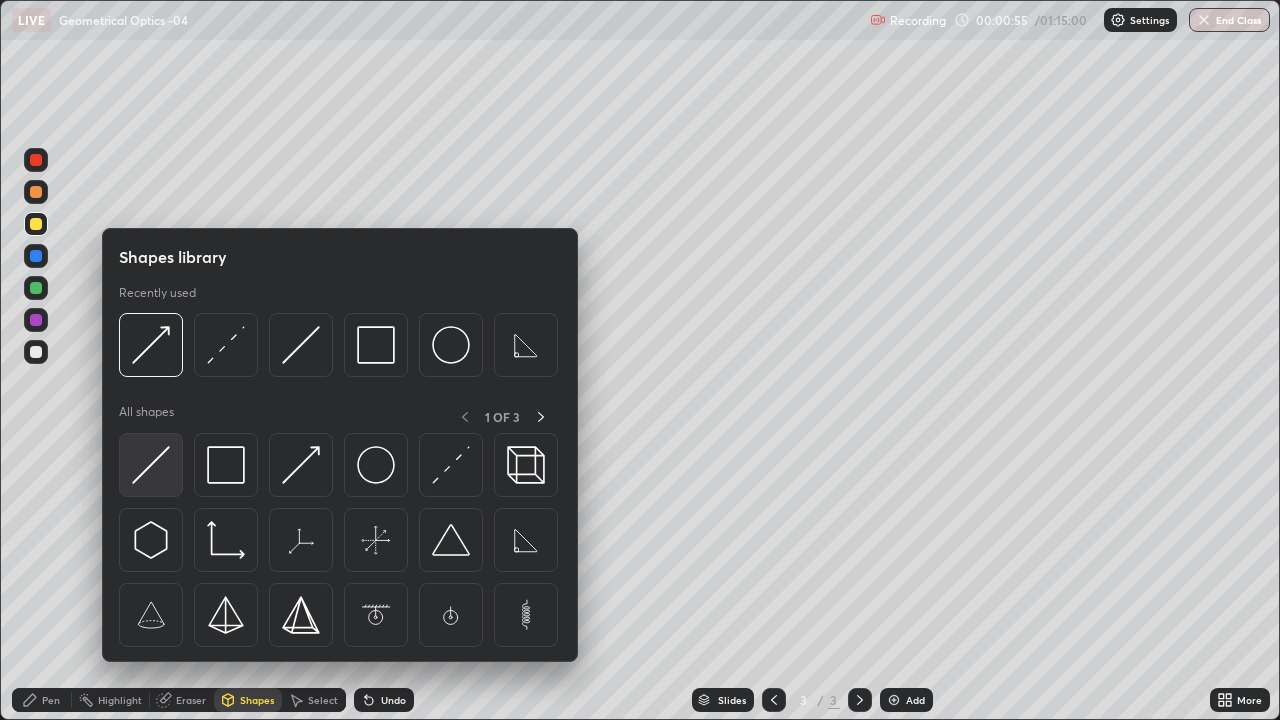 click at bounding box center [151, 465] 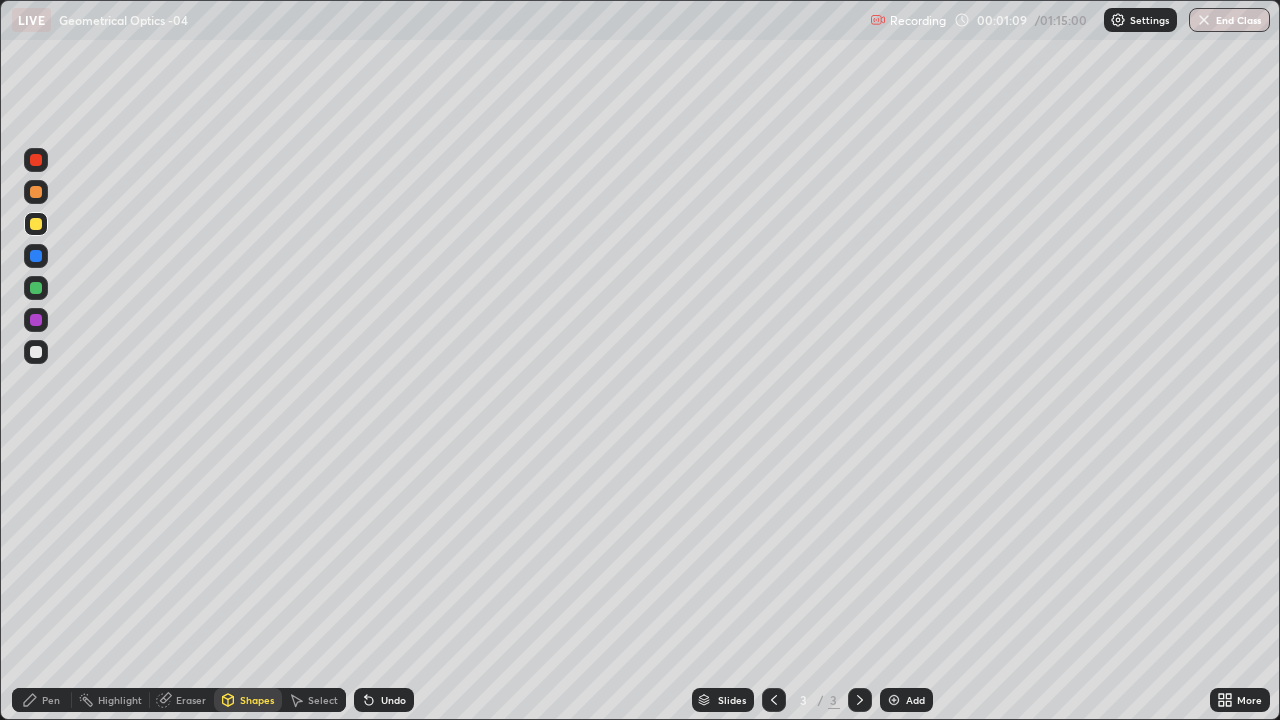click on "Shapes" at bounding box center [248, 700] 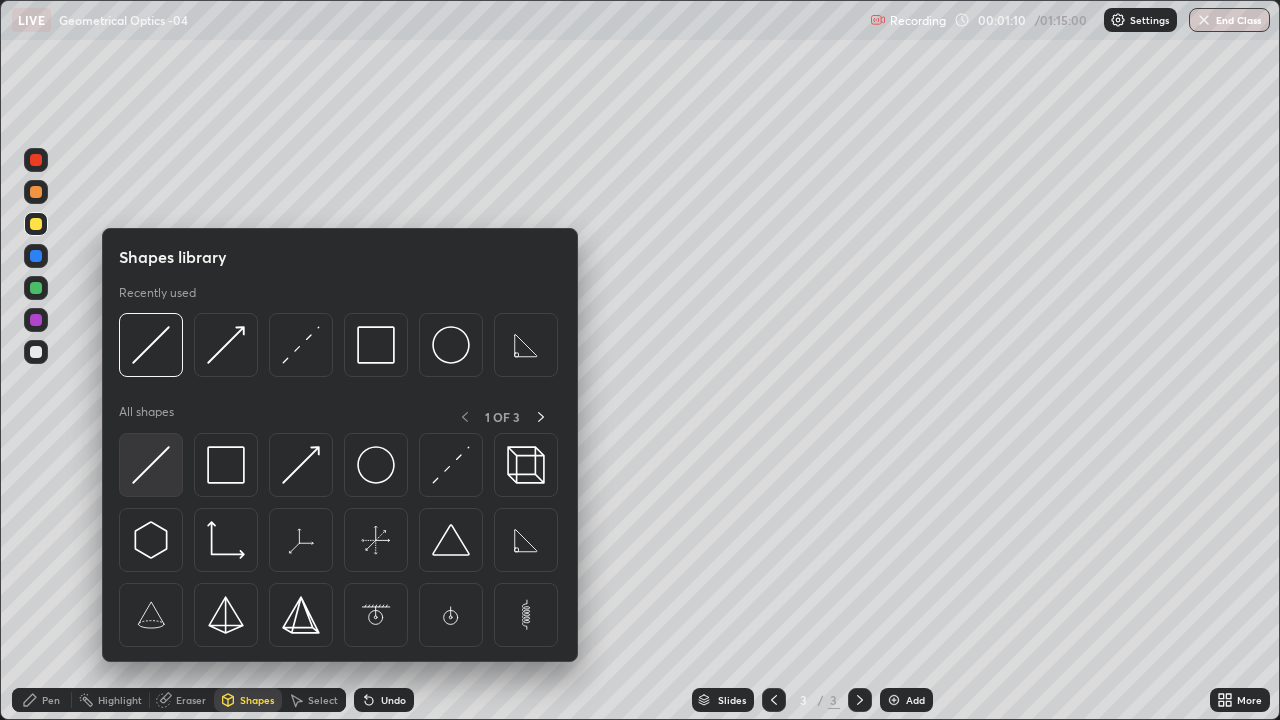 click at bounding box center [151, 465] 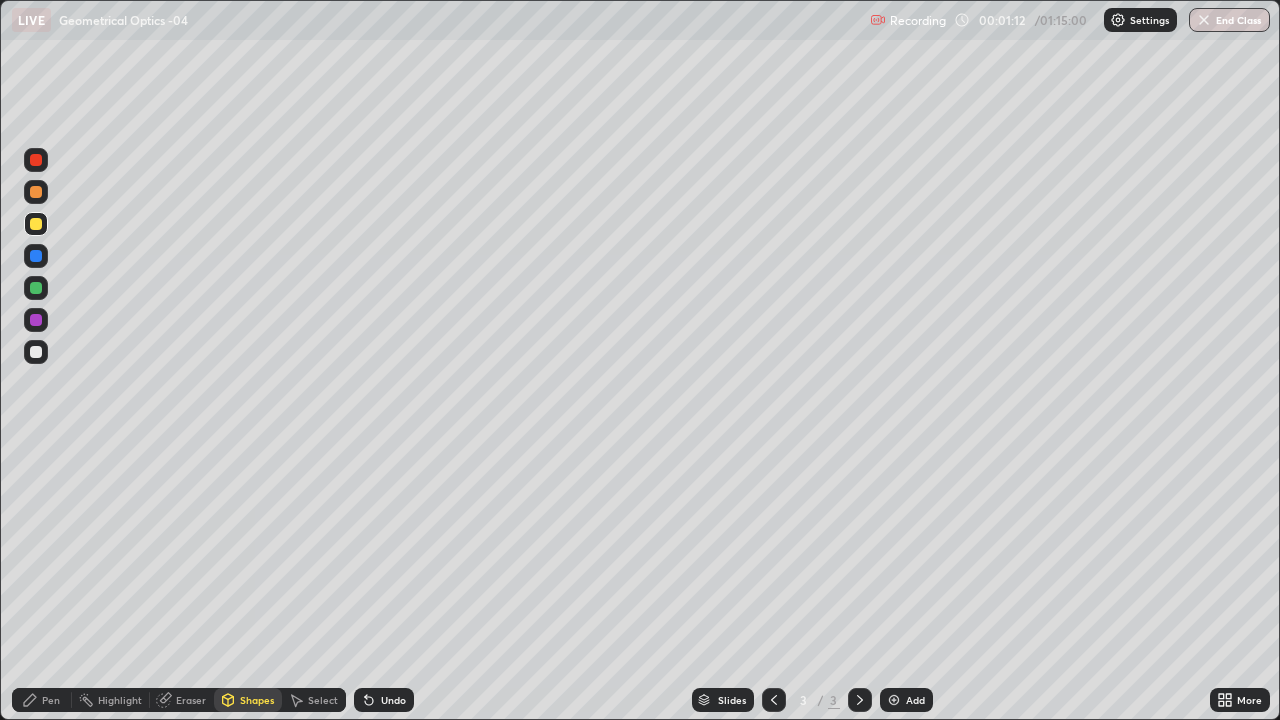click on "Shapes" at bounding box center [257, 700] 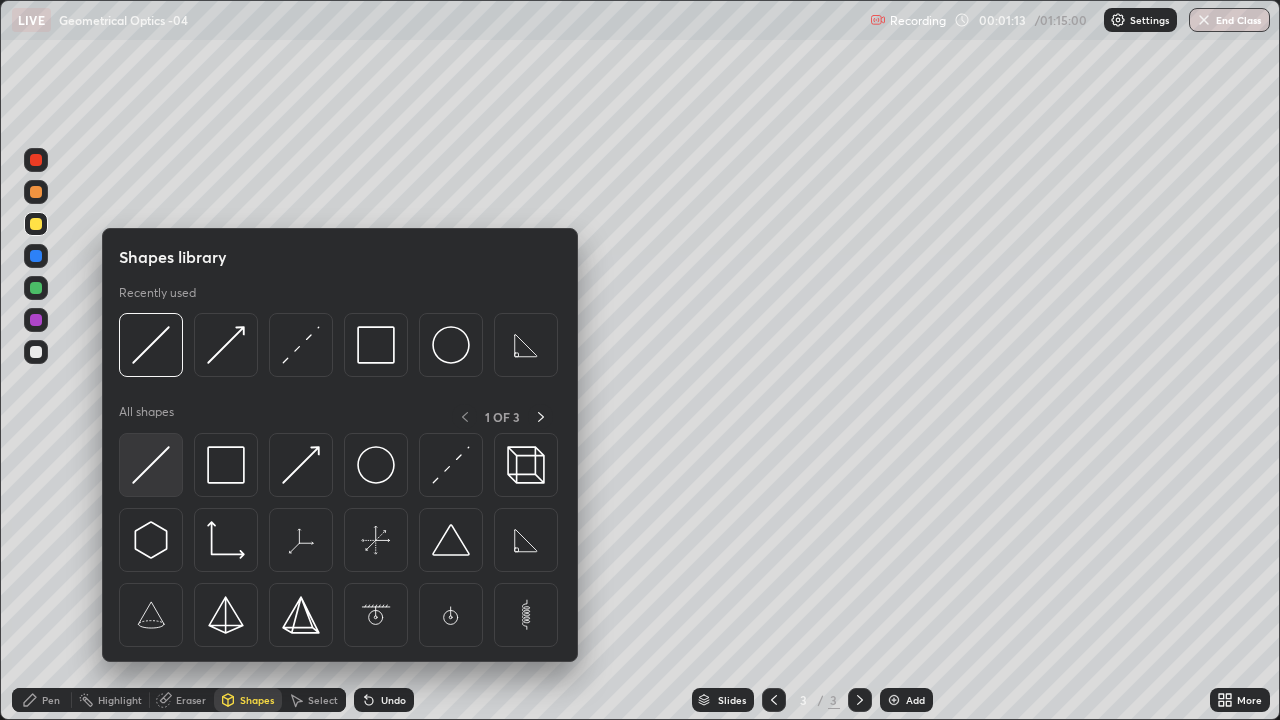 click at bounding box center [151, 465] 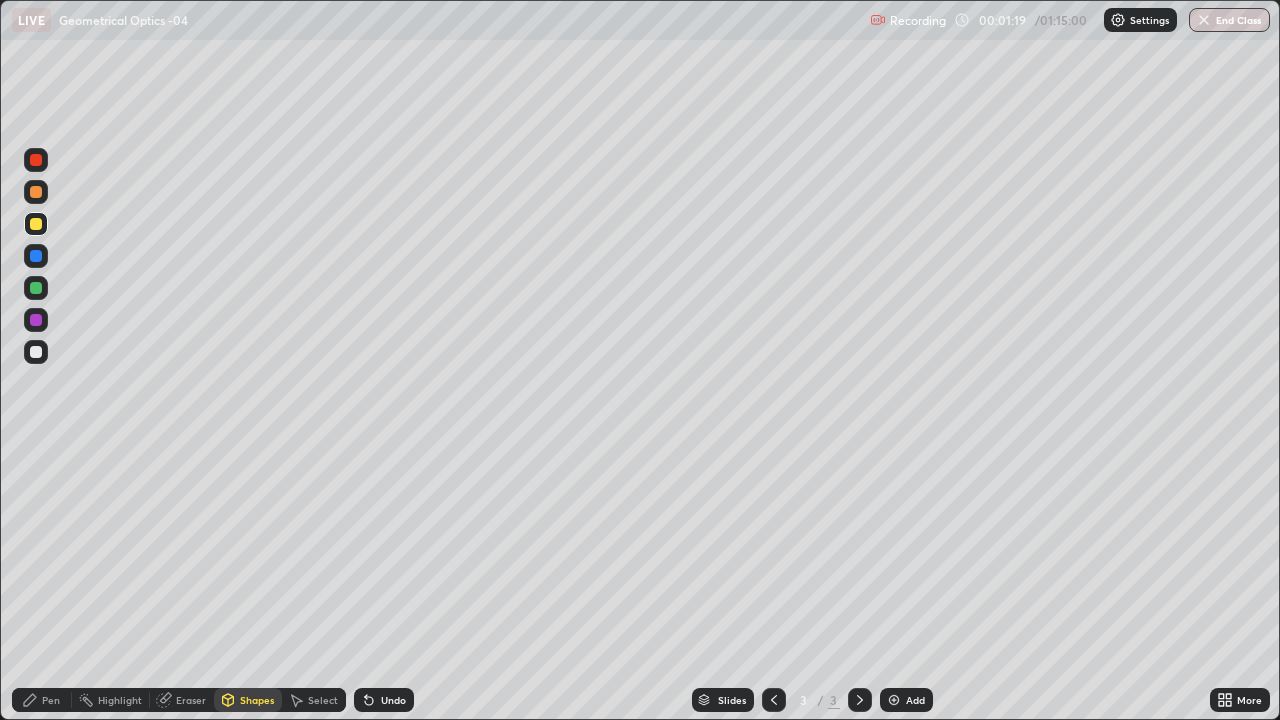 click on "Shapes" at bounding box center [248, 700] 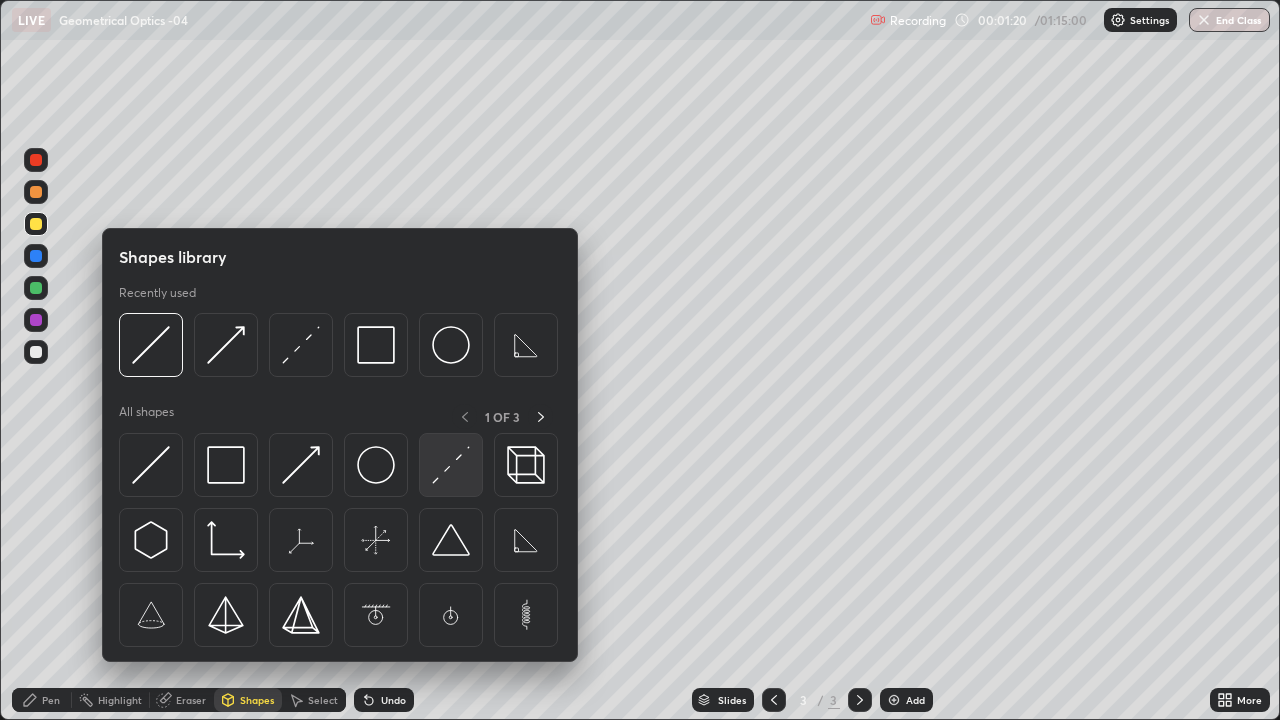 click at bounding box center [451, 465] 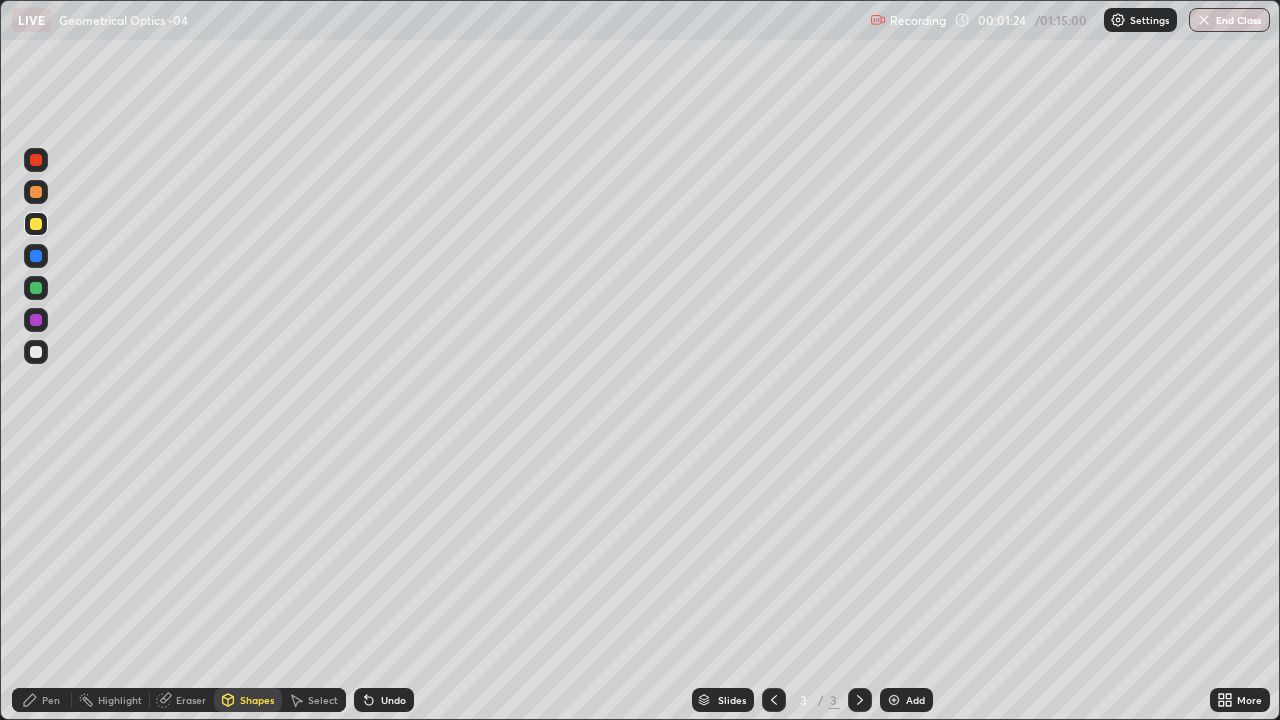 click on "Pen" at bounding box center (42, 700) 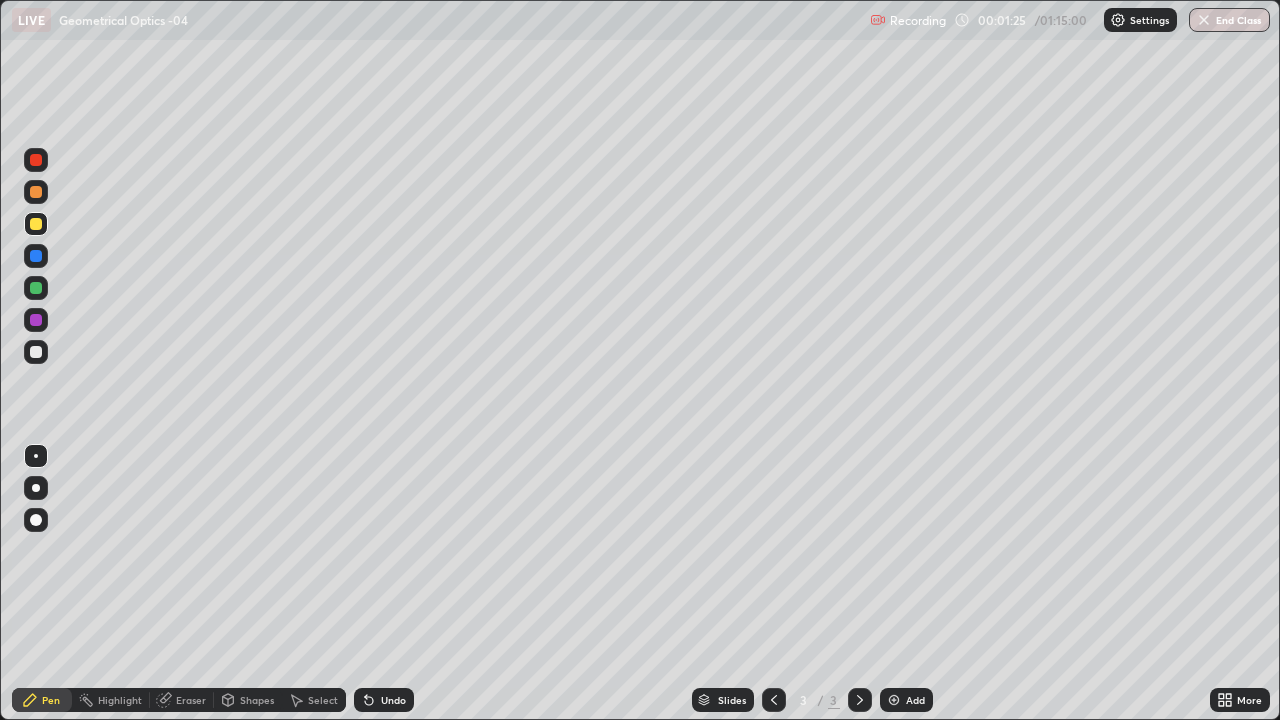 click at bounding box center [36, 288] 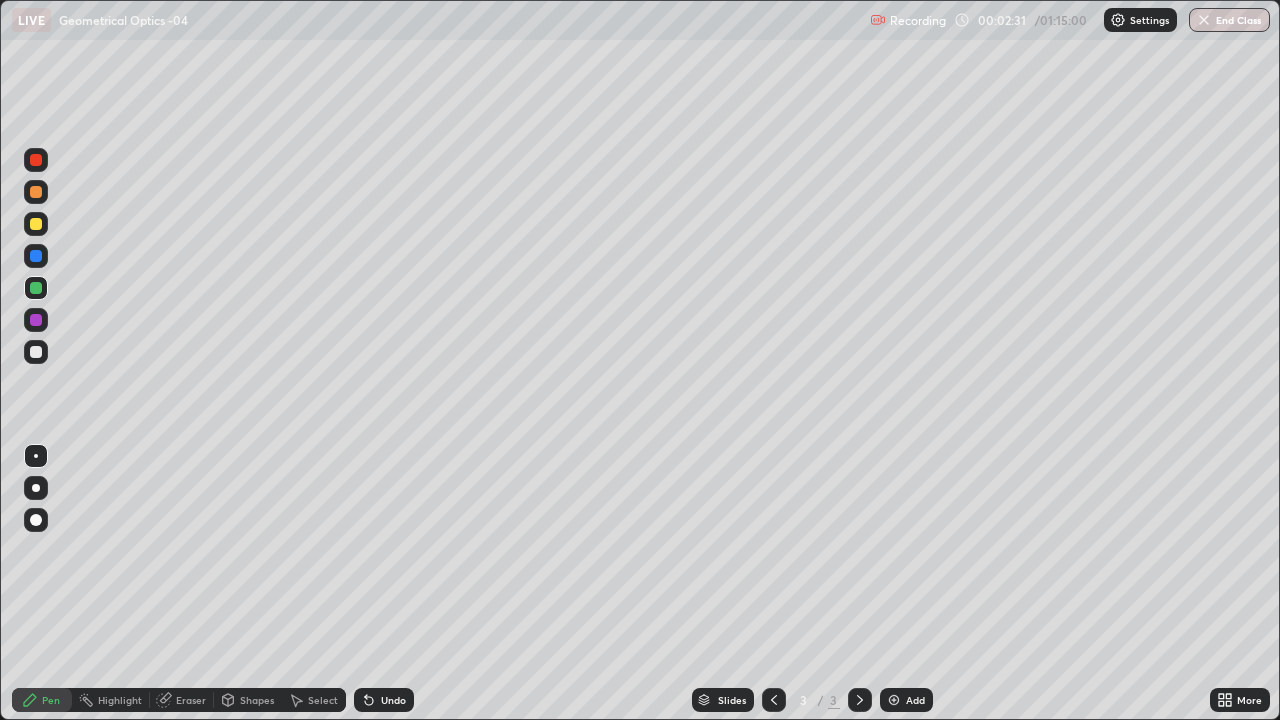 click on "Shapes" at bounding box center [257, 700] 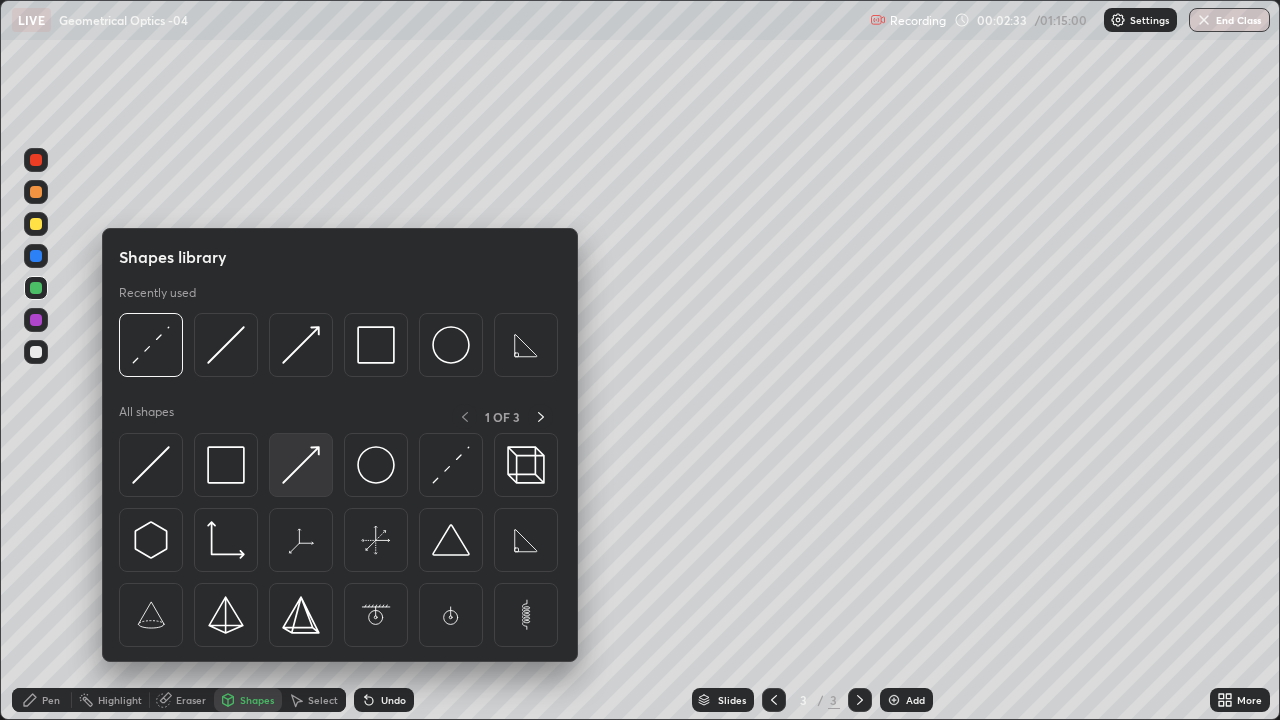 click at bounding box center [301, 465] 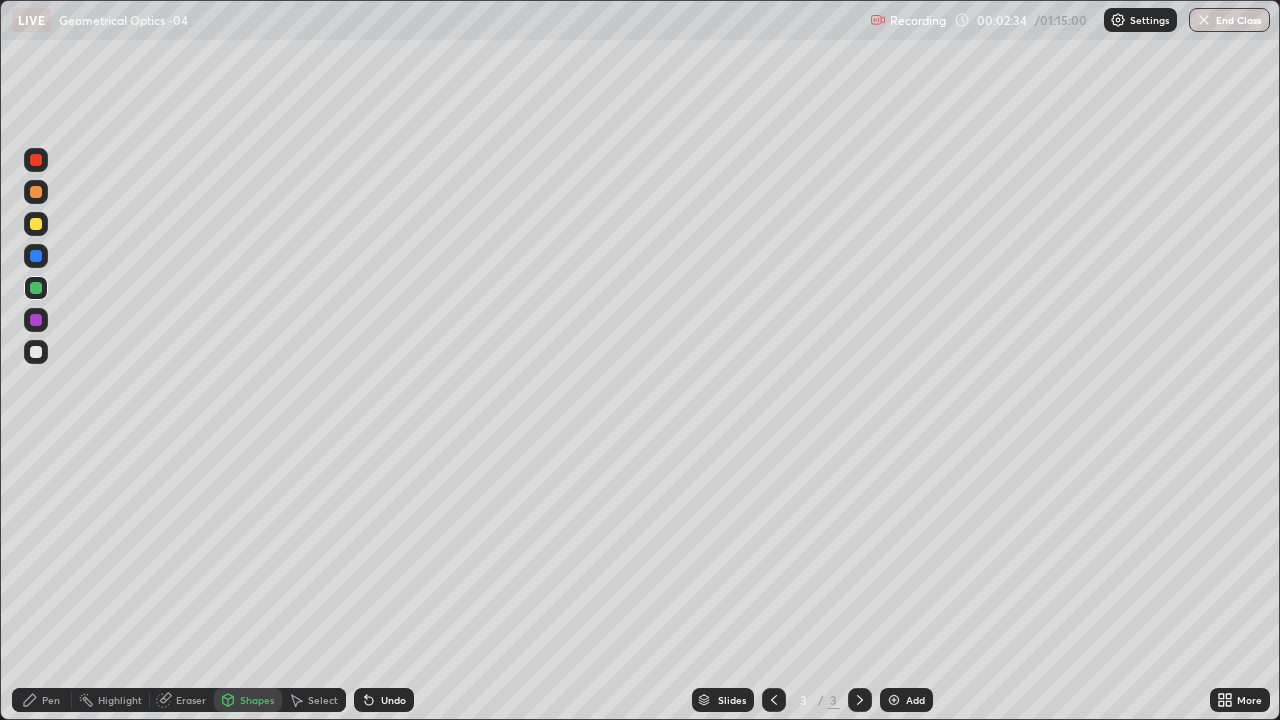 click at bounding box center (36, 288) 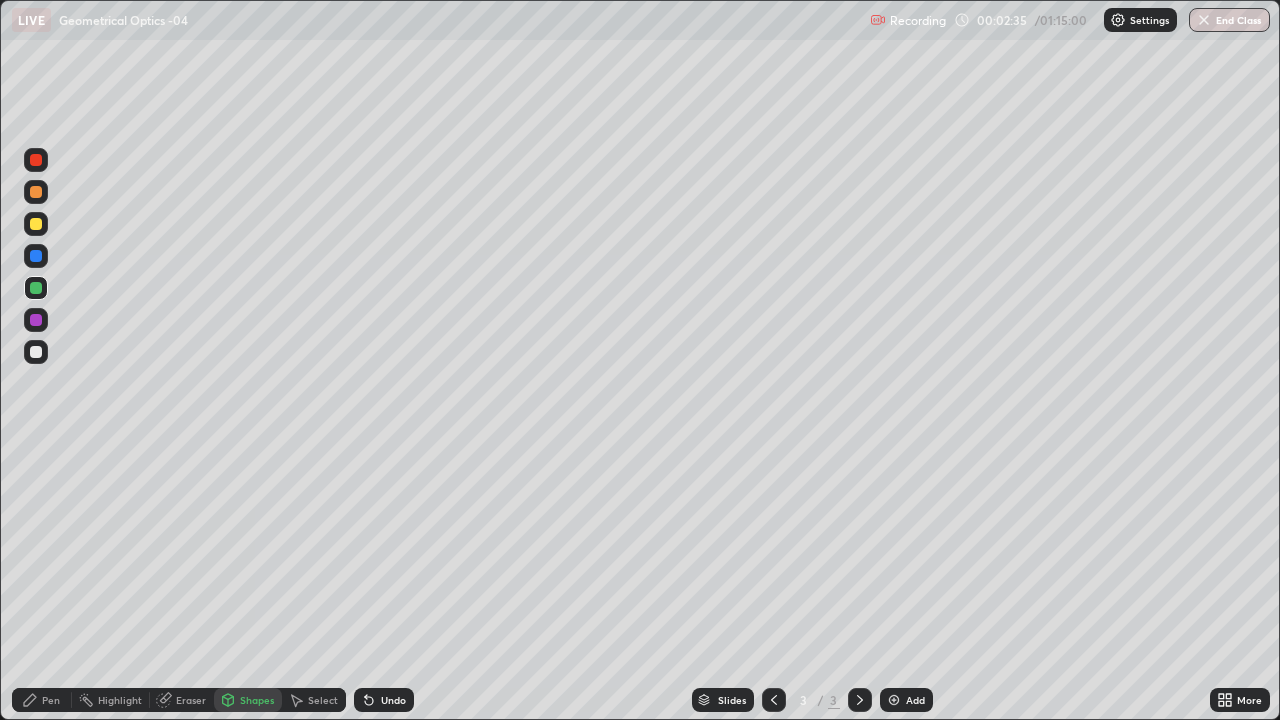 click on "Shapes" at bounding box center (257, 700) 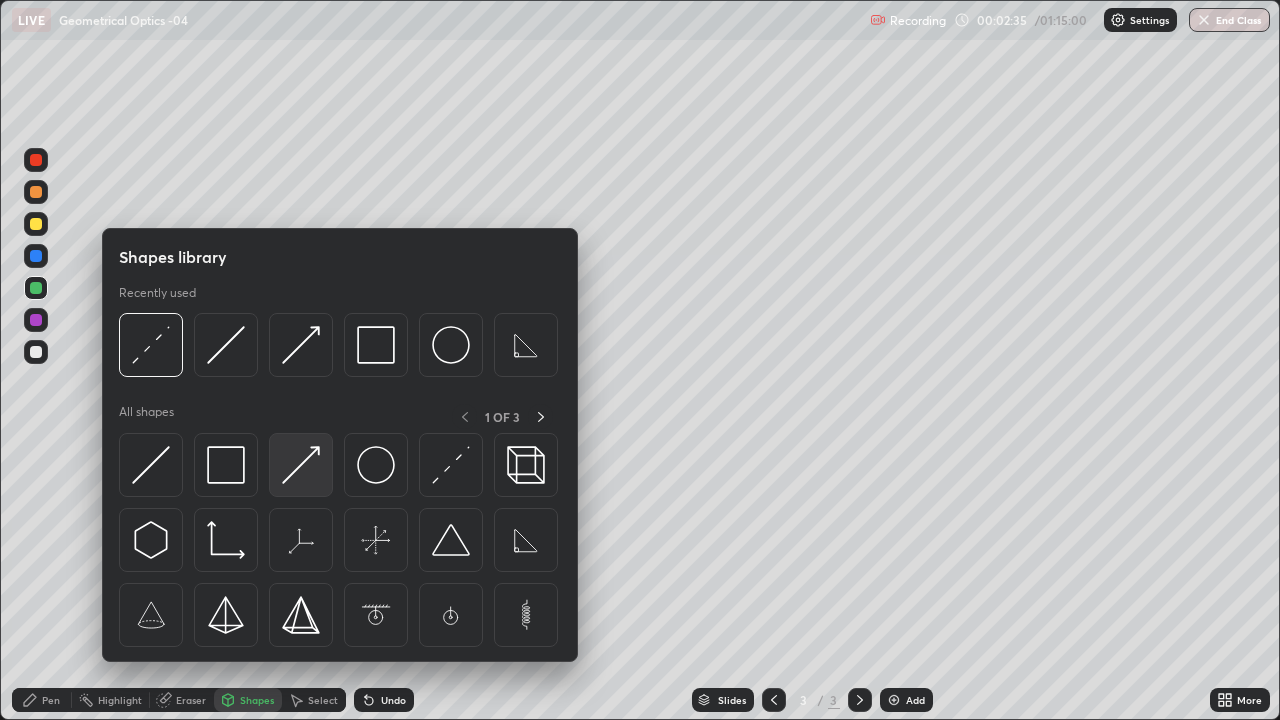 click at bounding box center (301, 465) 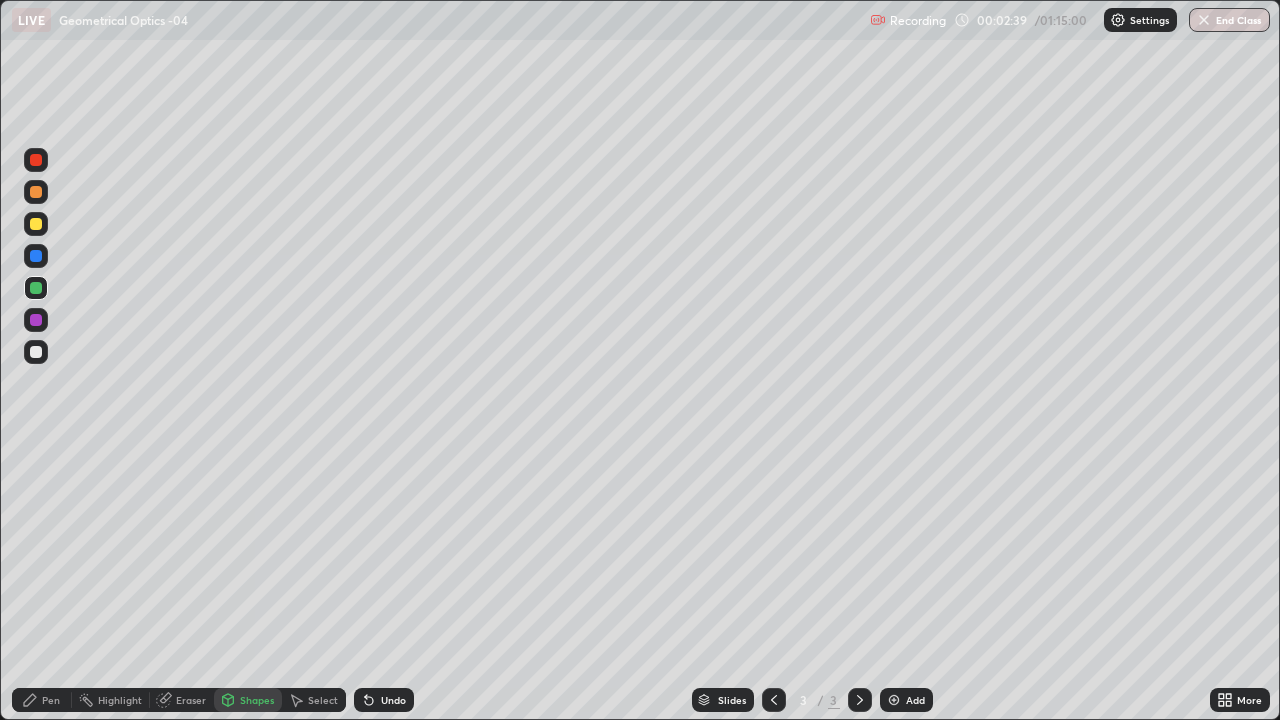 click on "Shapes" at bounding box center (257, 700) 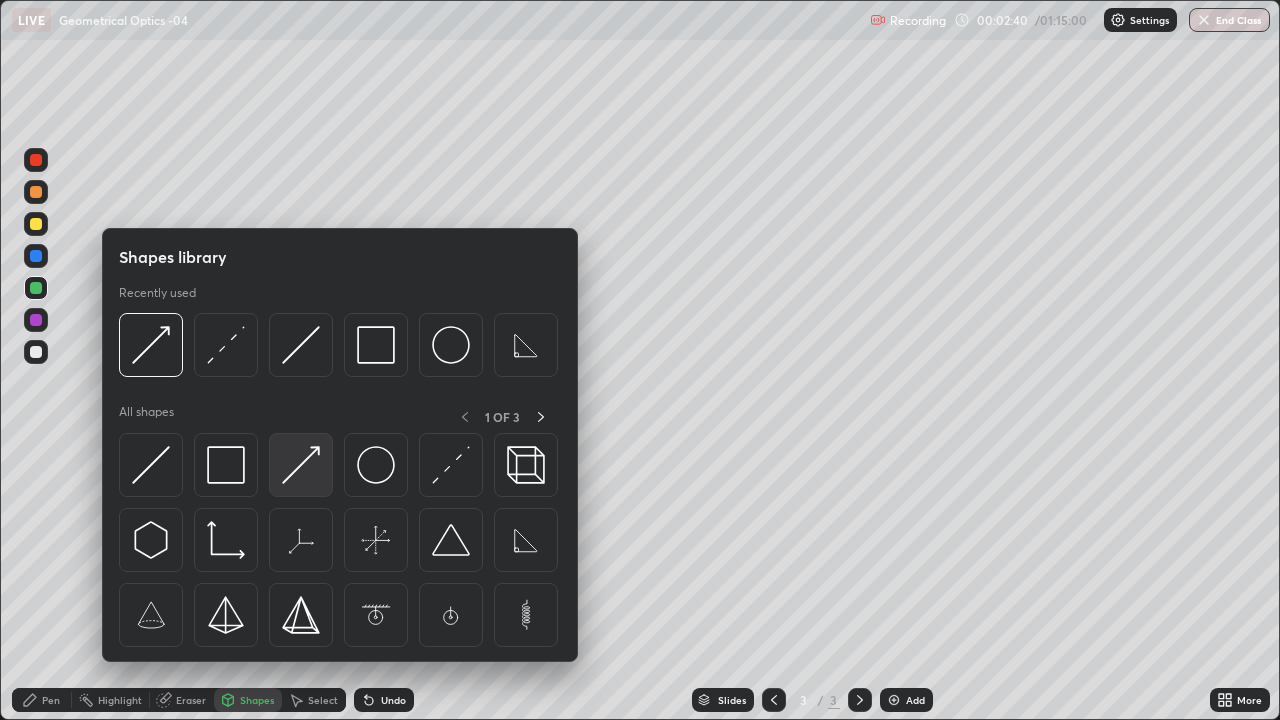 click at bounding box center (301, 465) 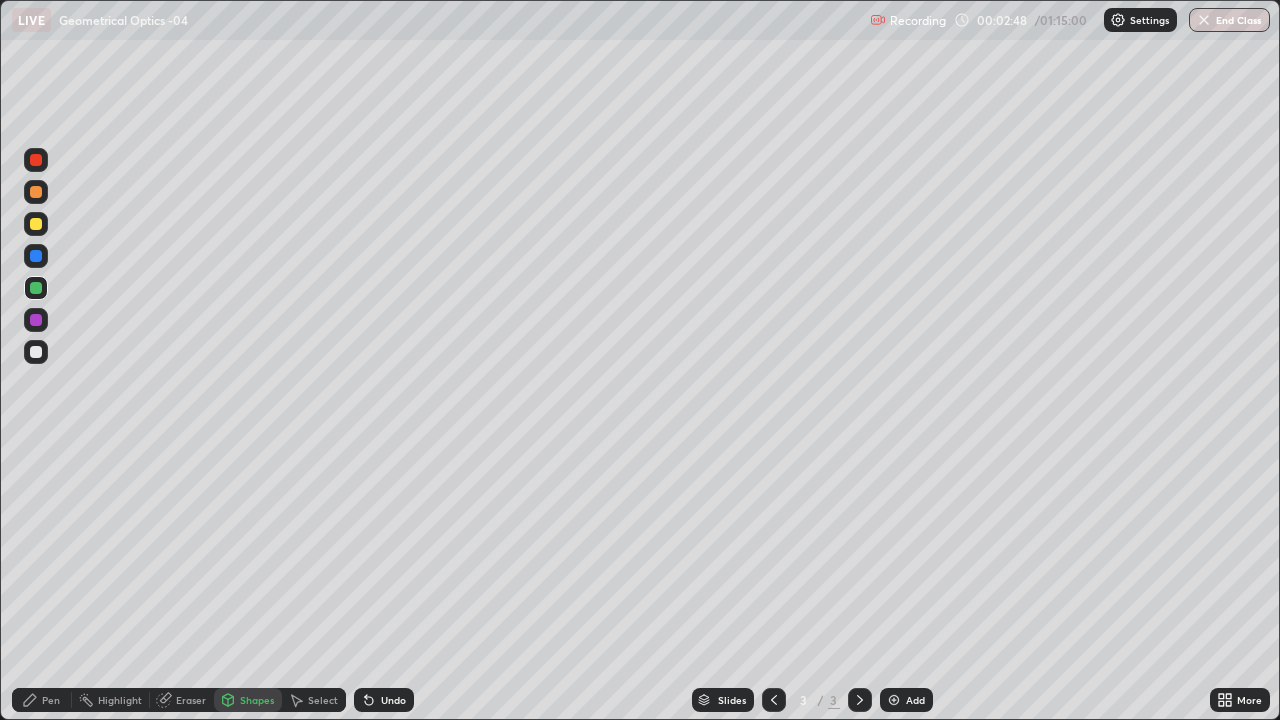 click on "Shapes" at bounding box center (248, 700) 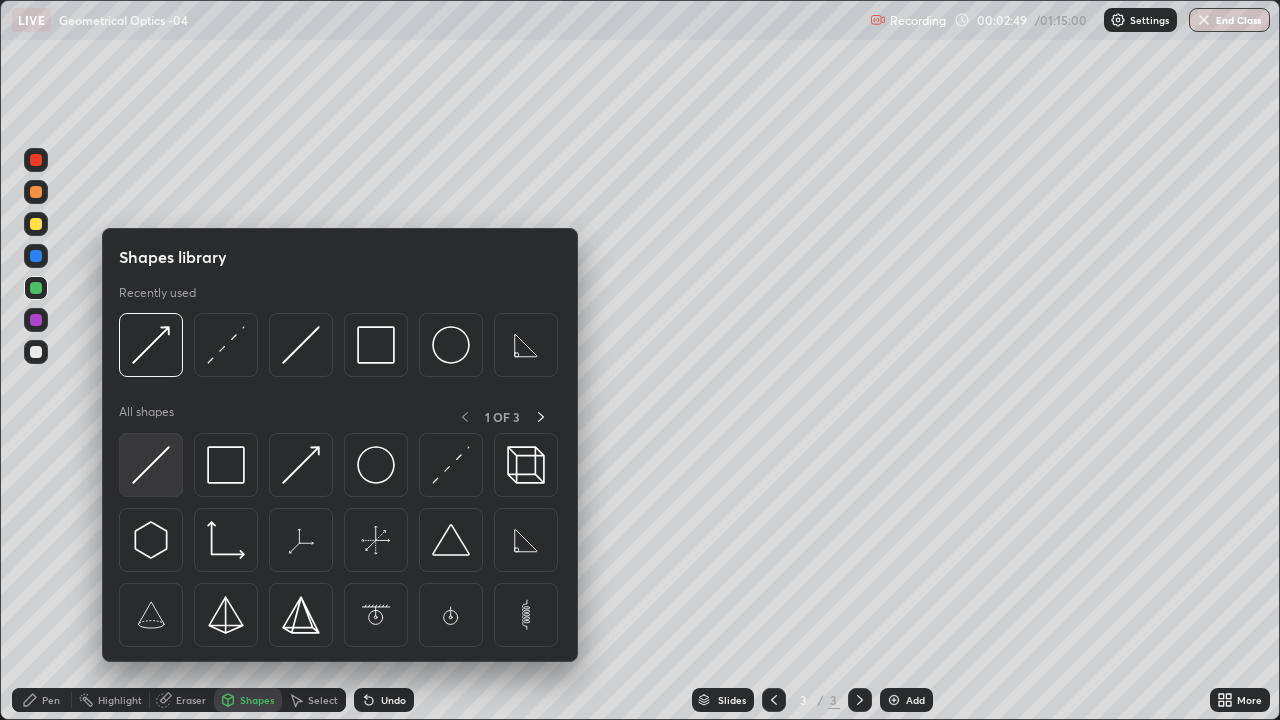 click at bounding box center (151, 465) 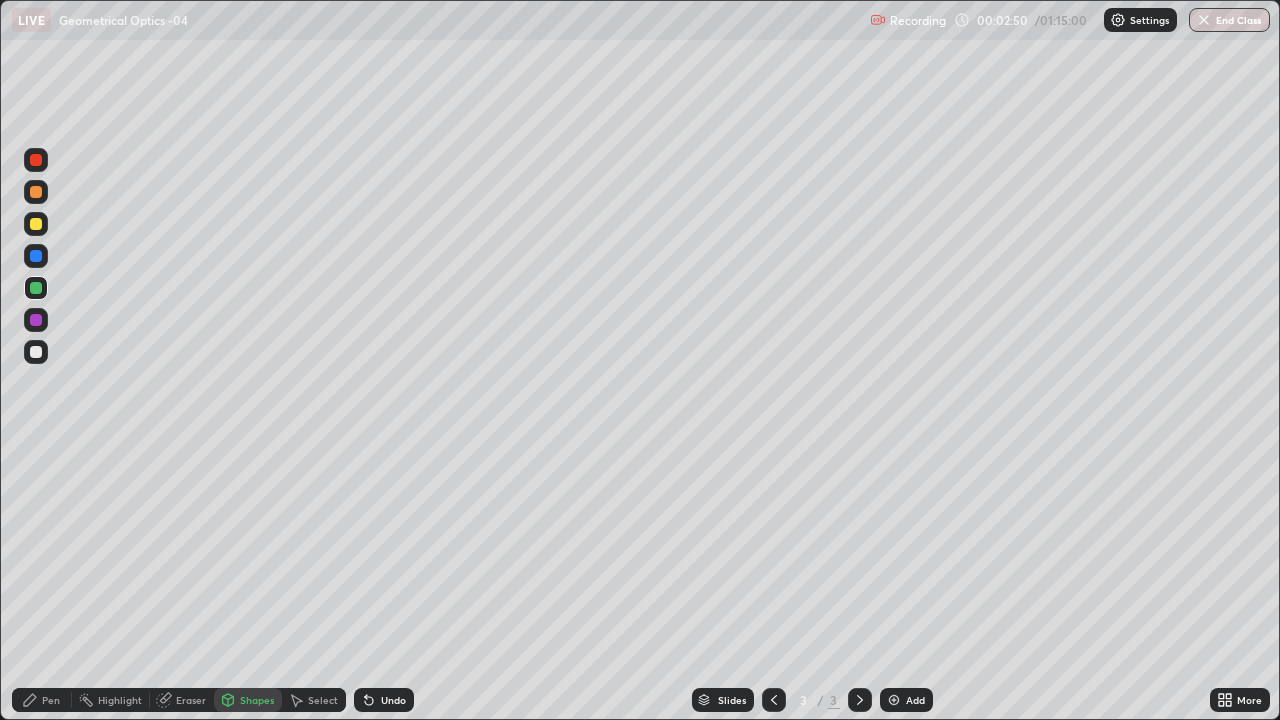 click at bounding box center [36, 288] 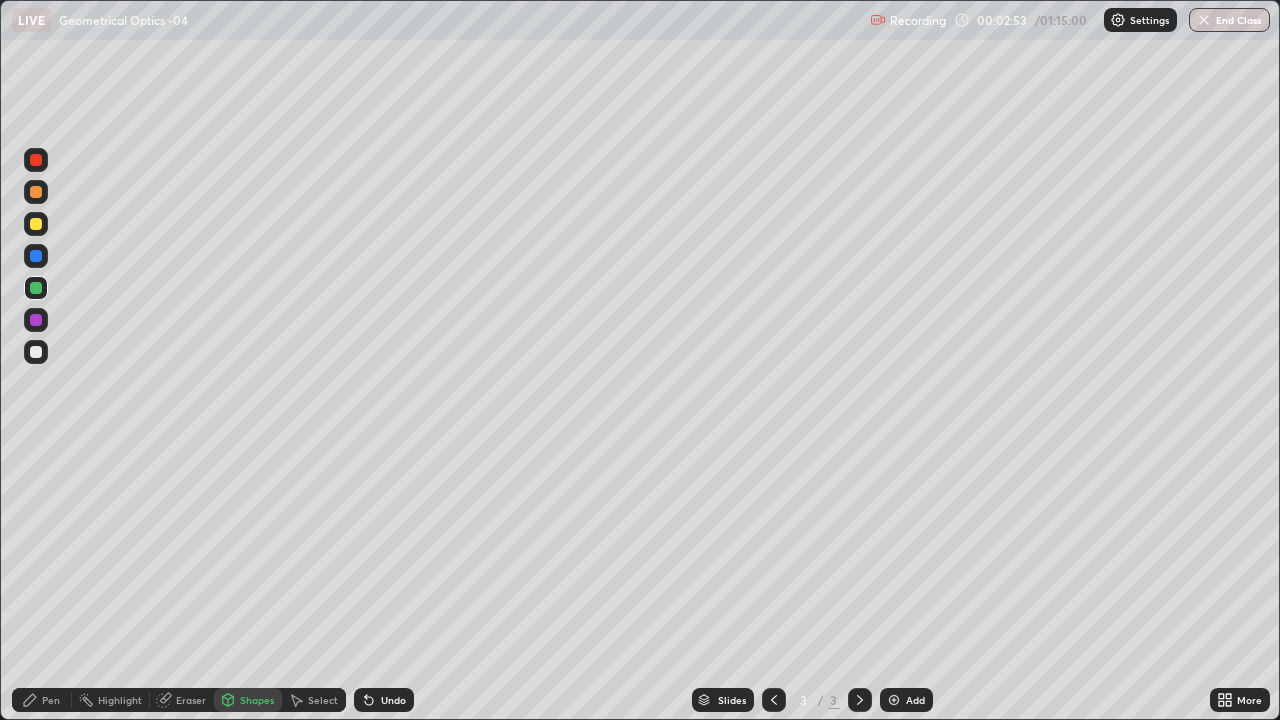 click on "Shapes" at bounding box center [248, 700] 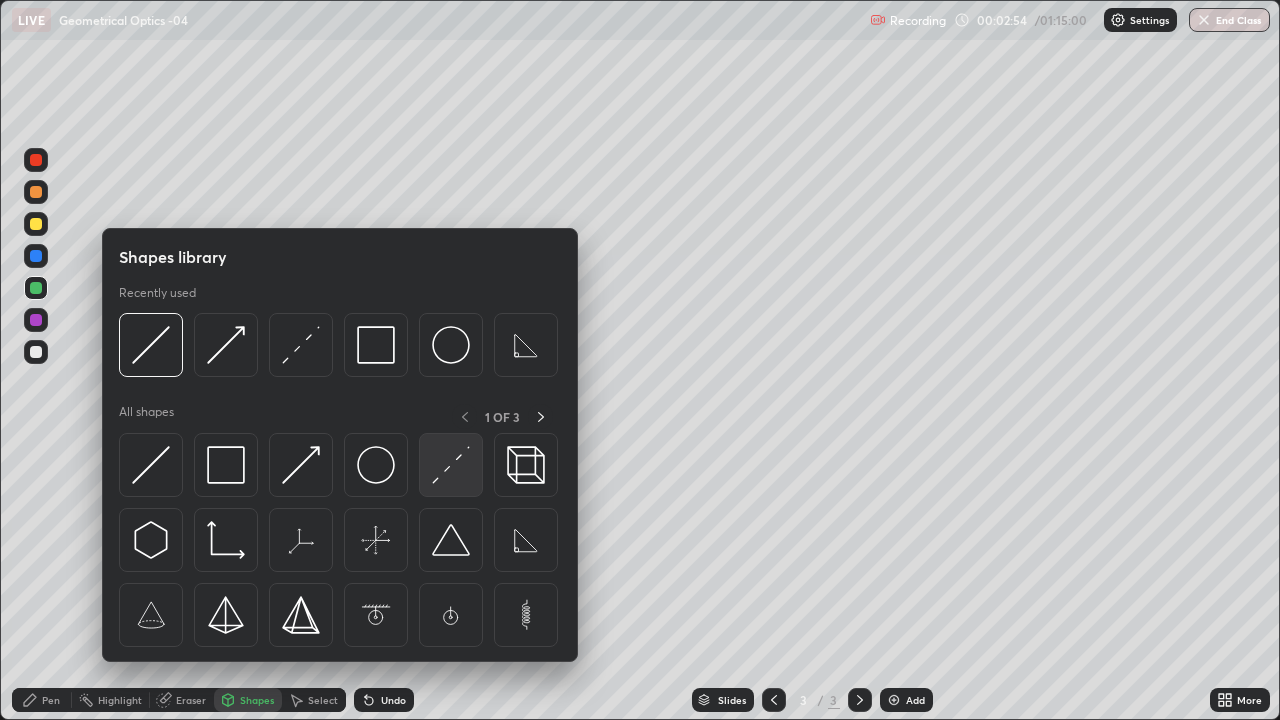 click at bounding box center (451, 465) 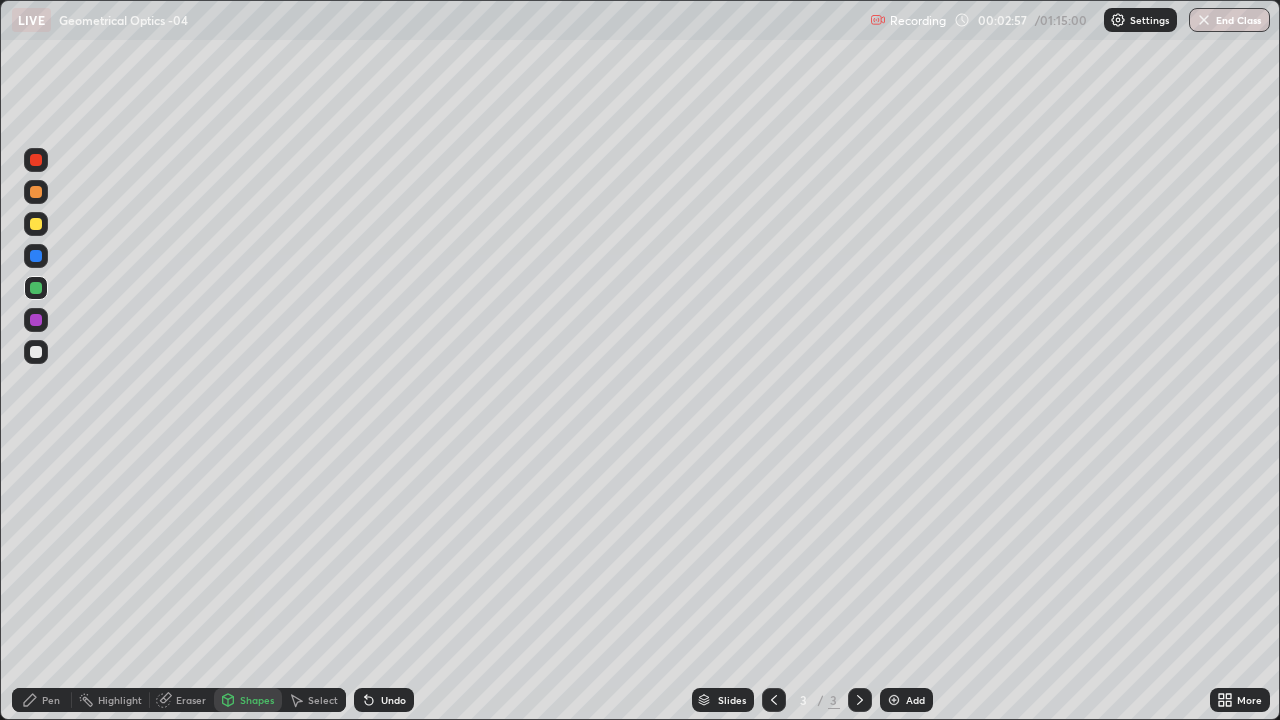 click on "Shapes" at bounding box center [248, 700] 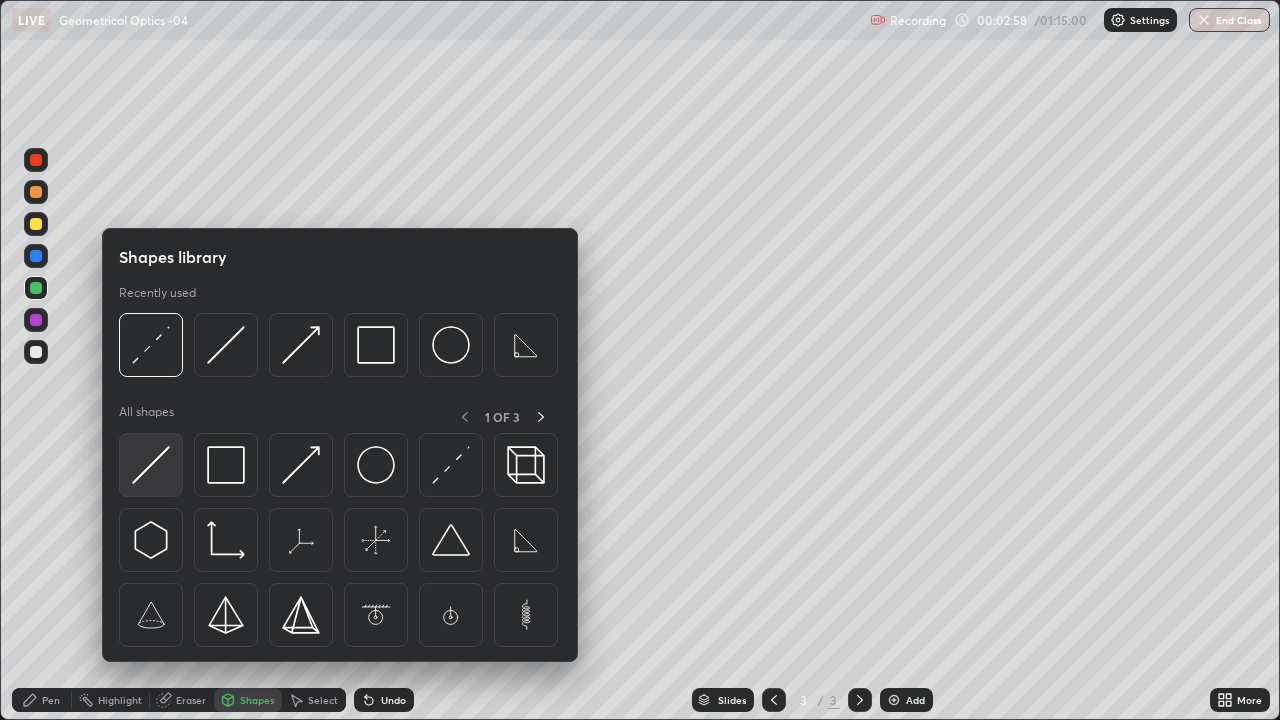 click at bounding box center (151, 465) 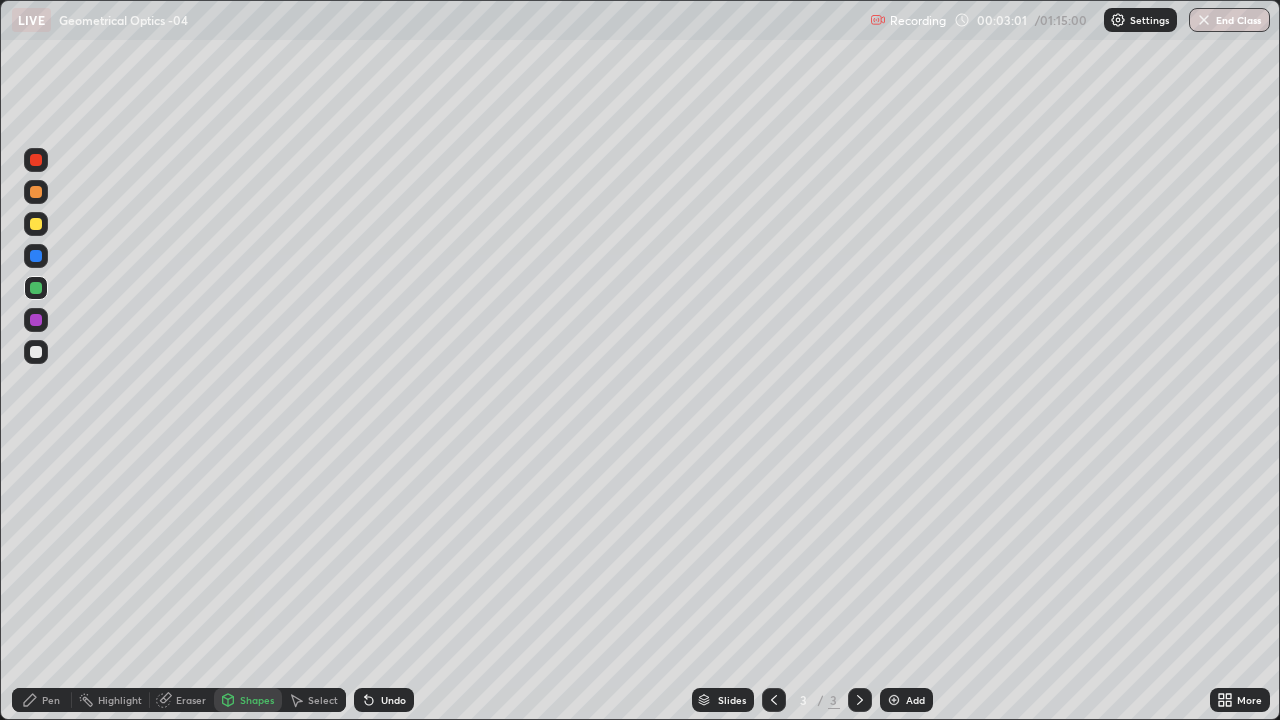 click on "Undo" at bounding box center [393, 700] 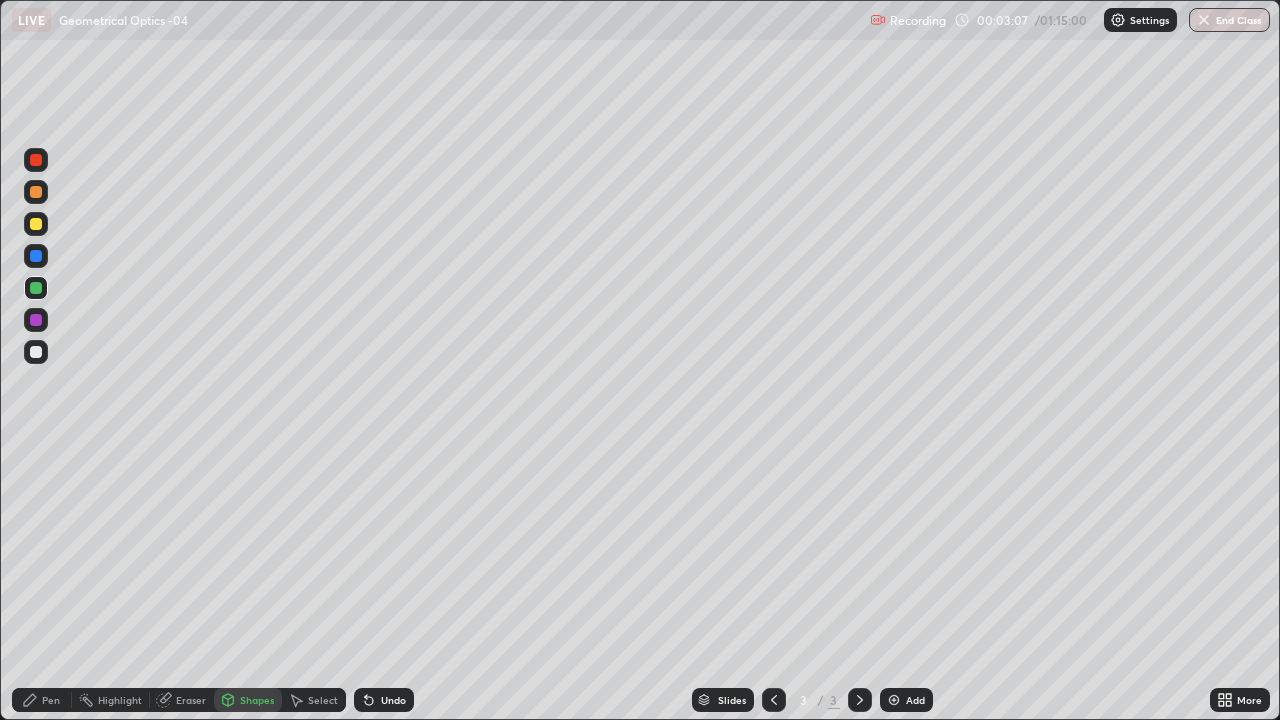 click on "Pen" at bounding box center (51, 700) 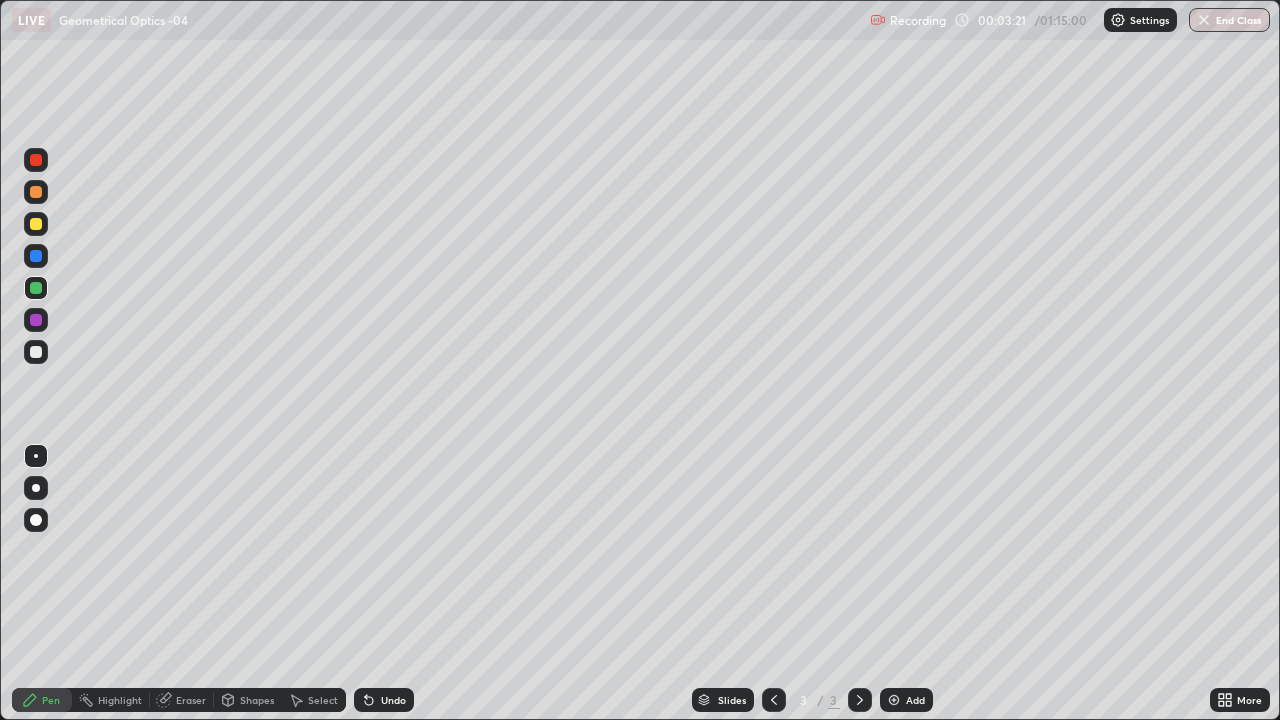 click on "Shapes" at bounding box center (257, 700) 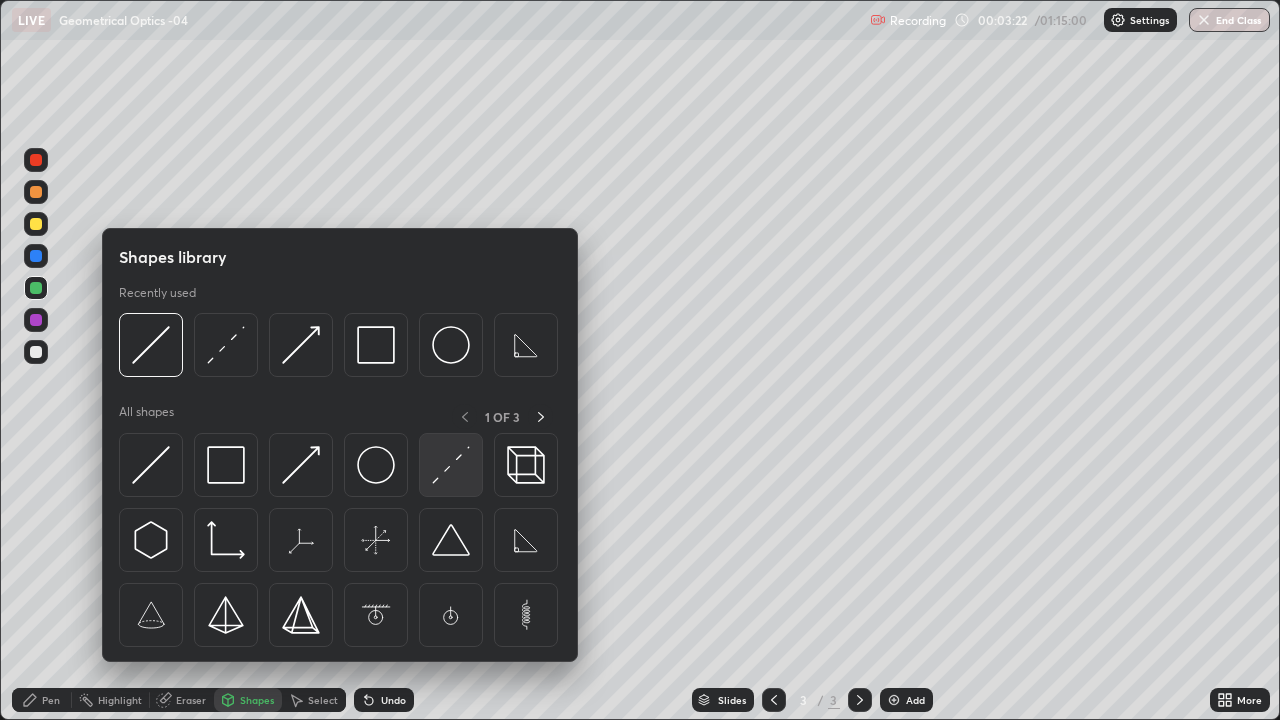 click at bounding box center (451, 465) 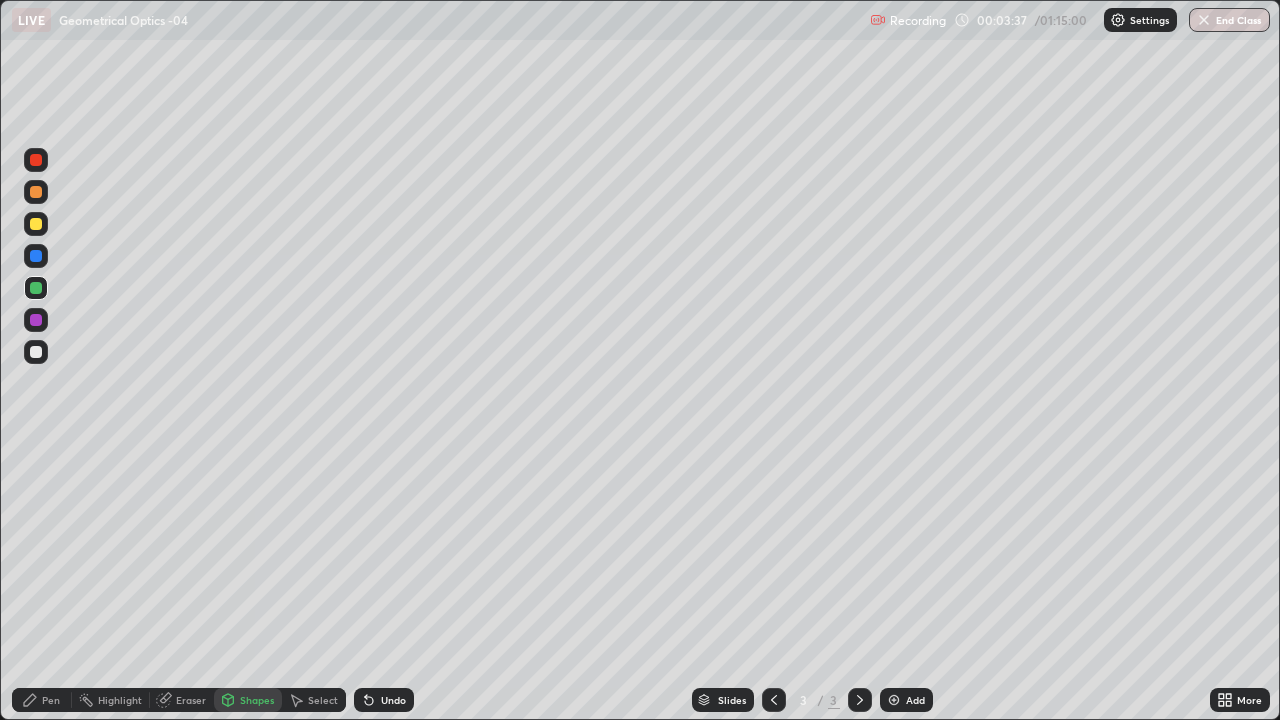 click on "Pen" at bounding box center (51, 700) 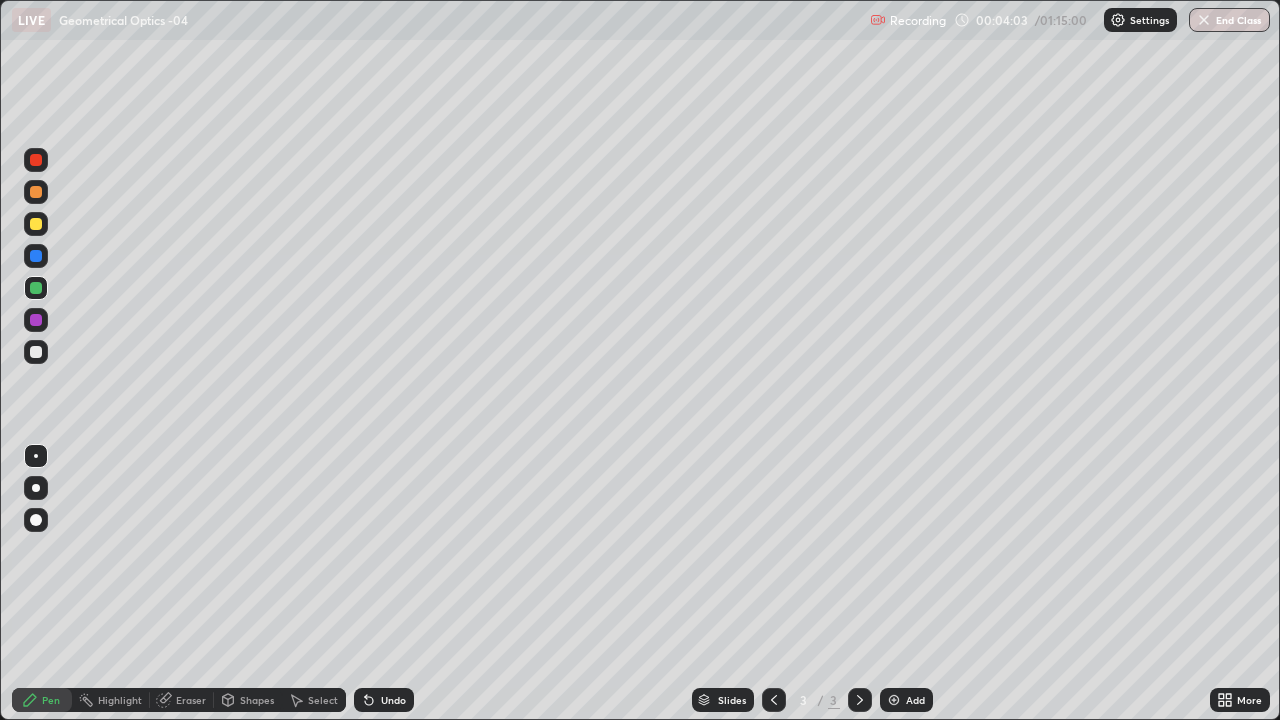 click on "Pen" at bounding box center (42, 700) 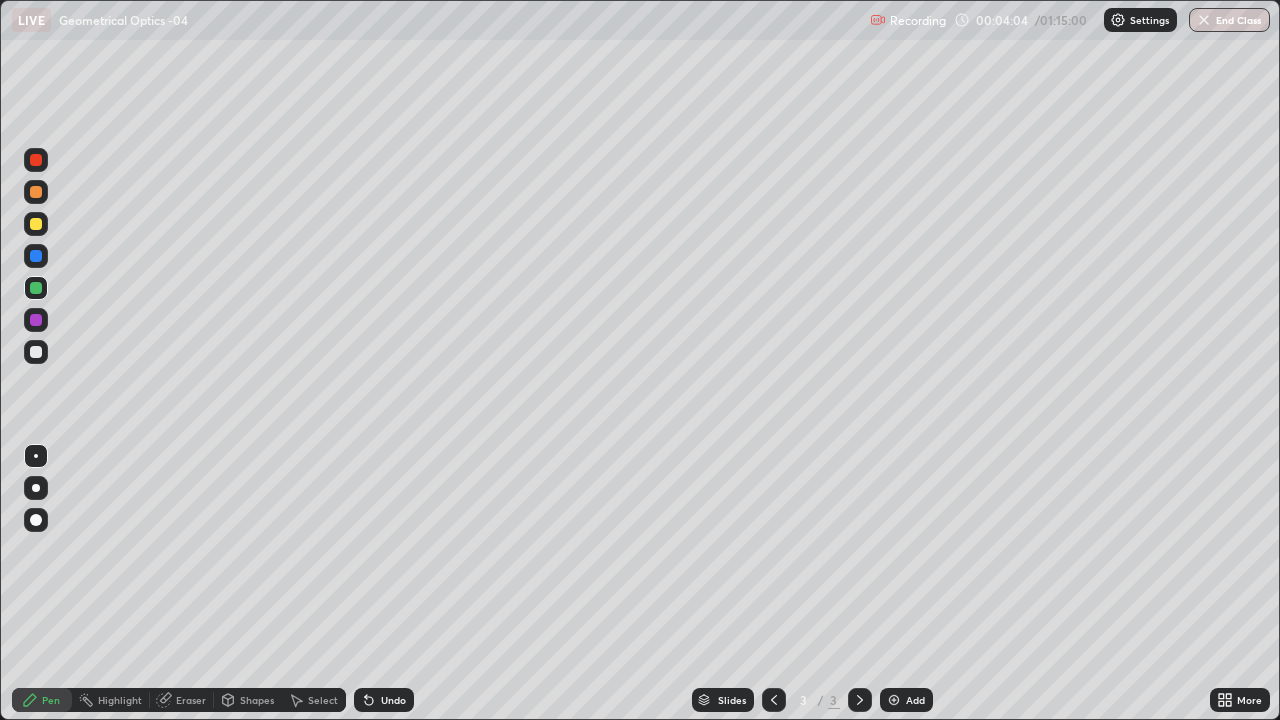 click at bounding box center (36, 352) 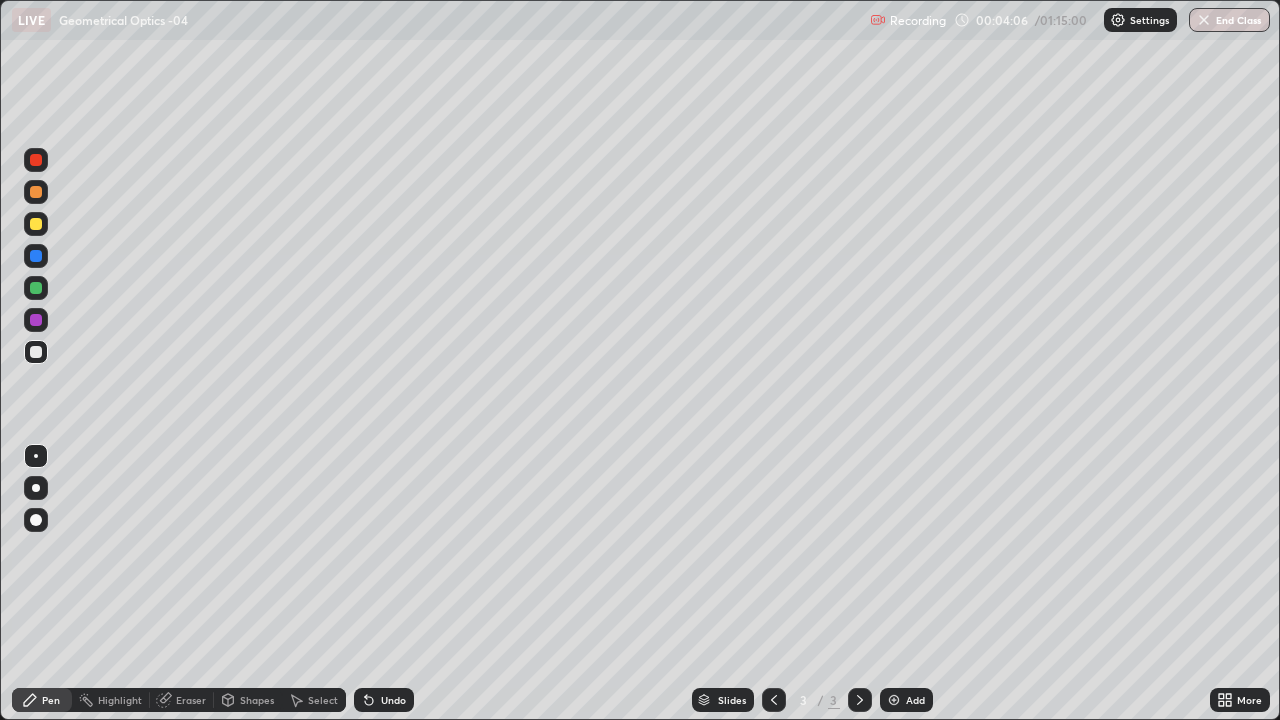 click at bounding box center [36, 320] 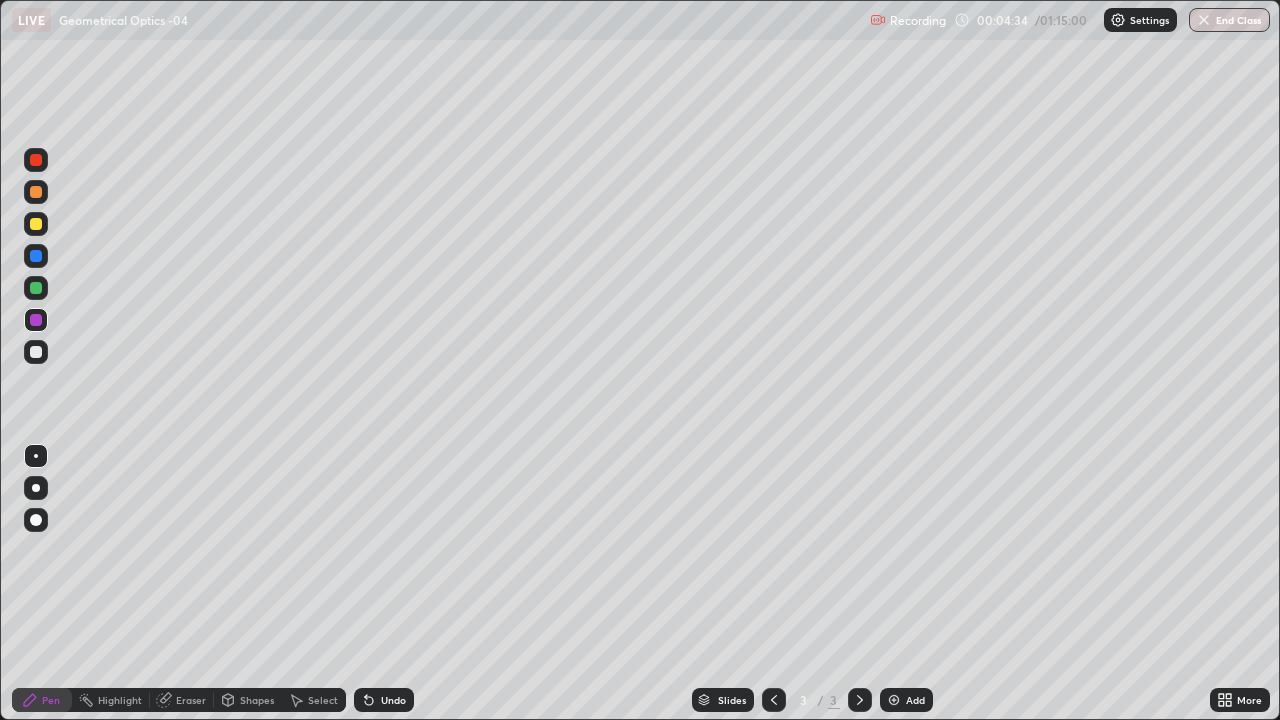 click at bounding box center [36, 352] 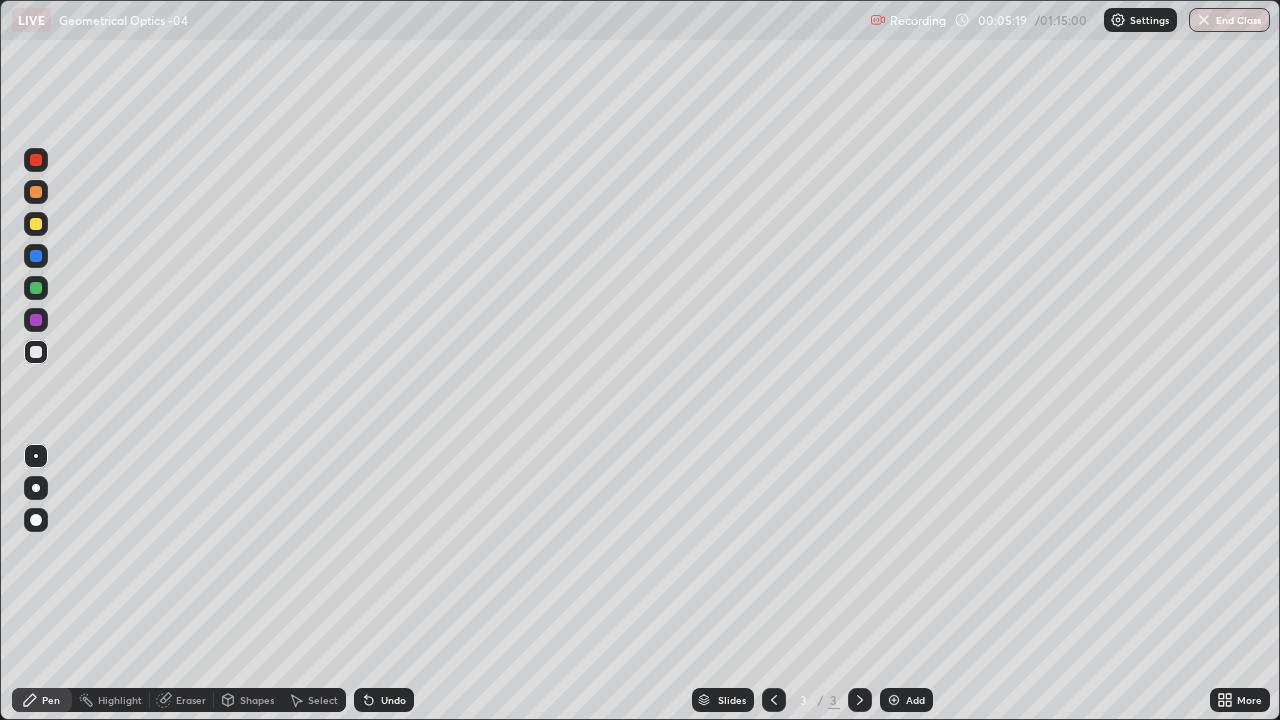 click at bounding box center [36, 352] 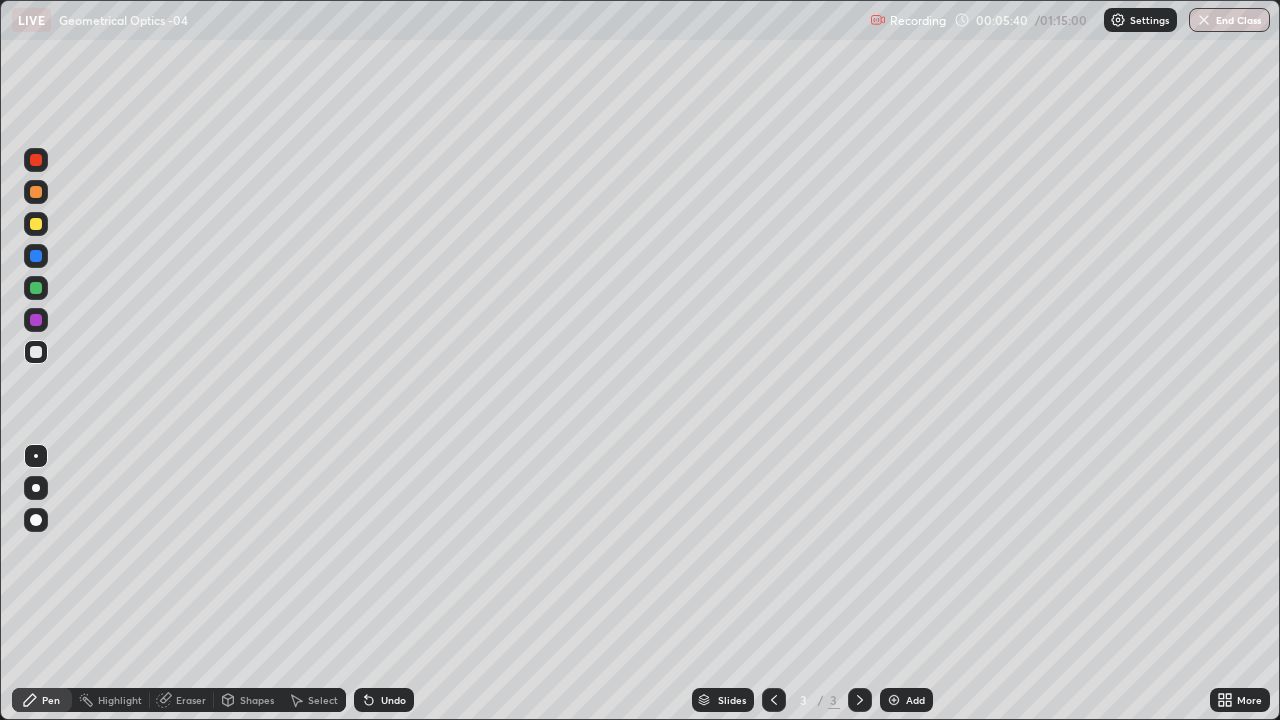click at bounding box center [36, 320] 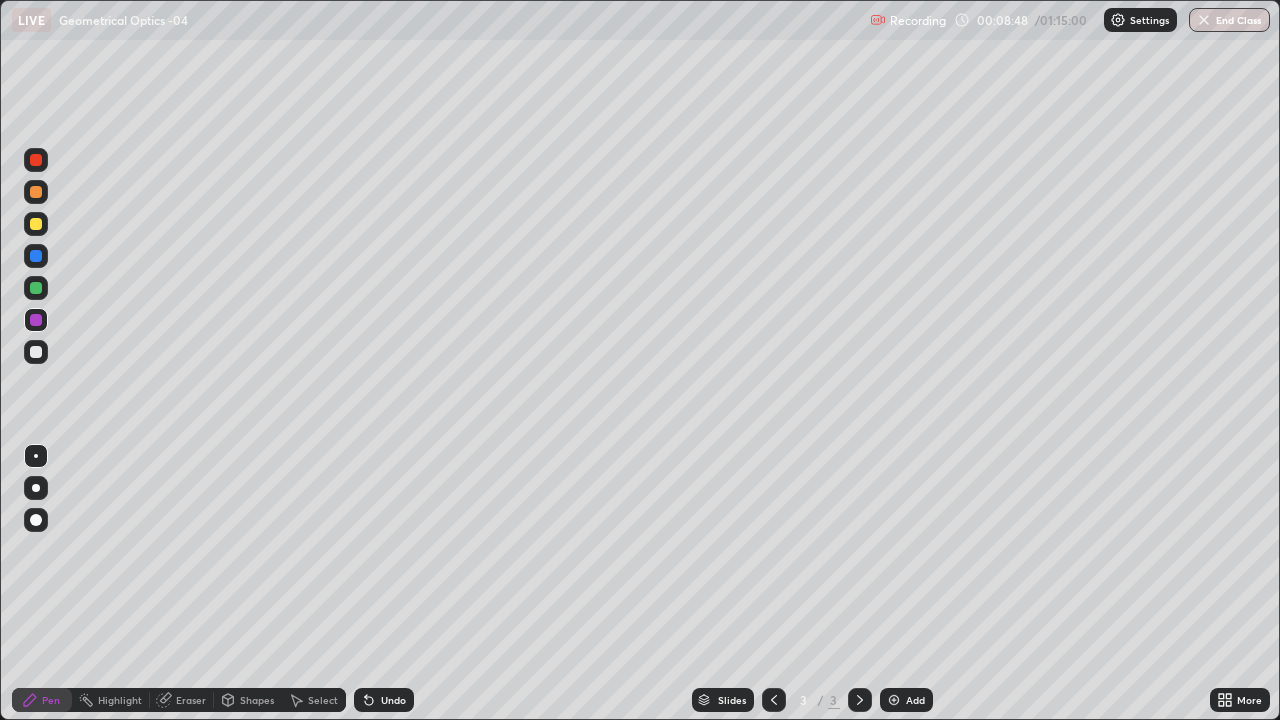 click on "Add" at bounding box center [915, 700] 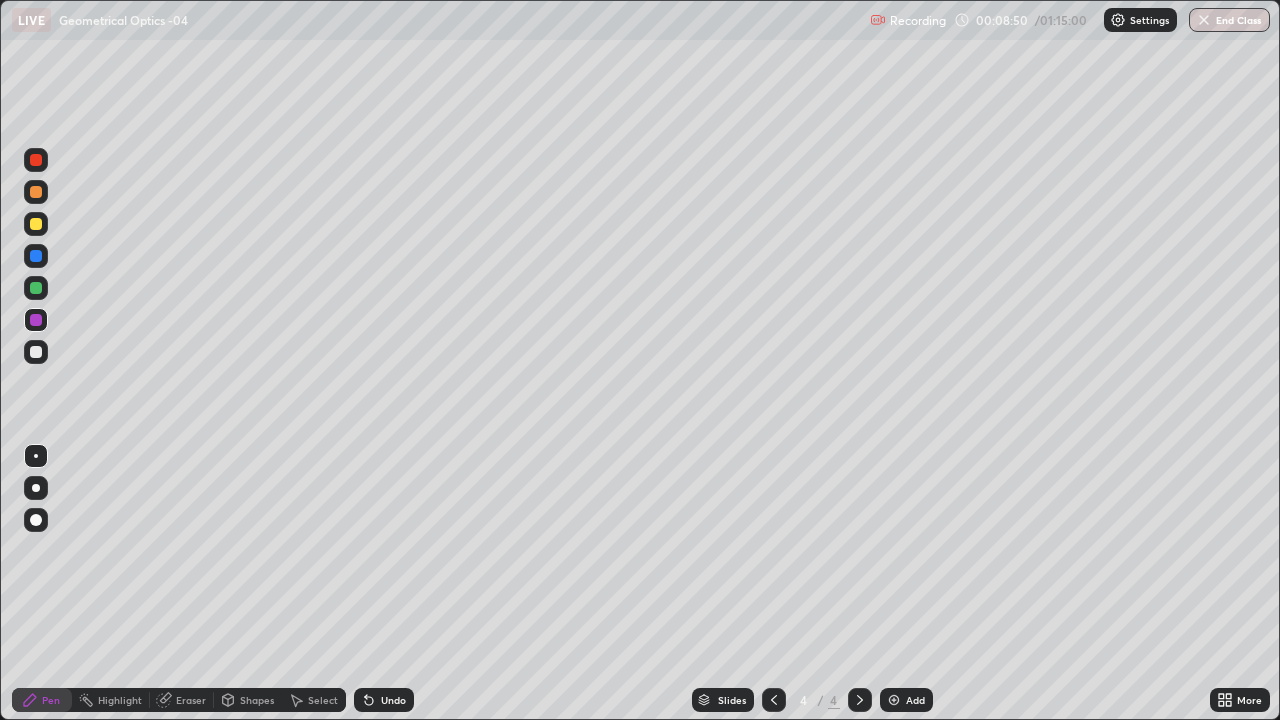 click on "Pen" at bounding box center (42, 700) 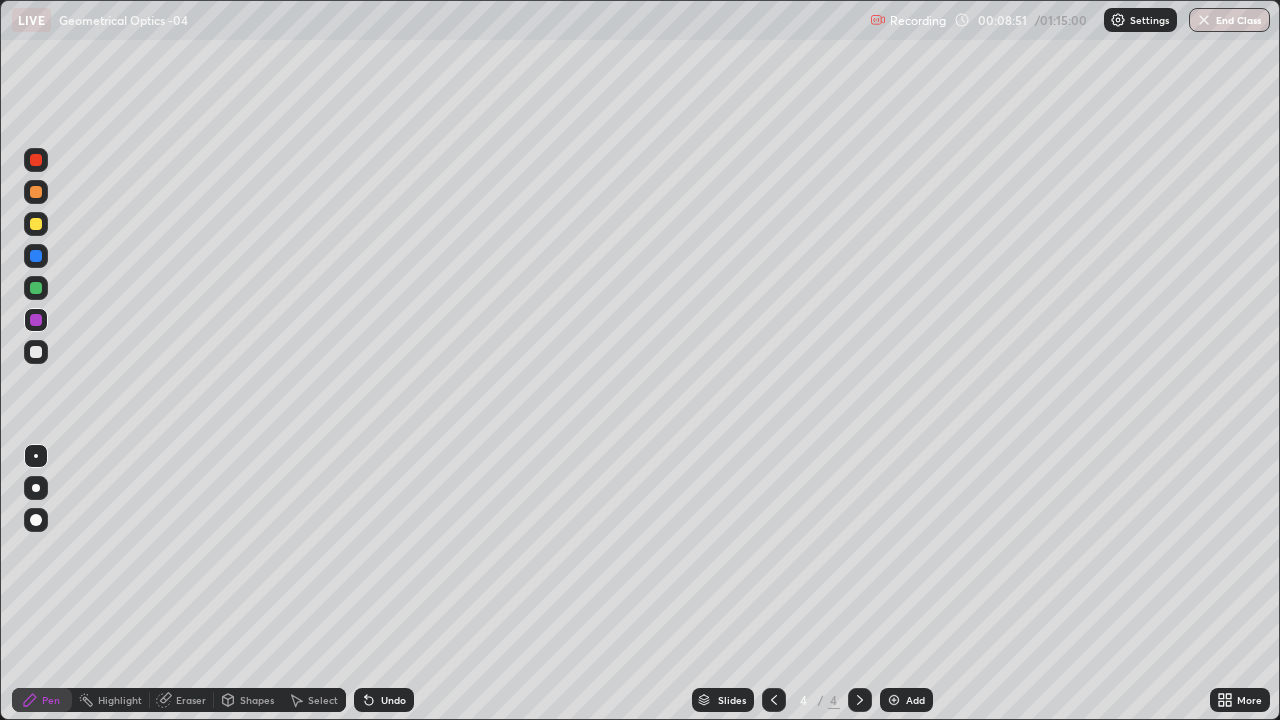 click at bounding box center (36, 352) 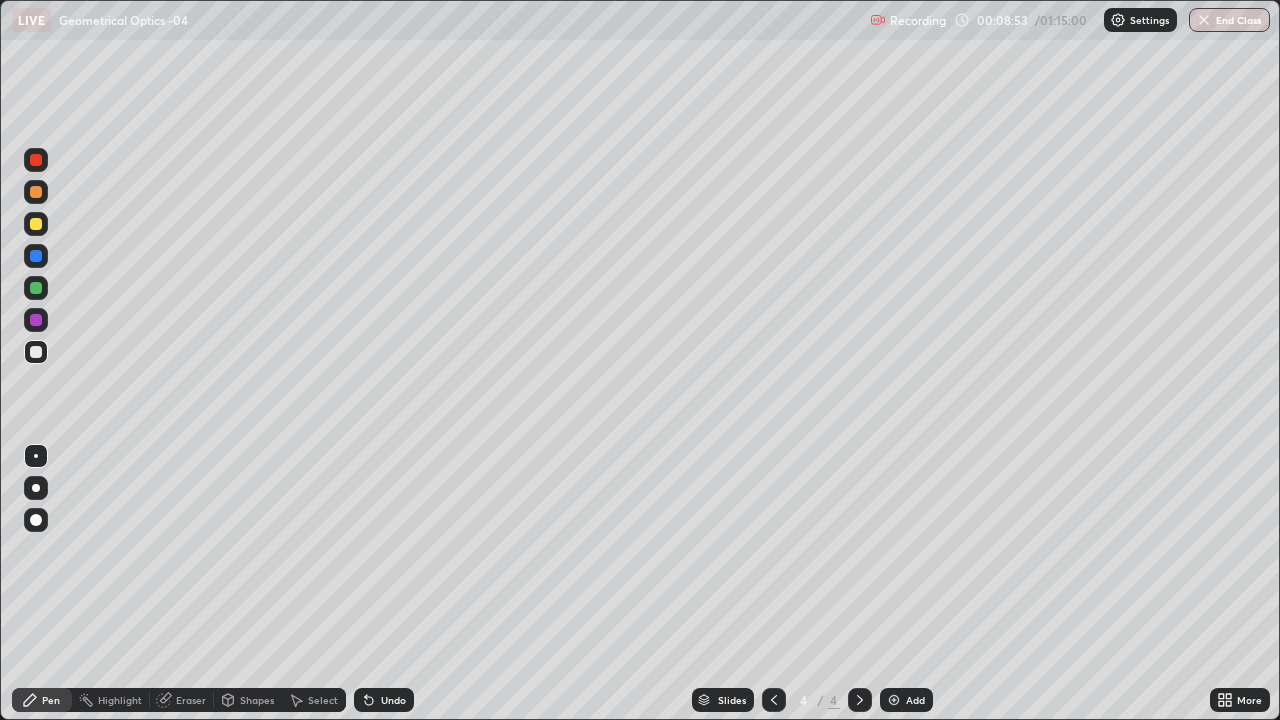 click on "Shapes" at bounding box center (248, 700) 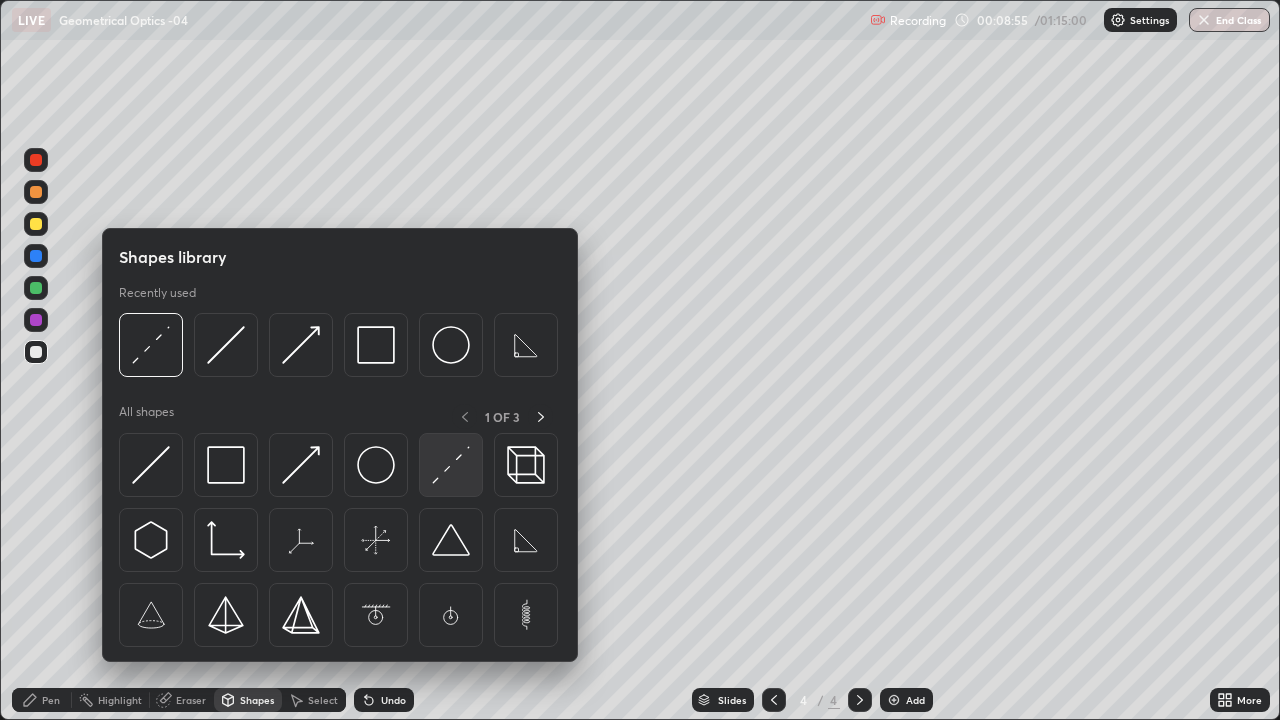 click at bounding box center (451, 465) 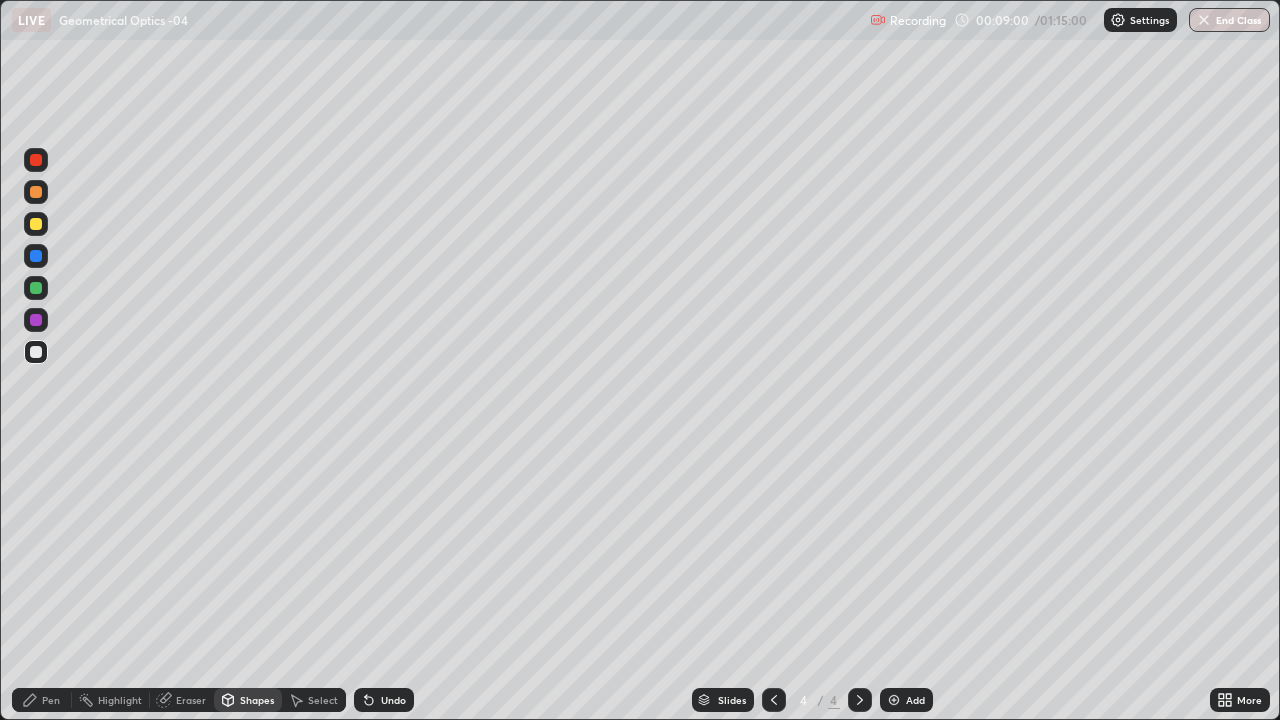 click on "Shapes" at bounding box center [257, 700] 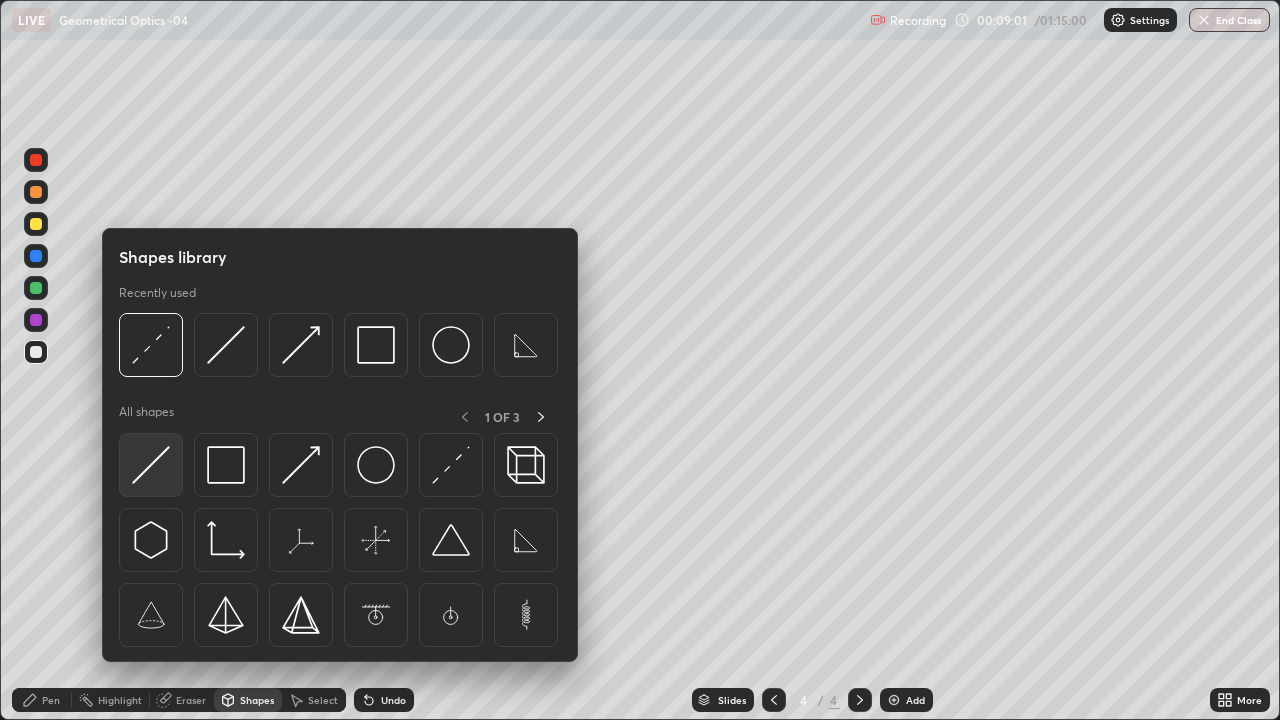 click at bounding box center (151, 465) 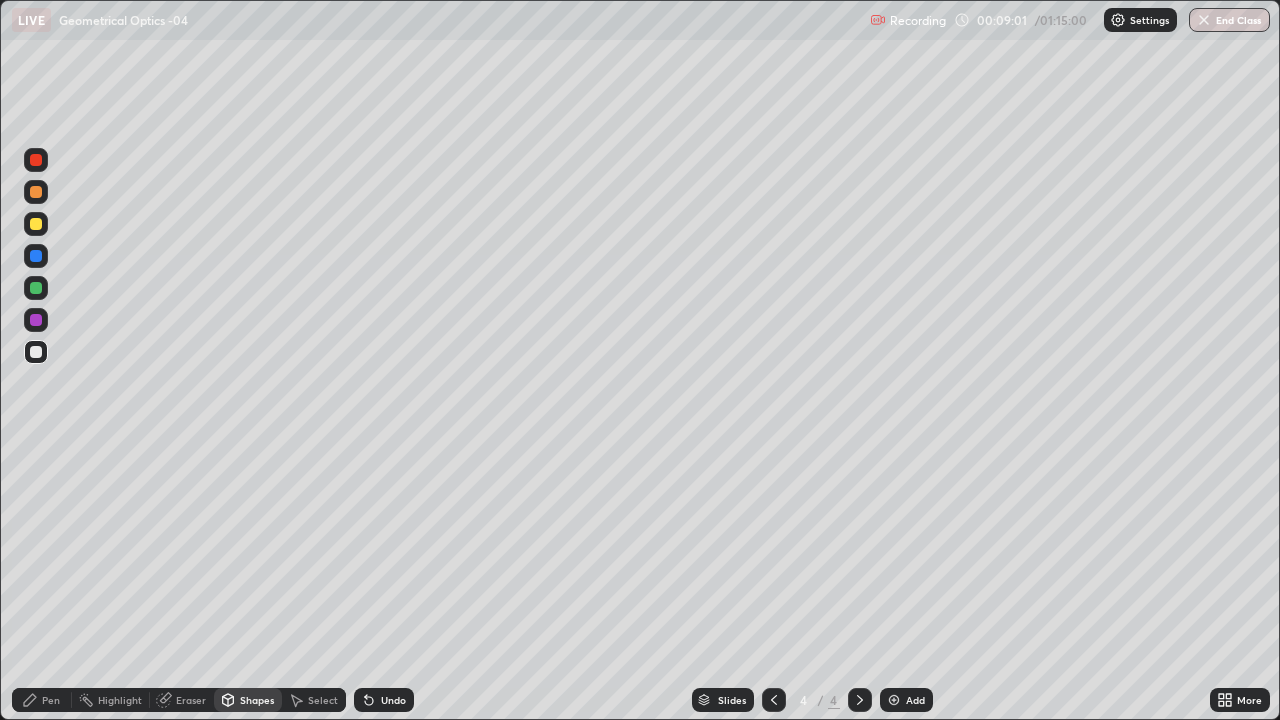 click at bounding box center (36, 288) 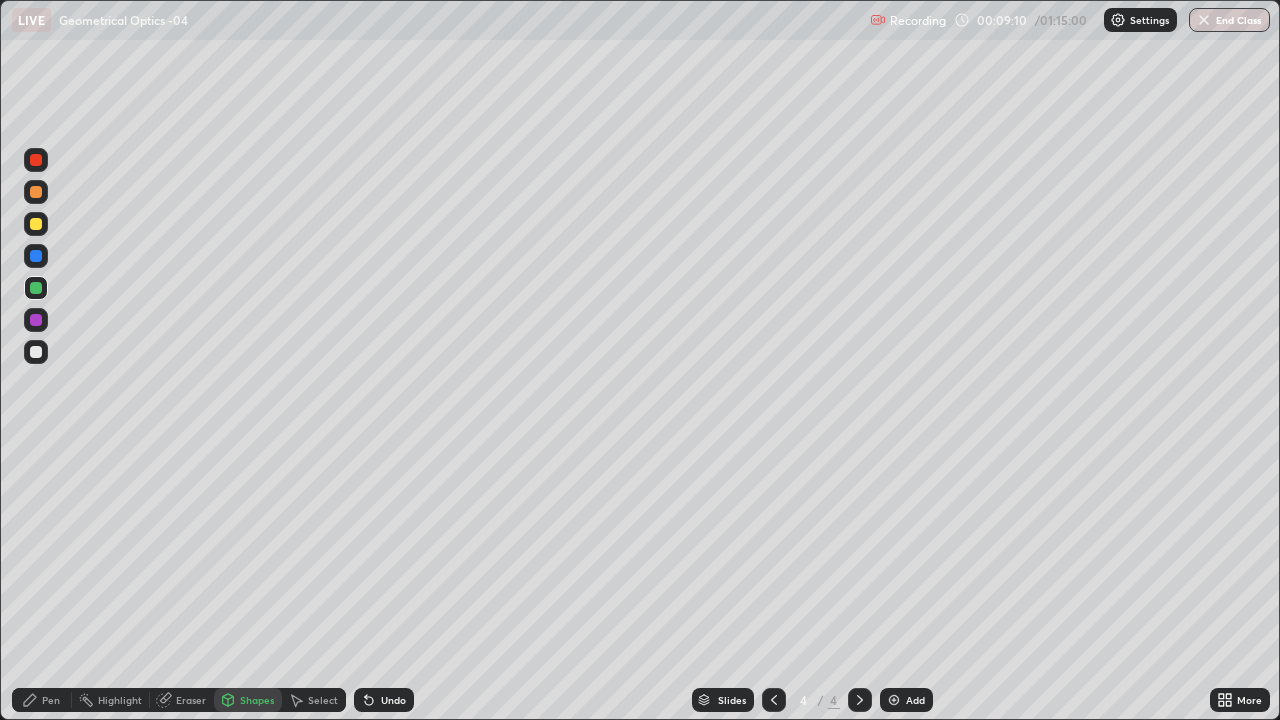 click 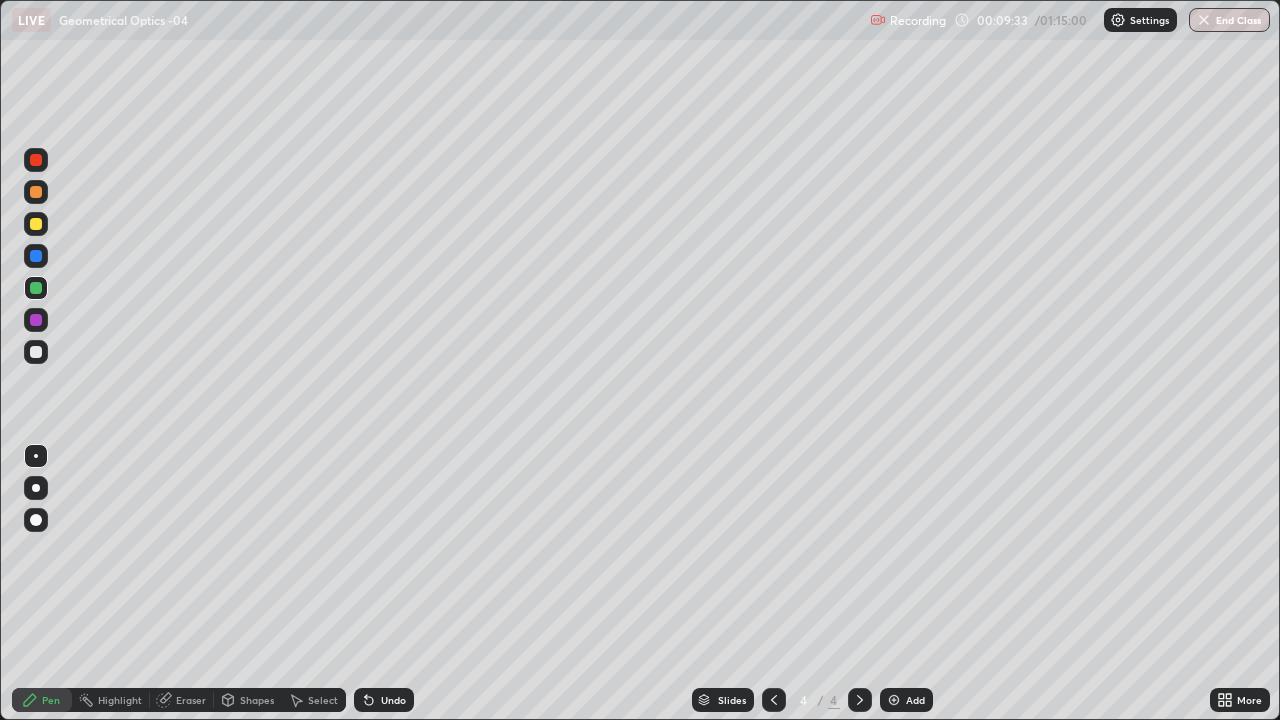 click on "Shapes" at bounding box center (257, 700) 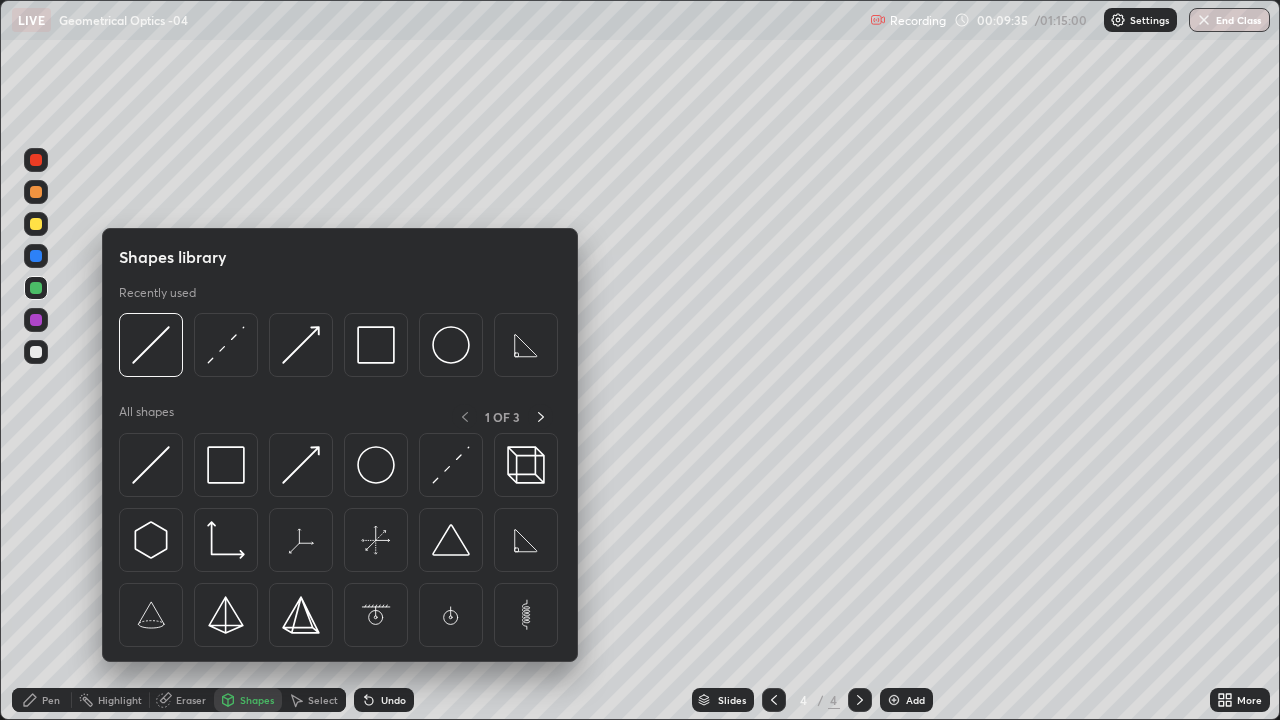 click at bounding box center (36, 320) 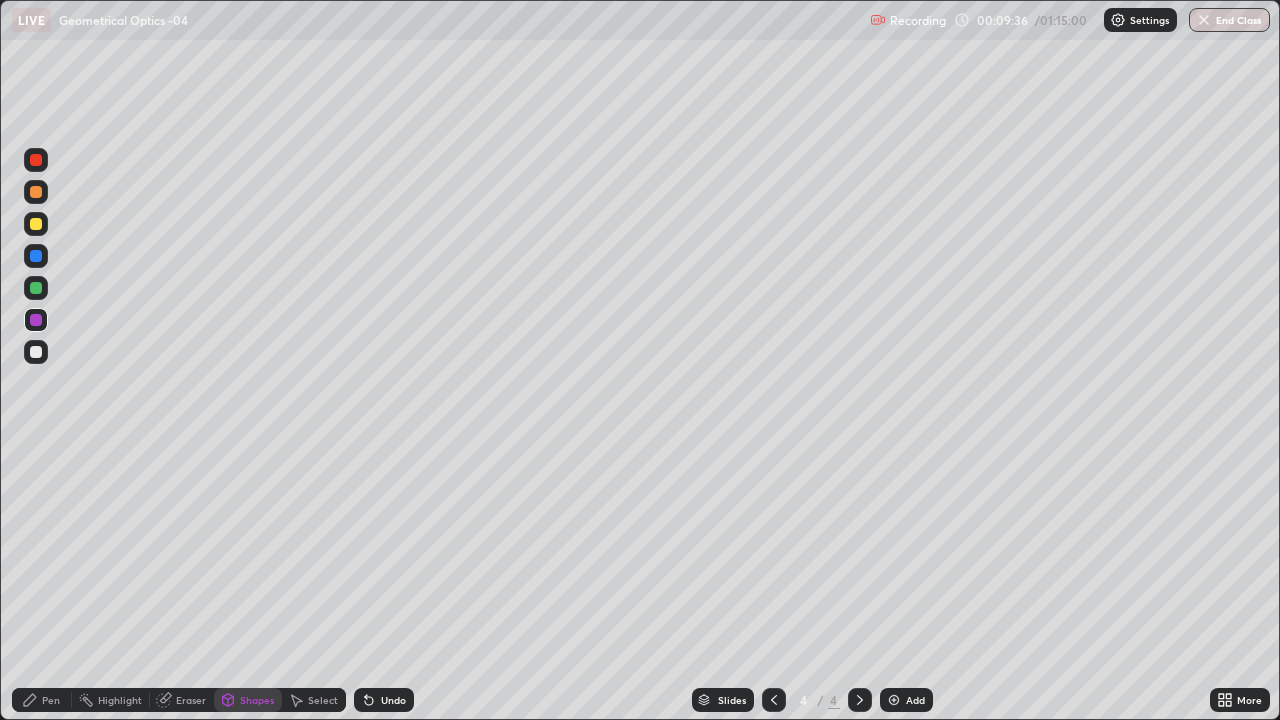 click on "Shapes" at bounding box center [257, 700] 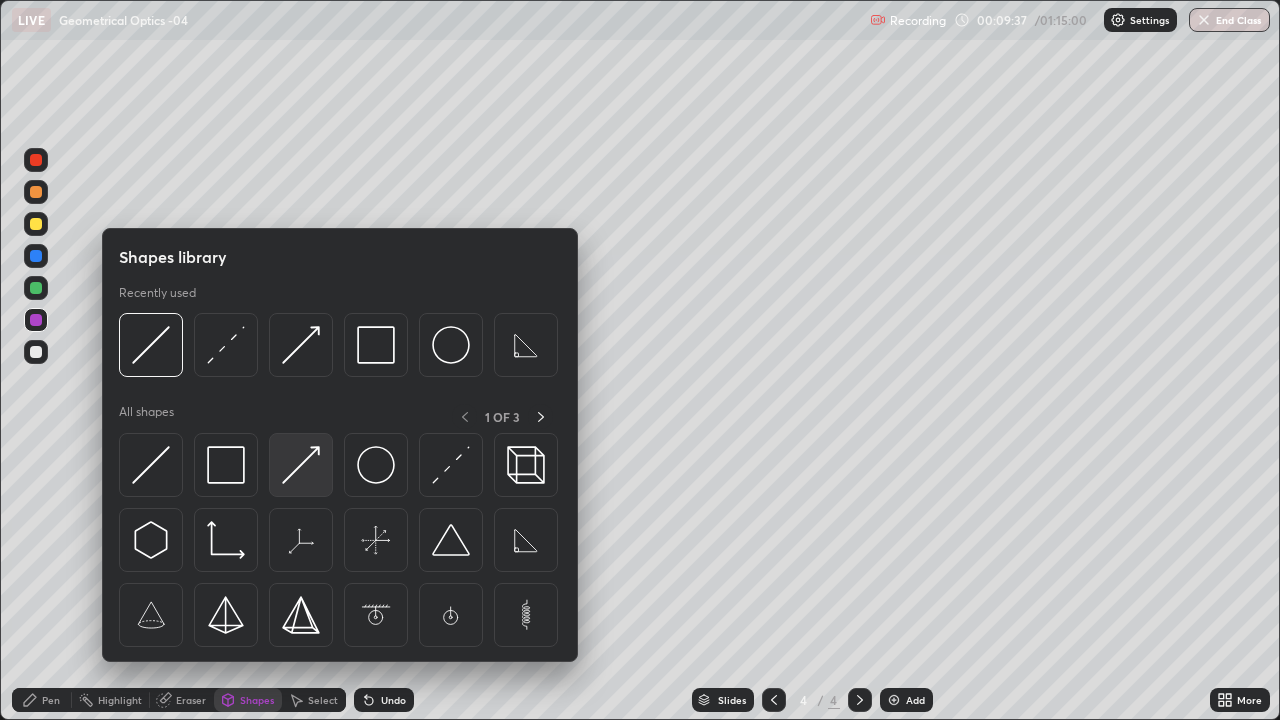 click at bounding box center (301, 465) 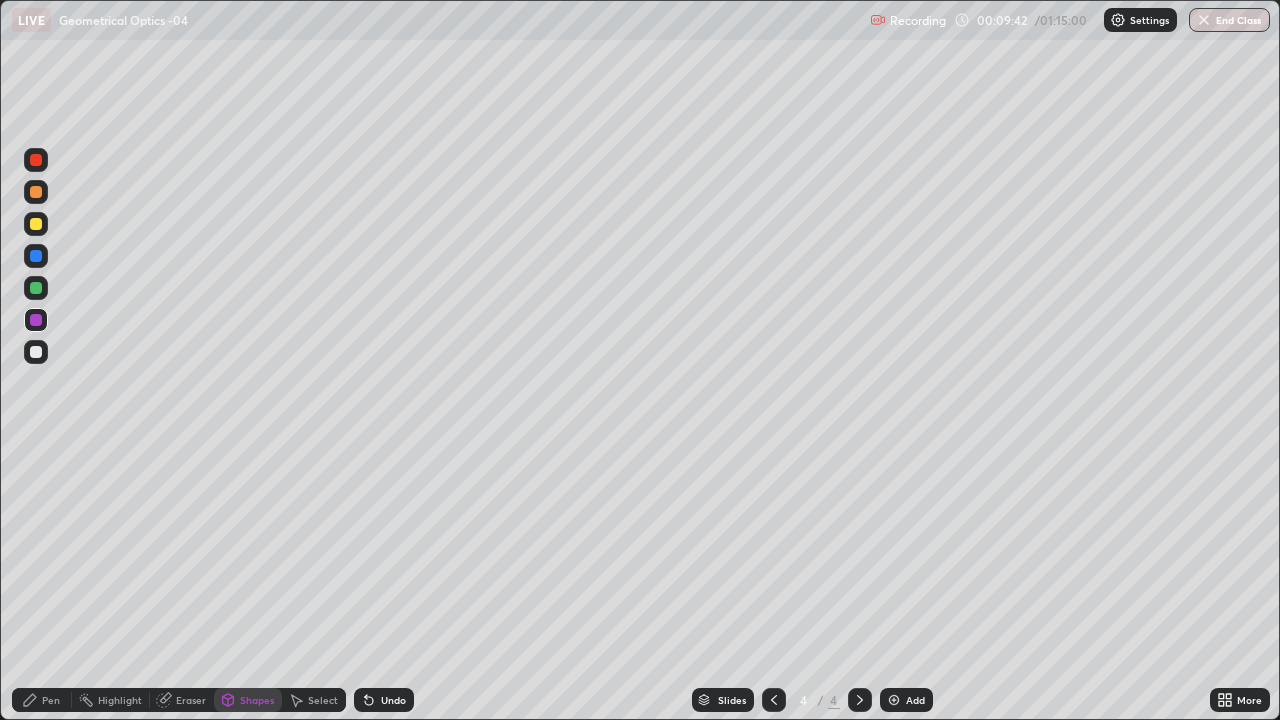 click 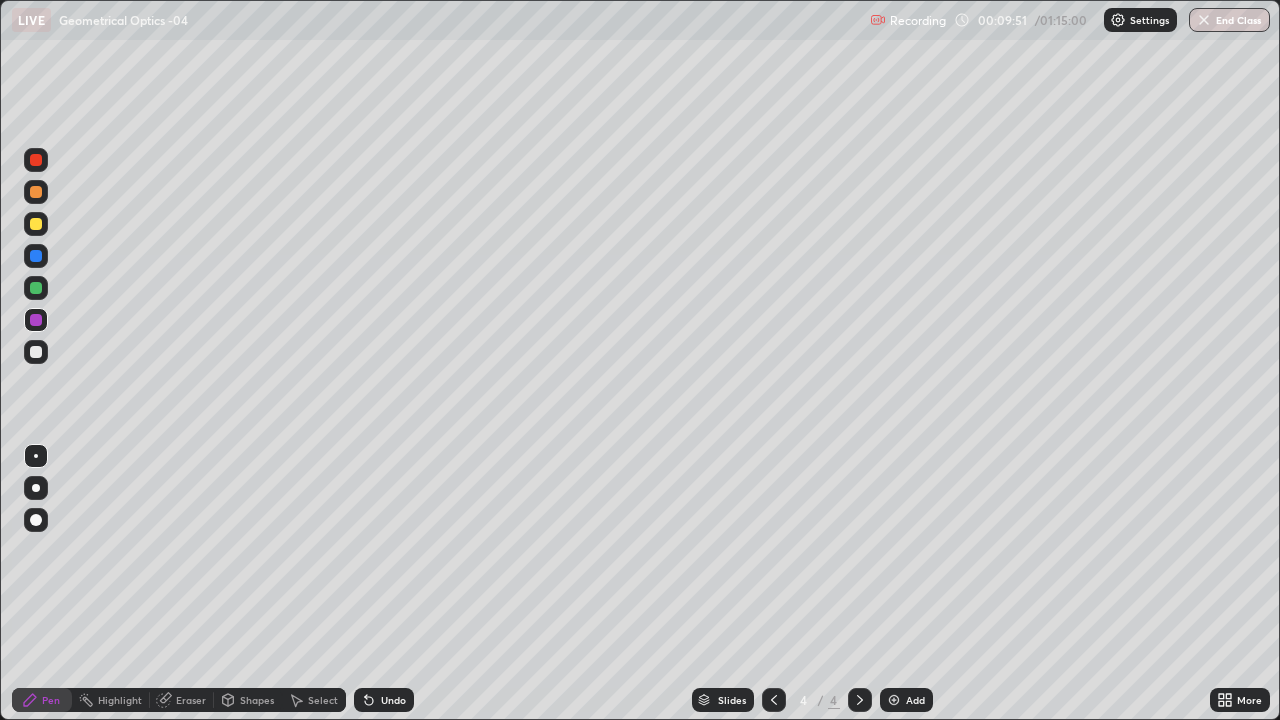 click on "Shapes" at bounding box center (257, 700) 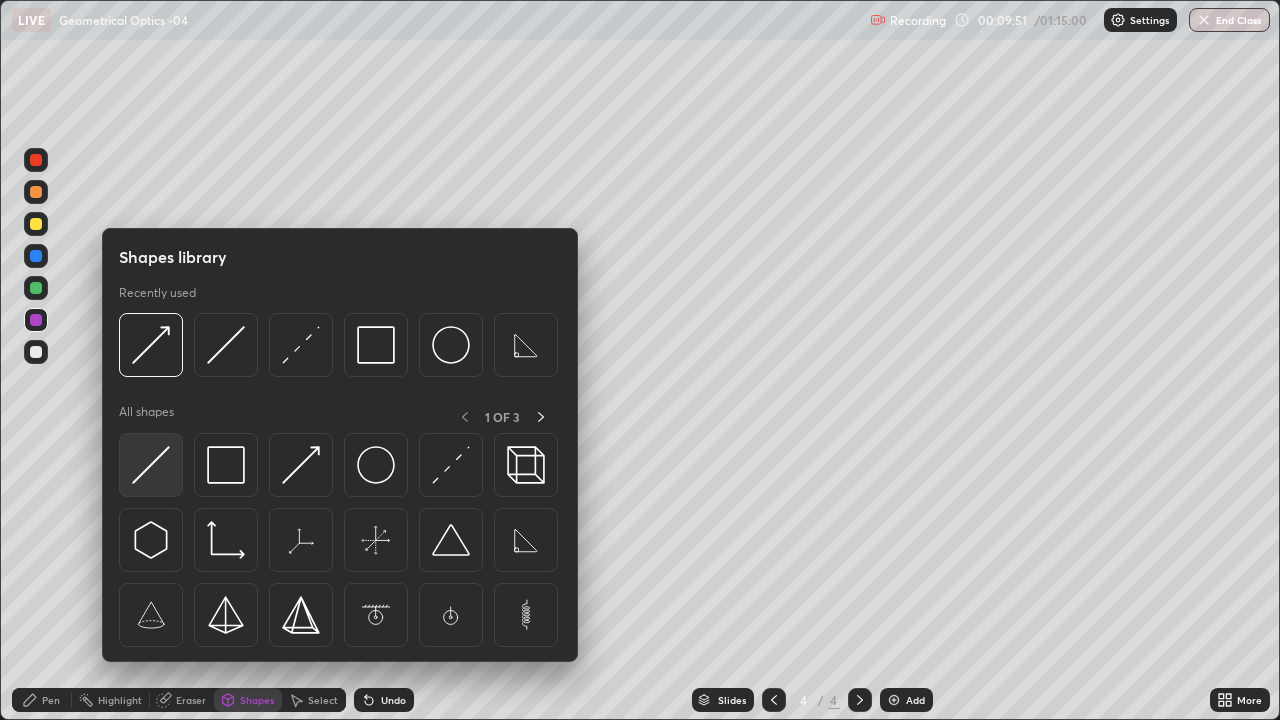 click at bounding box center (151, 465) 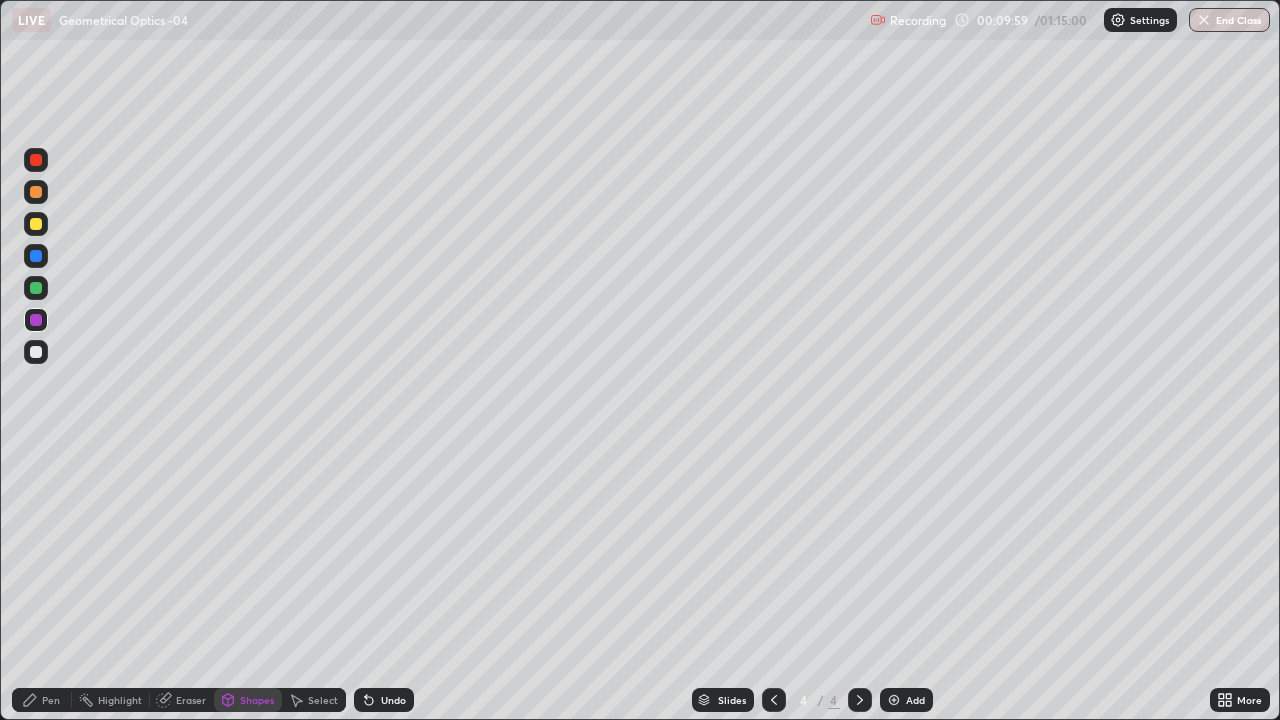 click on "Shapes" at bounding box center [248, 700] 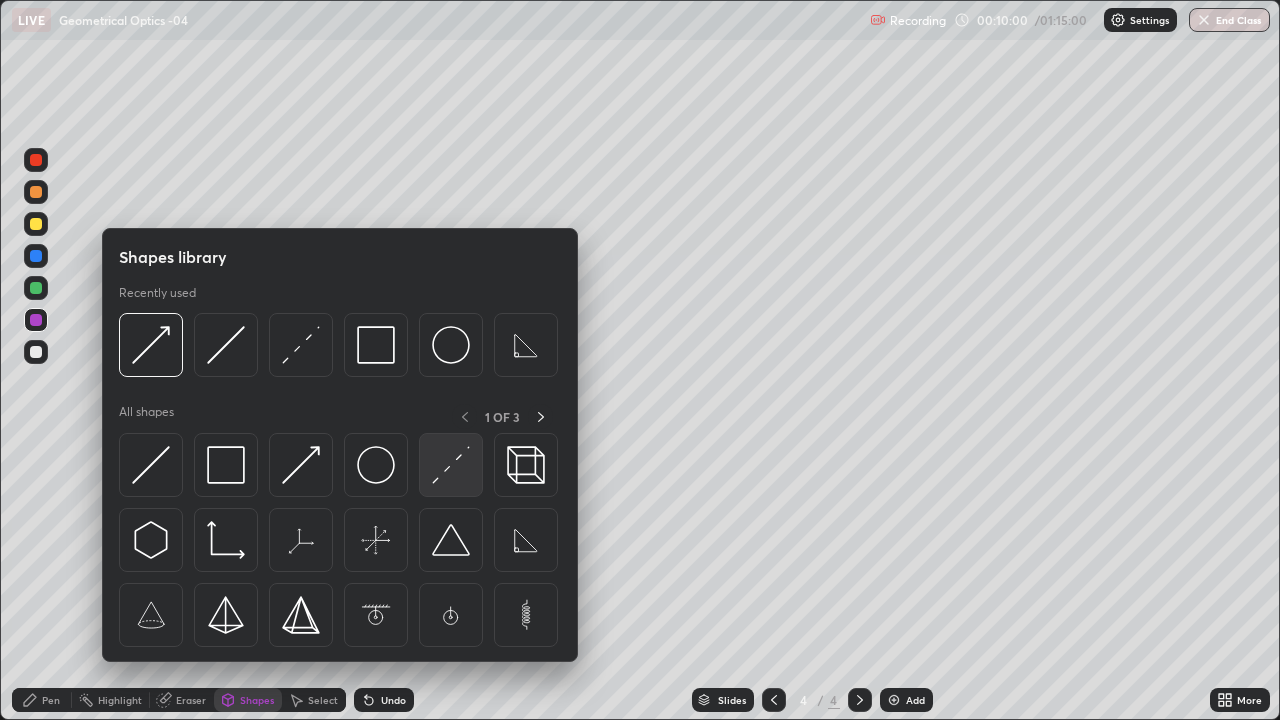 click at bounding box center (451, 465) 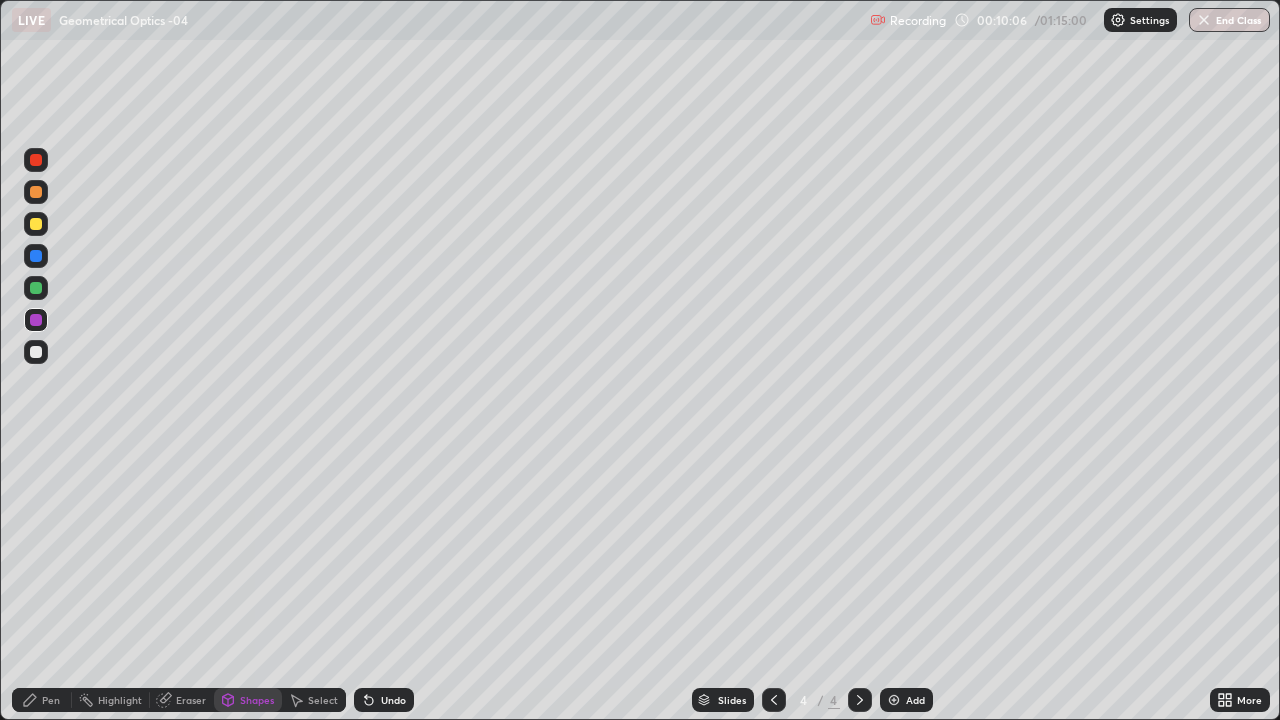 click on "Undo" at bounding box center (393, 700) 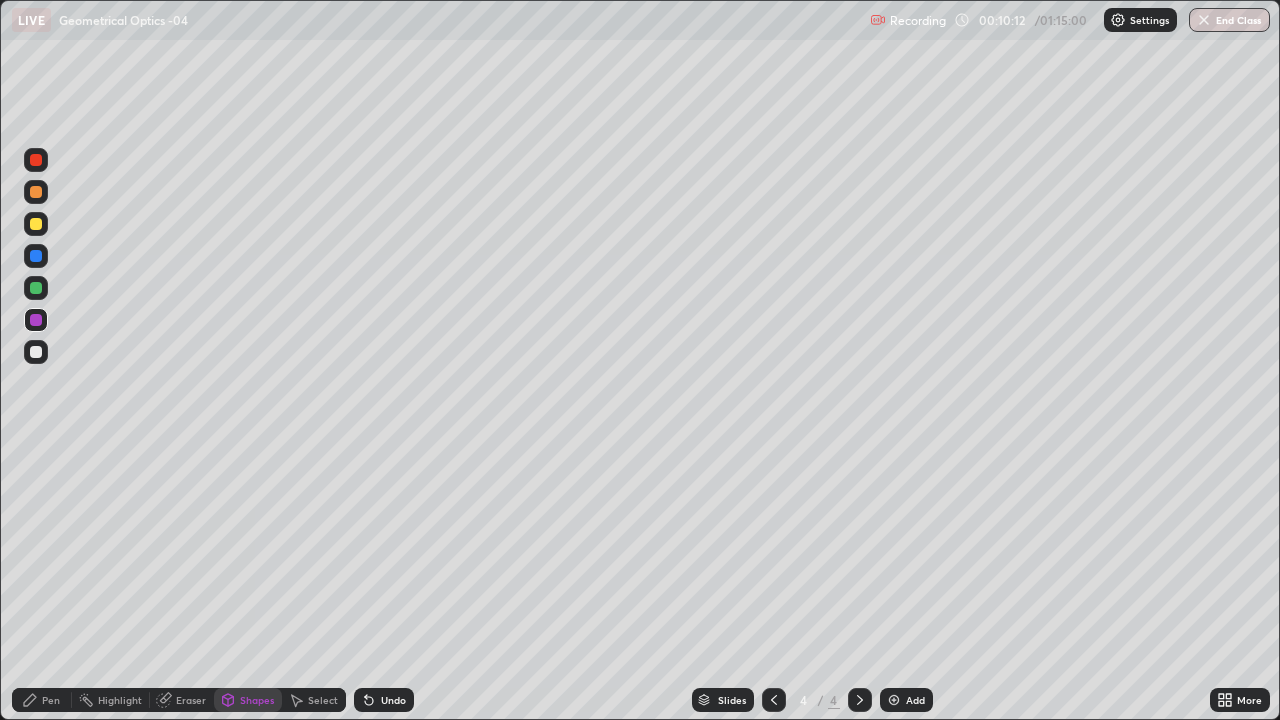 click on "Pen" at bounding box center (42, 700) 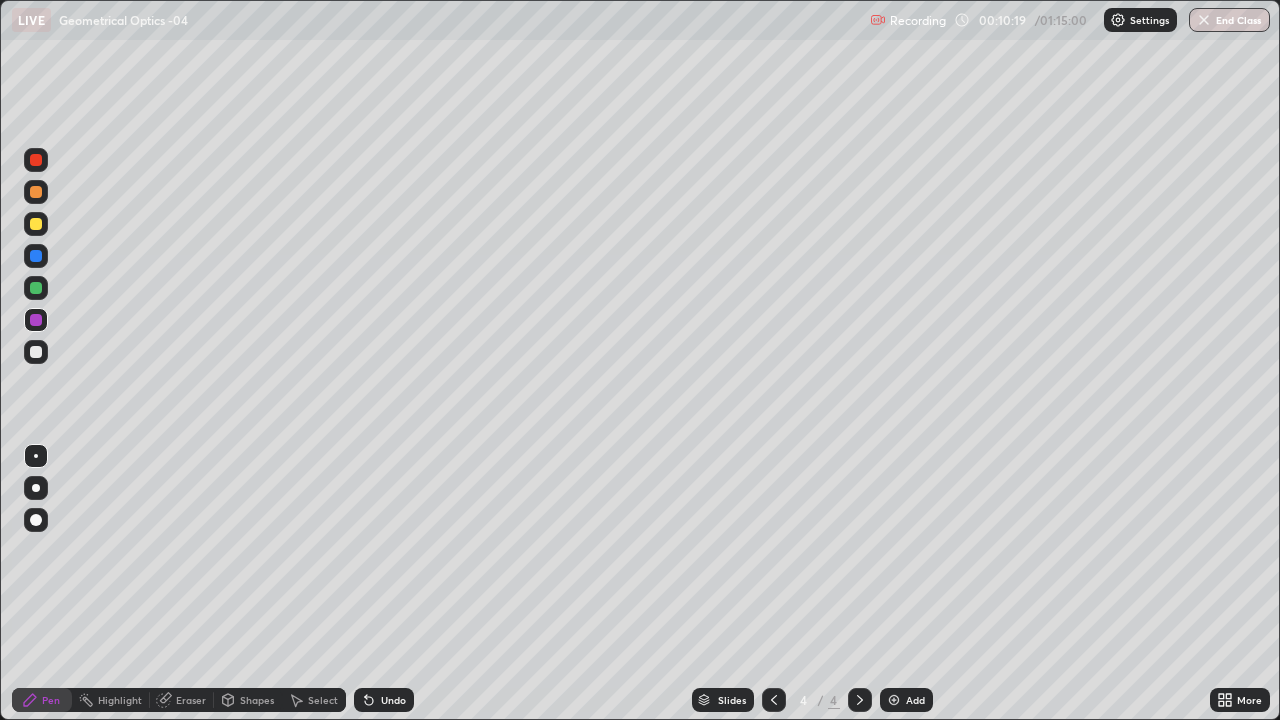 click at bounding box center [36, 224] 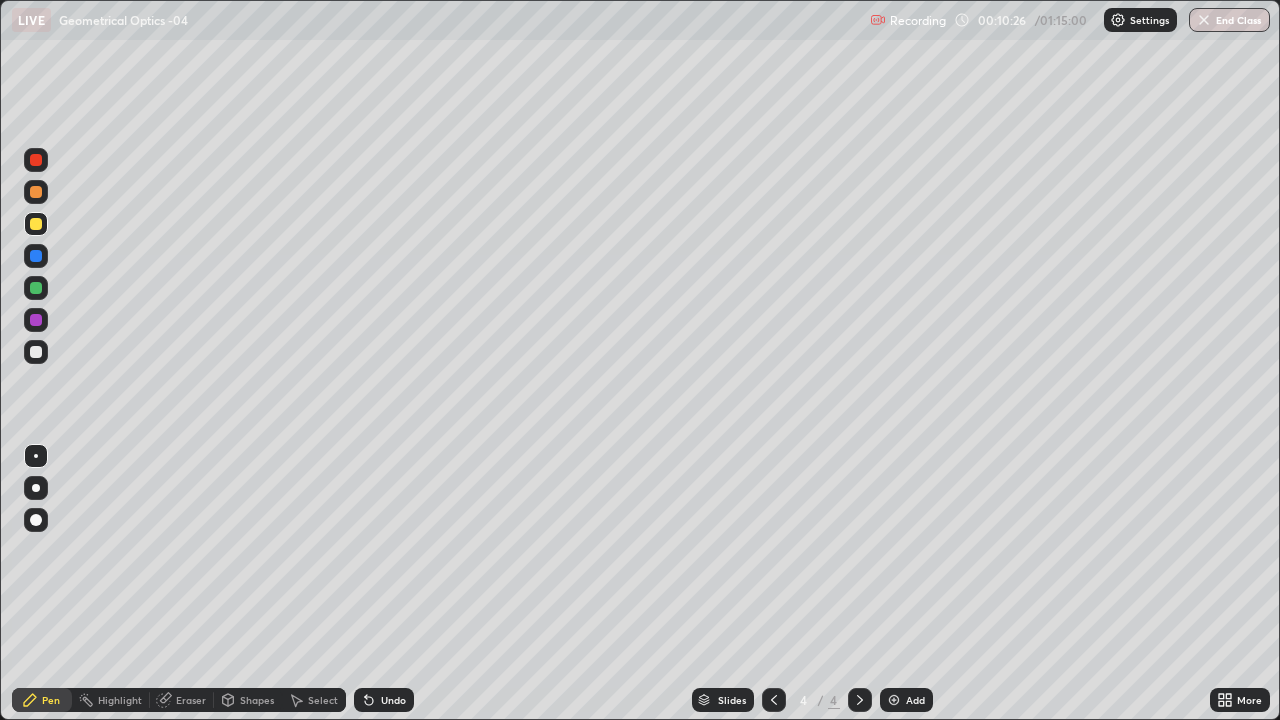 click on "Shapes" at bounding box center (248, 700) 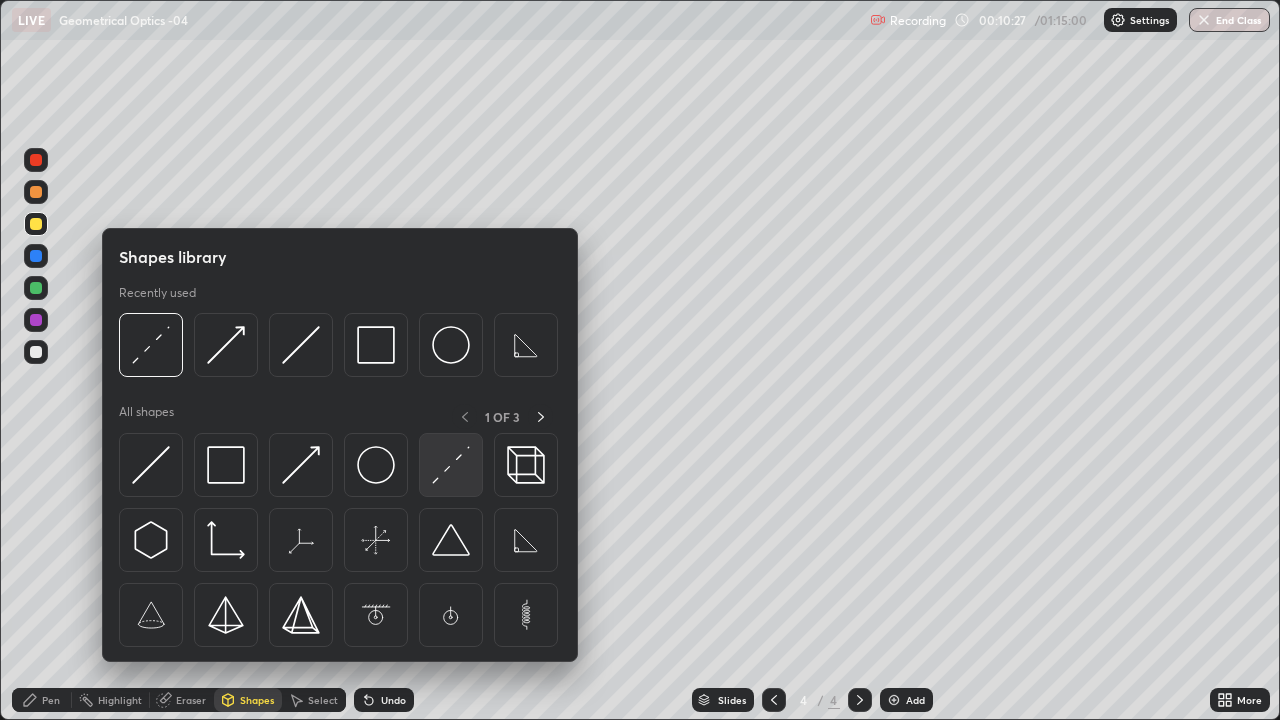 click at bounding box center (451, 465) 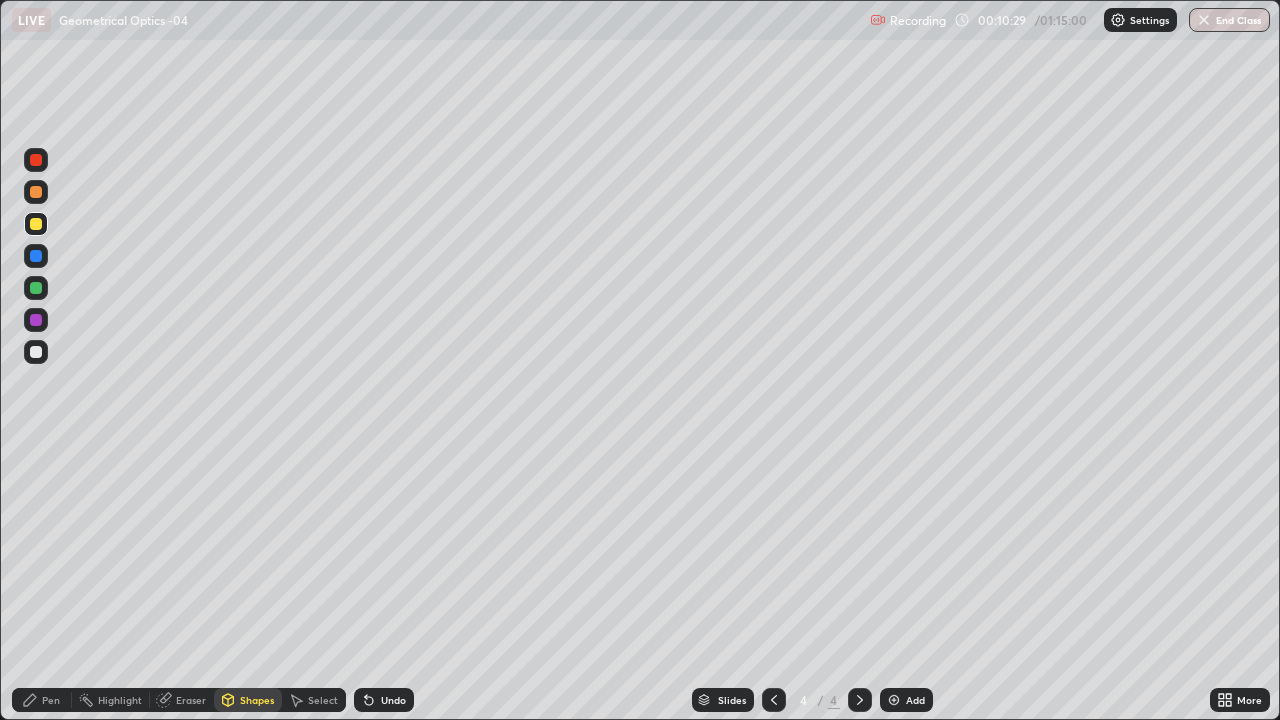click 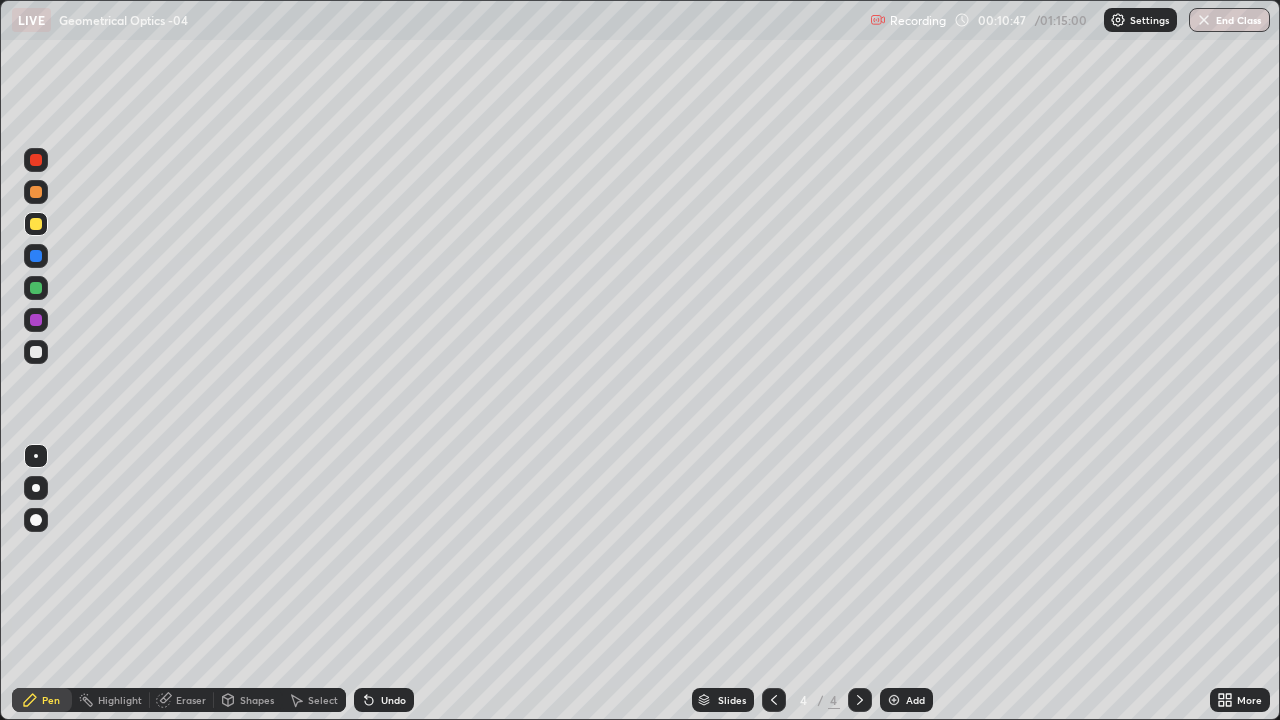 click on "Pen" at bounding box center [51, 700] 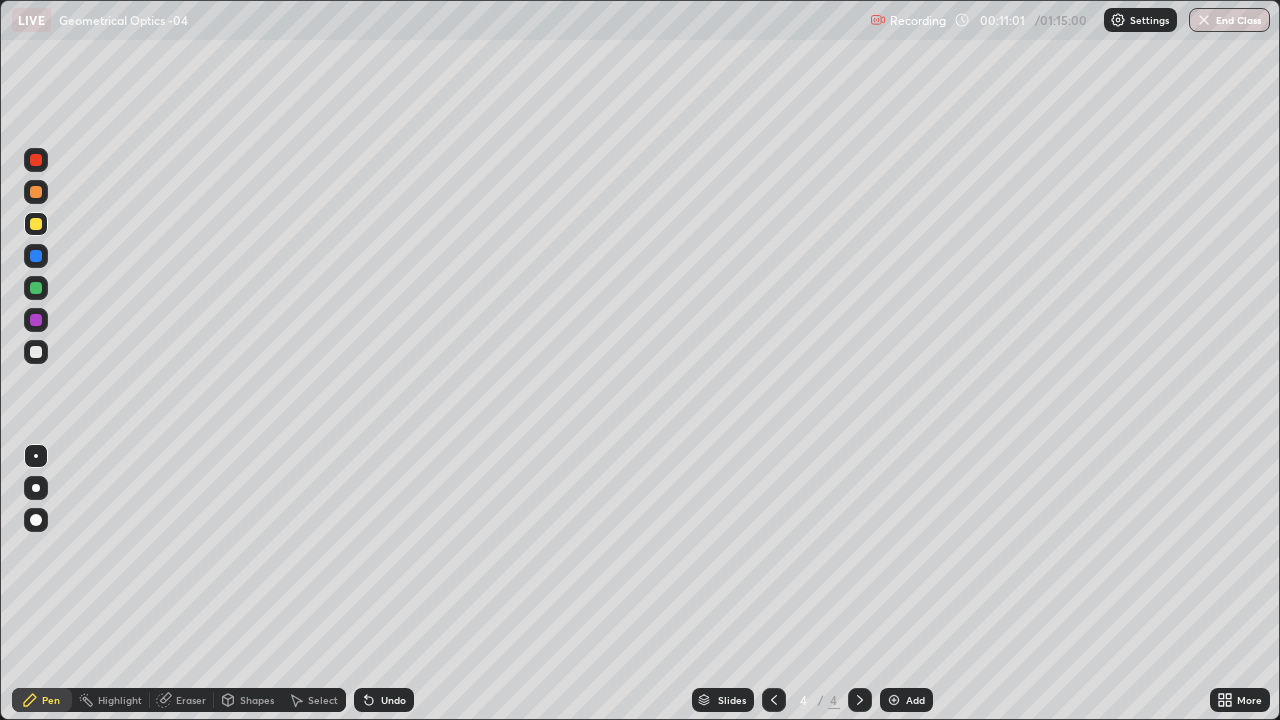 click on "Undo" at bounding box center [384, 700] 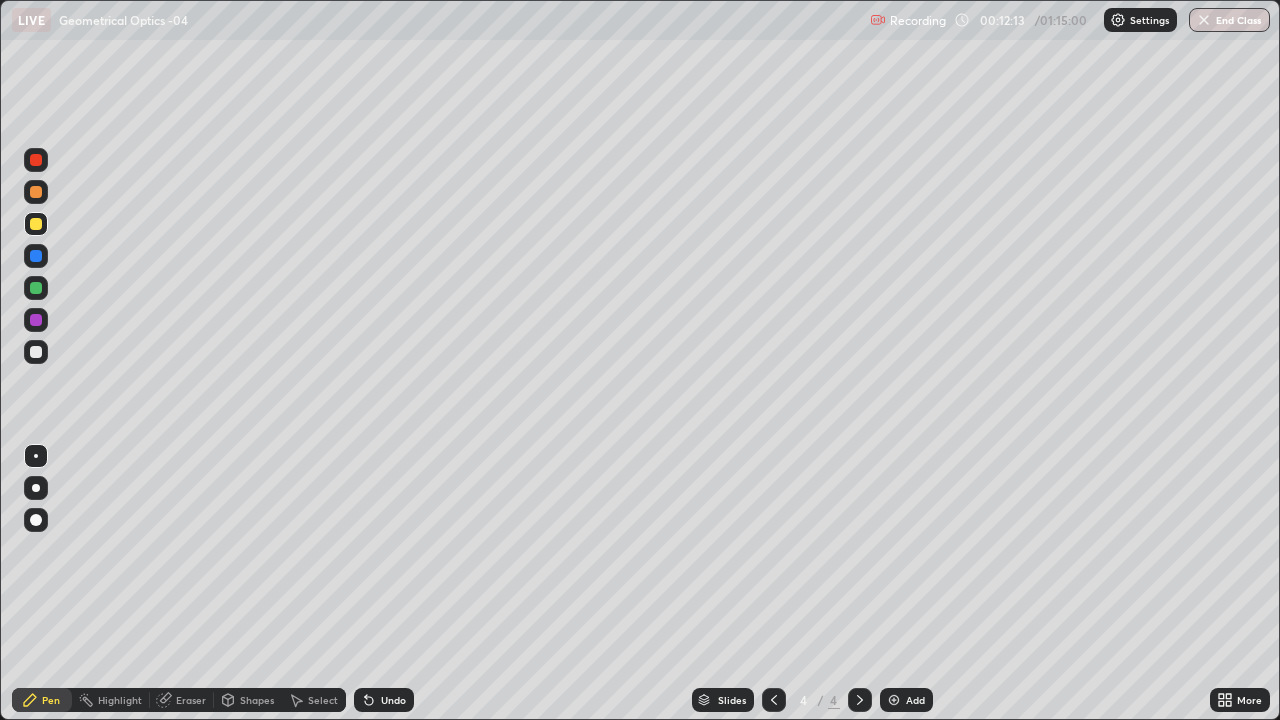 click on "Shapes" at bounding box center (257, 700) 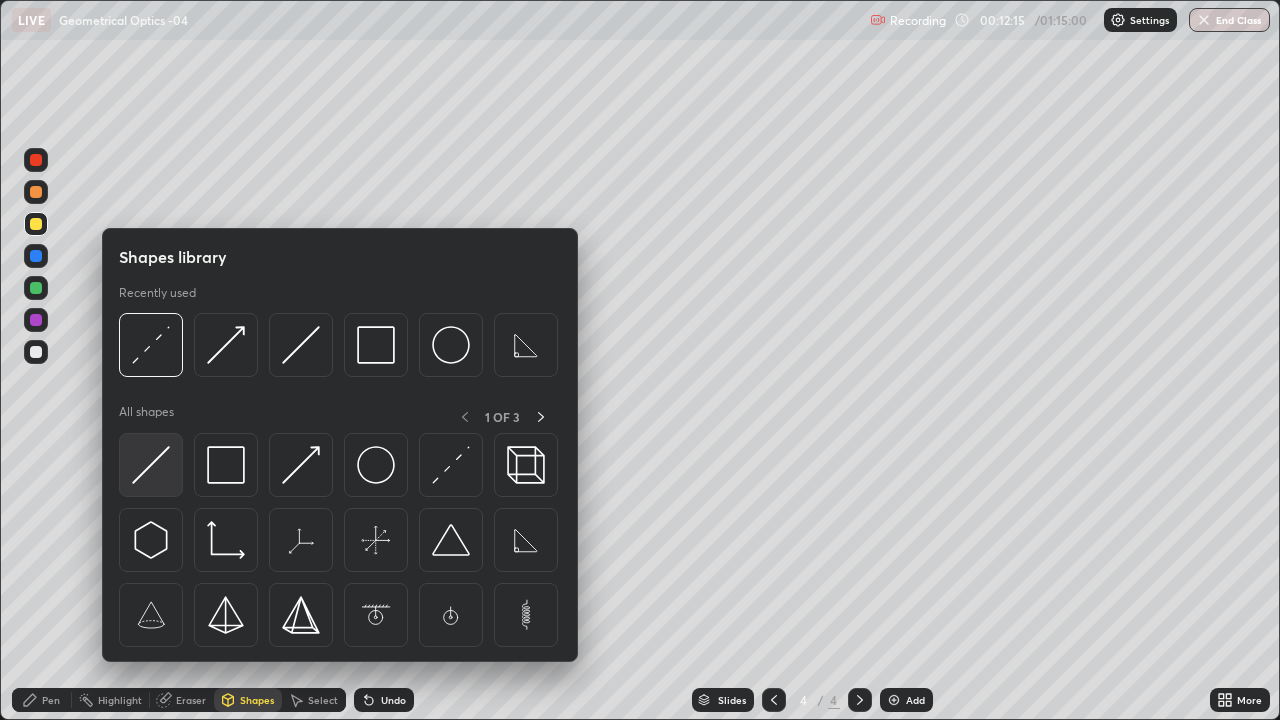 click at bounding box center (151, 465) 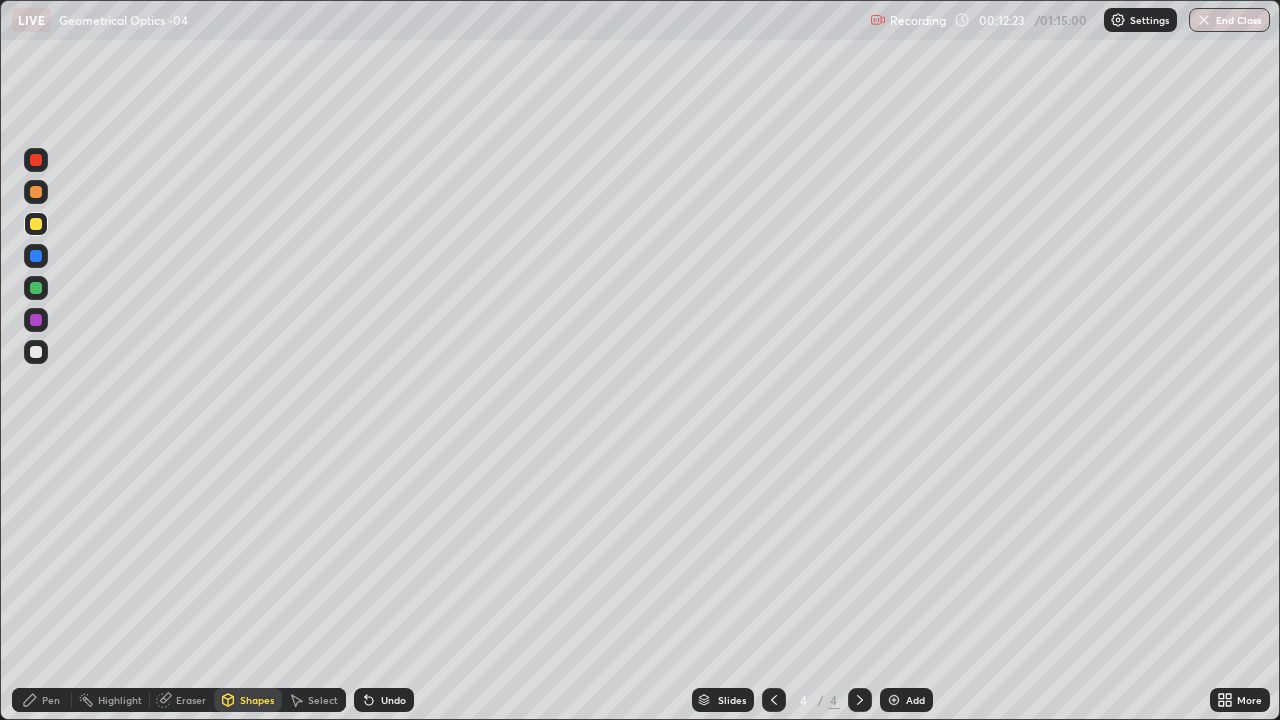 click on "Shapes" at bounding box center [257, 700] 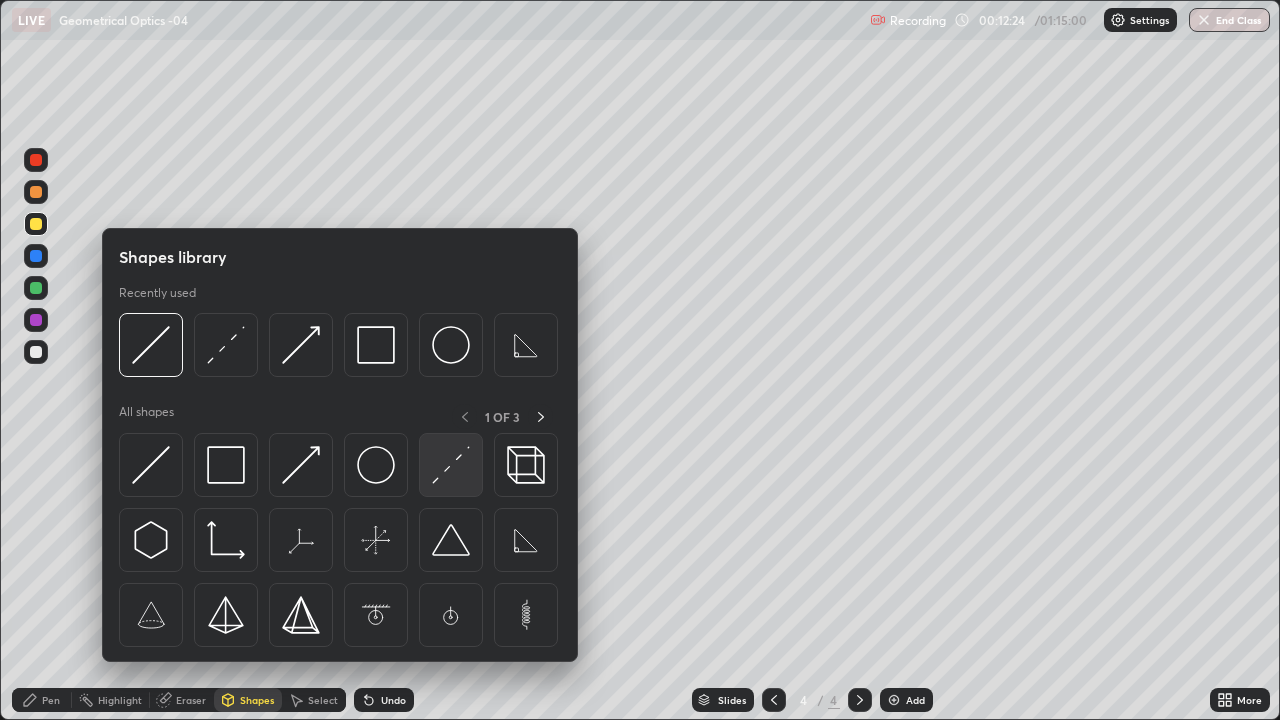 click at bounding box center (451, 465) 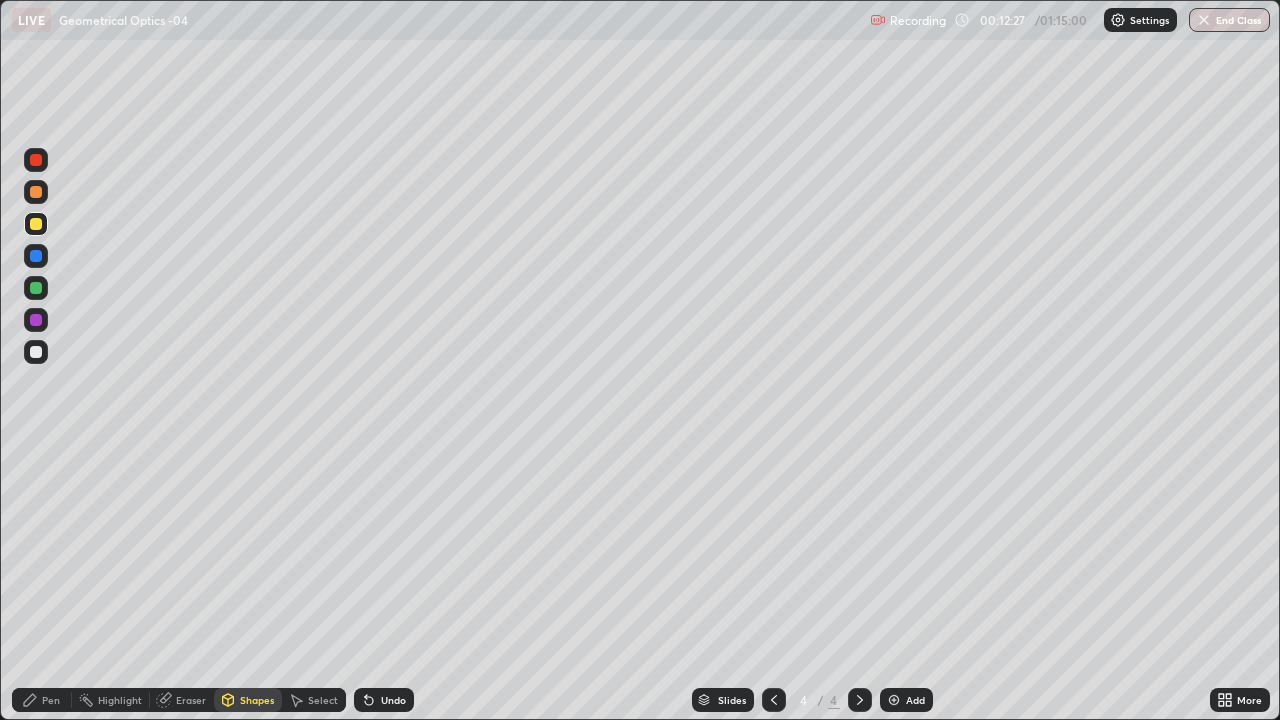 click on "Shapes" at bounding box center (257, 700) 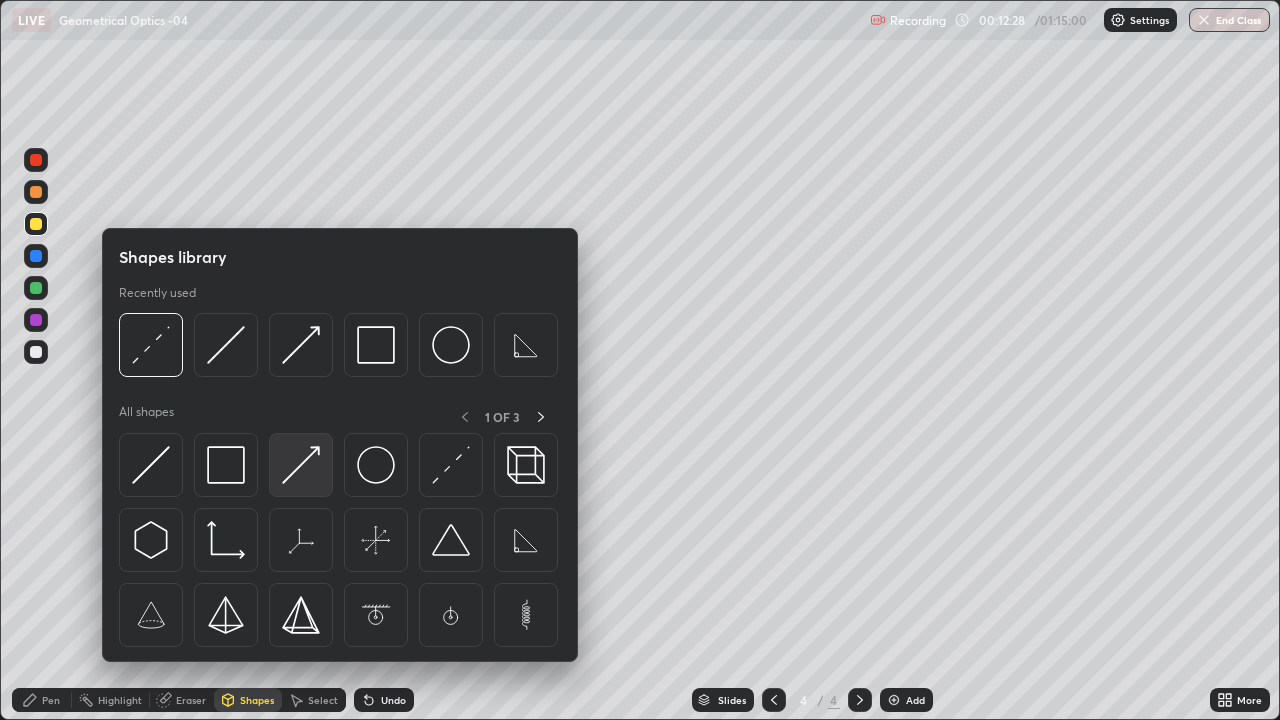 click at bounding box center (301, 465) 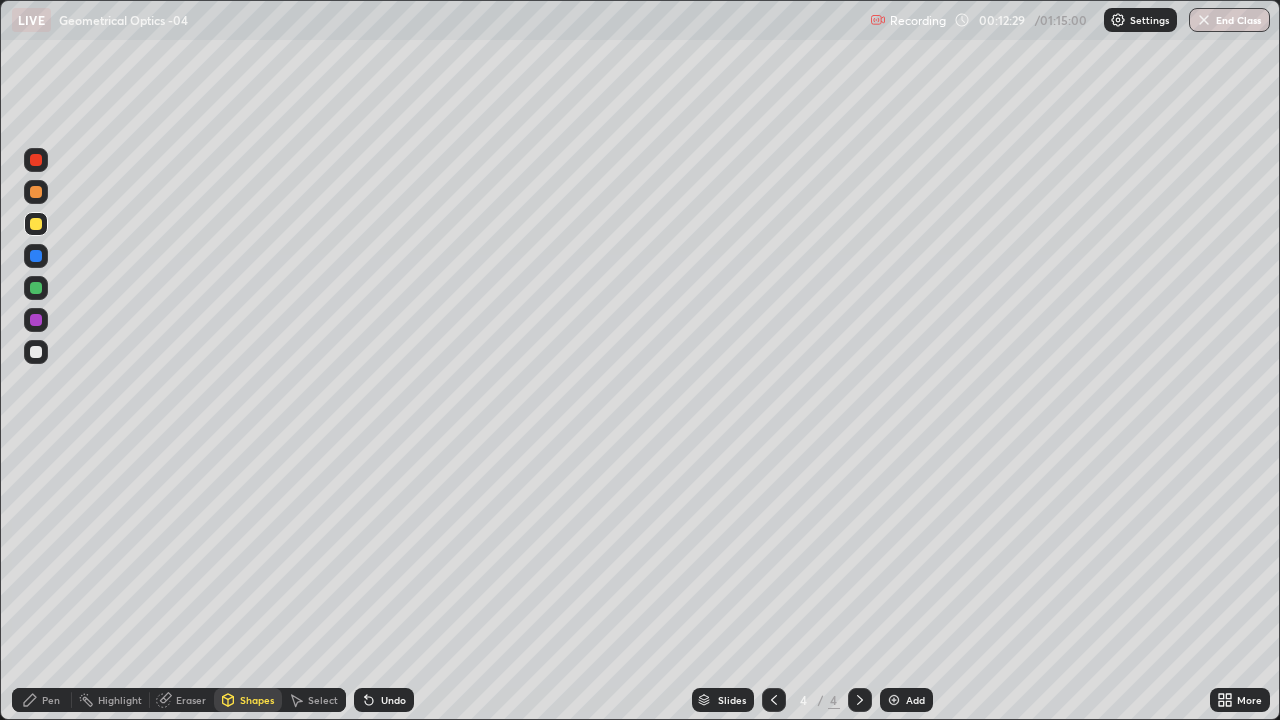 click at bounding box center [36, 288] 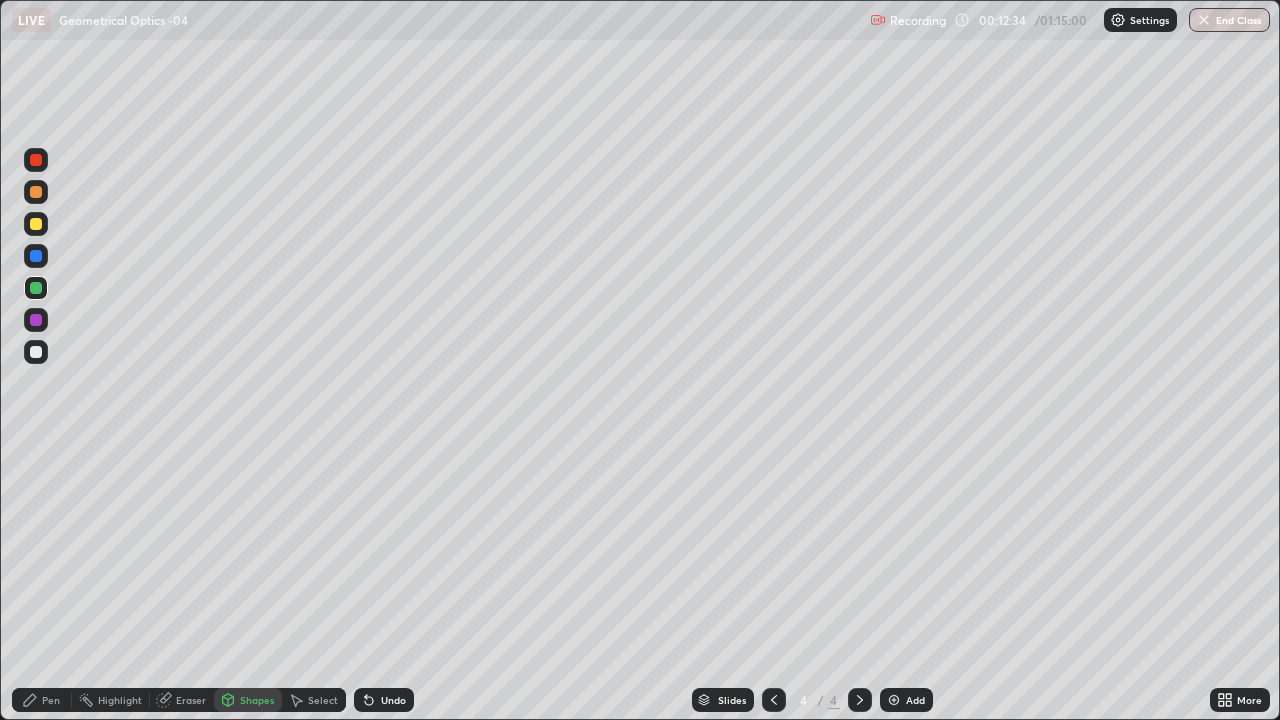 click on "Pen" at bounding box center (42, 700) 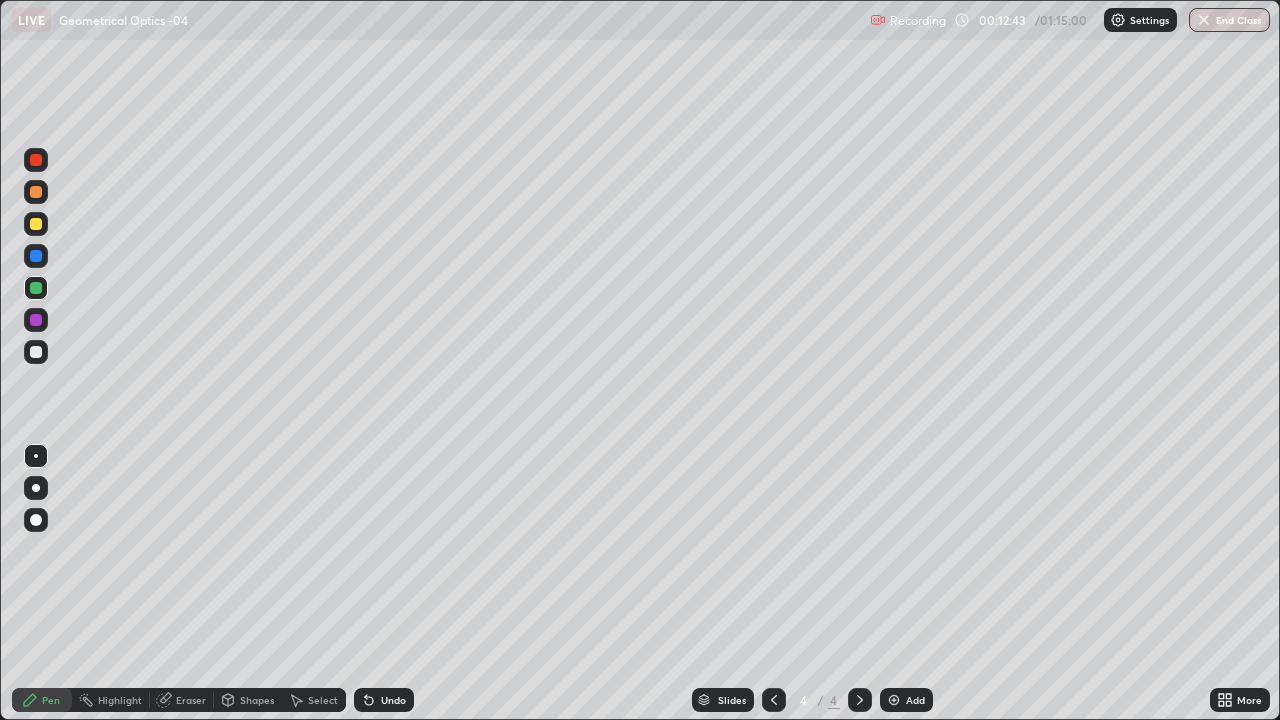 click on "Shapes" at bounding box center [257, 700] 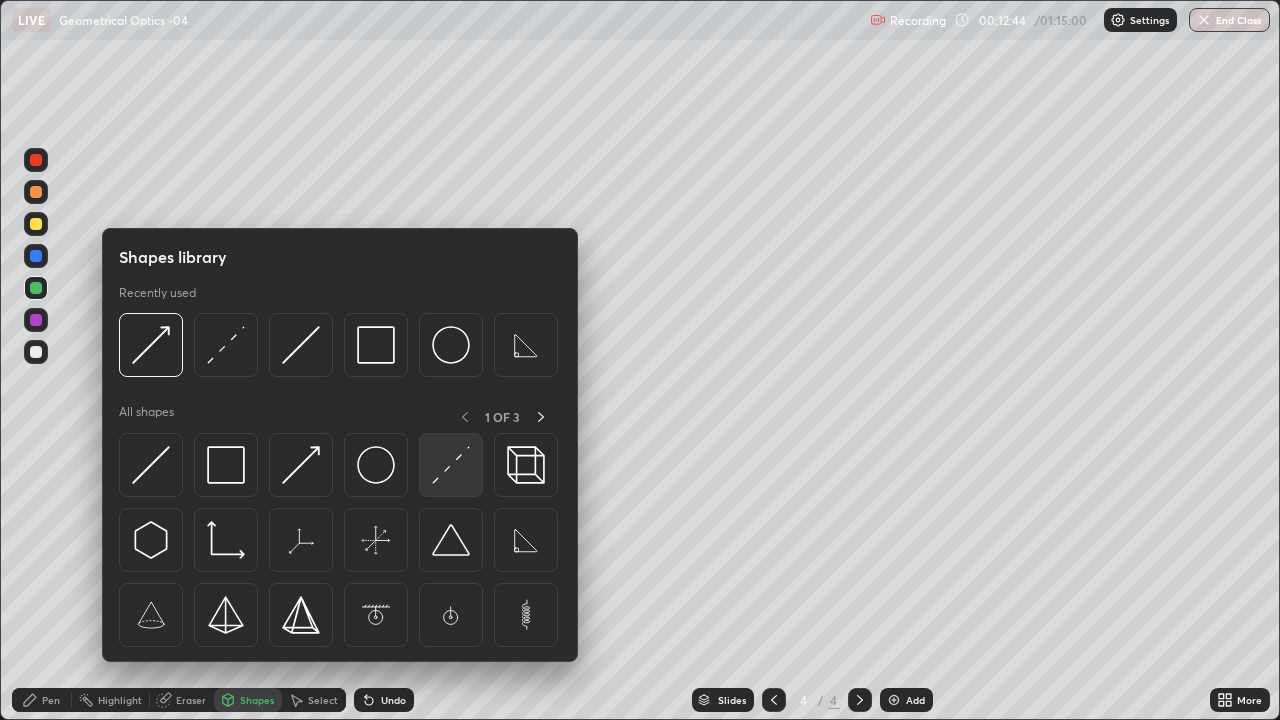click at bounding box center (451, 465) 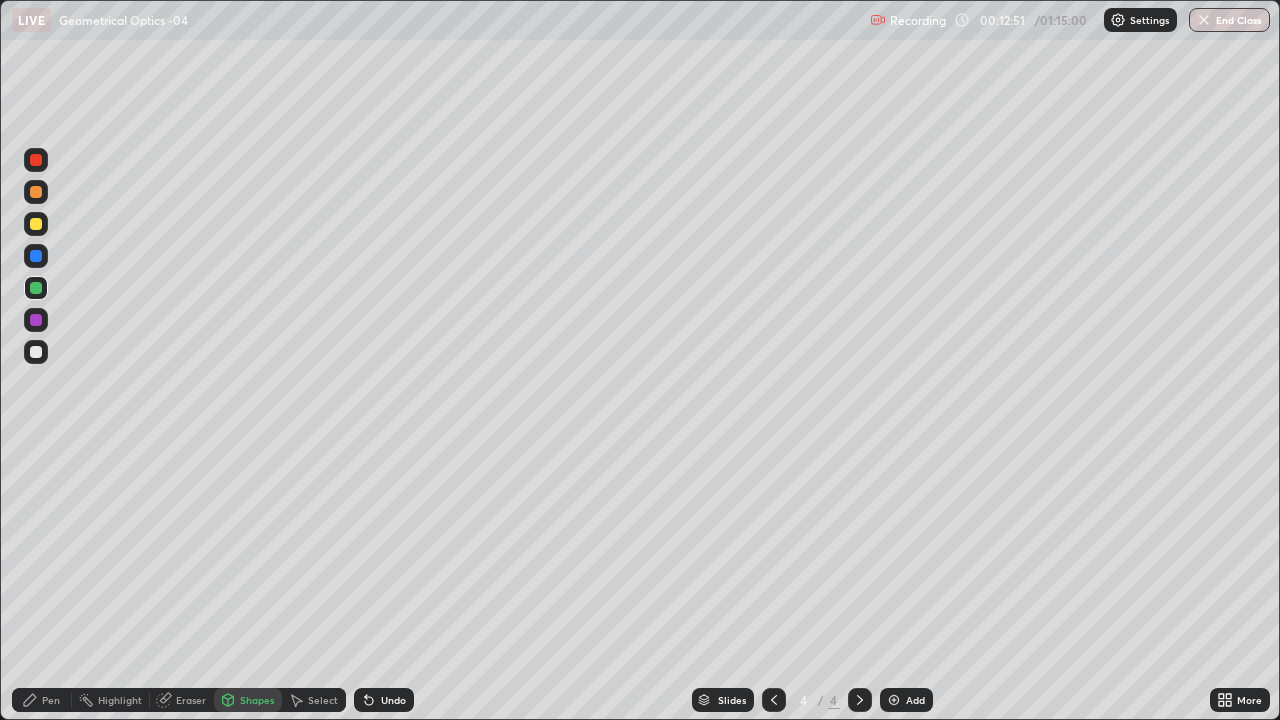 click on "Shapes" at bounding box center [257, 700] 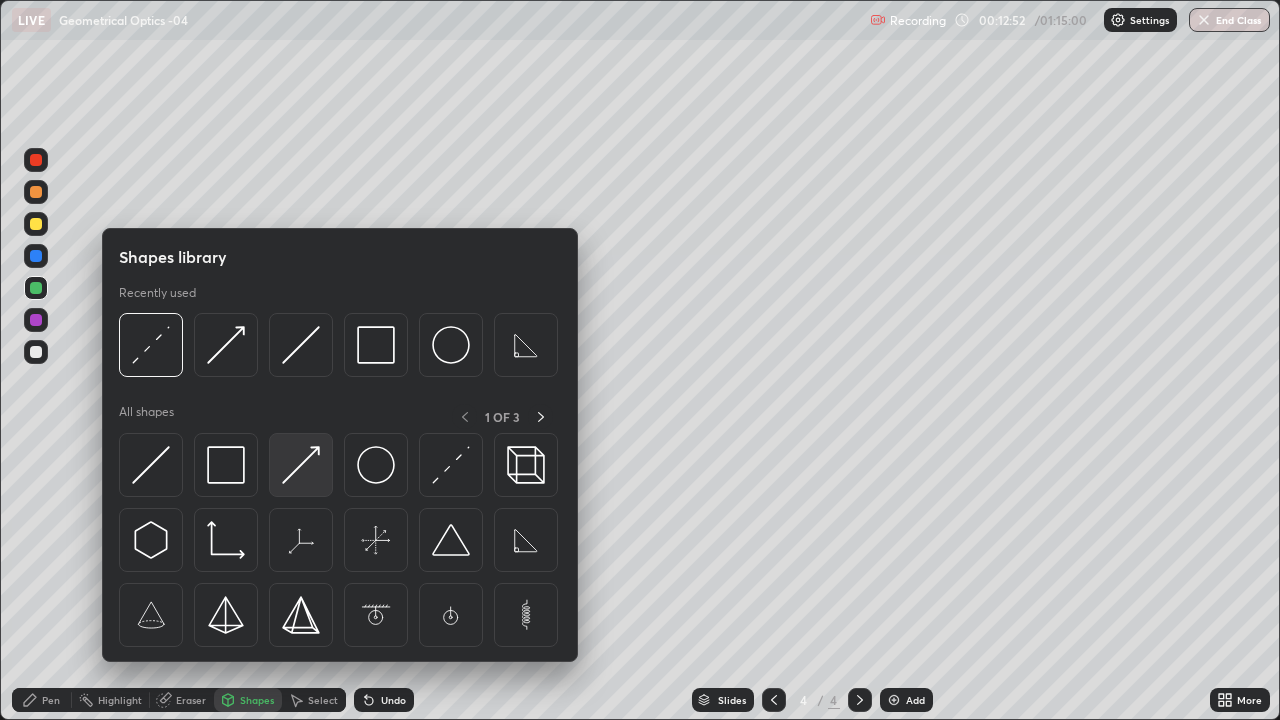 click at bounding box center [301, 465] 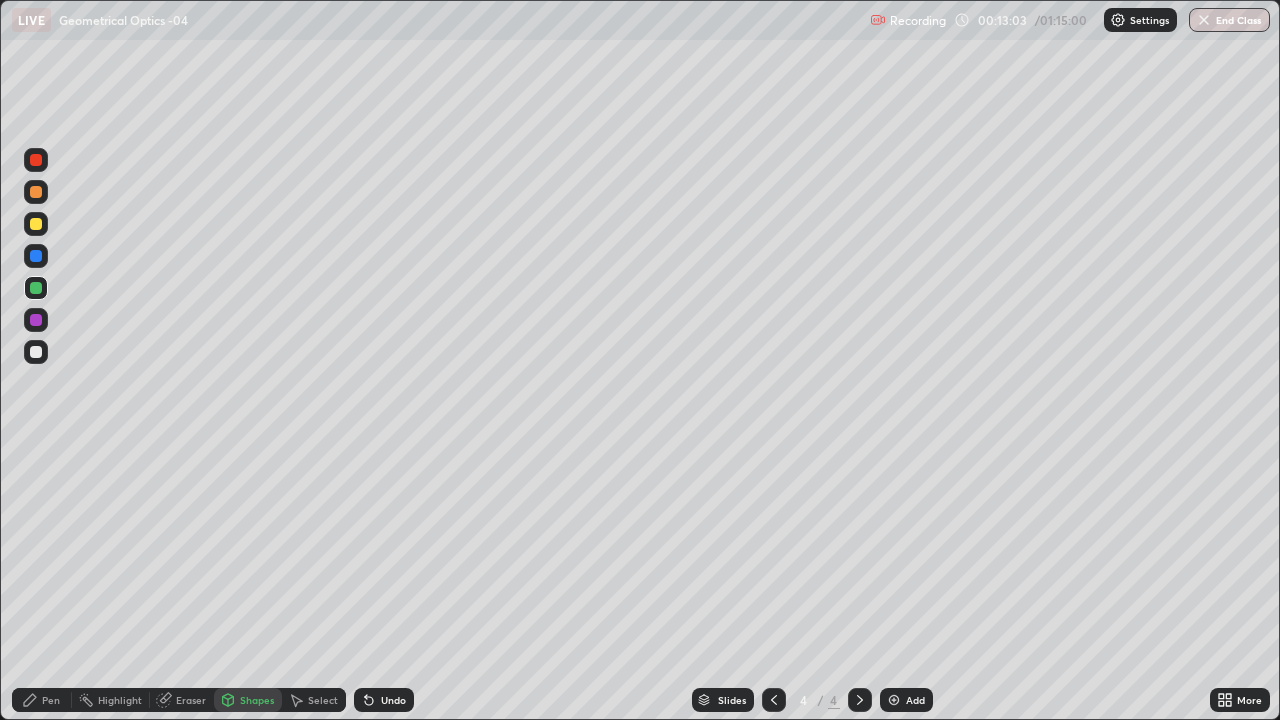 click on "Pen" at bounding box center [51, 700] 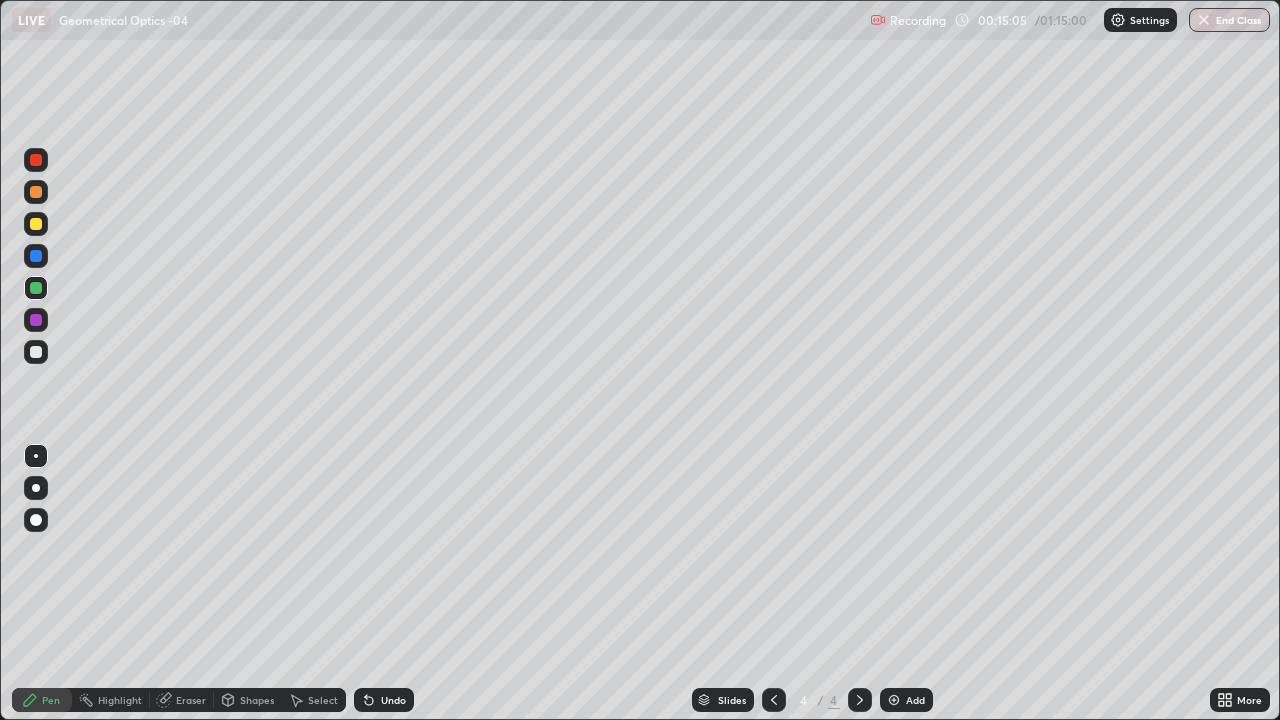 click on "Add" at bounding box center (906, 700) 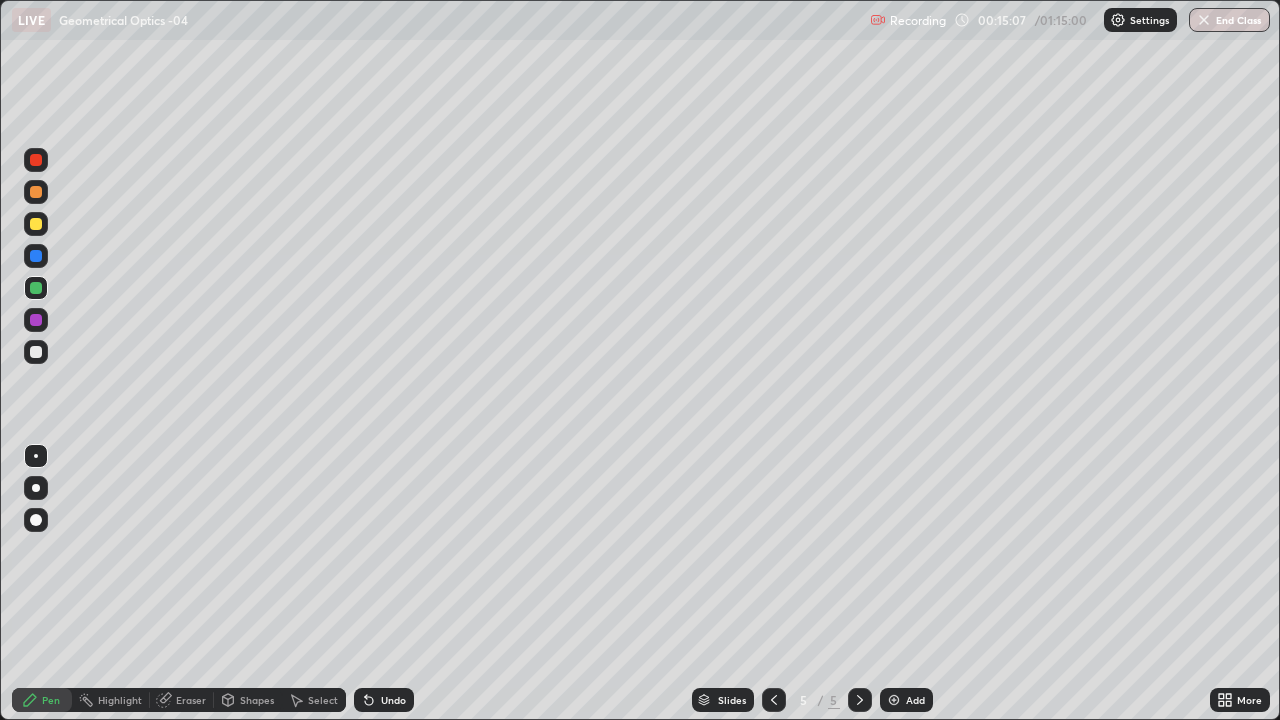 click on "Shapes" at bounding box center [257, 700] 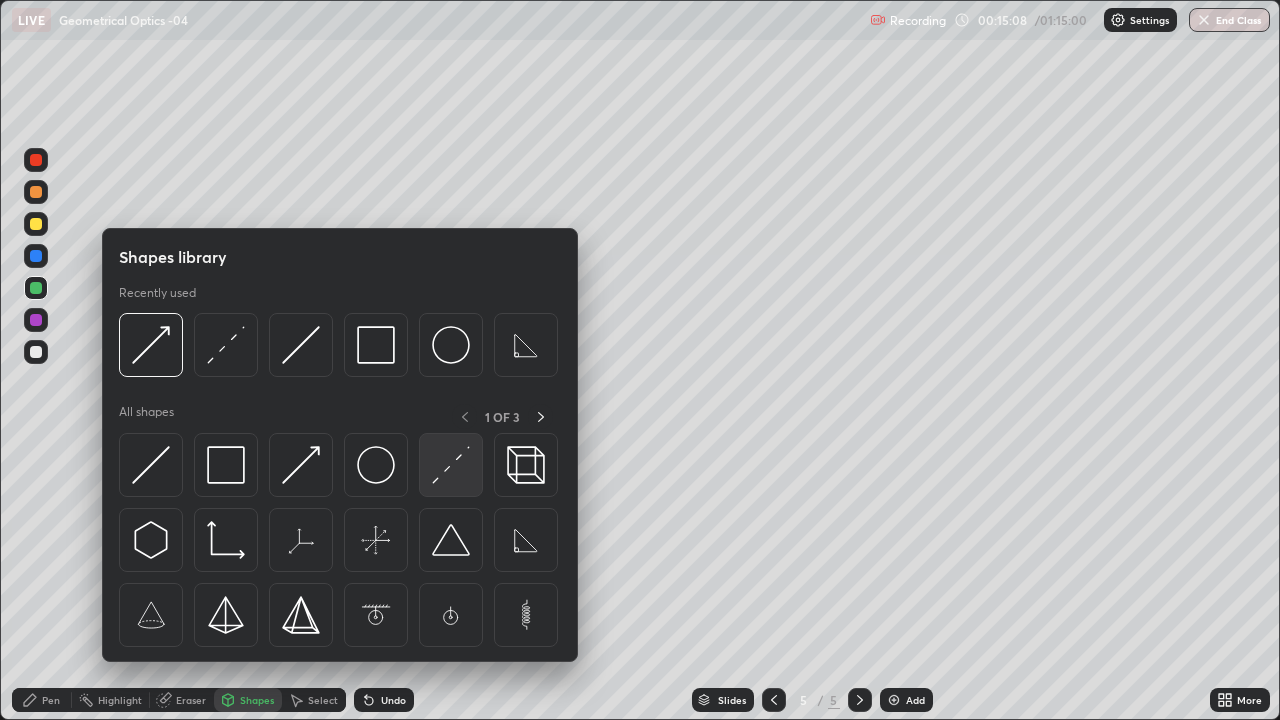 click at bounding box center [451, 465] 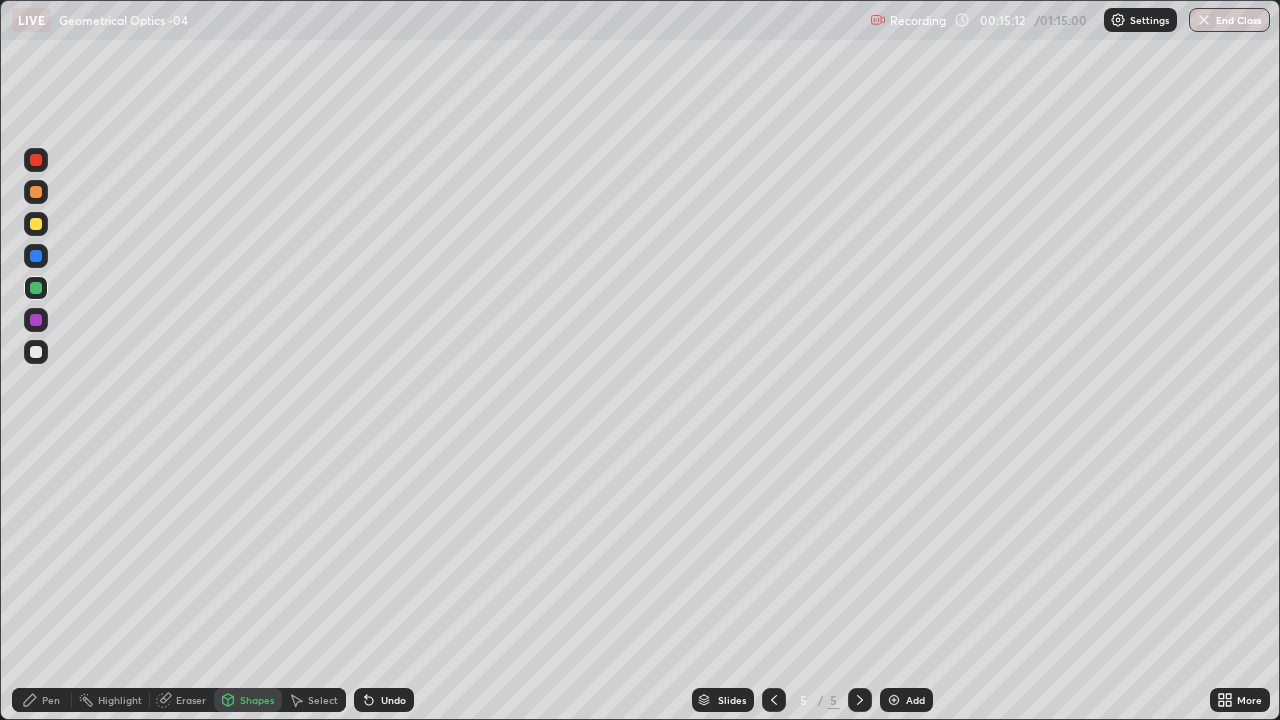 click on "Pen" at bounding box center (42, 700) 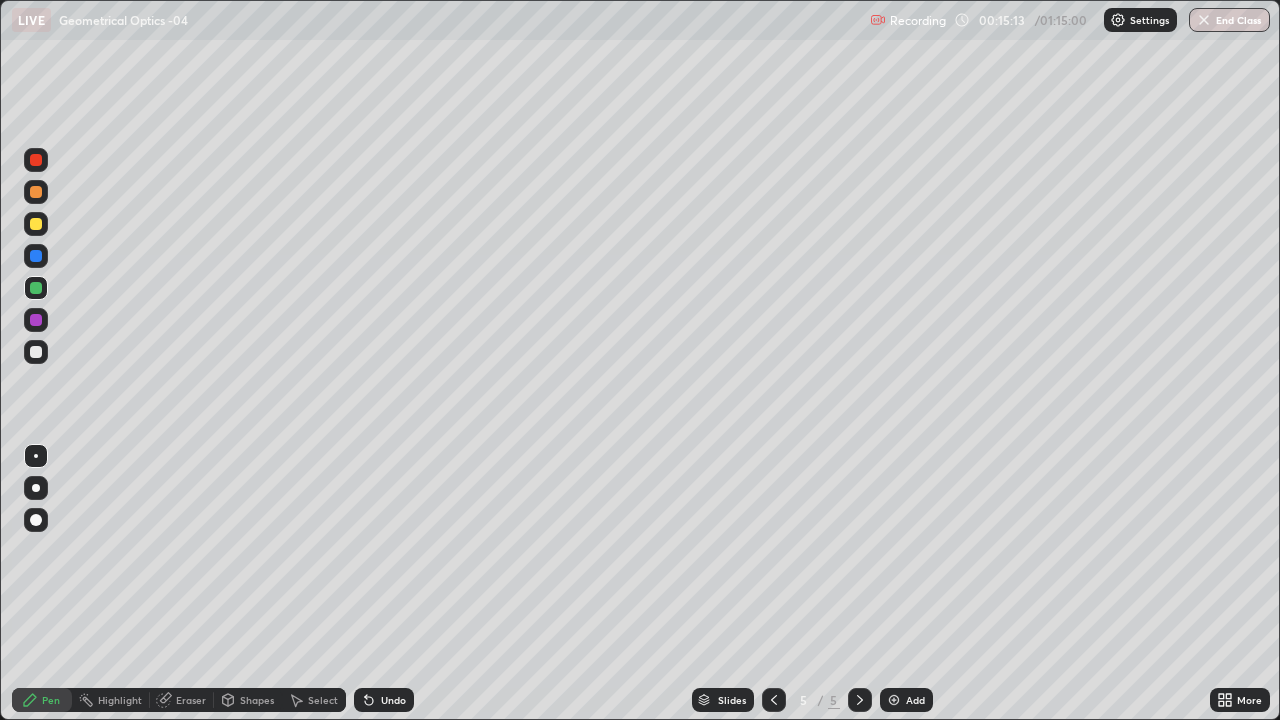 click at bounding box center [36, 320] 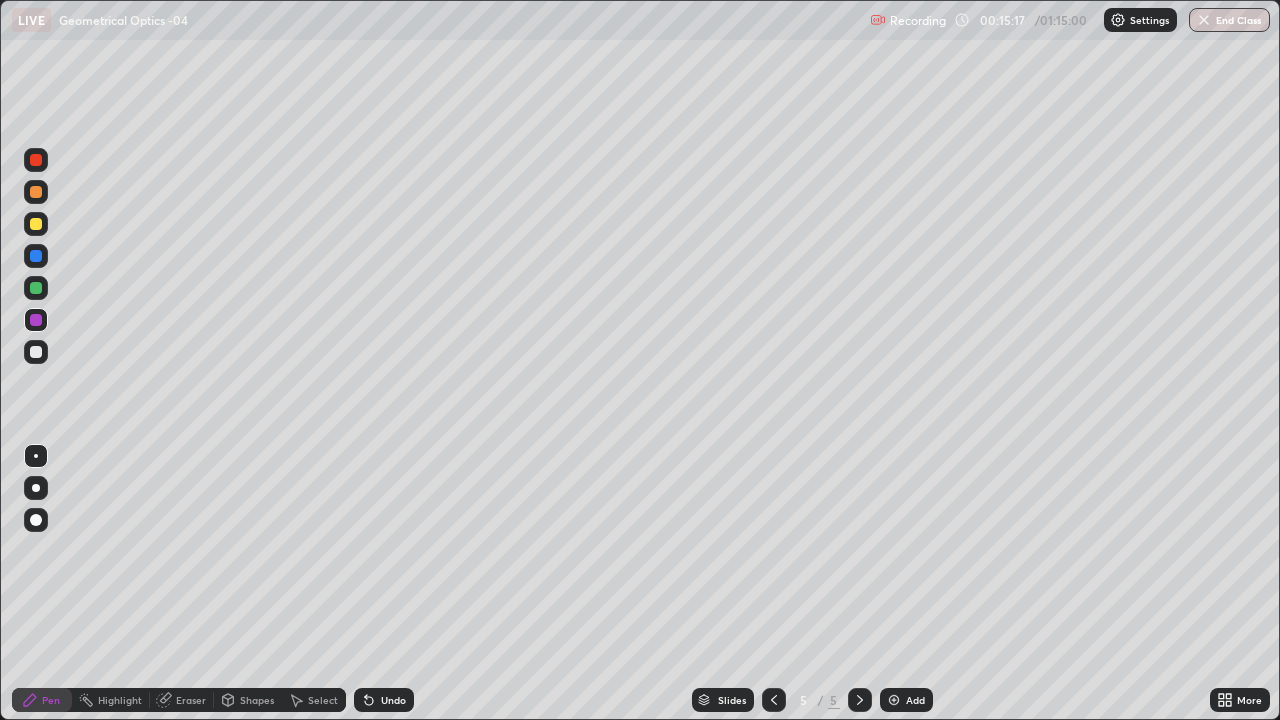 click on "Shapes" at bounding box center (257, 700) 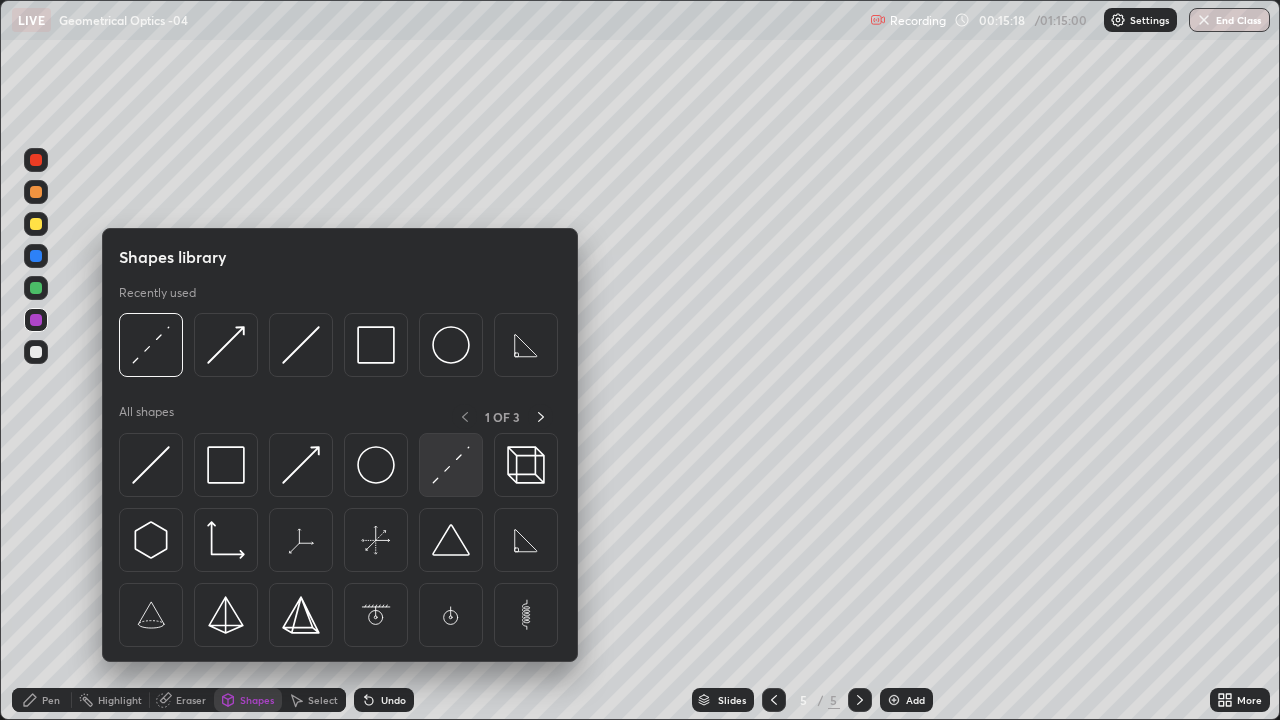 click at bounding box center (451, 465) 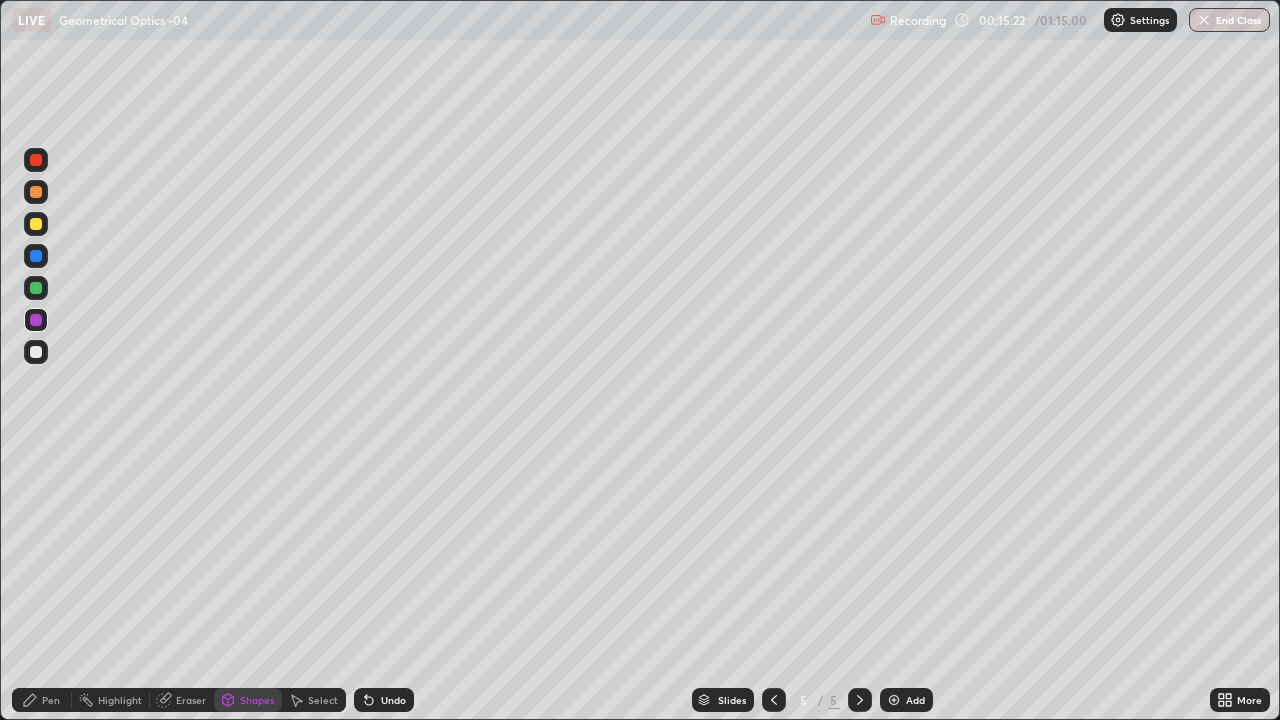 click on "Shapes" at bounding box center (248, 700) 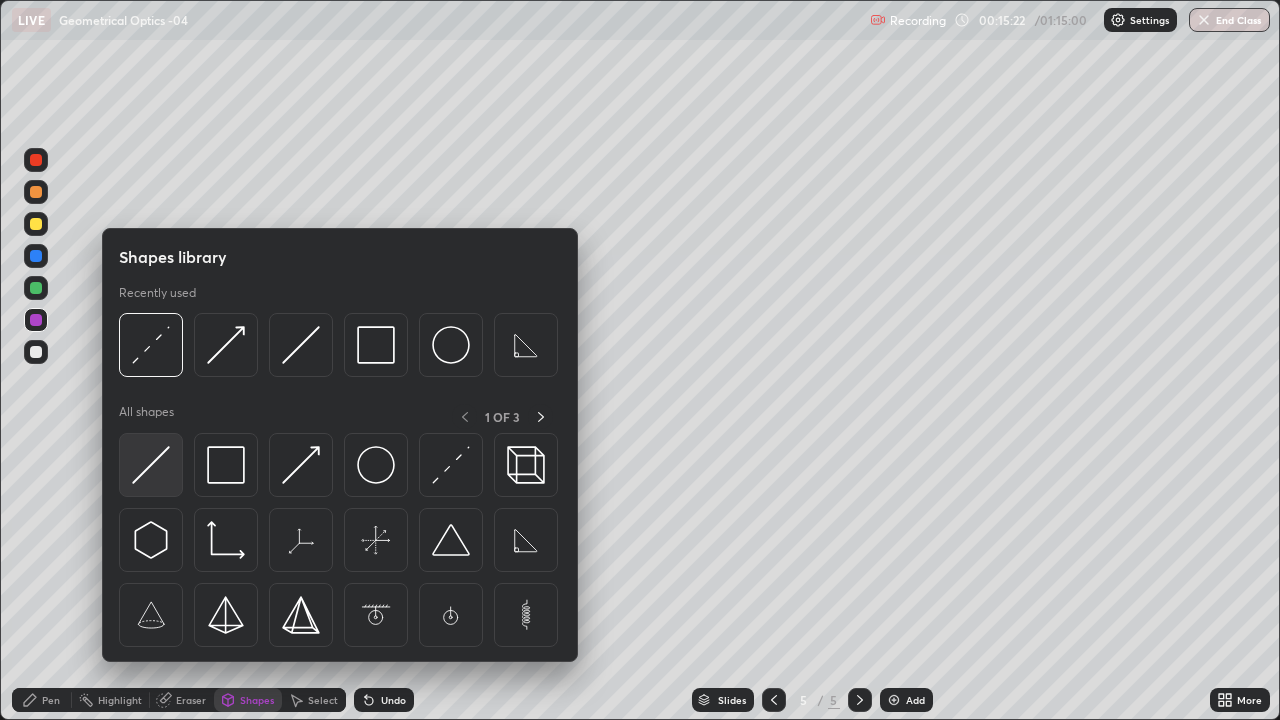 click at bounding box center (151, 465) 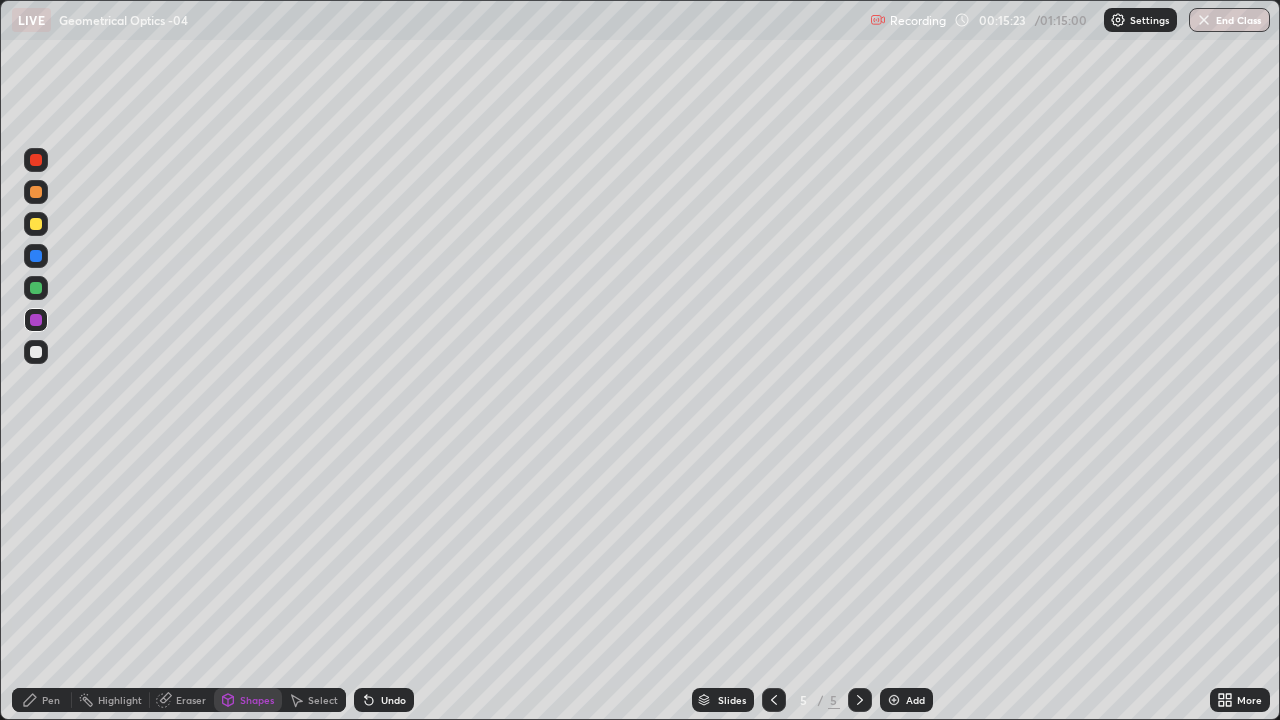 click at bounding box center [36, 288] 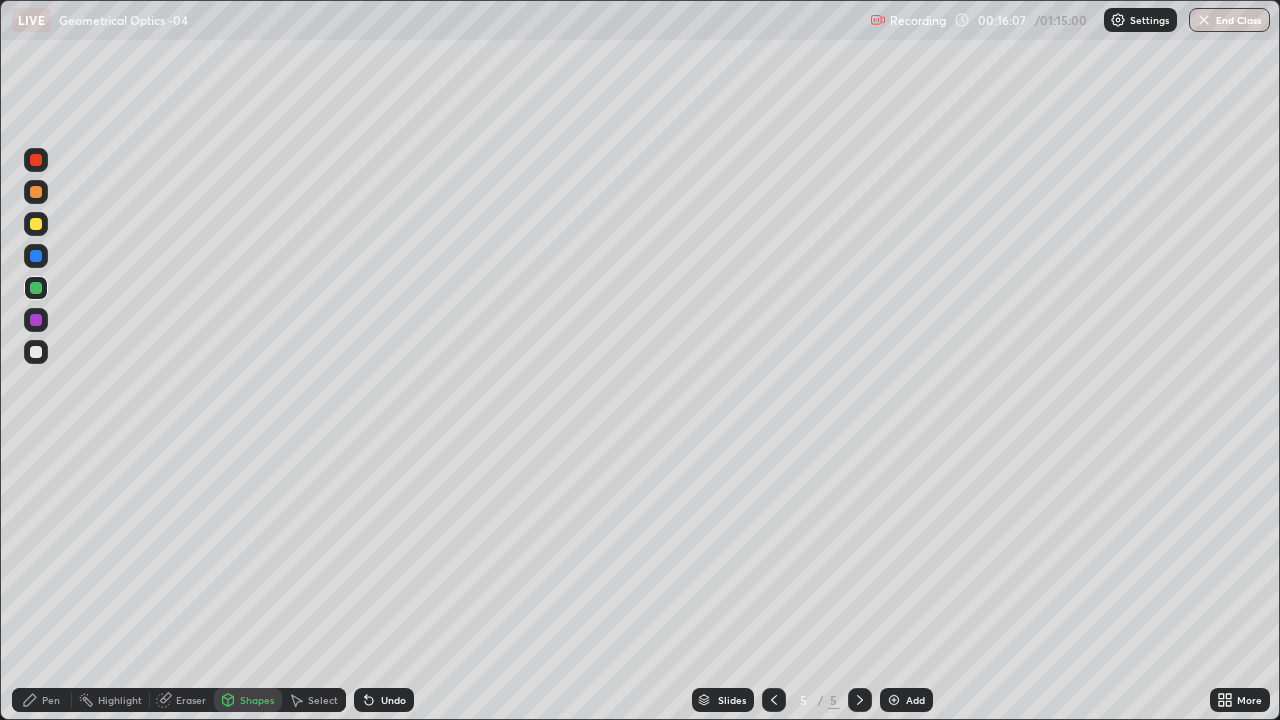 click on "Shapes" at bounding box center [257, 700] 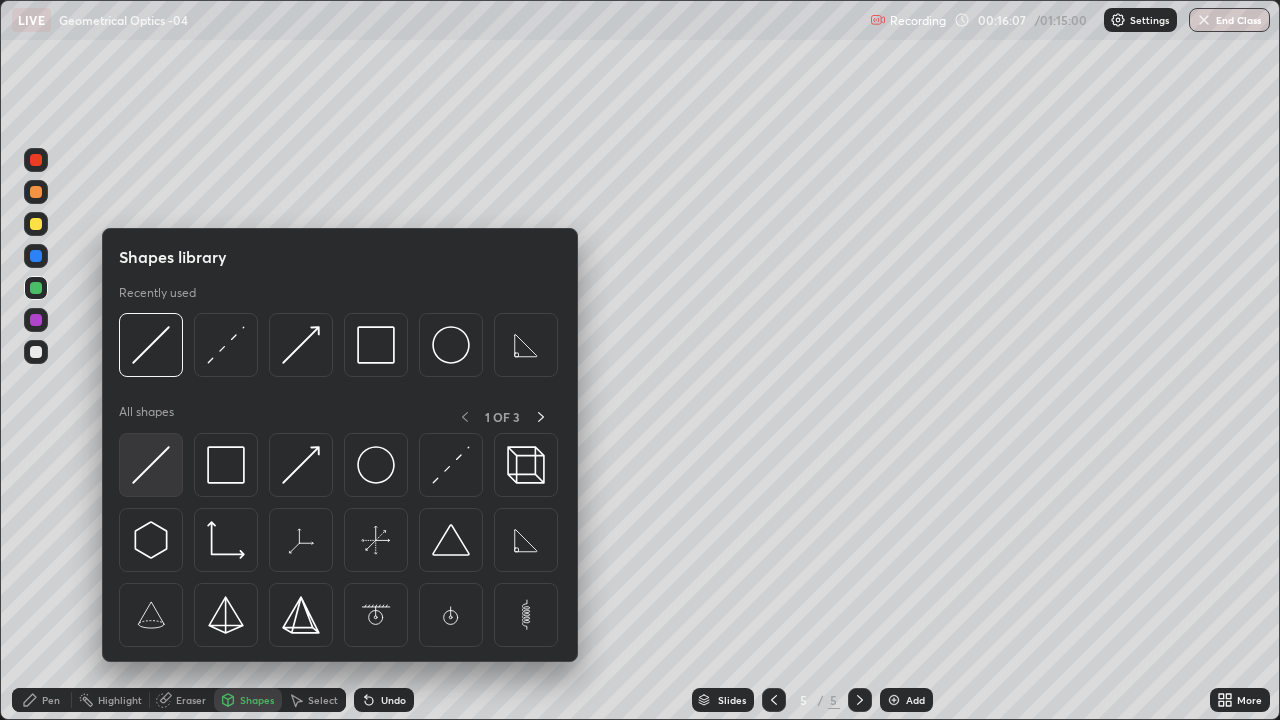 click at bounding box center (151, 465) 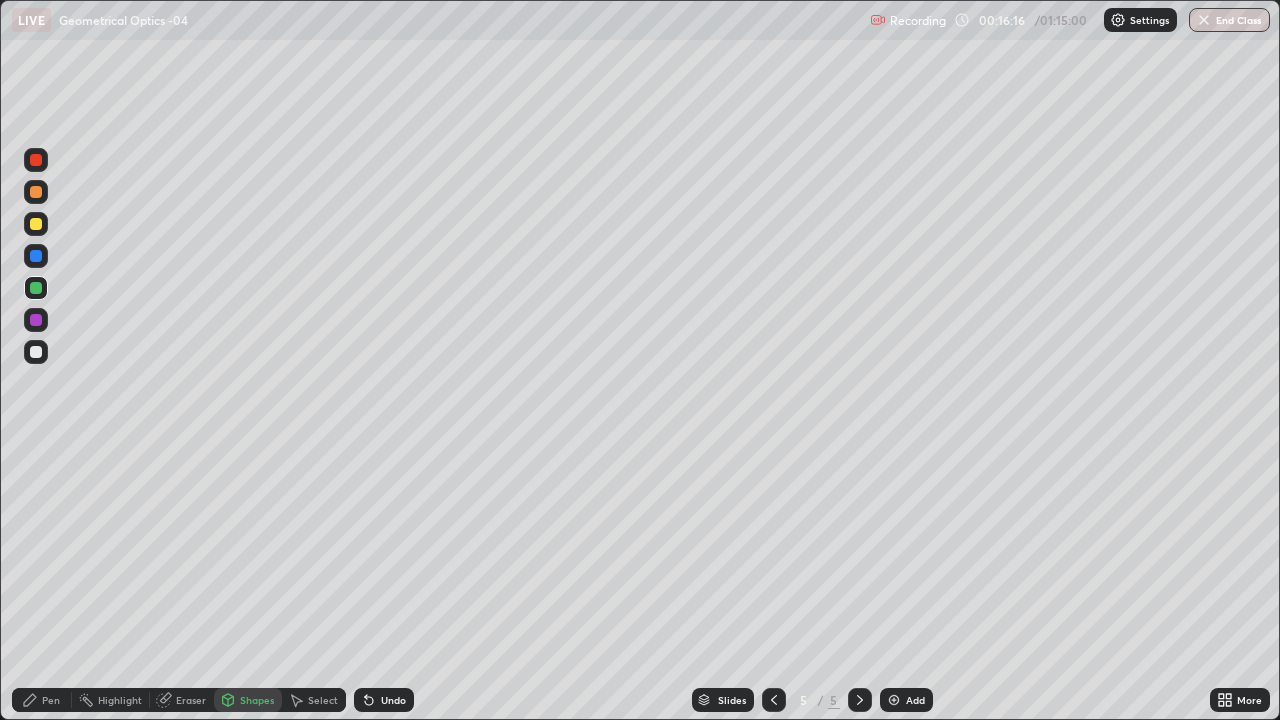 click on "Pen" at bounding box center [51, 700] 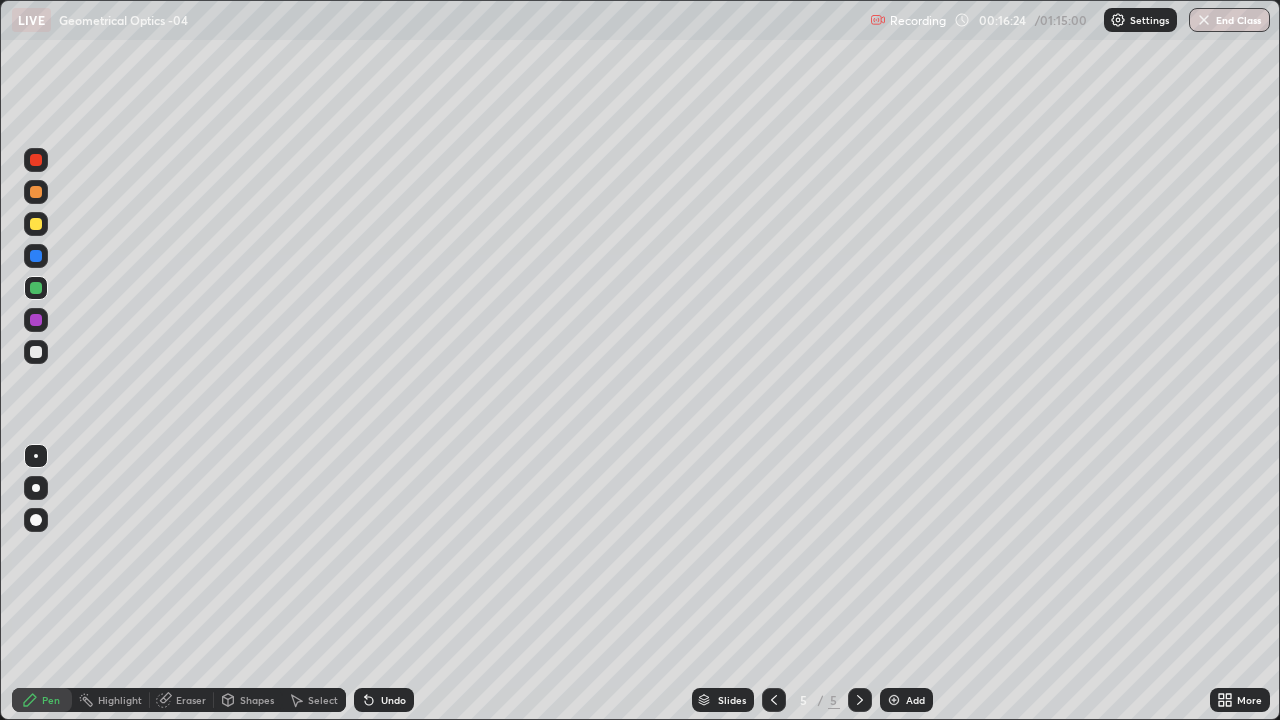 click on "Shapes" at bounding box center (248, 700) 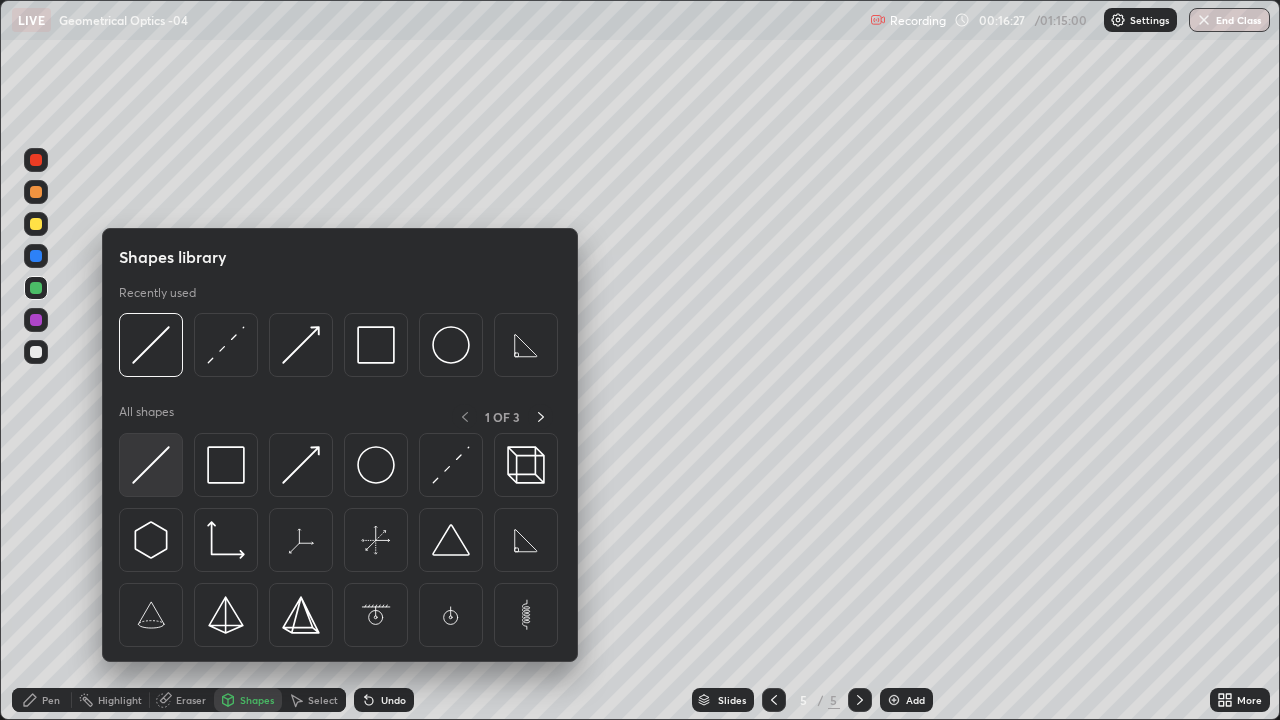 click at bounding box center [151, 465] 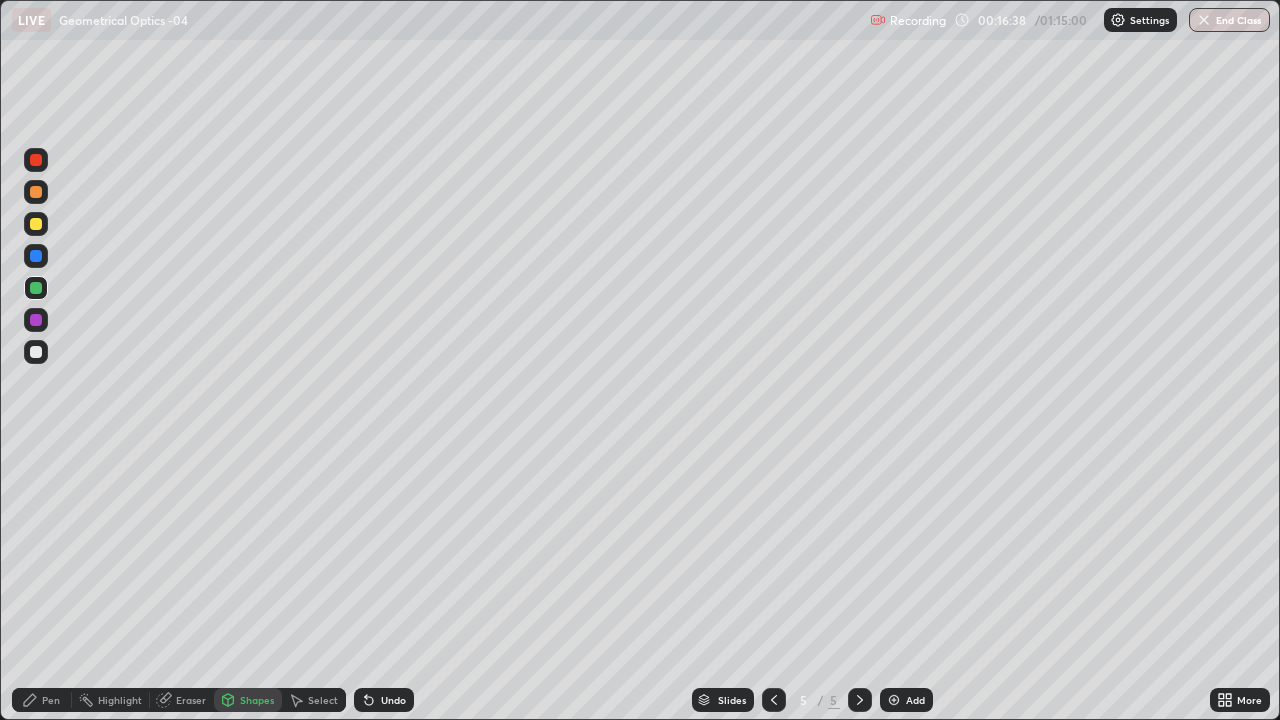 click on "Shapes" at bounding box center (248, 700) 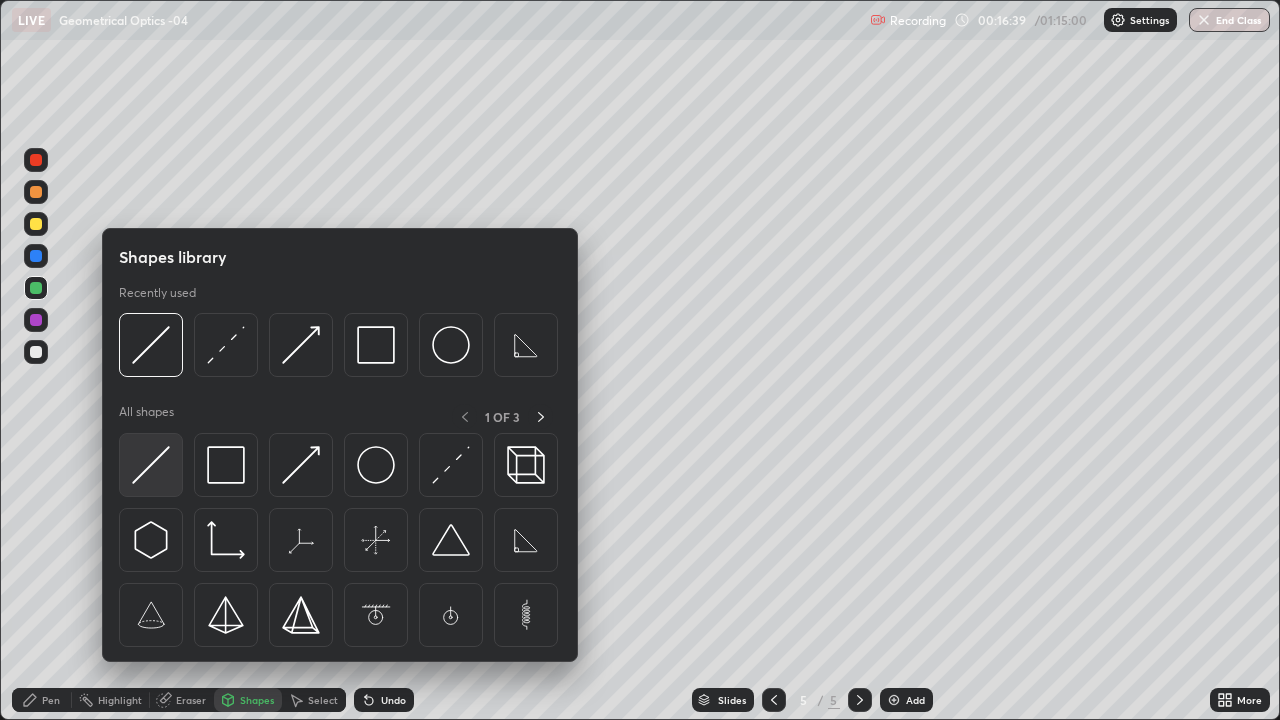 click at bounding box center (151, 465) 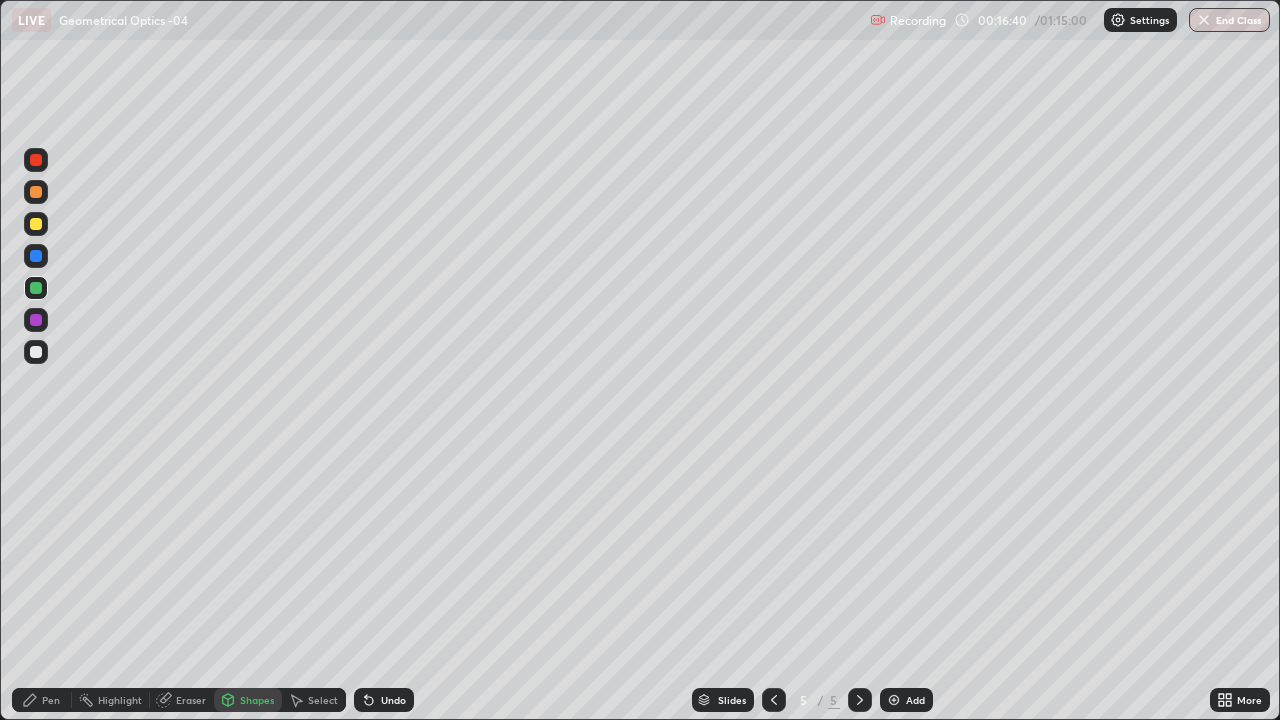 click at bounding box center (36, 224) 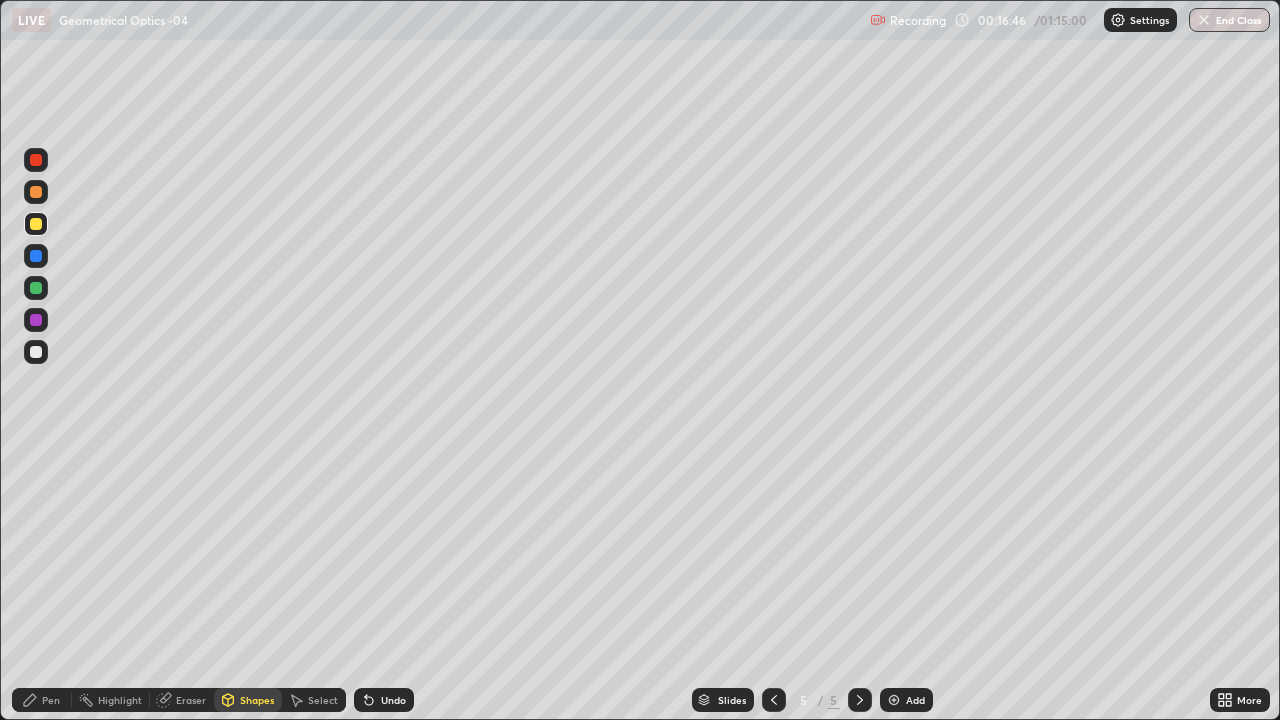 click on "Shapes" at bounding box center [248, 700] 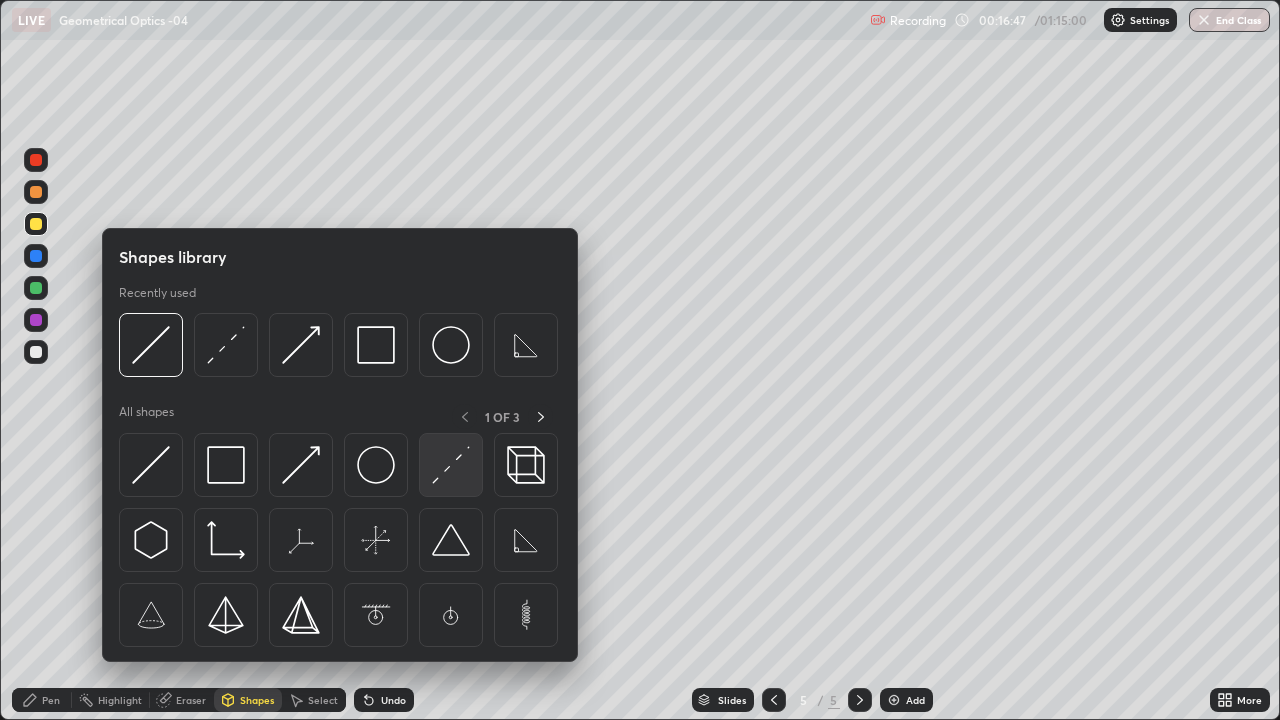 click at bounding box center (451, 465) 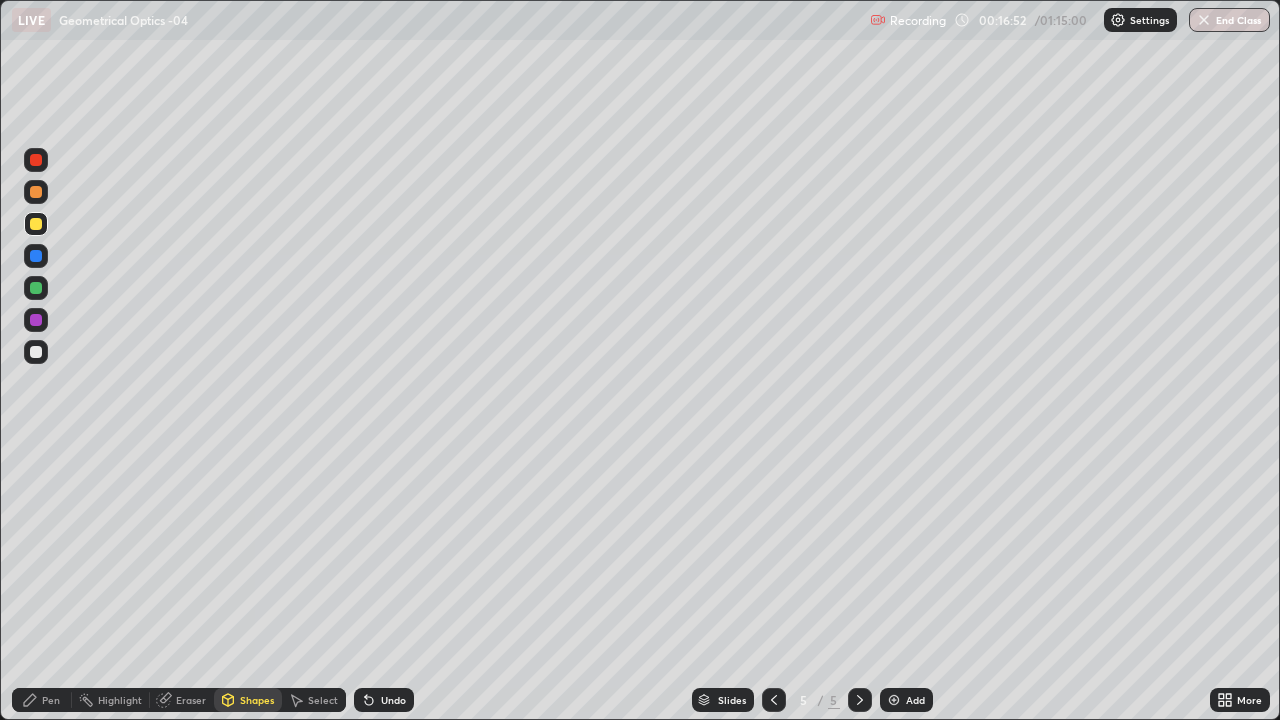 click 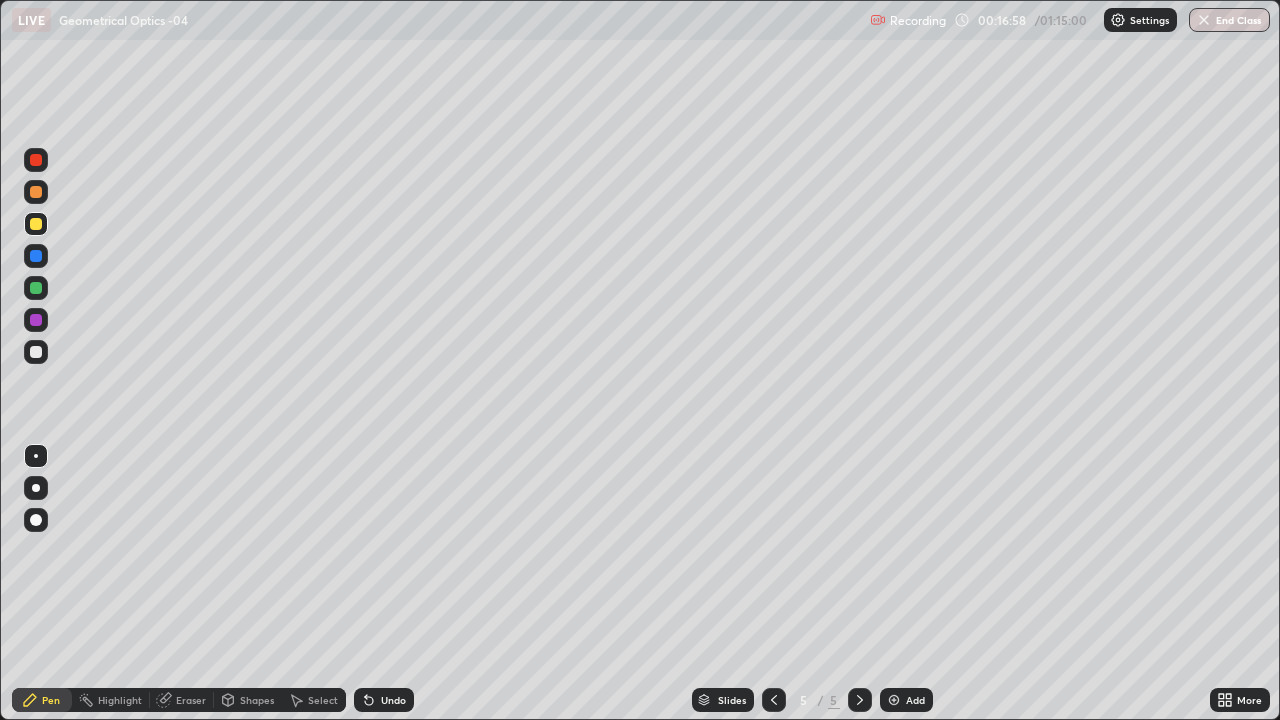 click on "Shapes" at bounding box center (257, 700) 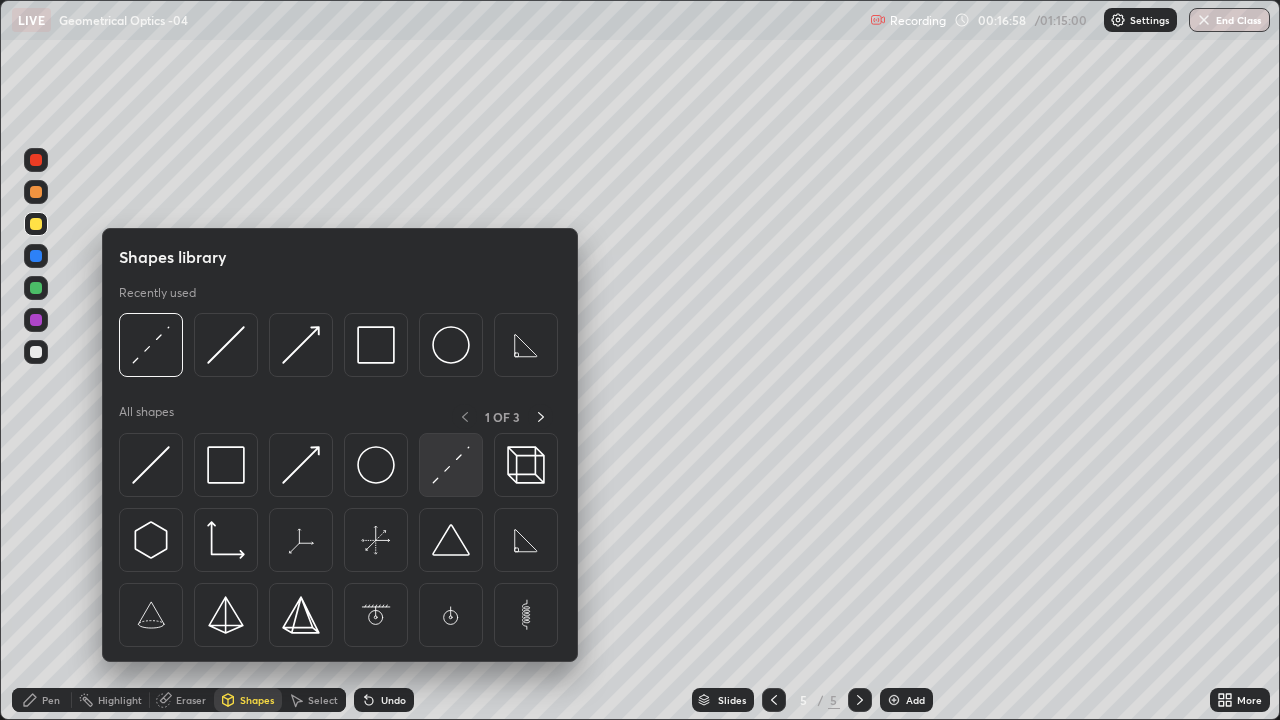 click at bounding box center [451, 465] 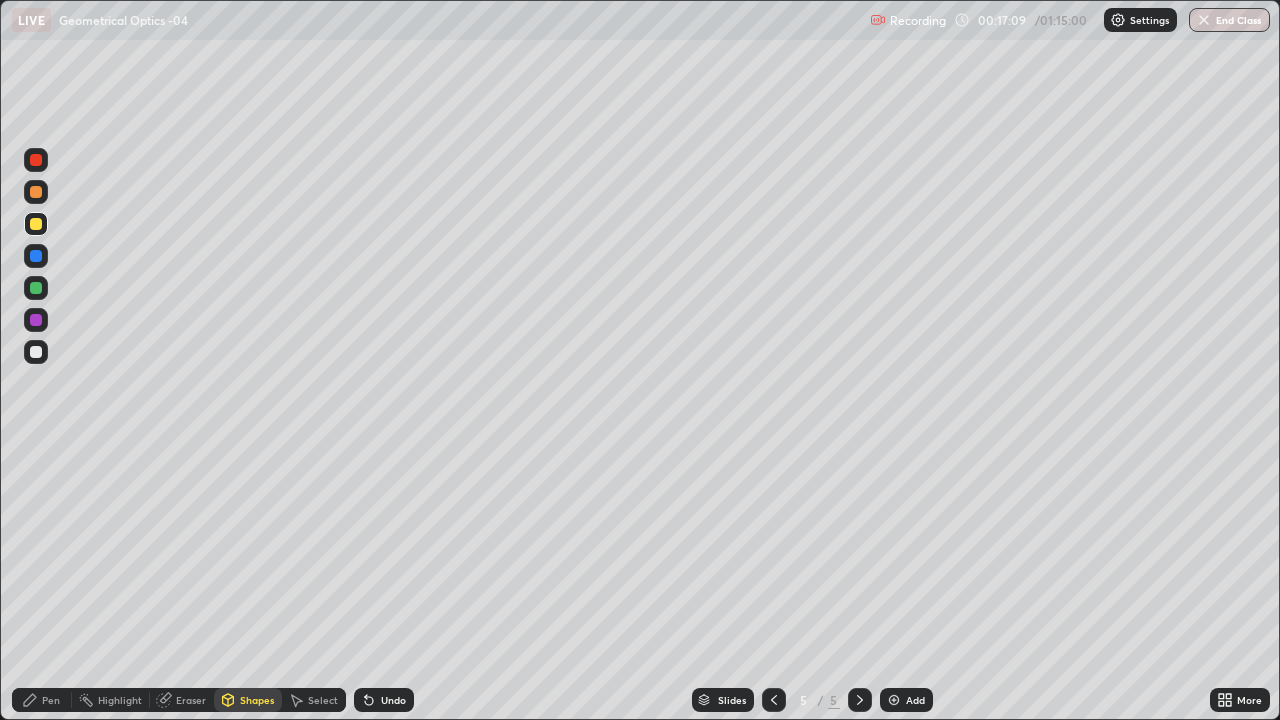 click on "Eraser" at bounding box center [191, 700] 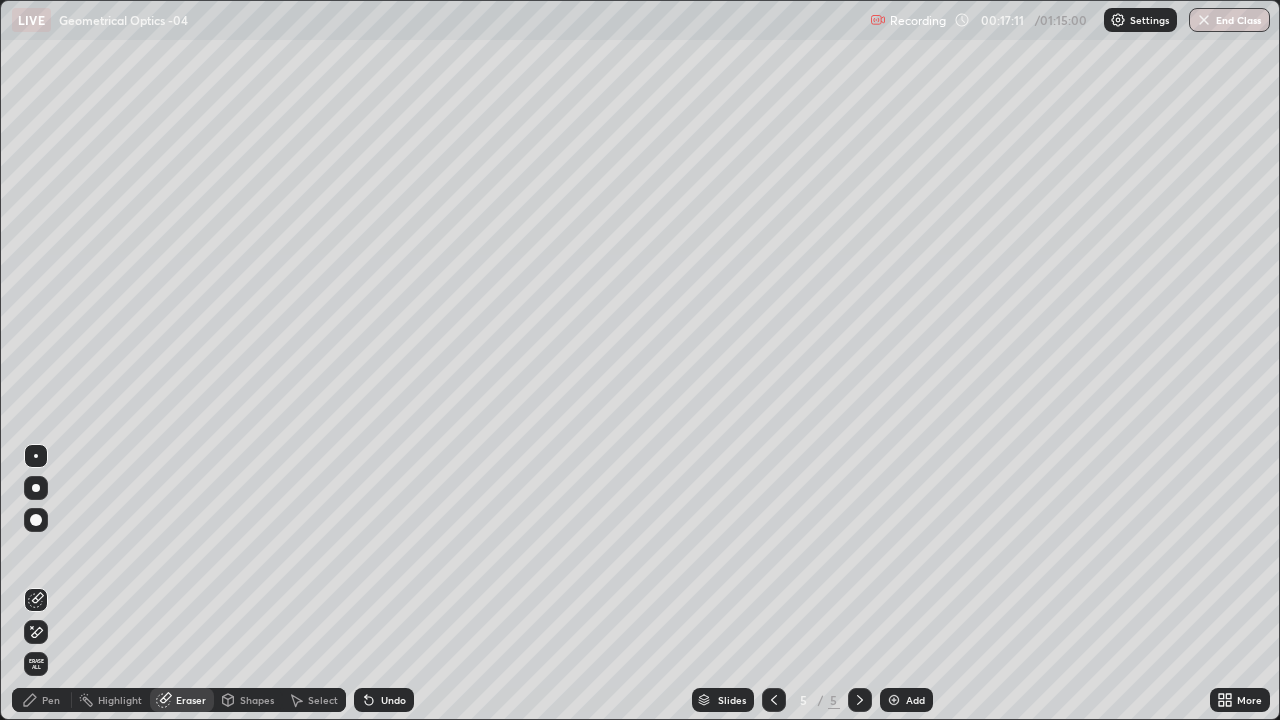 click on "Pen" at bounding box center (51, 700) 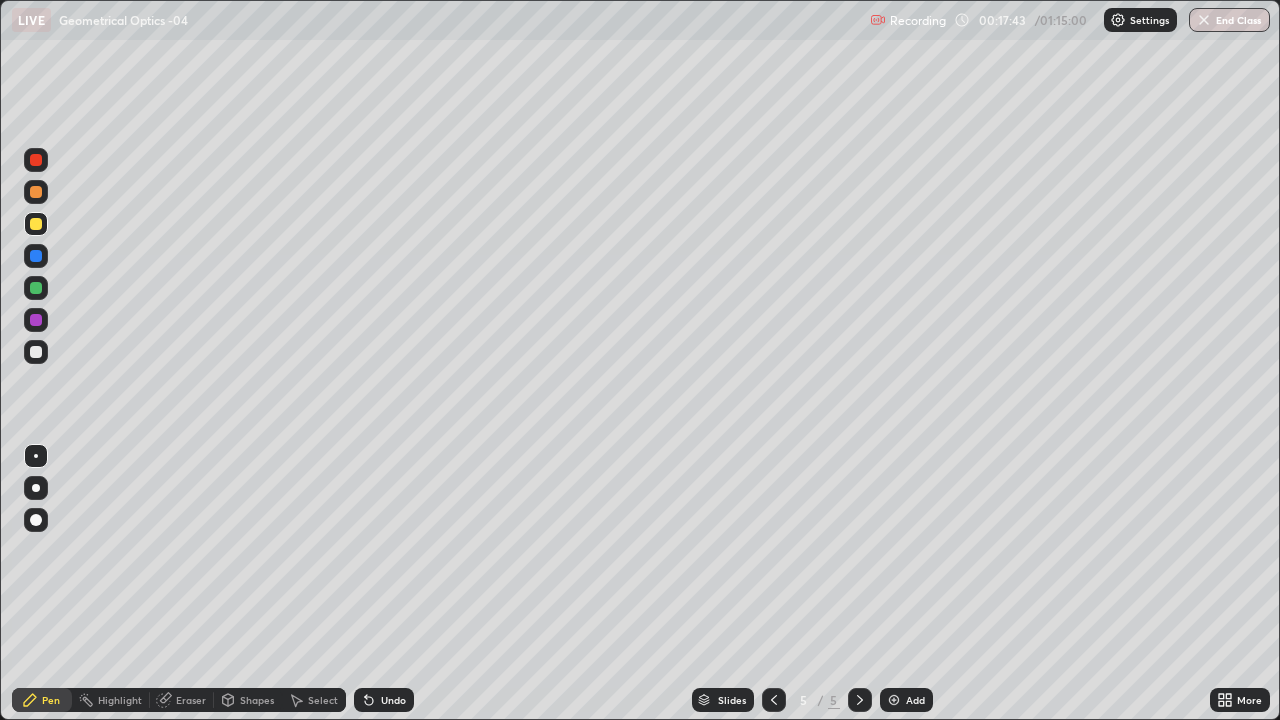 click on "Shapes" at bounding box center (257, 700) 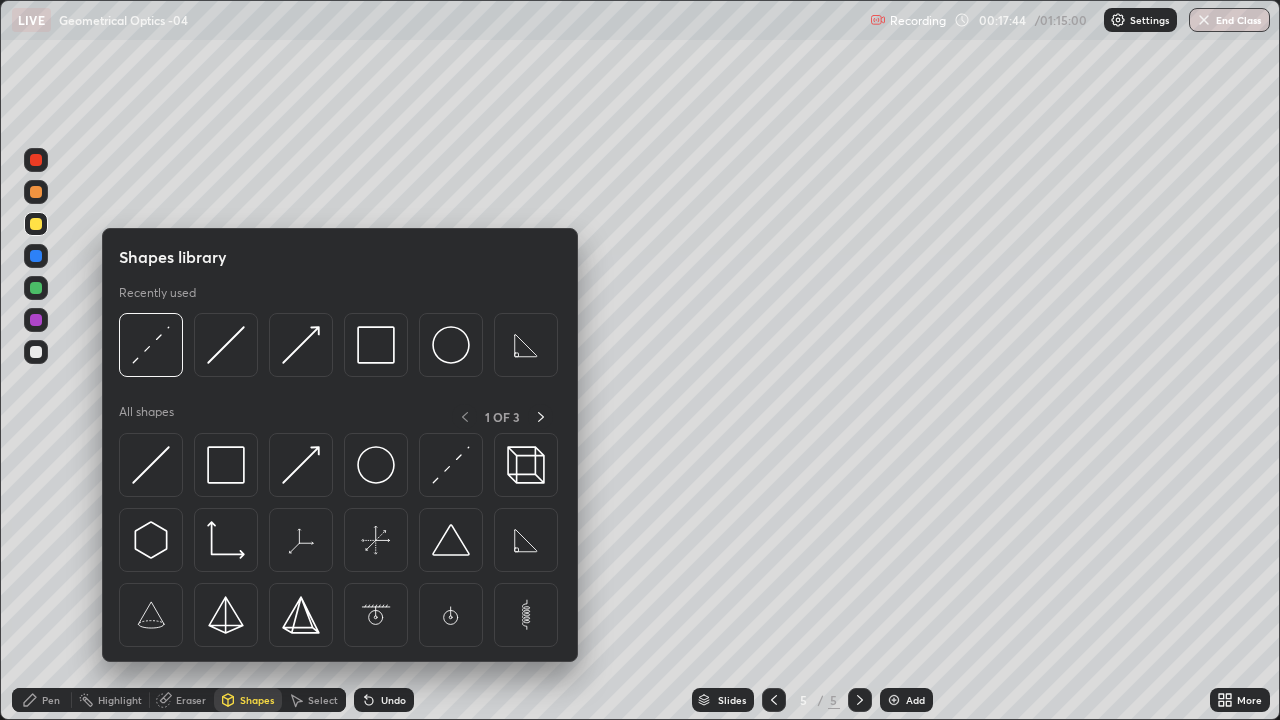 click on "Eraser" at bounding box center [182, 700] 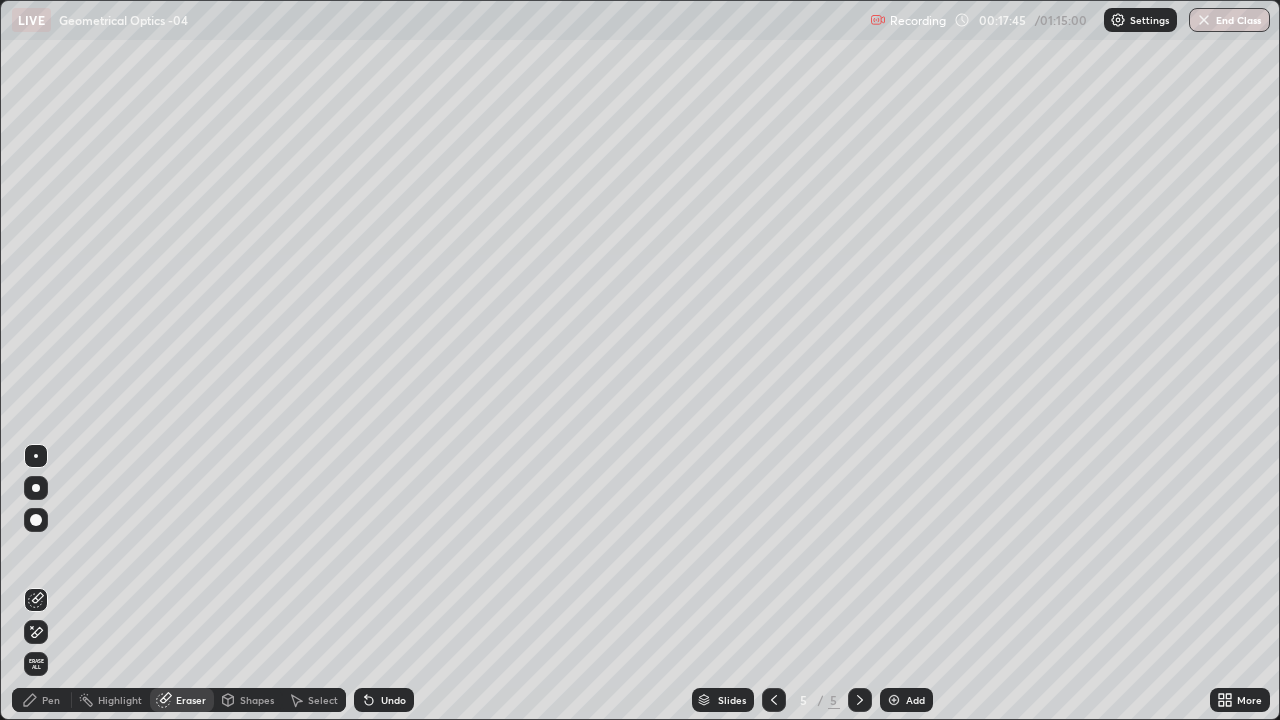click 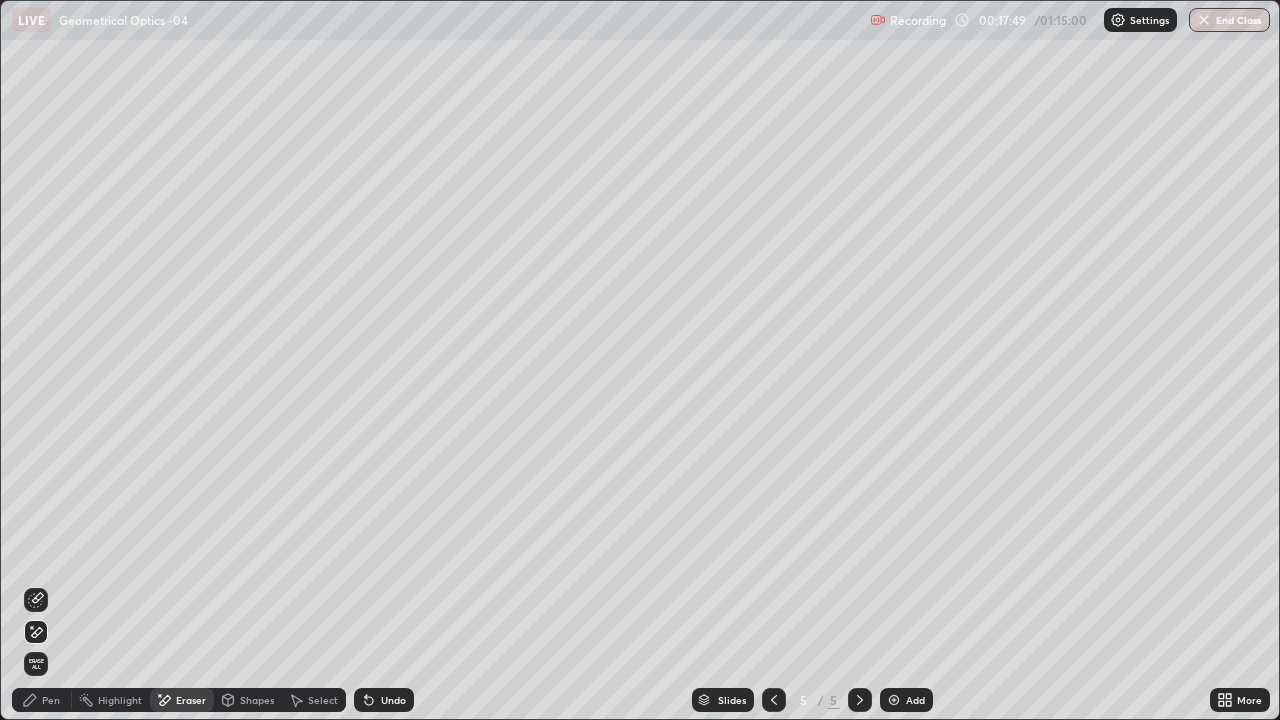 click on "Shapes" at bounding box center [257, 700] 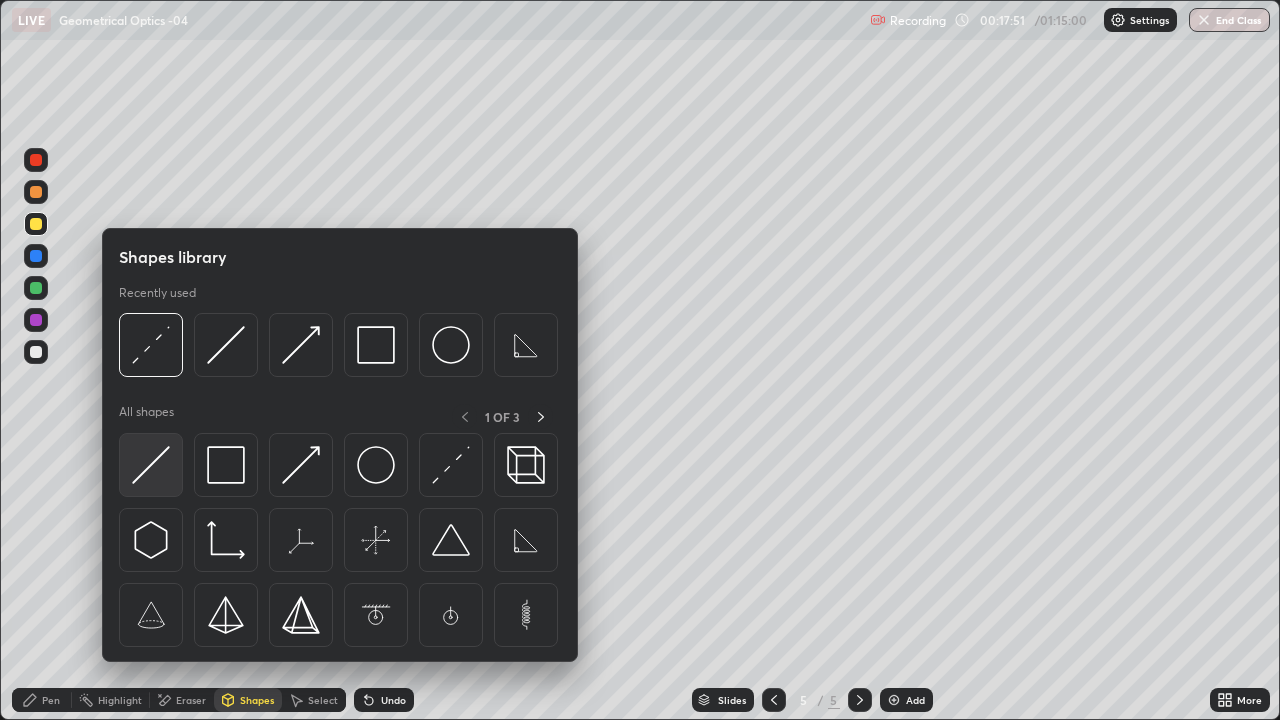 click at bounding box center [151, 465] 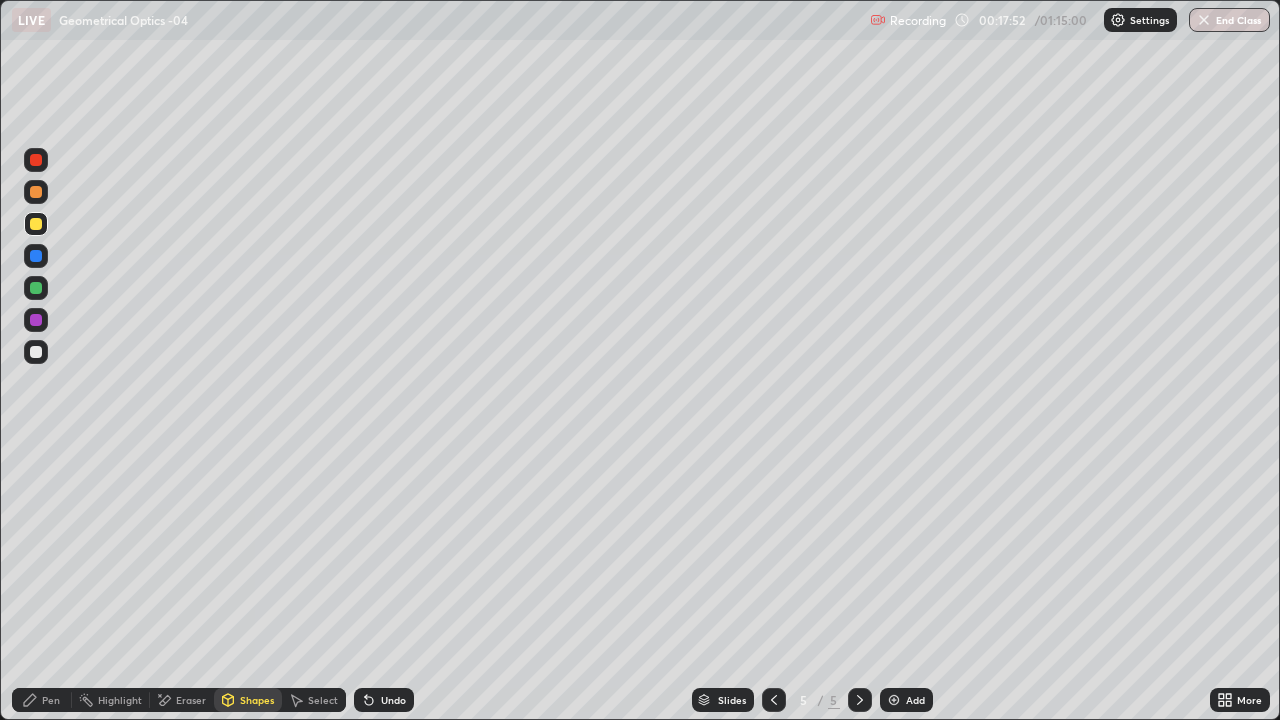 click at bounding box center (36, 288) 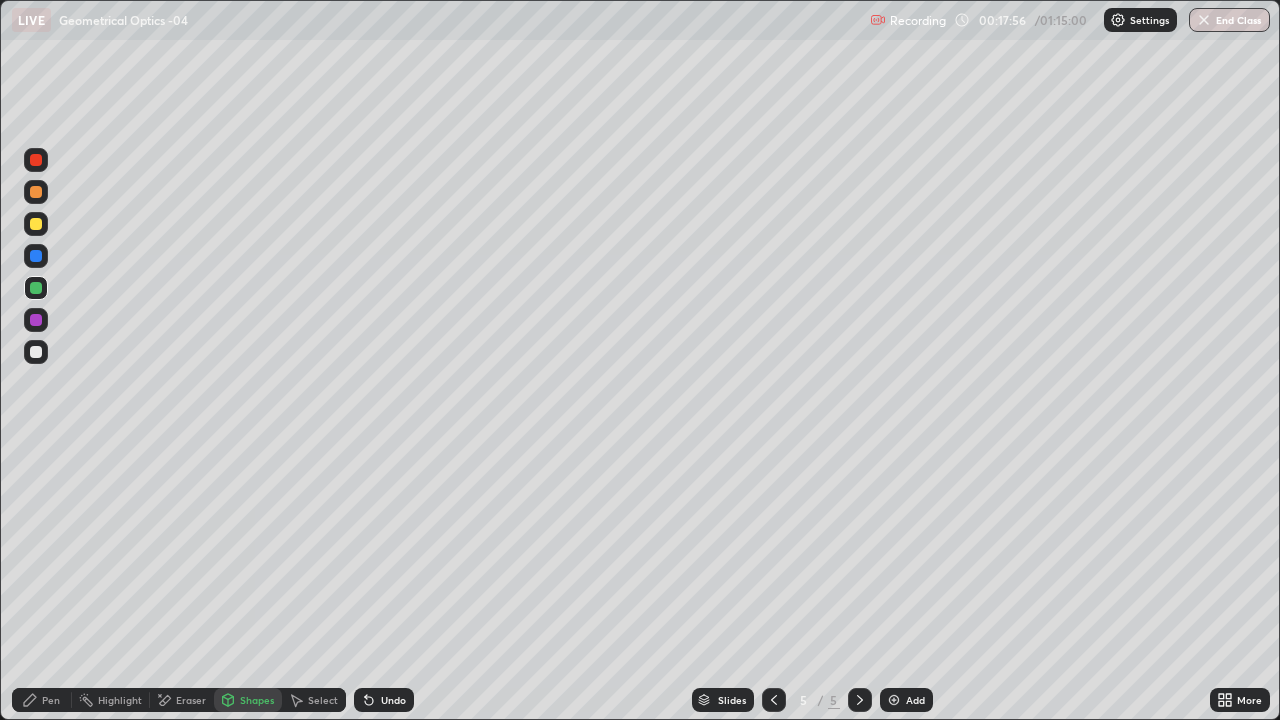 click on "Undo" at bounding box center [393, 700] 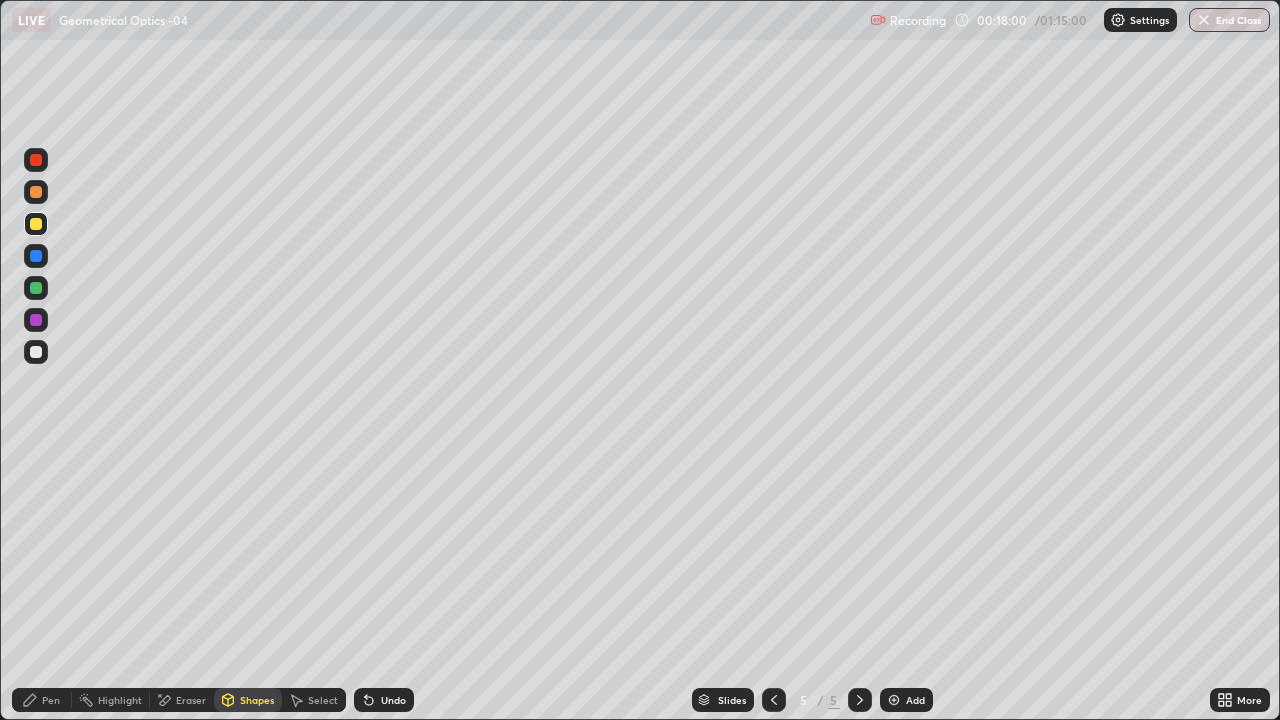 click on "Shapes" at bounding box center (248, 700) 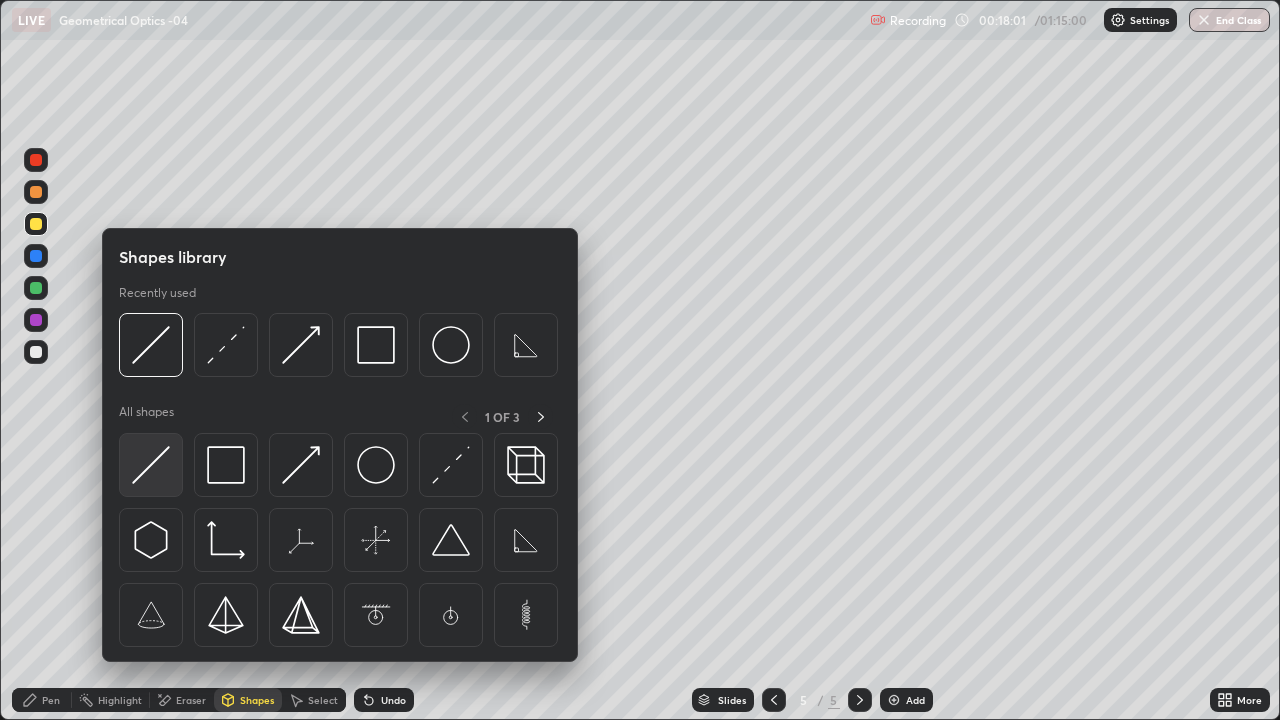 click at bounding box center (151, 465) 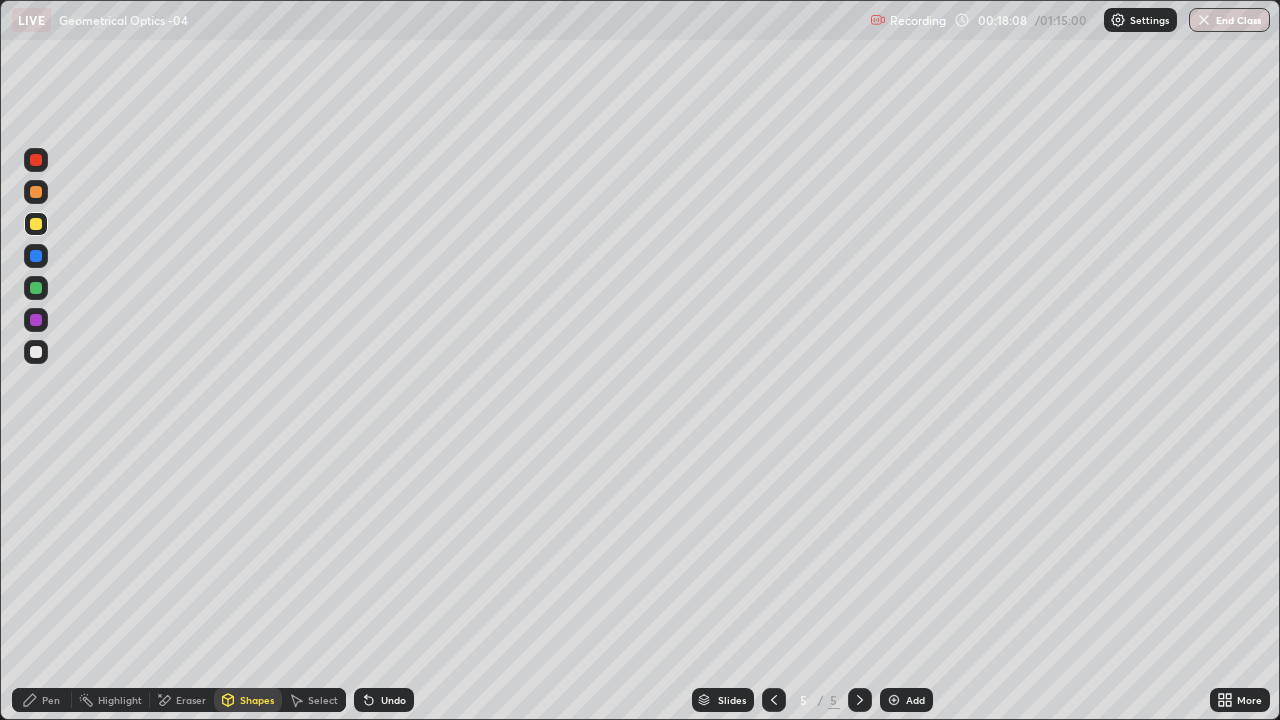 click on "Eraser" at bounding box center (182, 700) 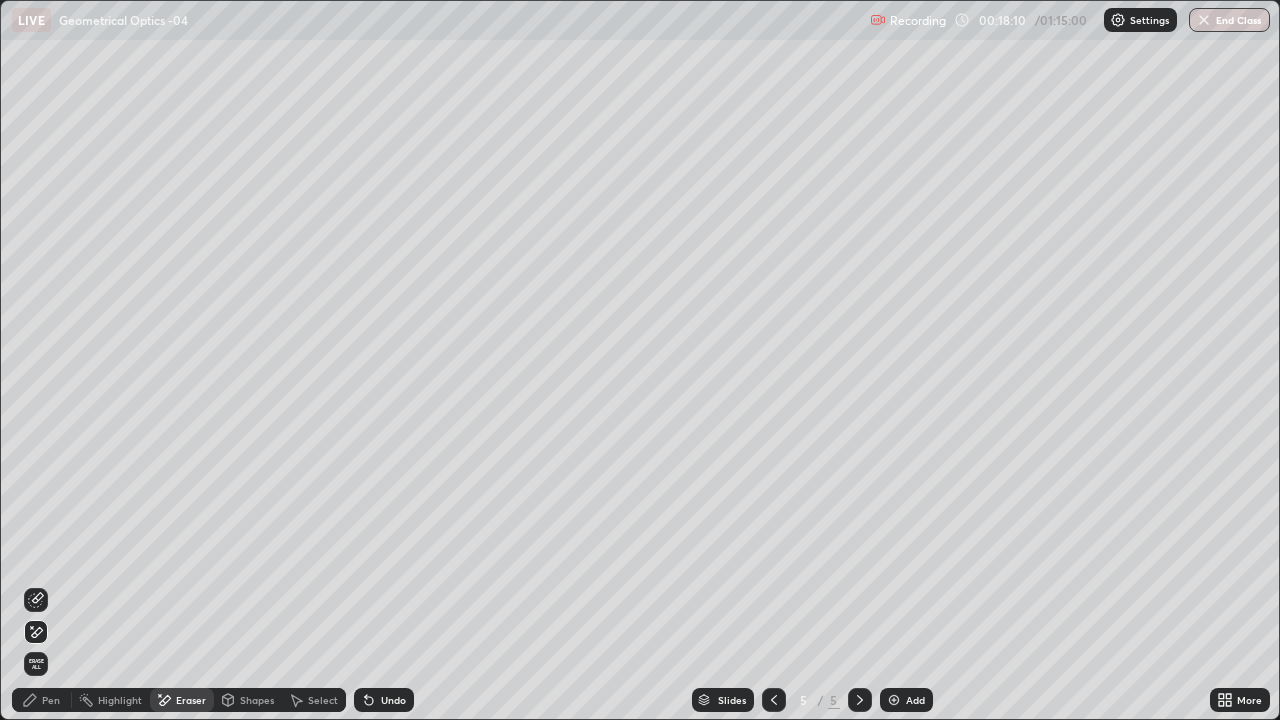 click on "Shapes" at bounding box center (257, 700) 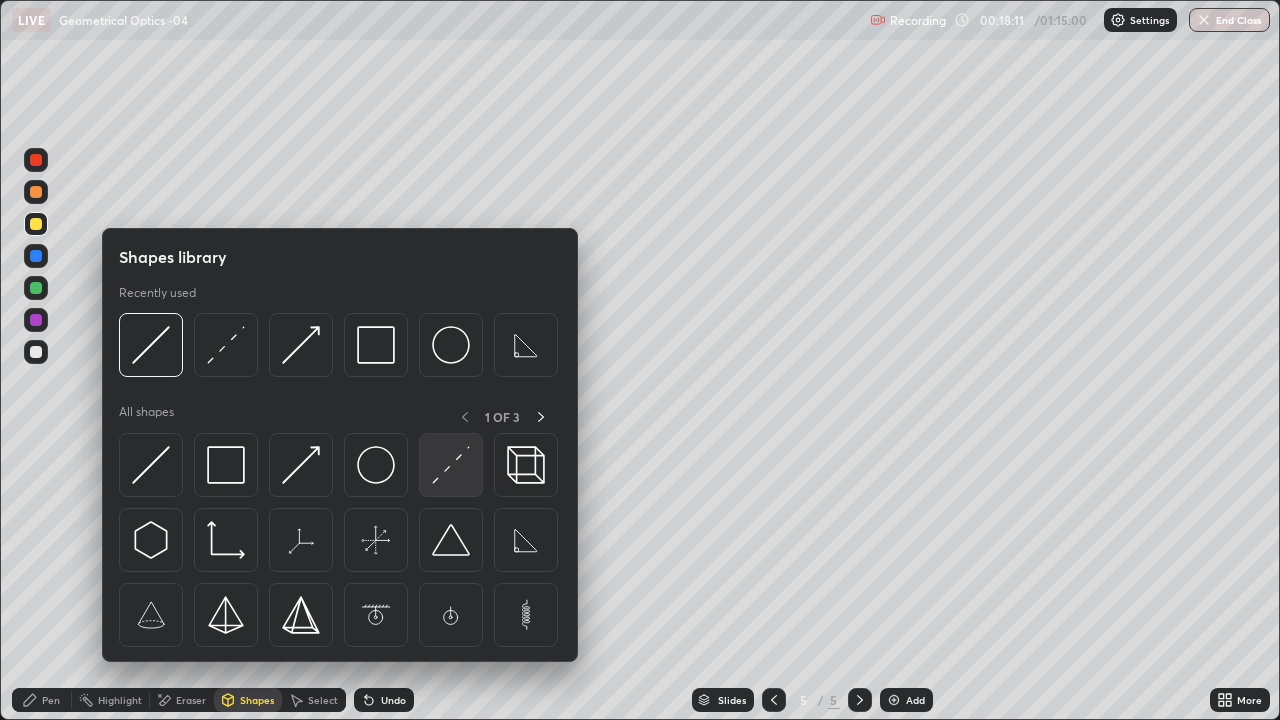 click at bounding box center (451, 465) 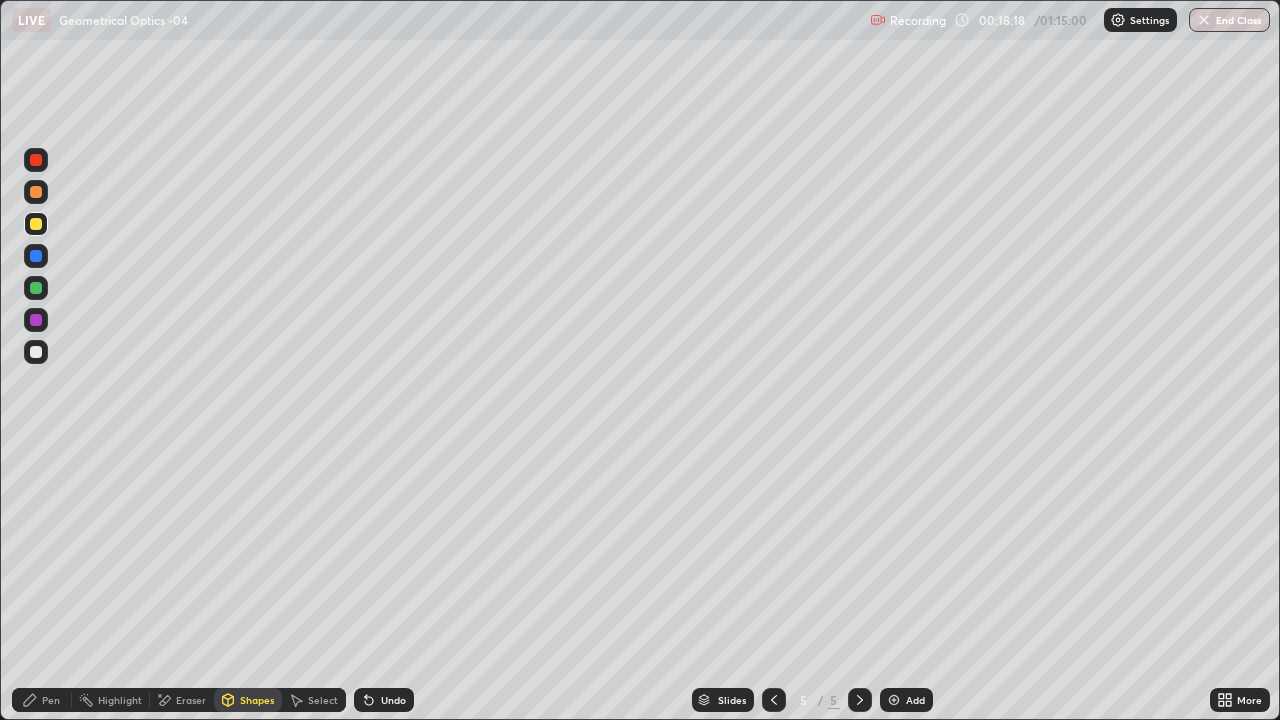 click on "Eraser" at bounding box center [191, 700] 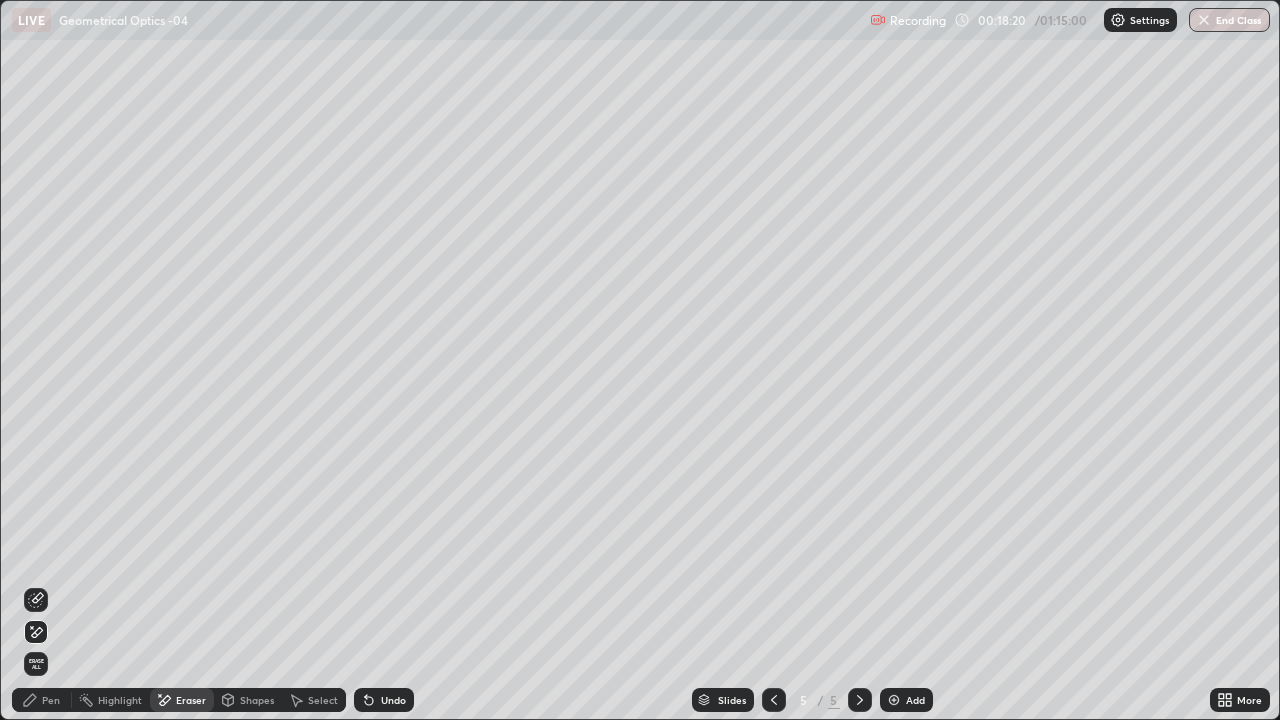 click on "Shapes" at bounding box center [248, 700] 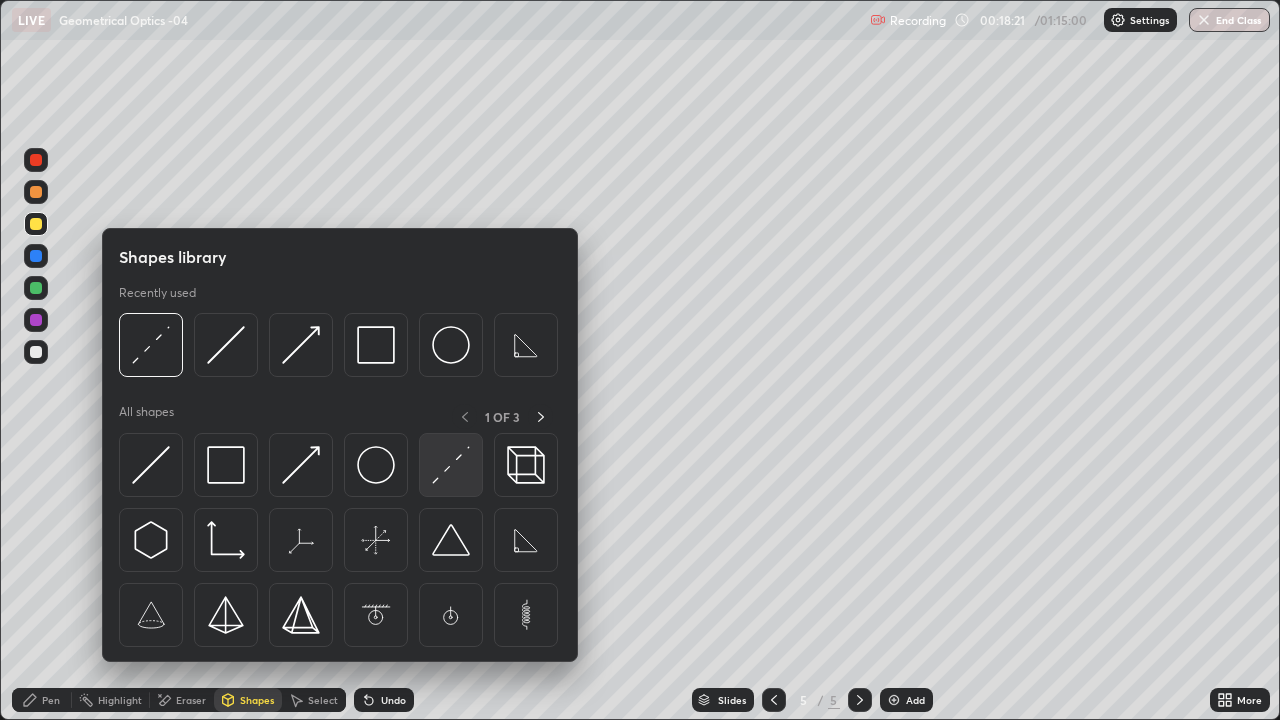 click at bounding box center [451, 465] 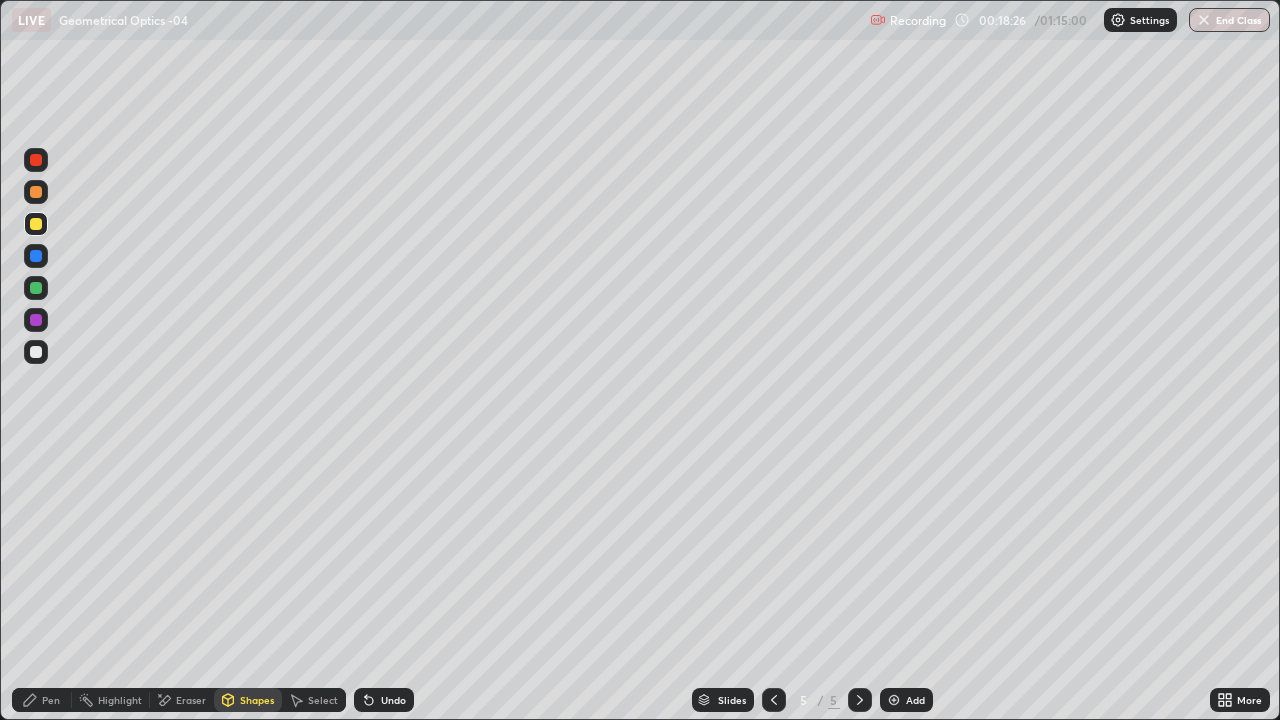 click on "Pen" at bounding box center (51, 700) 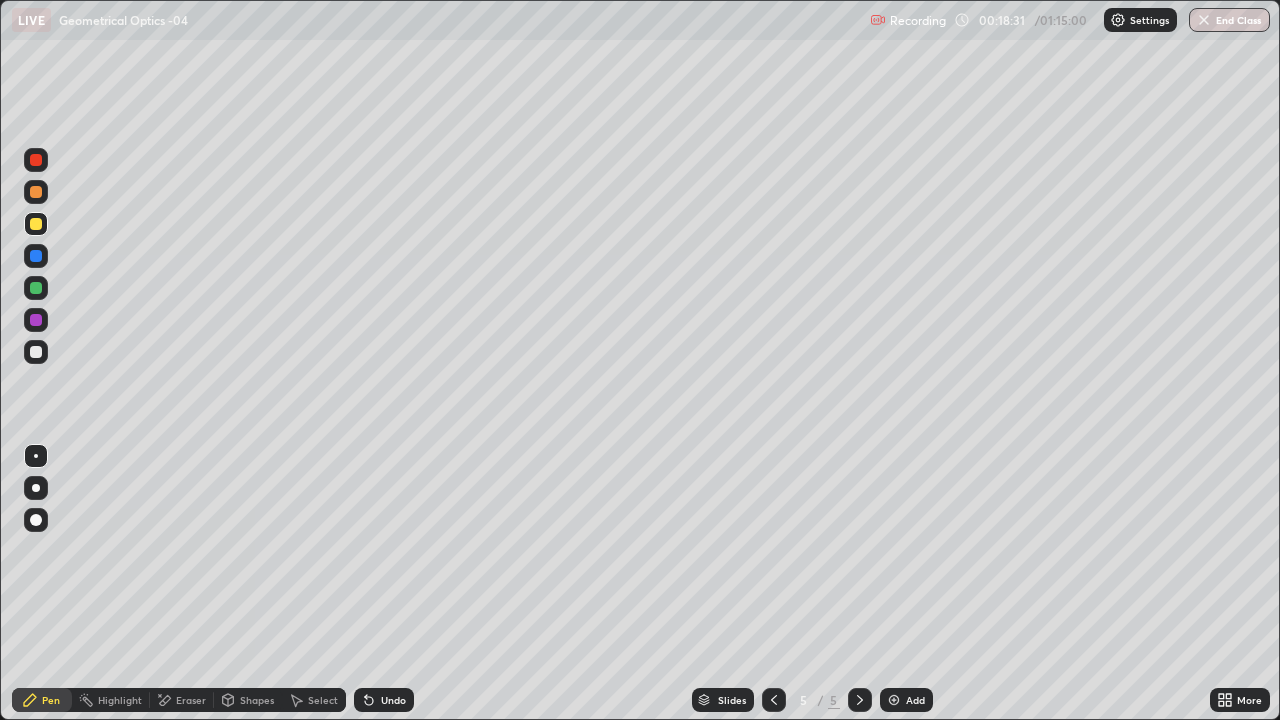 click on "Shapes" at bounding box center (248, 700) 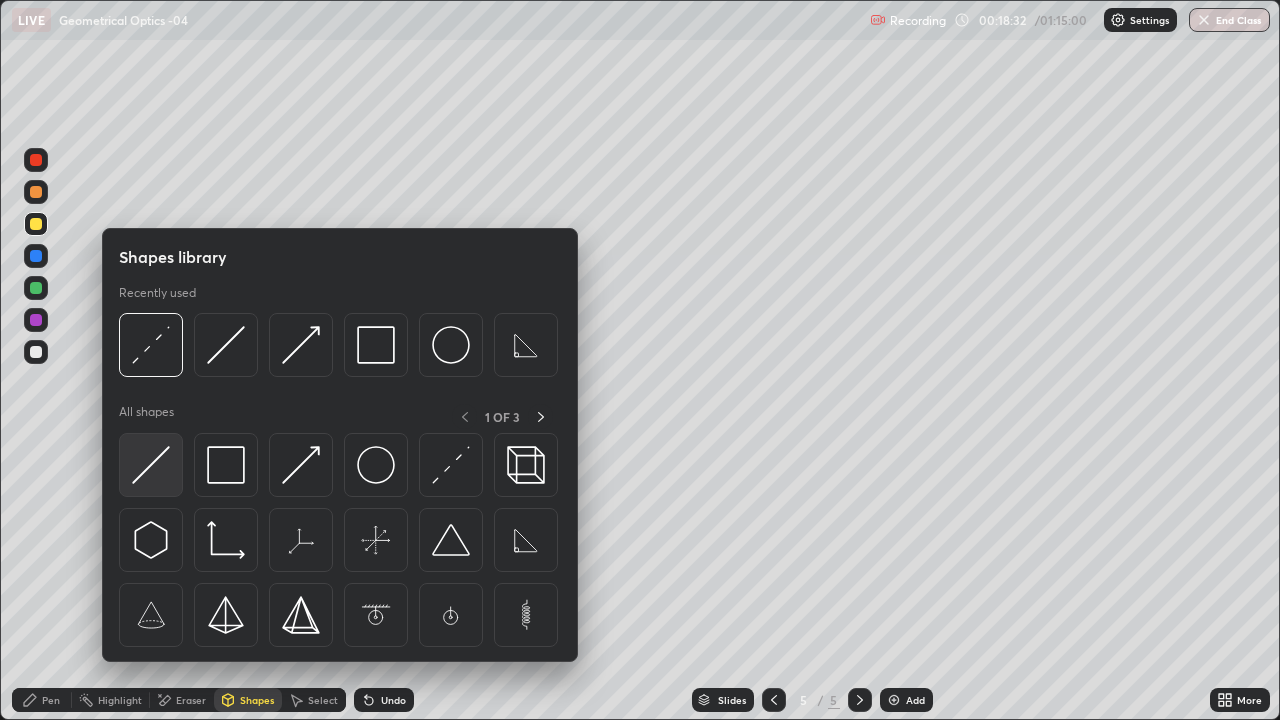 click at bounding box center [151, 465] 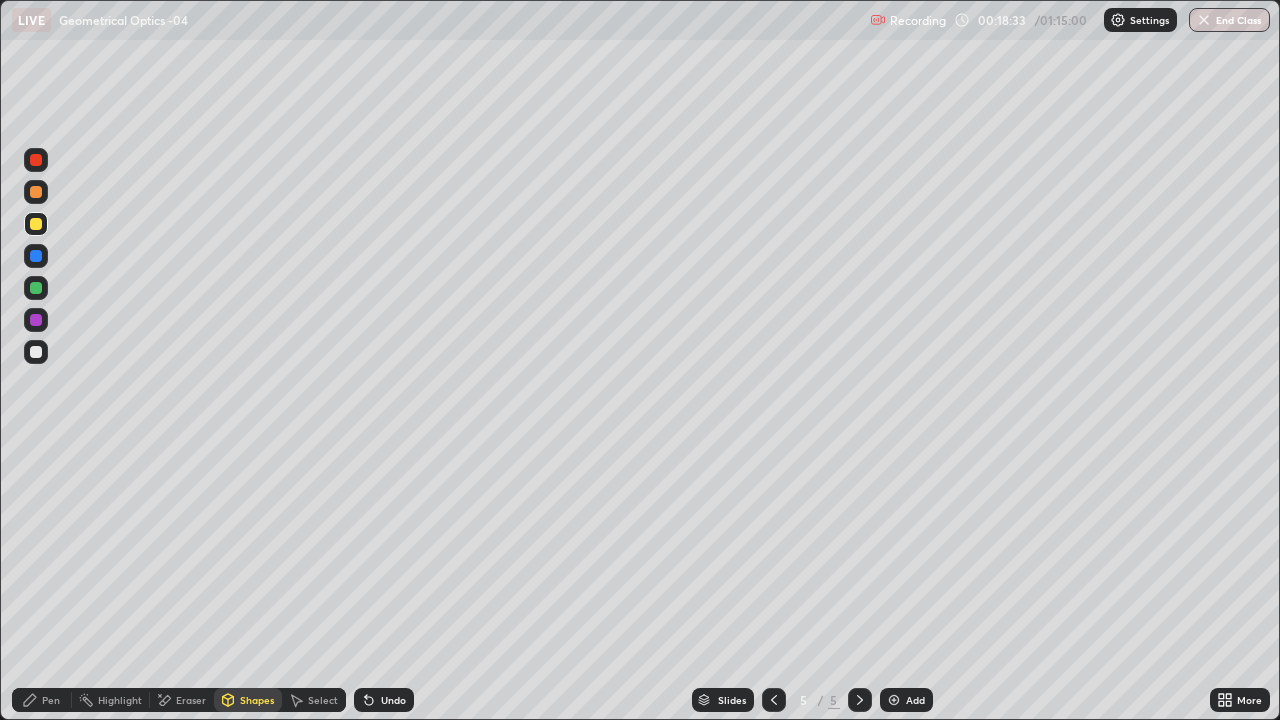 click at bounding box center (36, 288) 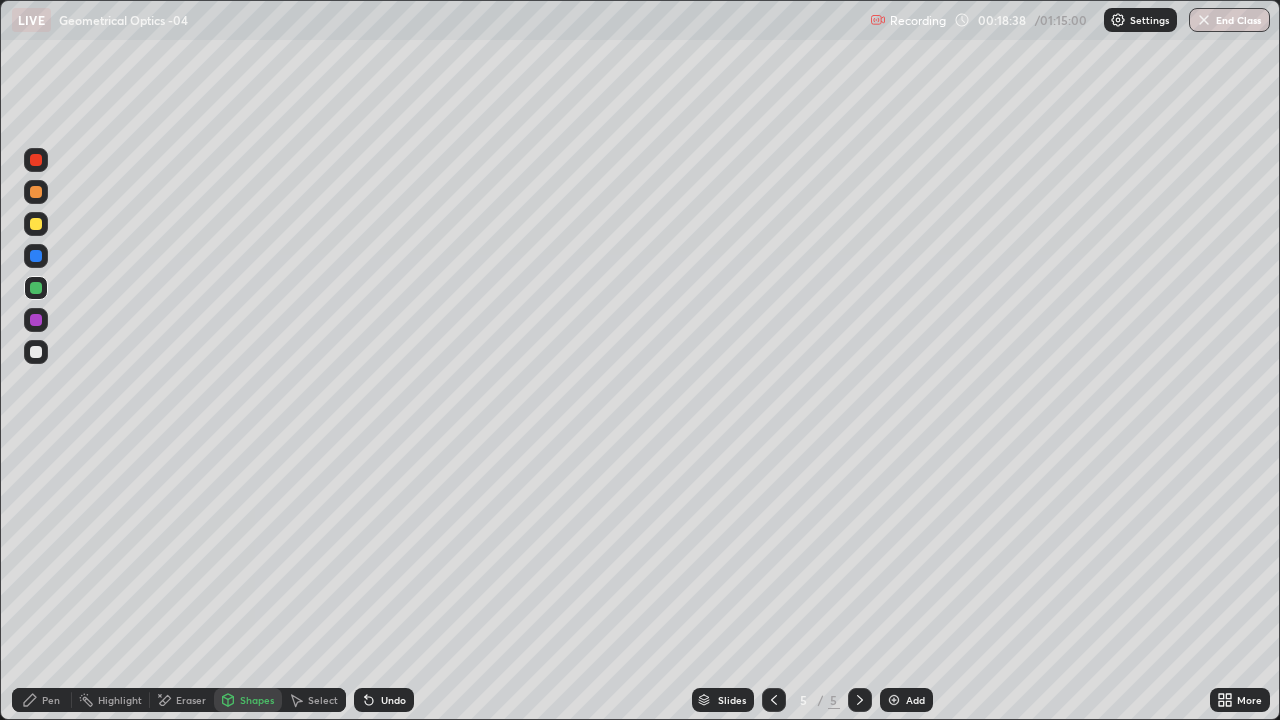 click on "Pen" at bounding box center (51, 700) 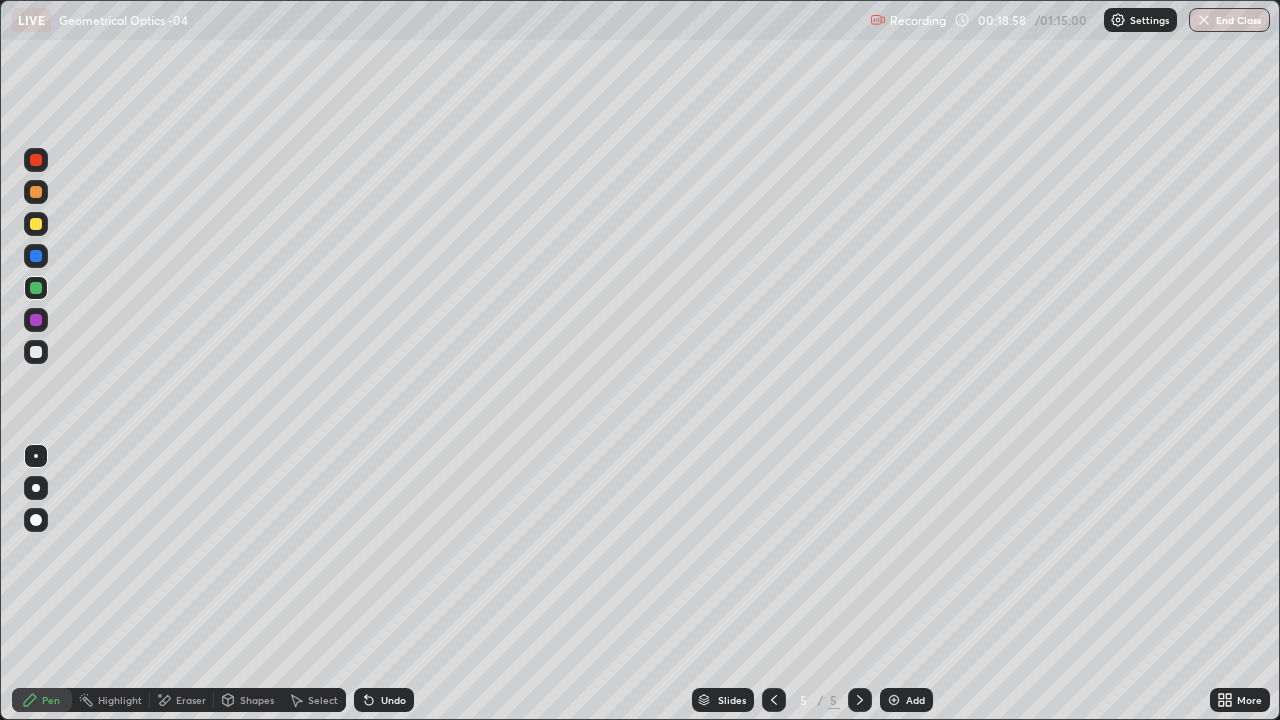 click at bounding box center [36, 256] 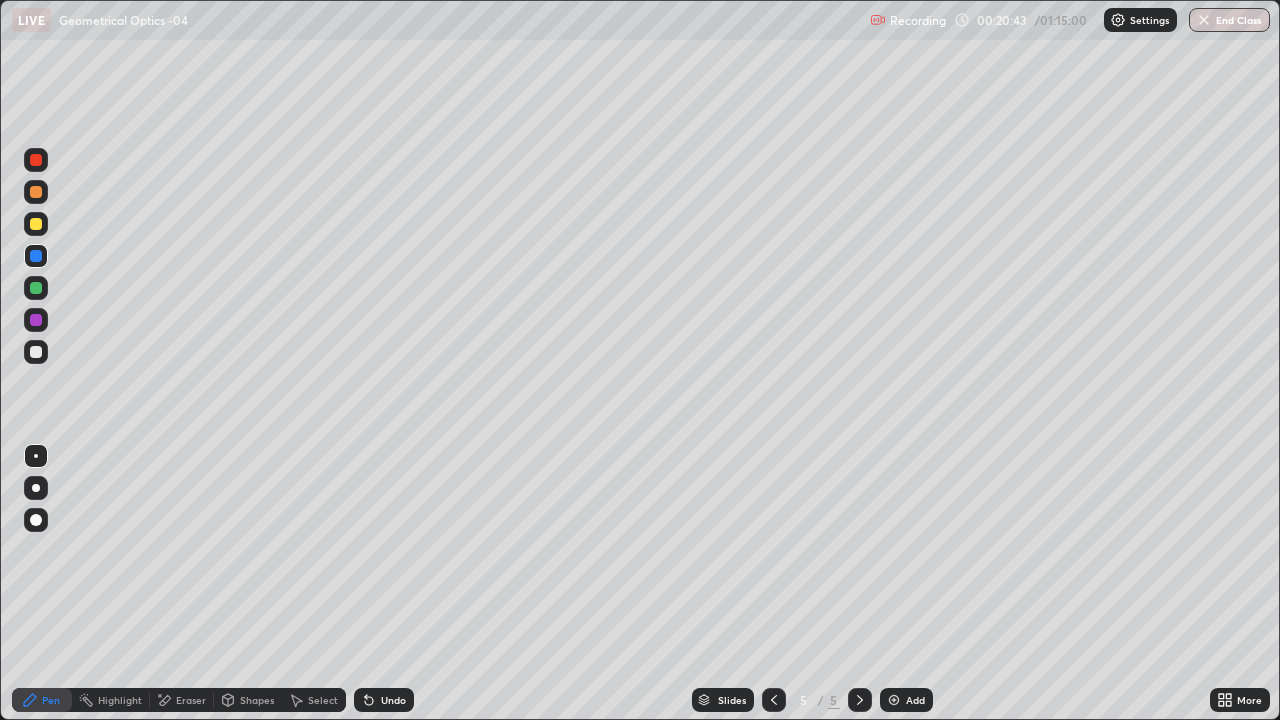 click on "Pen" at bounding box center [42, 700] 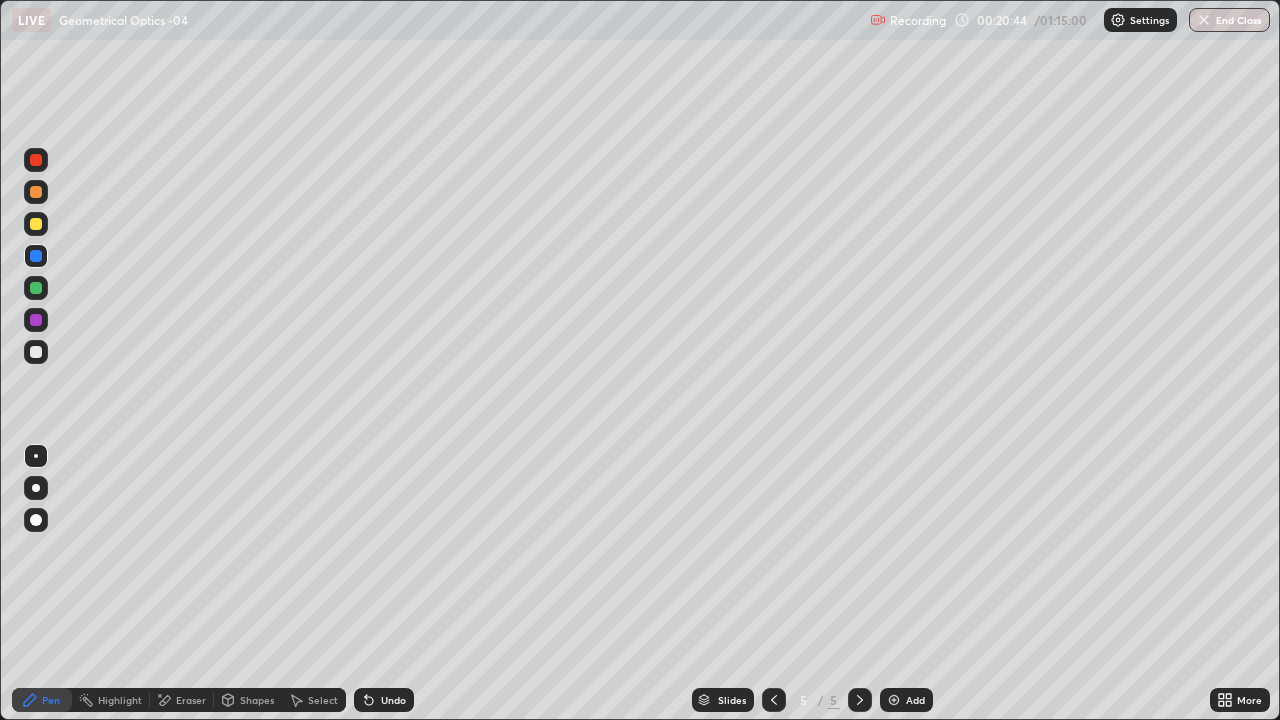 click at bounding box center (36, 352) 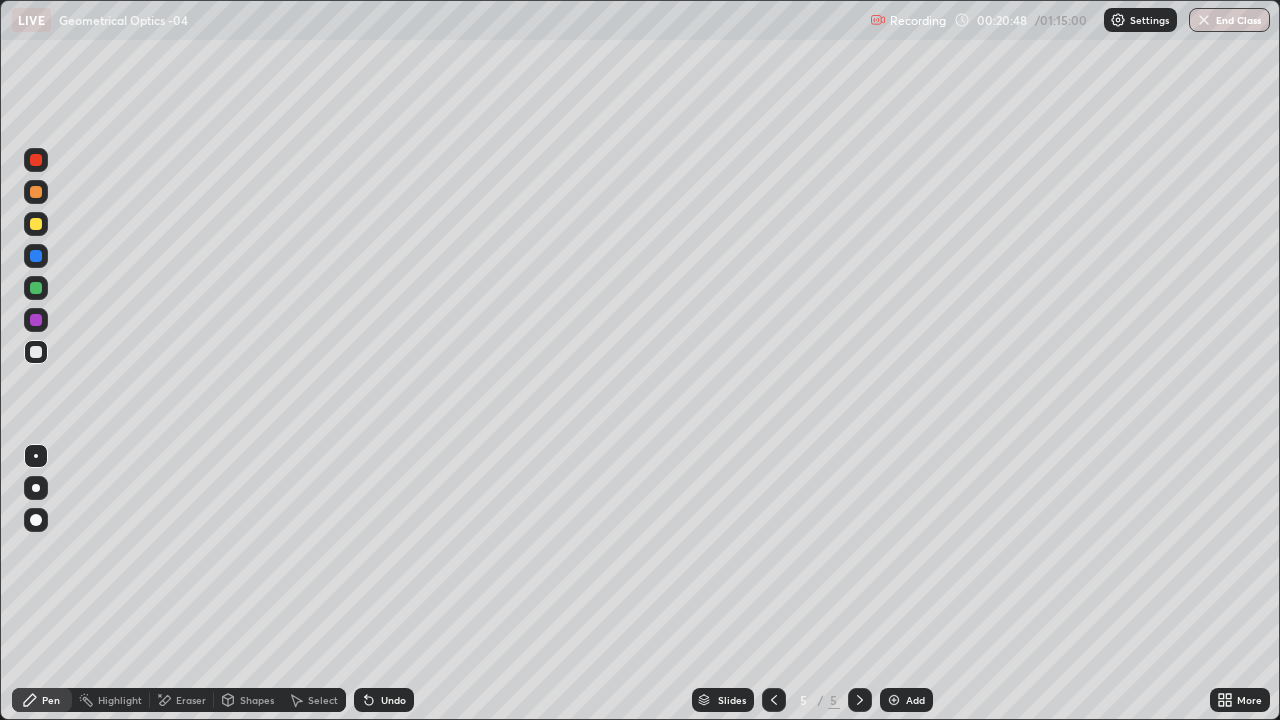 click on "Shapes" at bounding box center (257, 700) 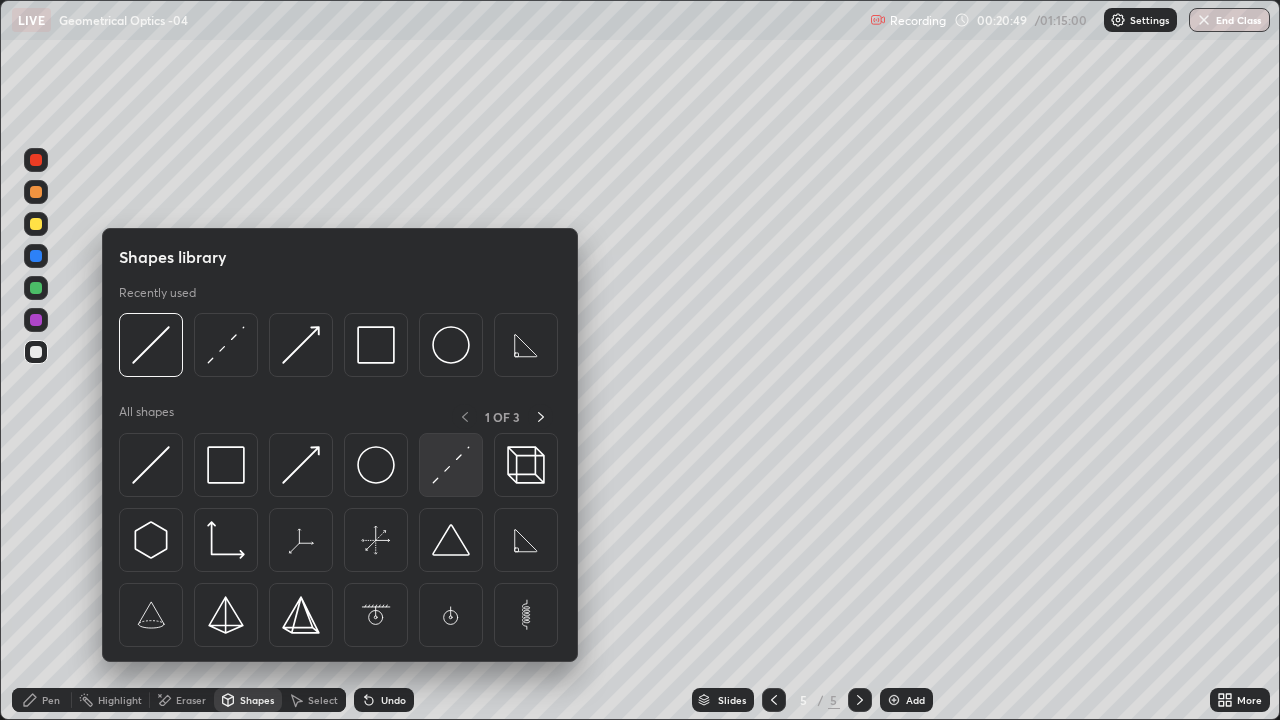 click at bounding box center [451, 465] 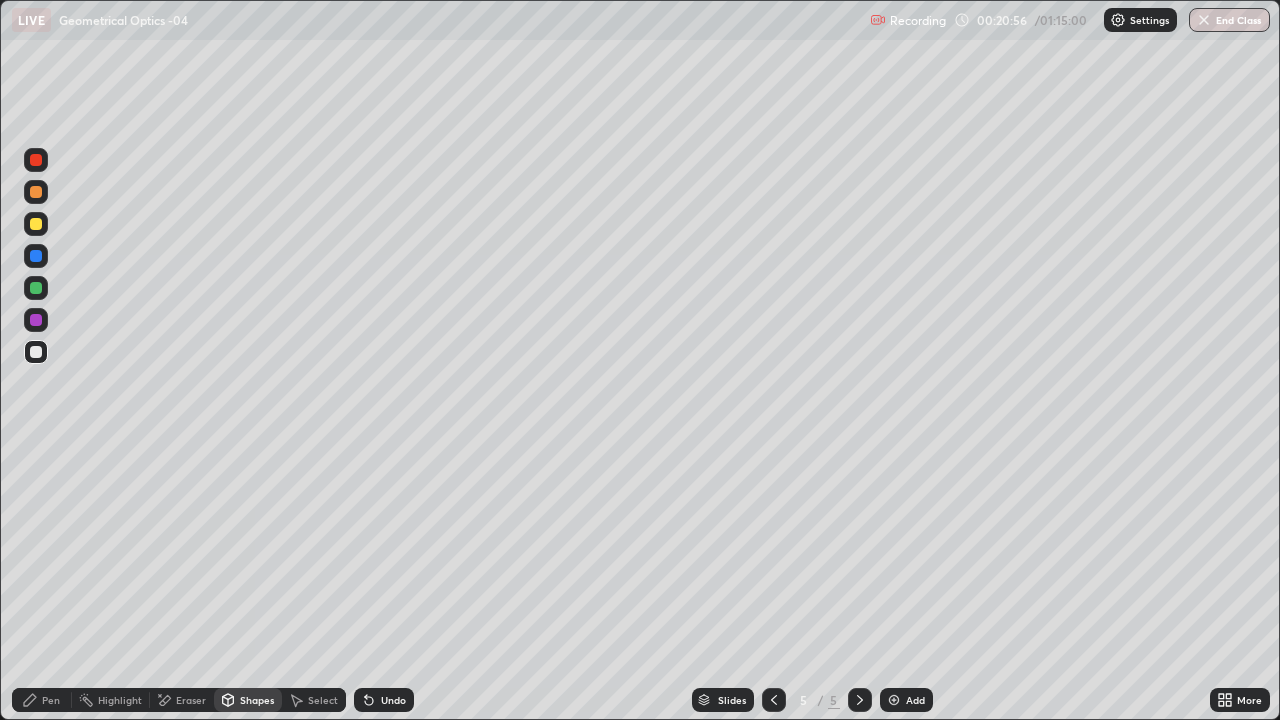 click on "Shapes" at bounding box center (257, 700) 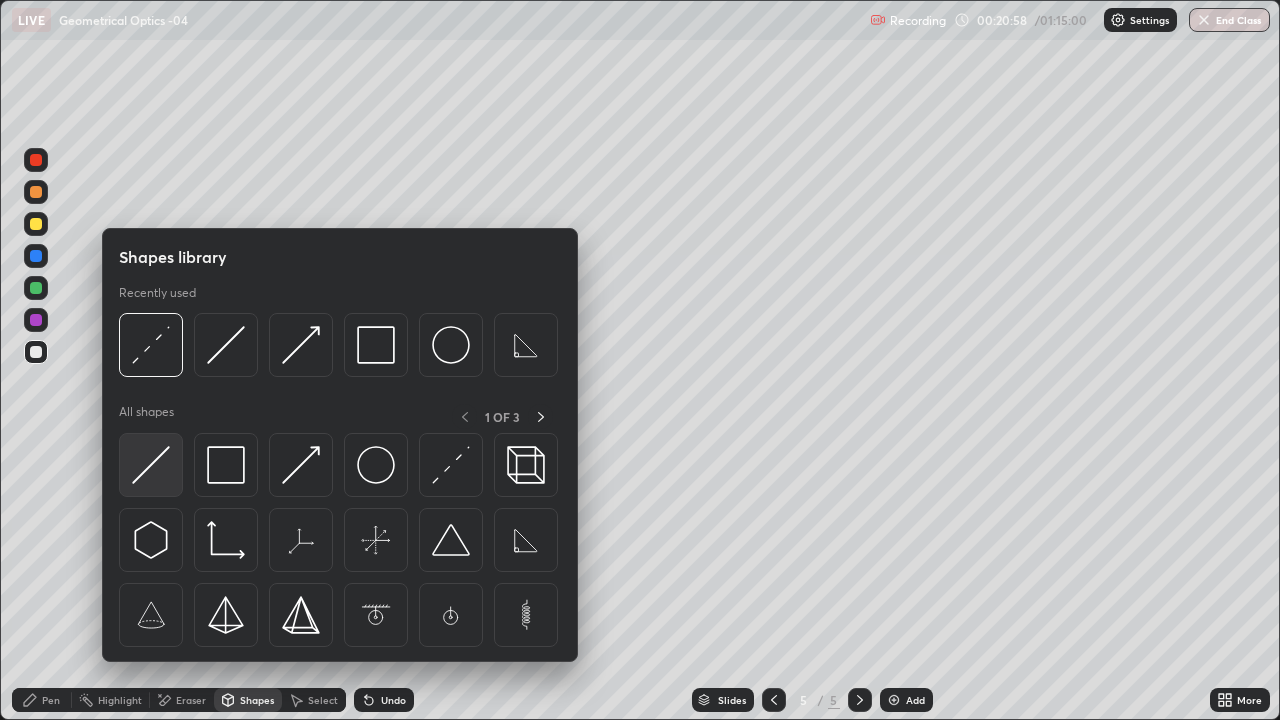 click at bounding box center (151, 465) 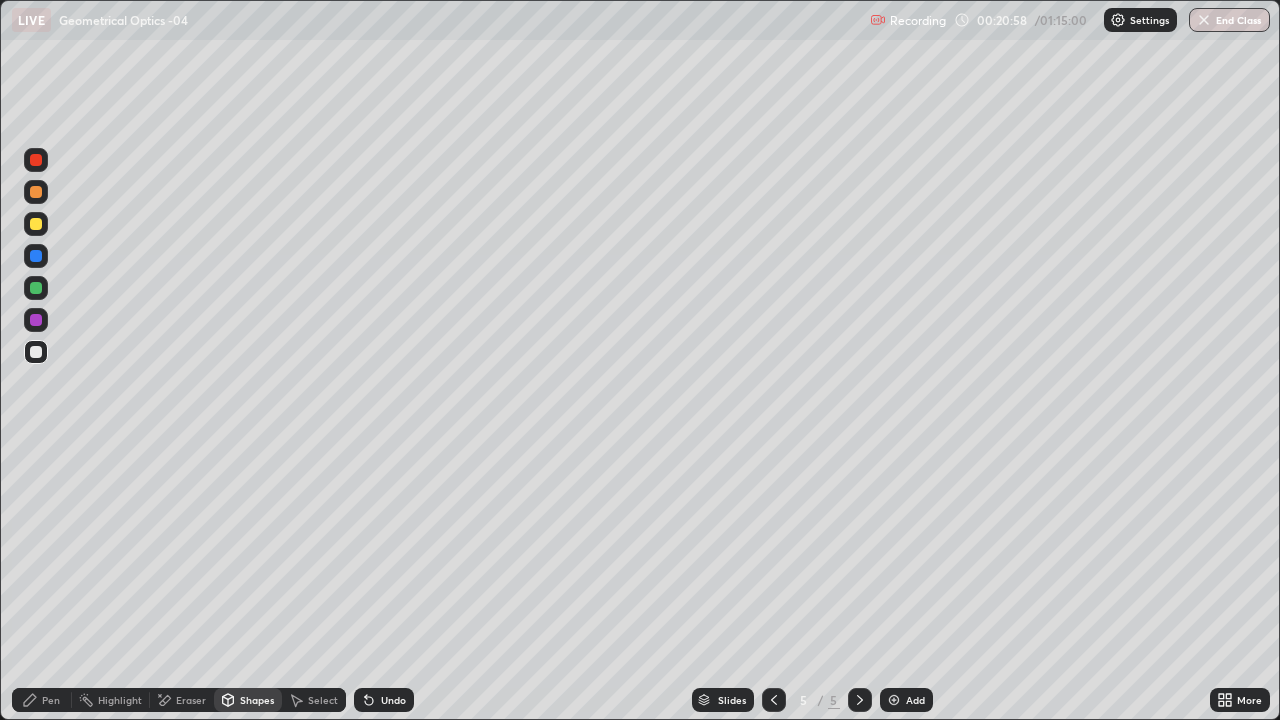 click at bounding box center (36, 320) 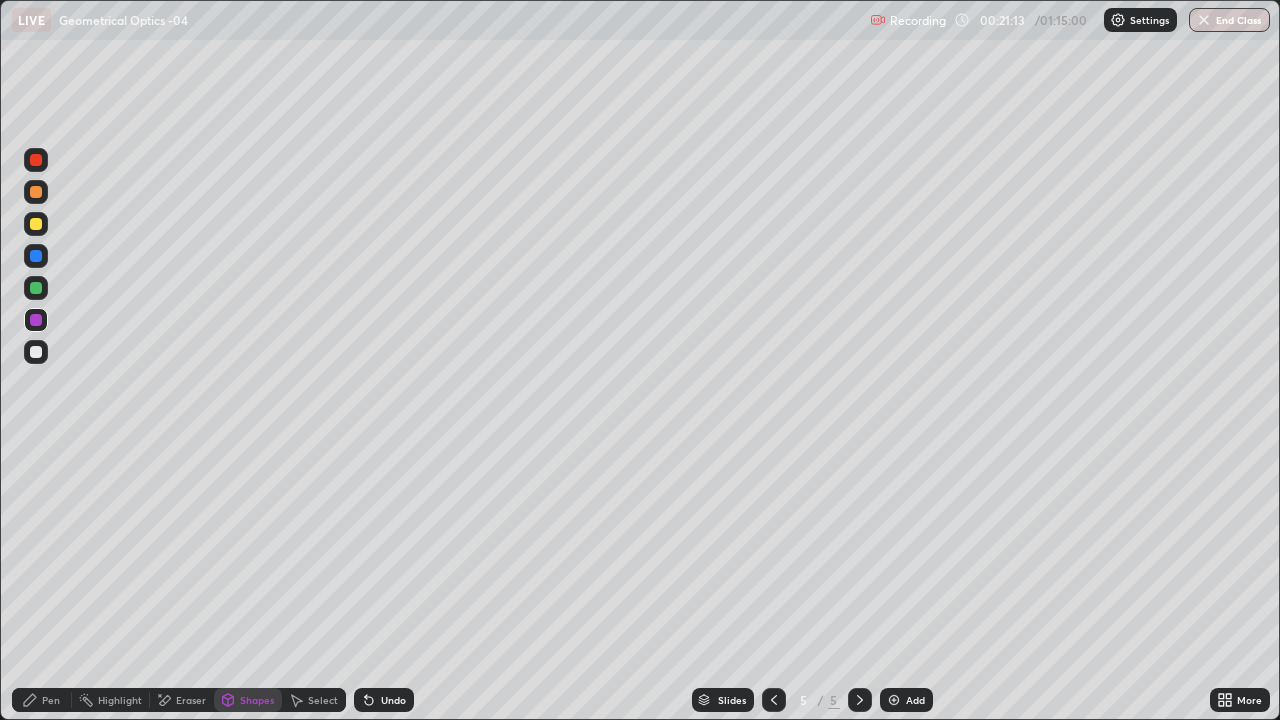 click at bounding box center [36, 352] 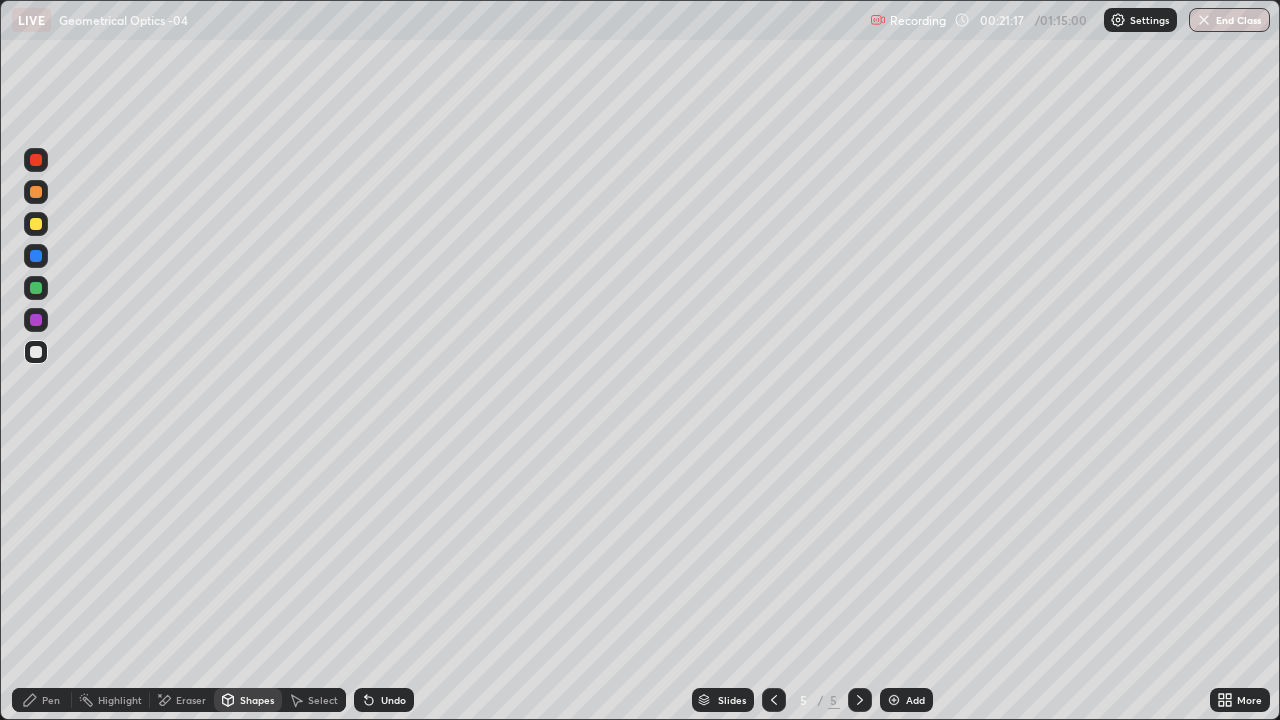 click on "Undo" at bounding box center (384, 700) 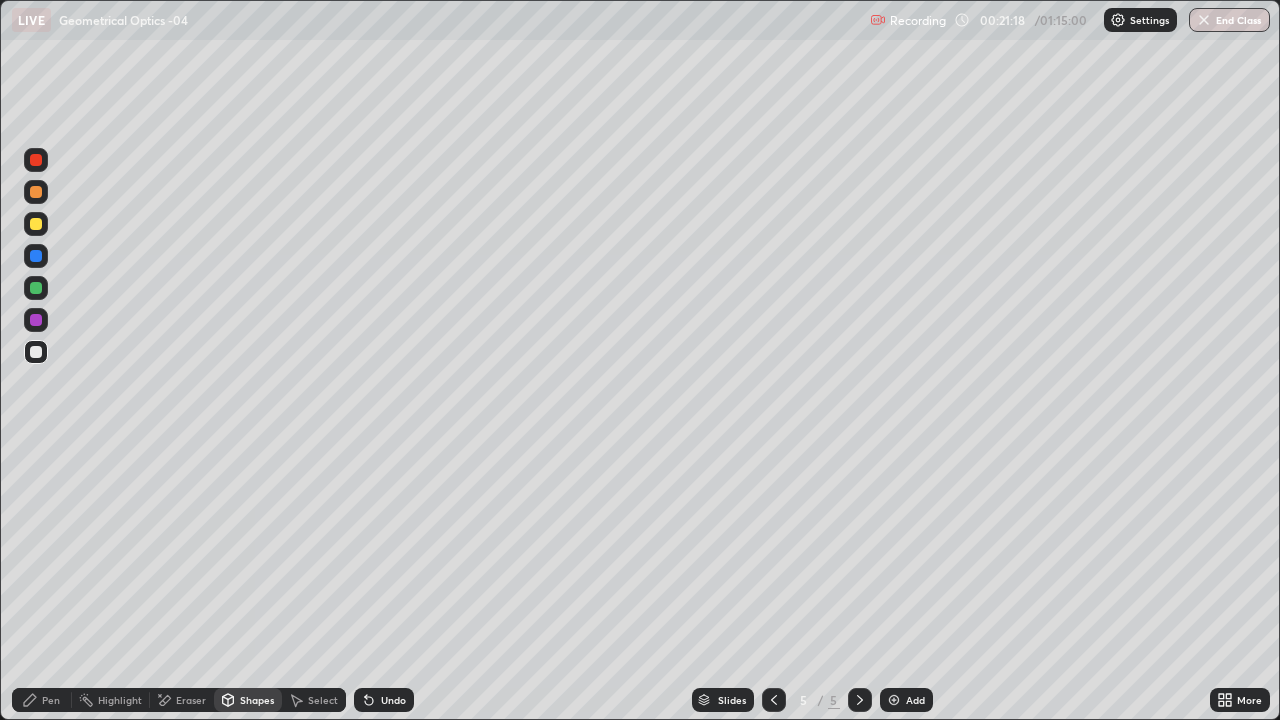 click at bounding box center [36, 224] 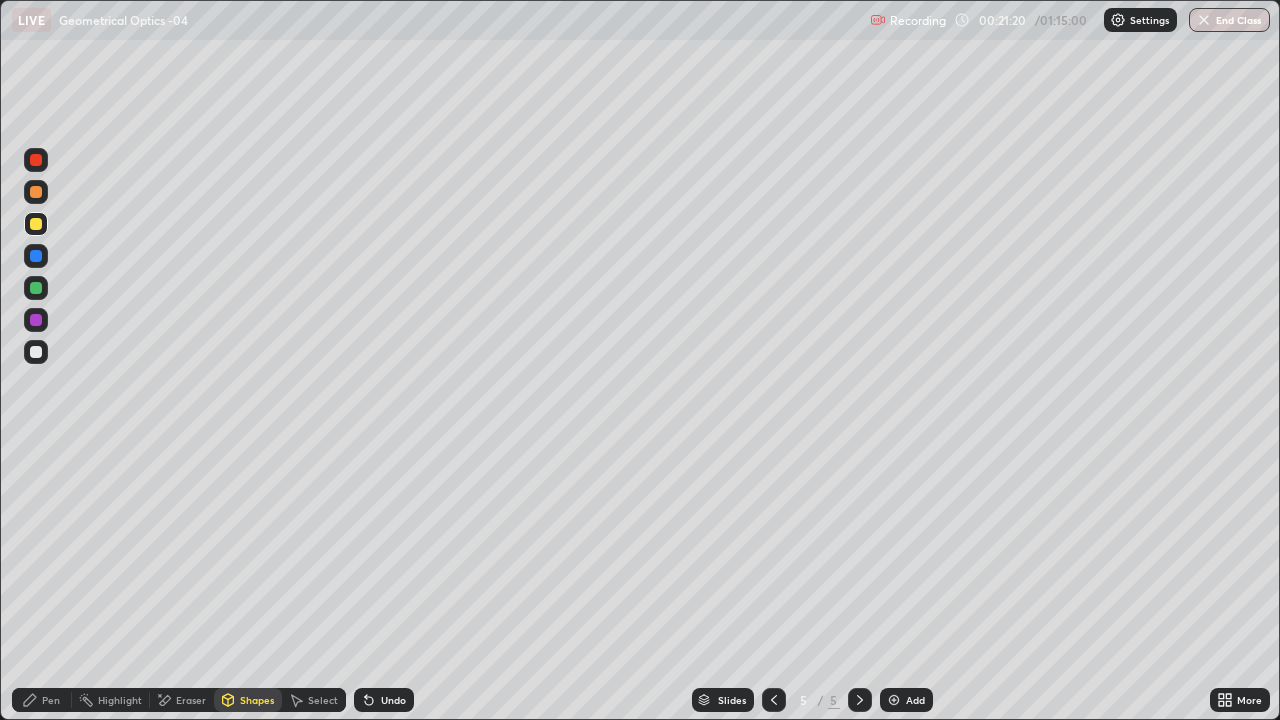 click on "Pen" at bounding box center (42, 700) 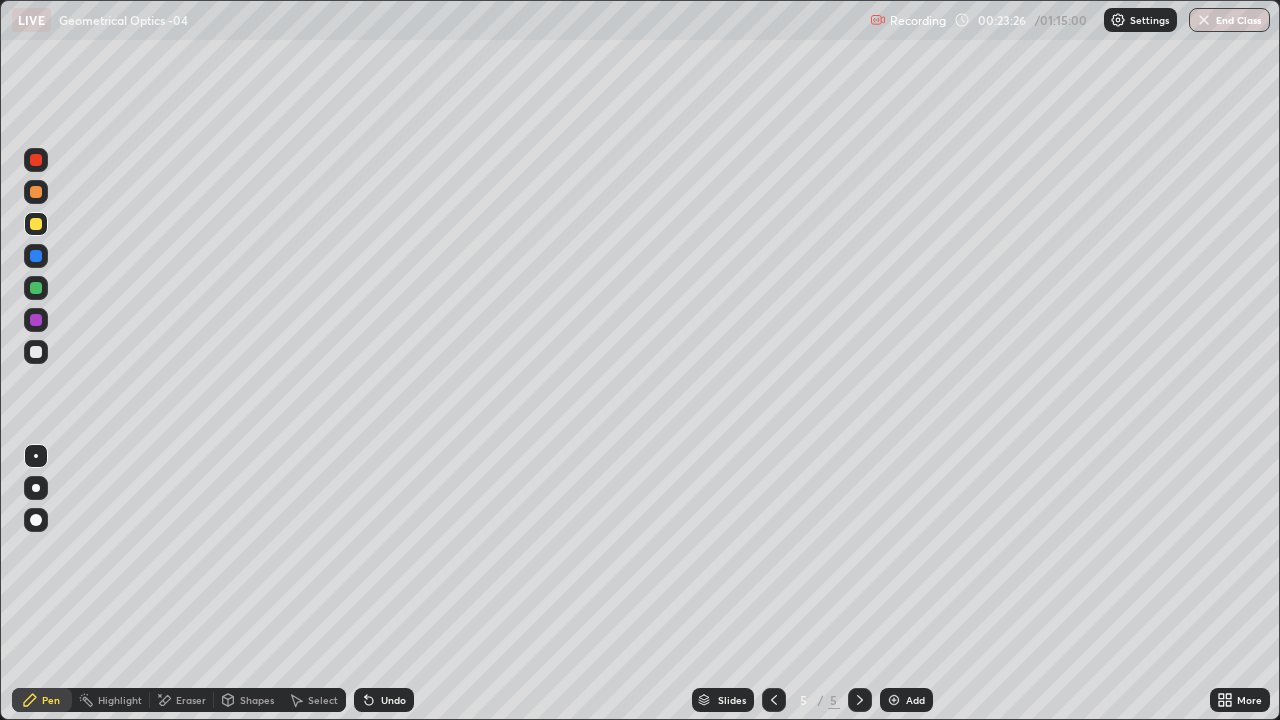 click on "Shapes" at bounding box center (248, 700) 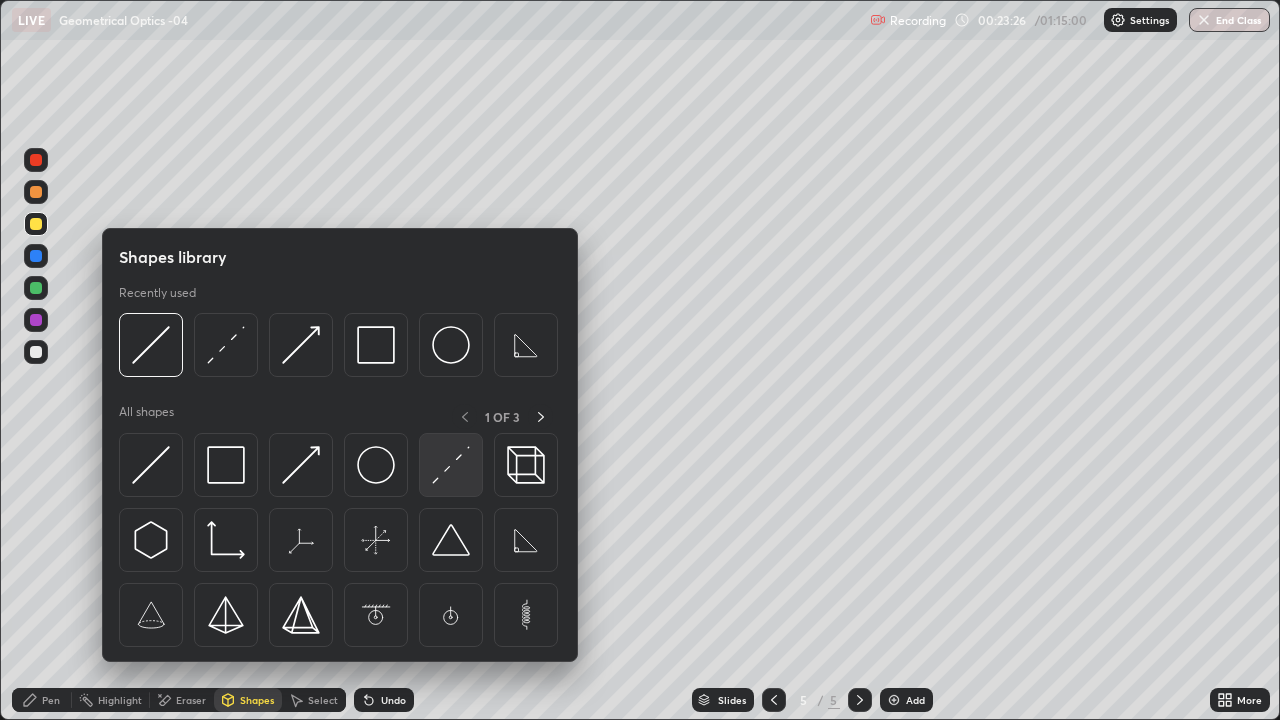 click at bounding box center [451, 465] 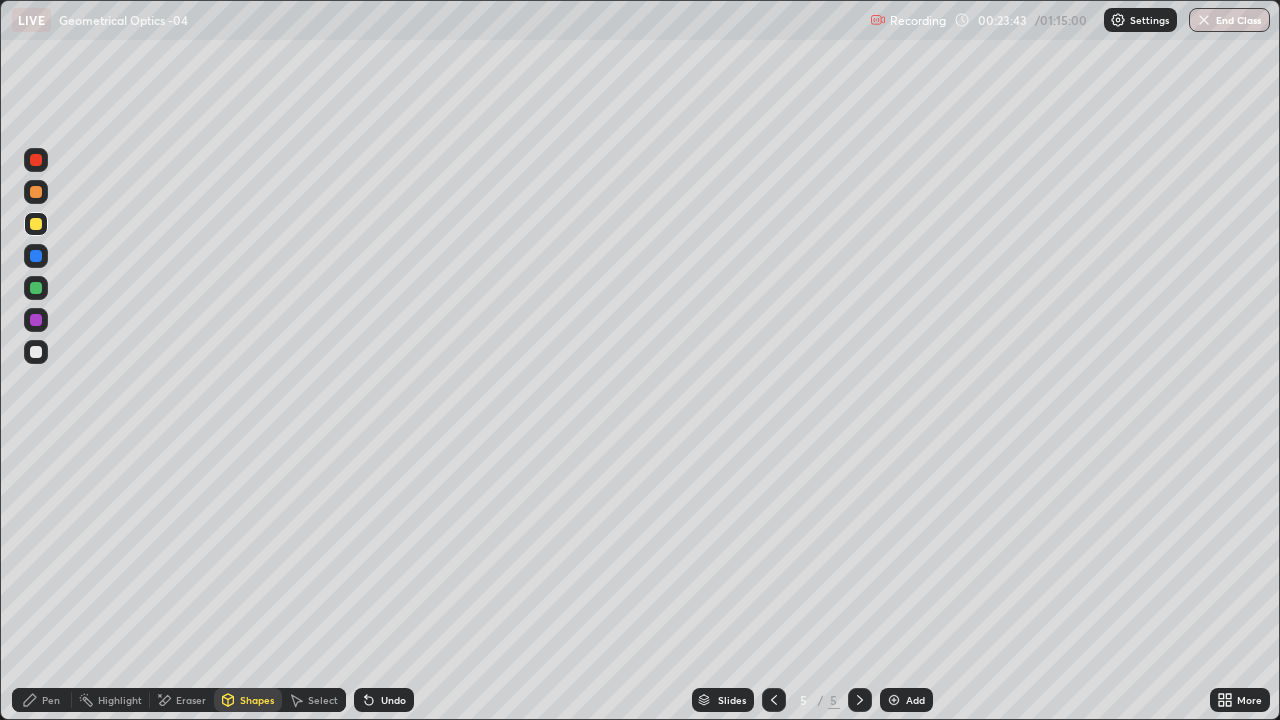 click on "Pen" at bounding box center (42, 700) 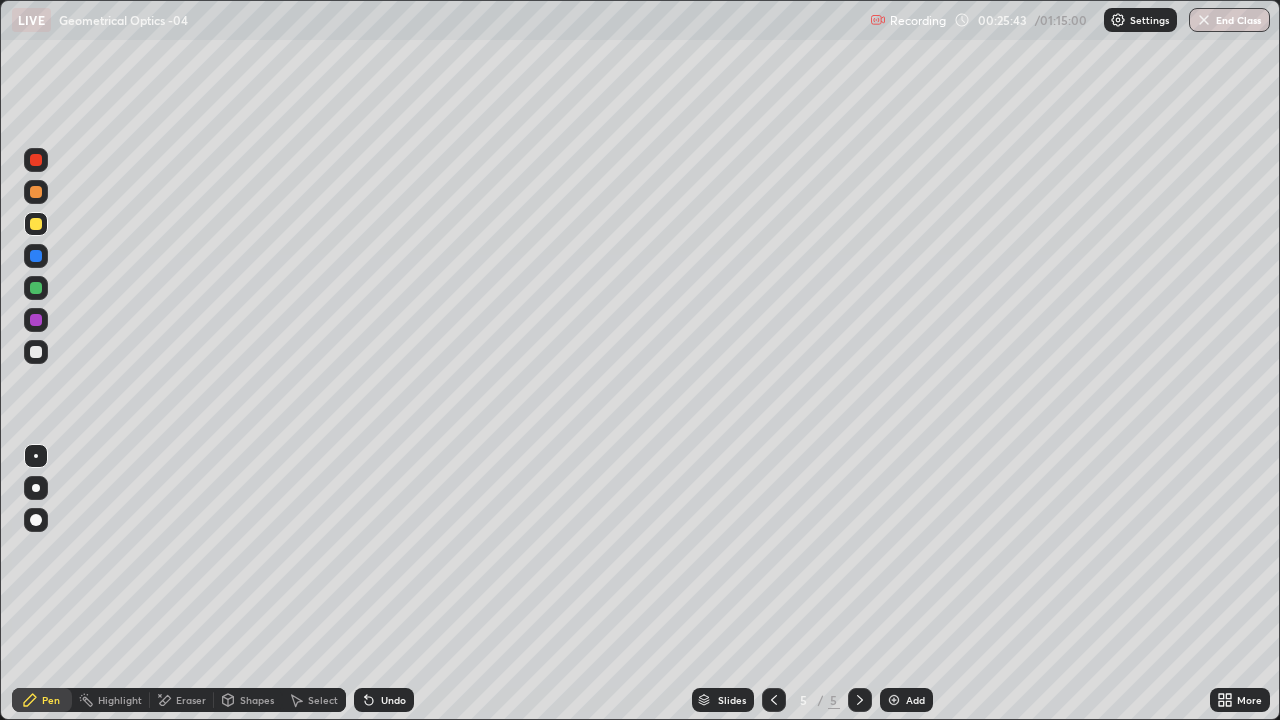 click on "Add" at bounding box center [915, 700] 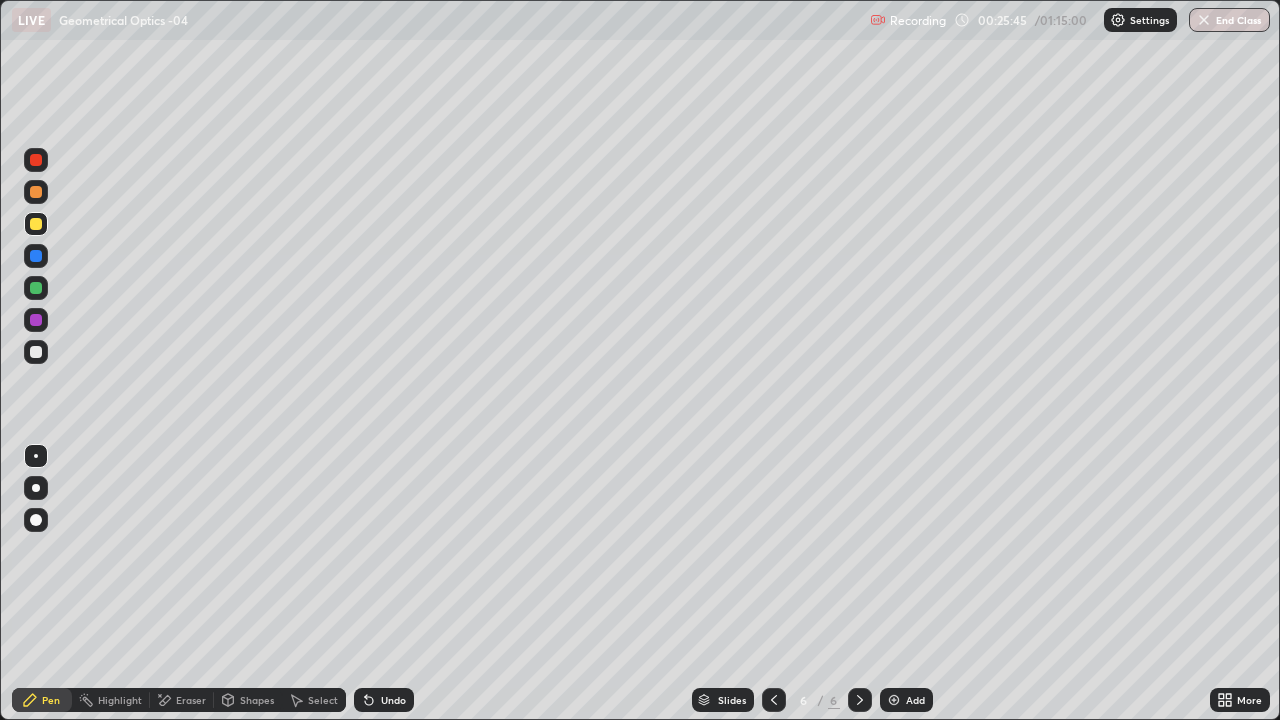 click on "Shapes" at bounding box center (257, 700) 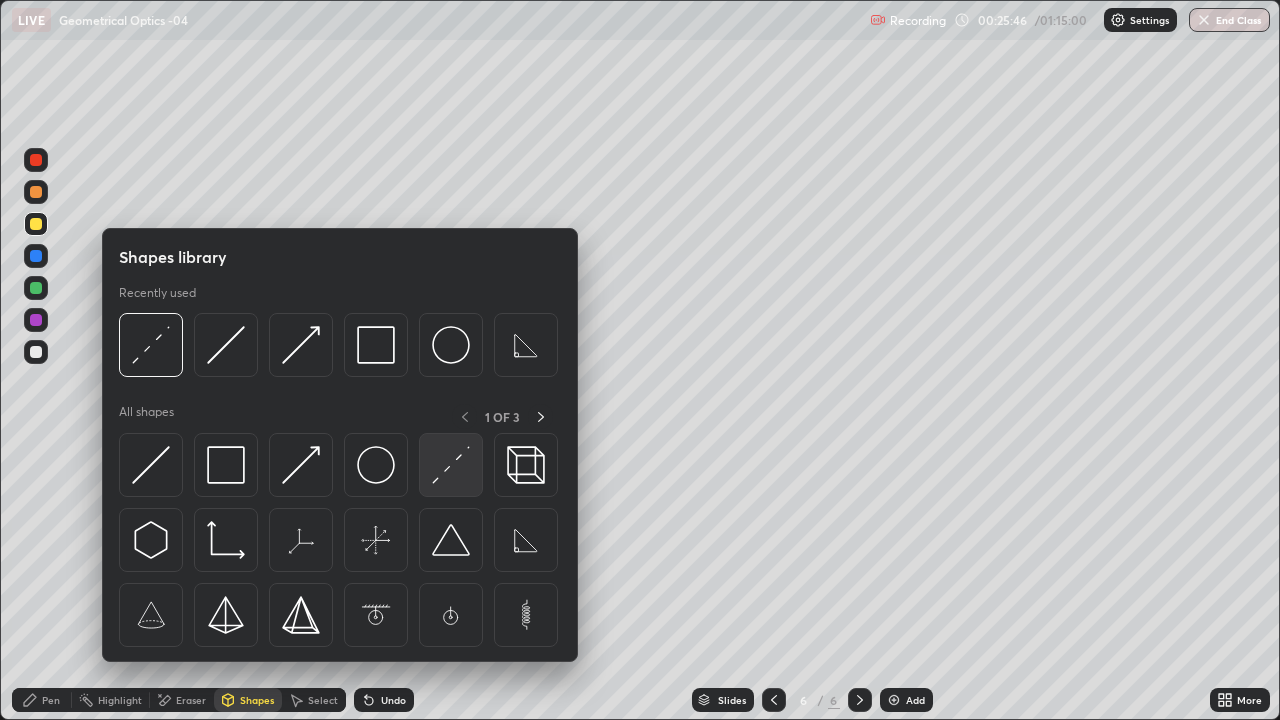 click at bounding box center [451, 465] 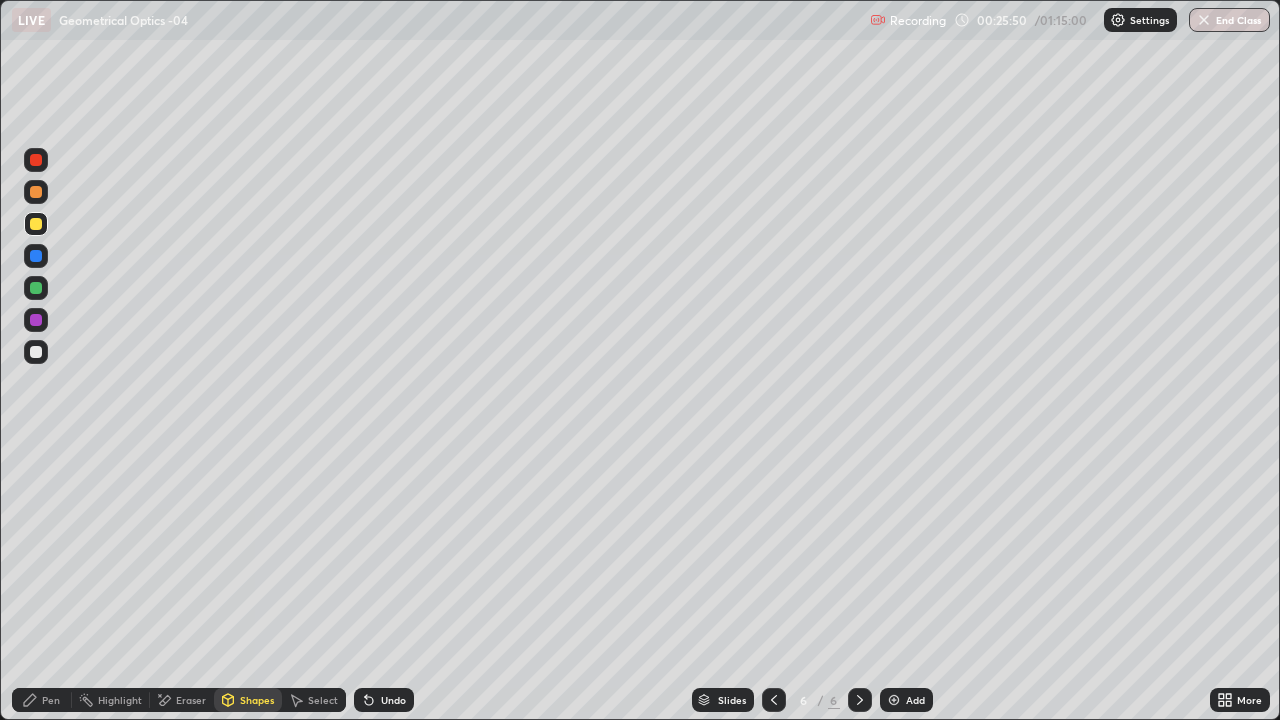 click on "Shapes" at bounding box center (248, 700) 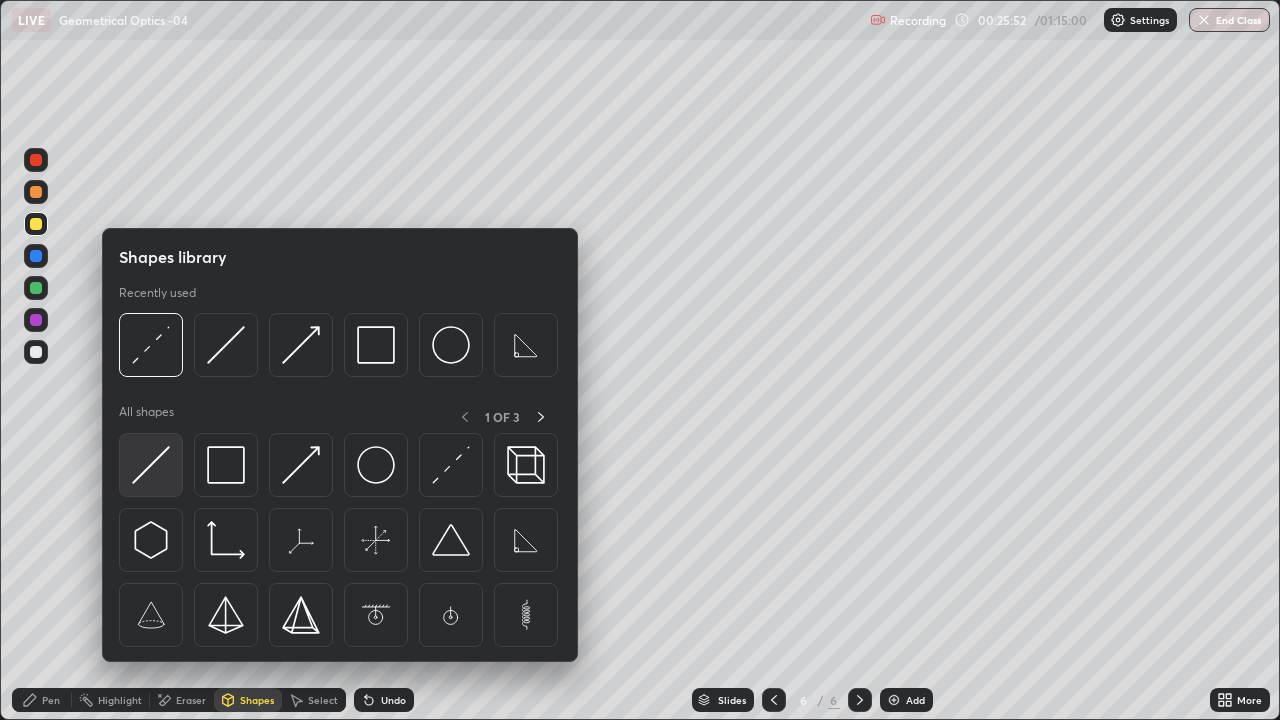 click at bounding box center [151, 465] 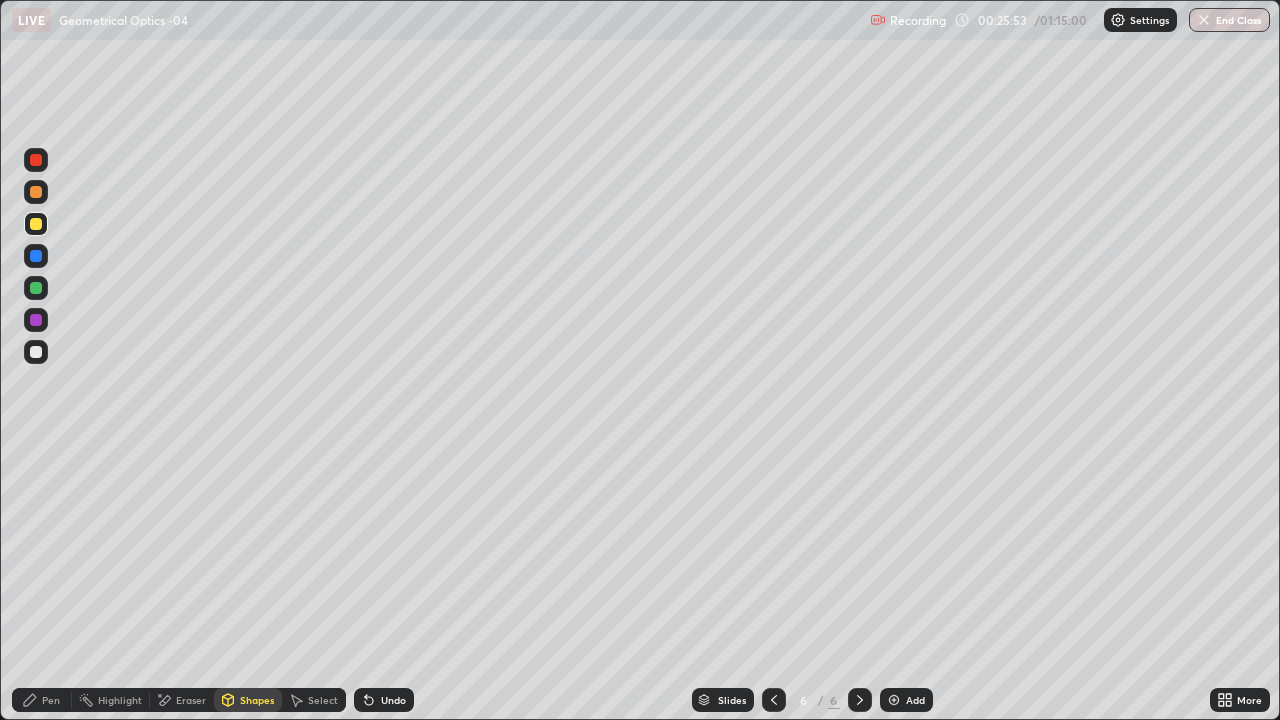 click at bounding box center (36, 288) 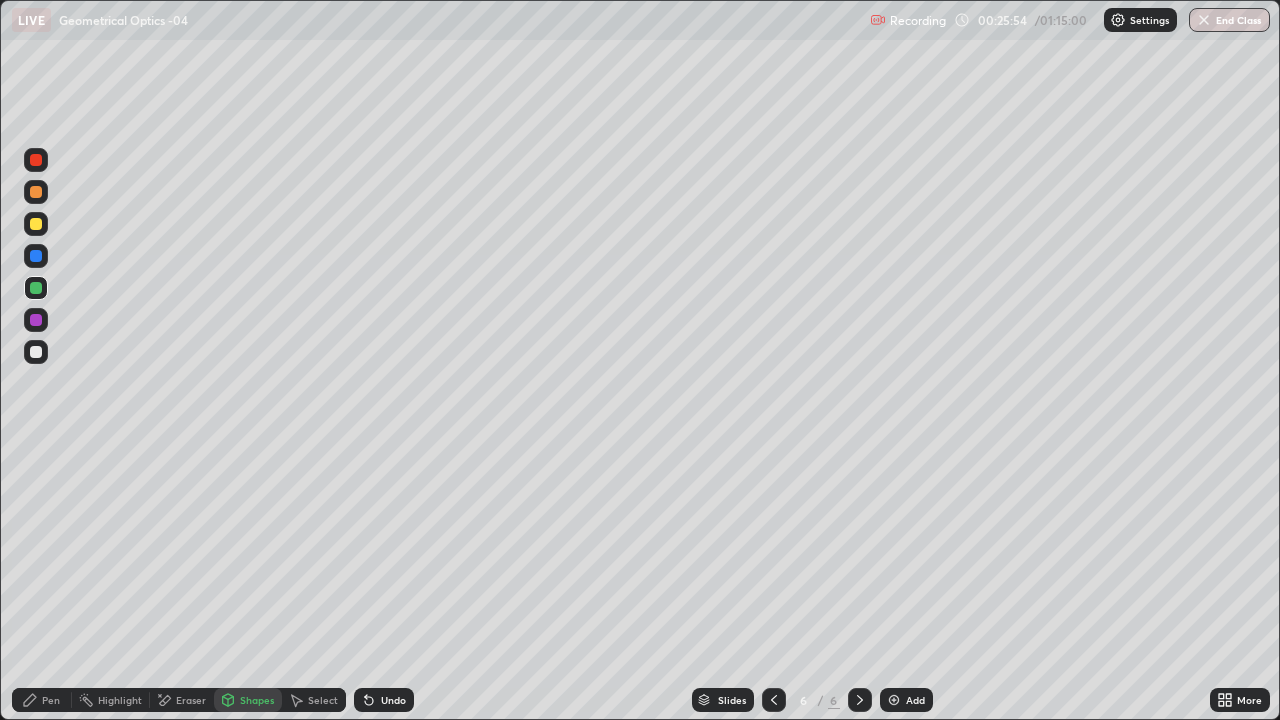 click on "Shapes" at bounding box center [257, 700] 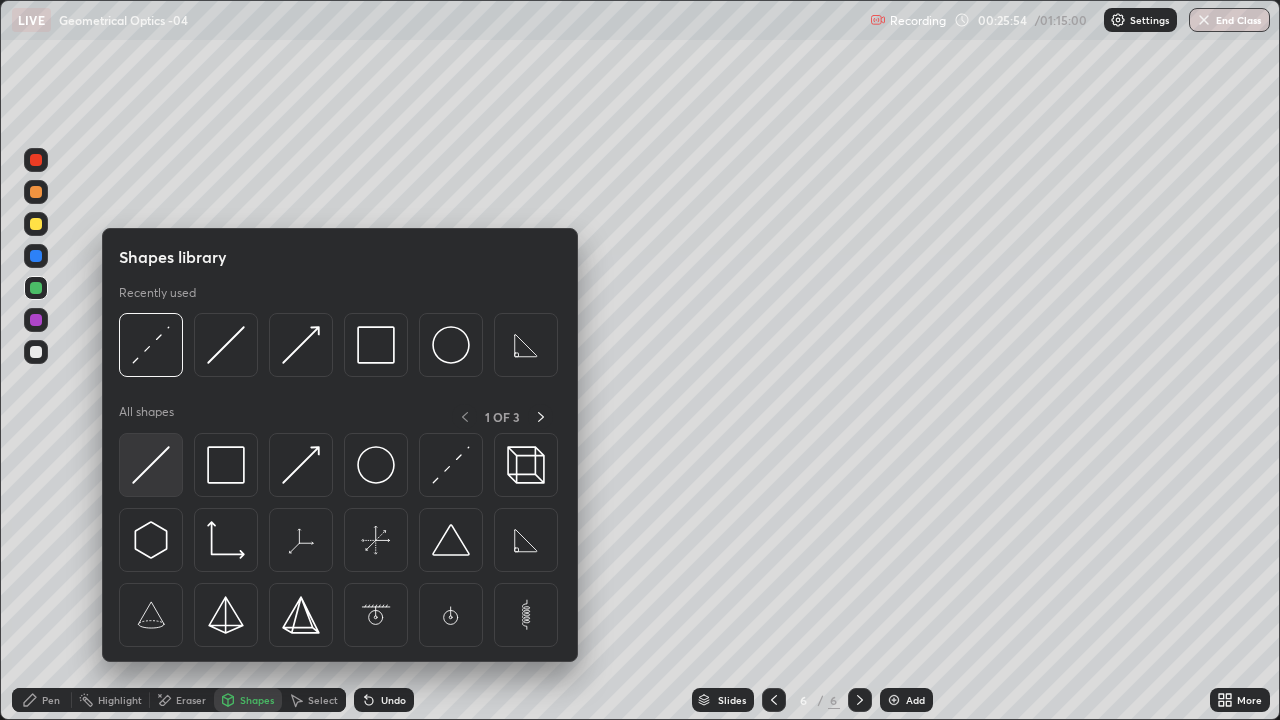 click at bounding box center (151, 465) 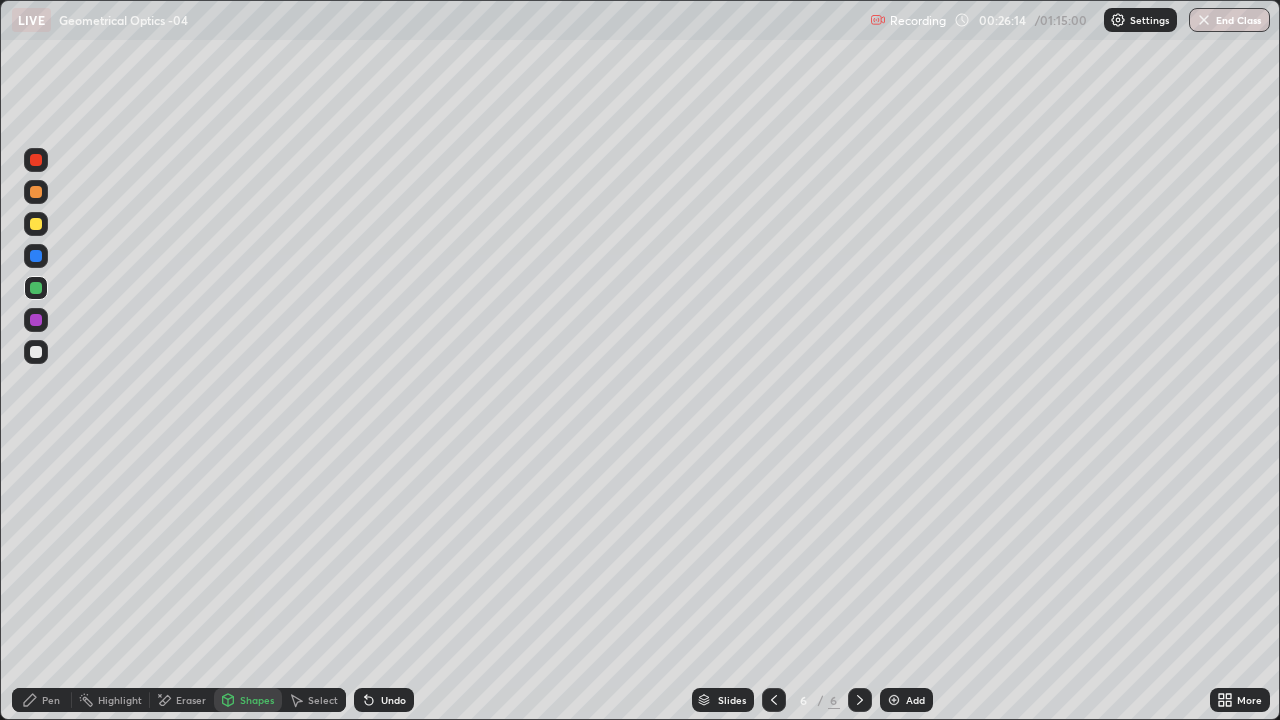 click on "Pen" at bounding box center (42, 700) 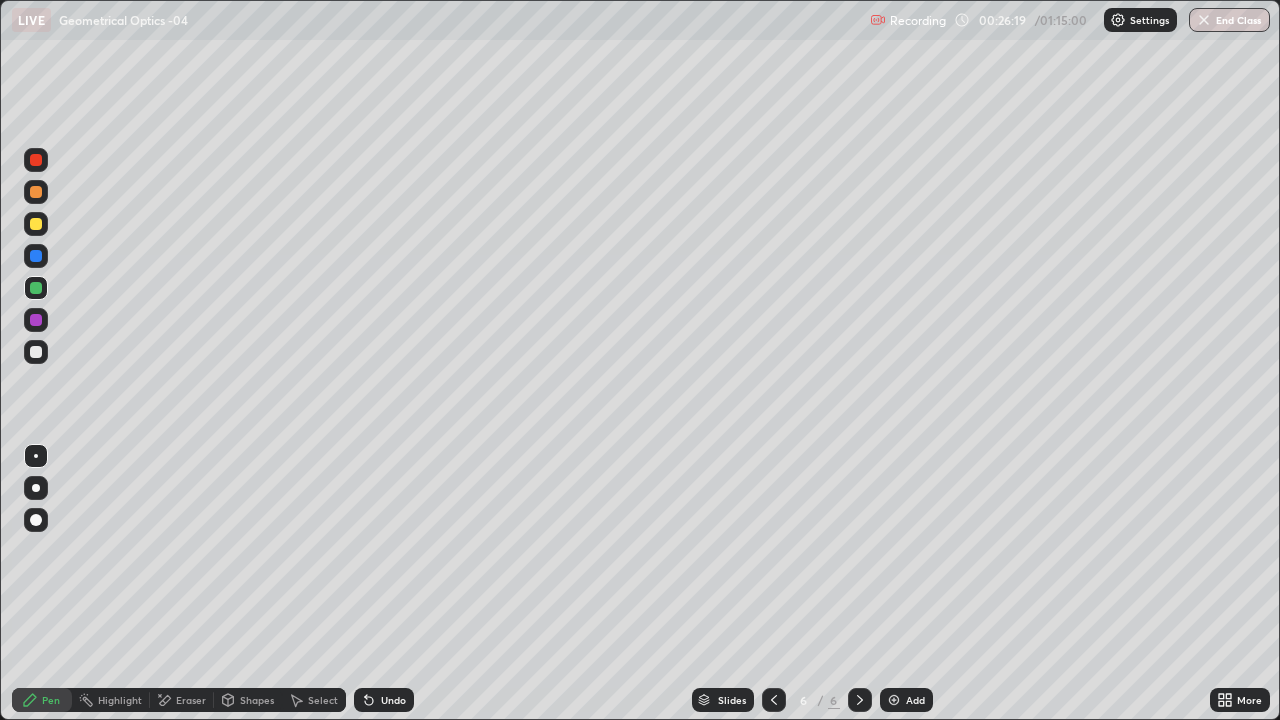 click on "Shapes" at bounding box center [248, 700] 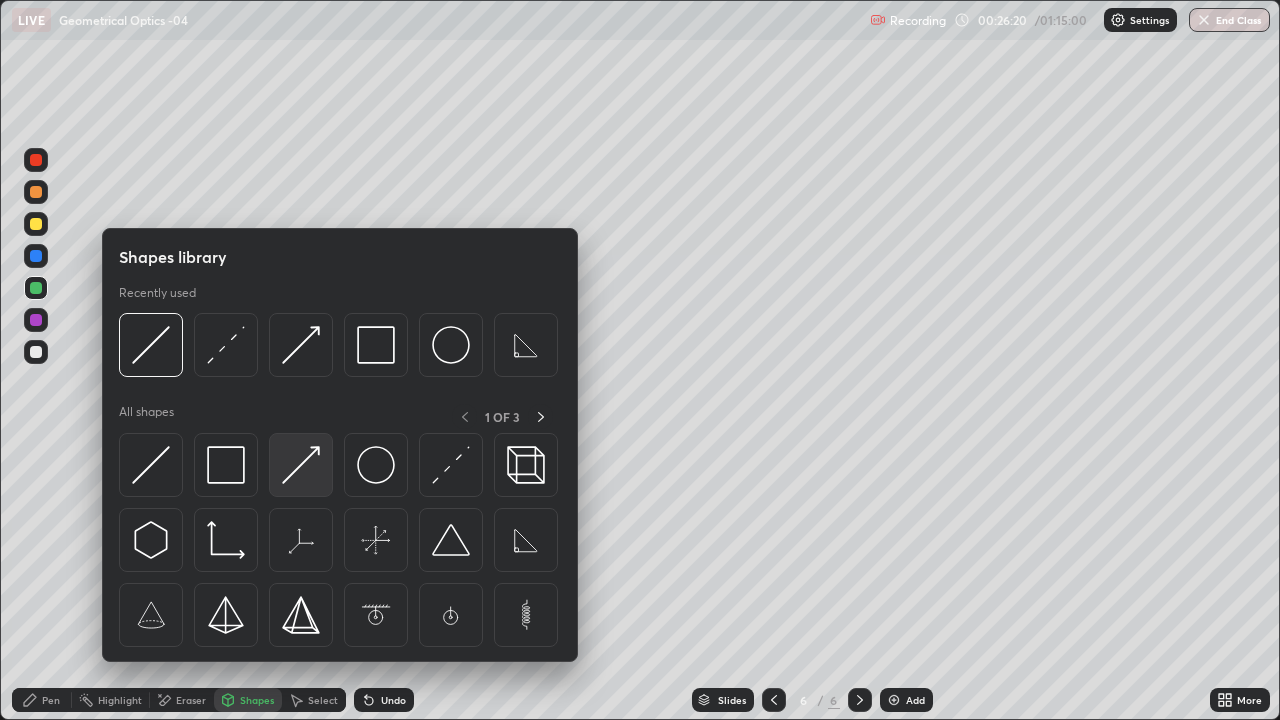 click at bounding box center [301, 465] 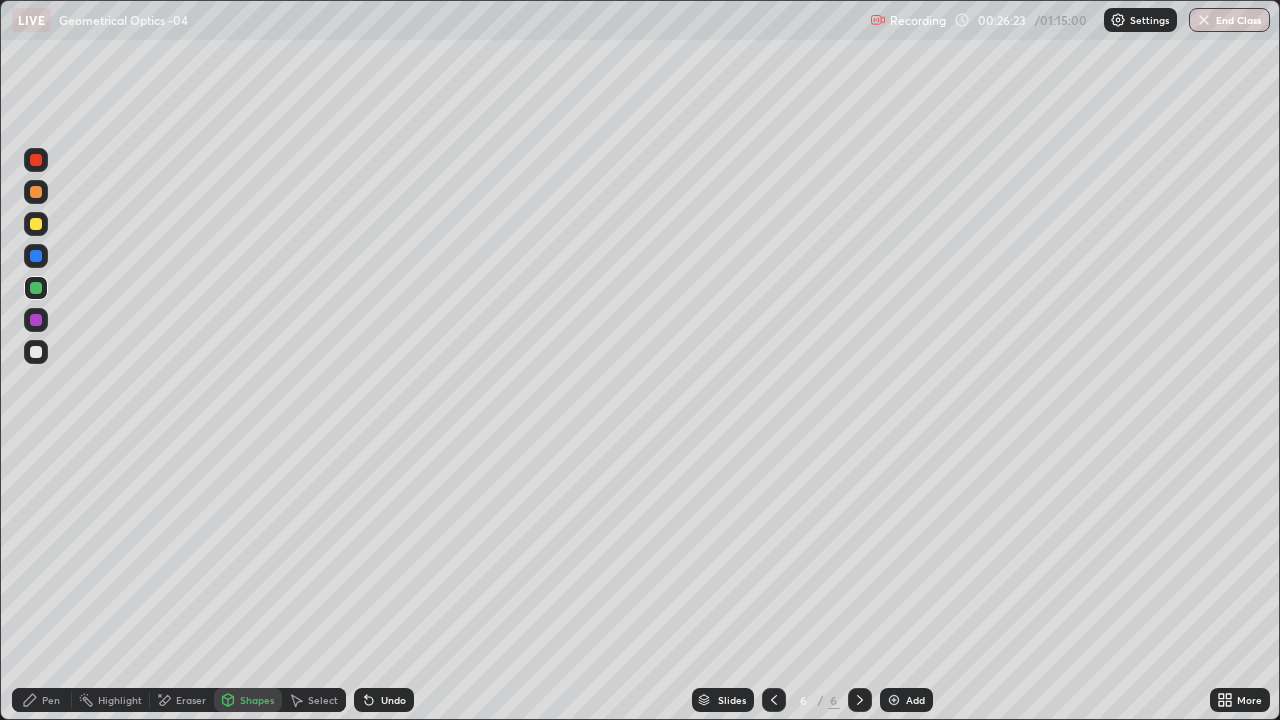 click on "Undo" at bounding box center [384, 700] 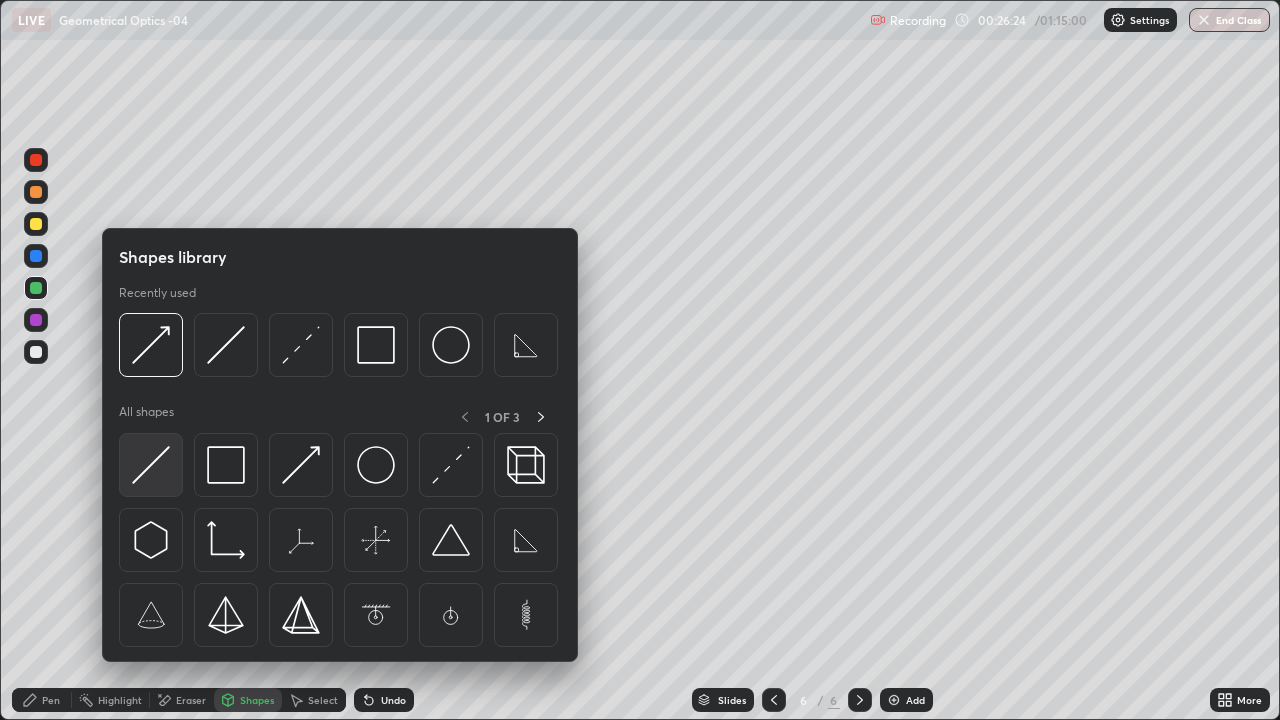 click at bounding box center (151, 465) 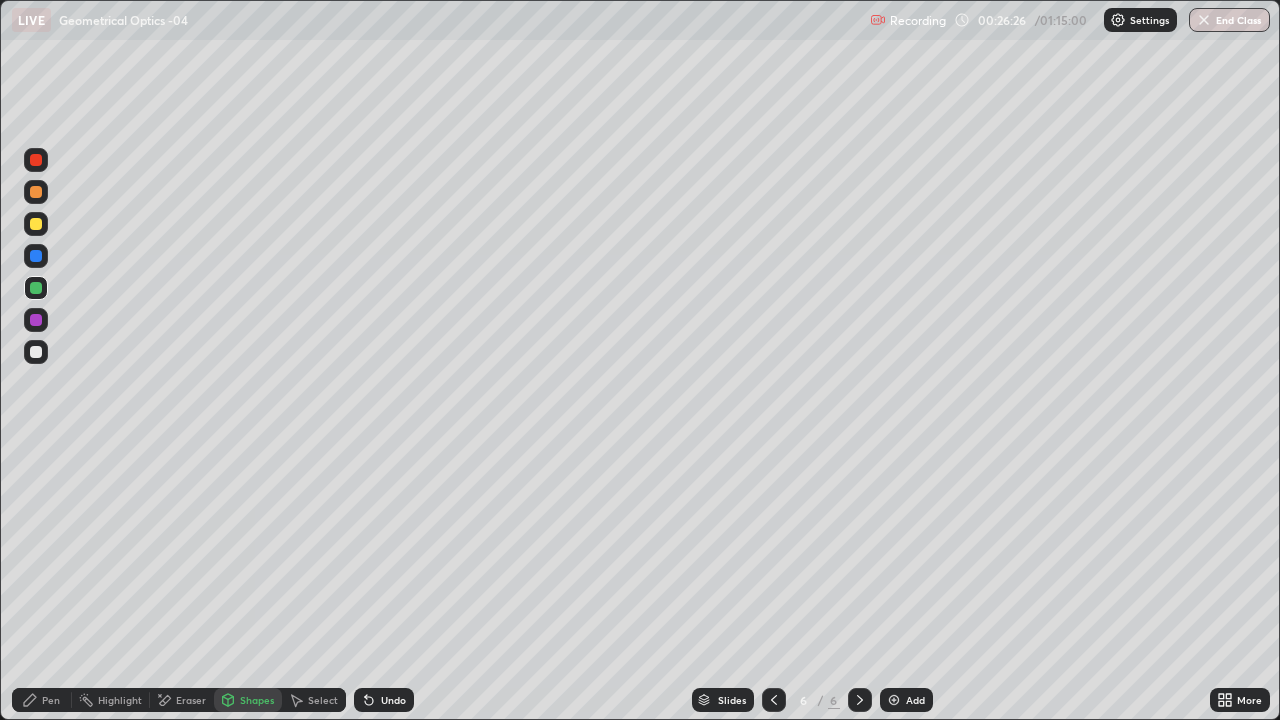 click on "Shapes" at bounding box center (248, 700) 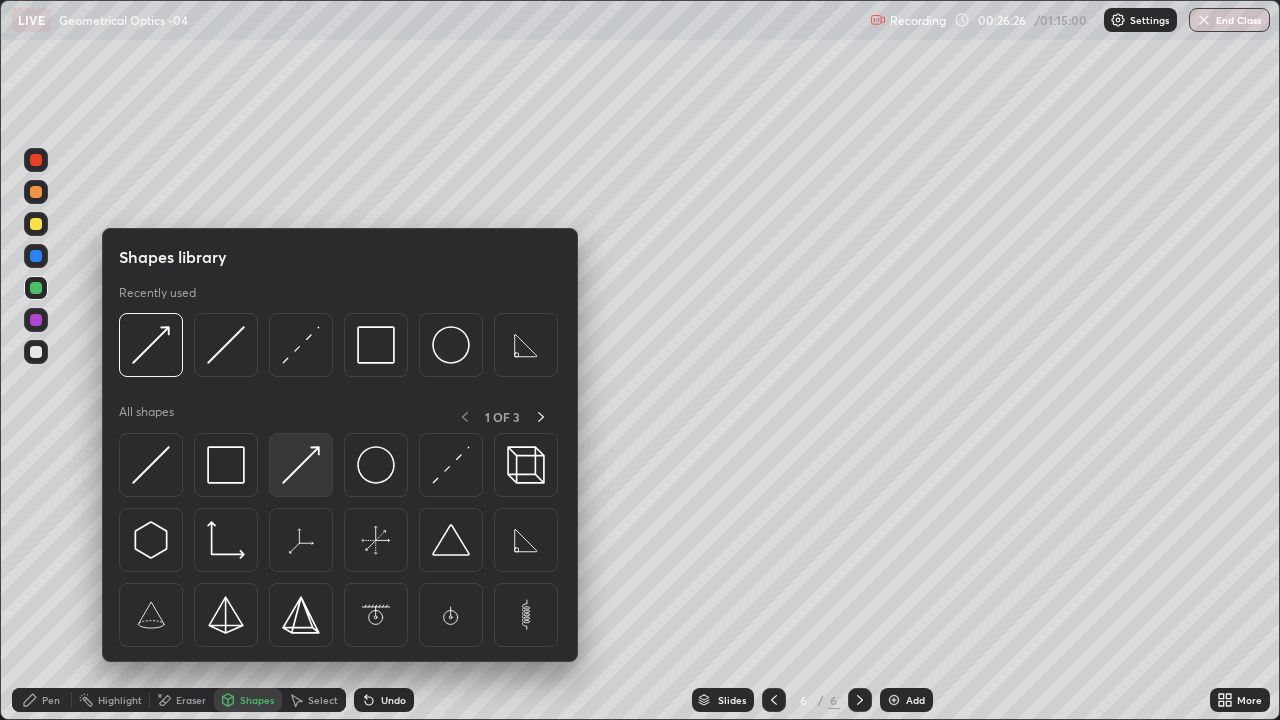 click at bounding box center [301, 465] 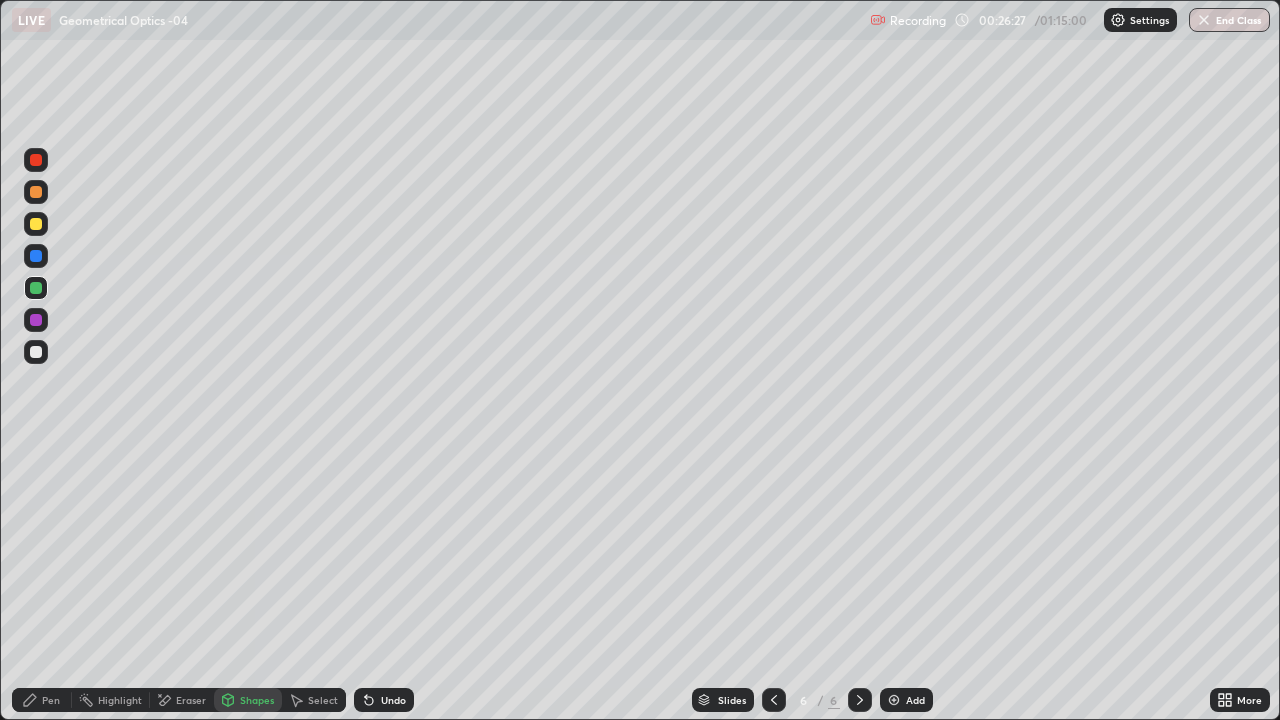 click at bounding box center [36, 224] 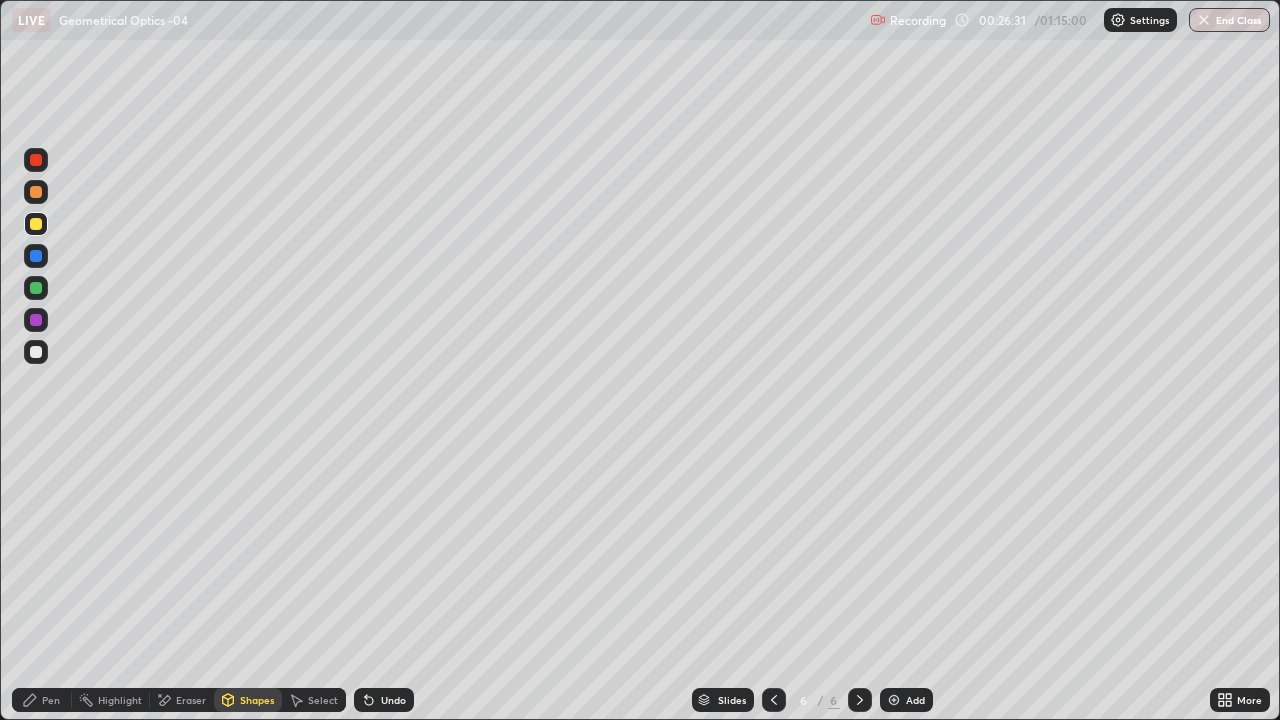 click on "Undo" at bounding box center (384, 700) 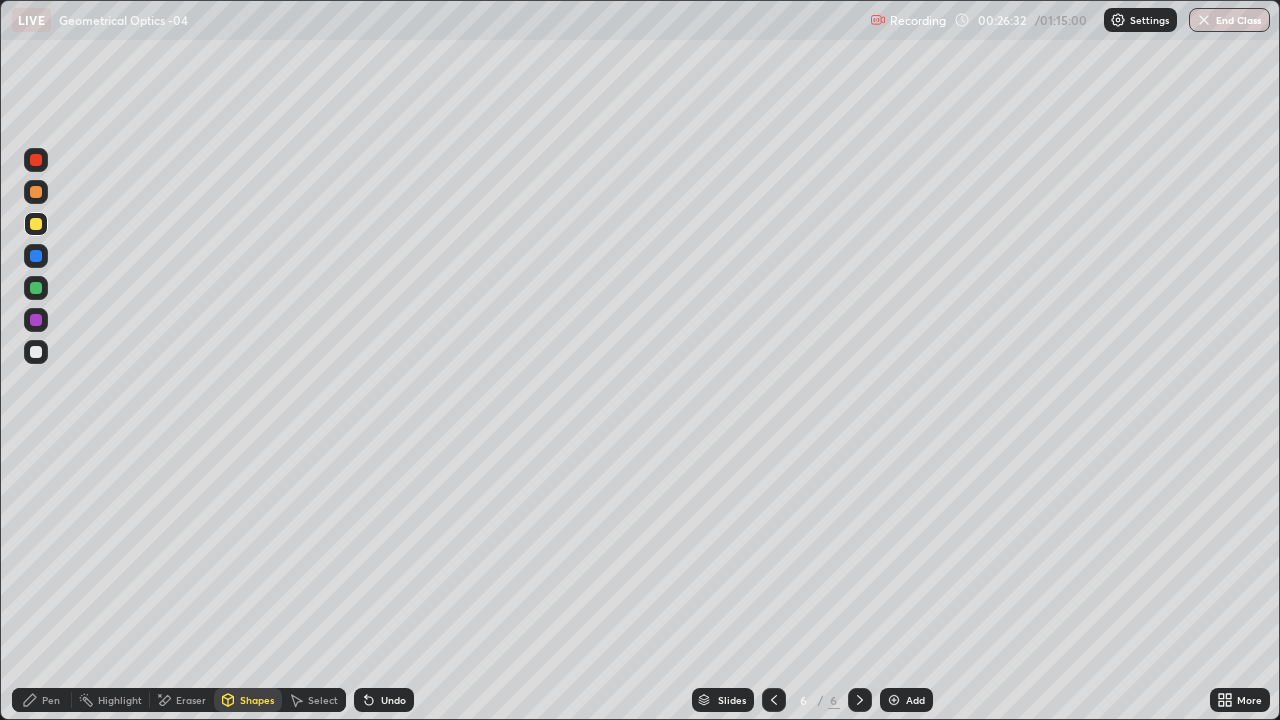 click at bounding box center (36, 288) 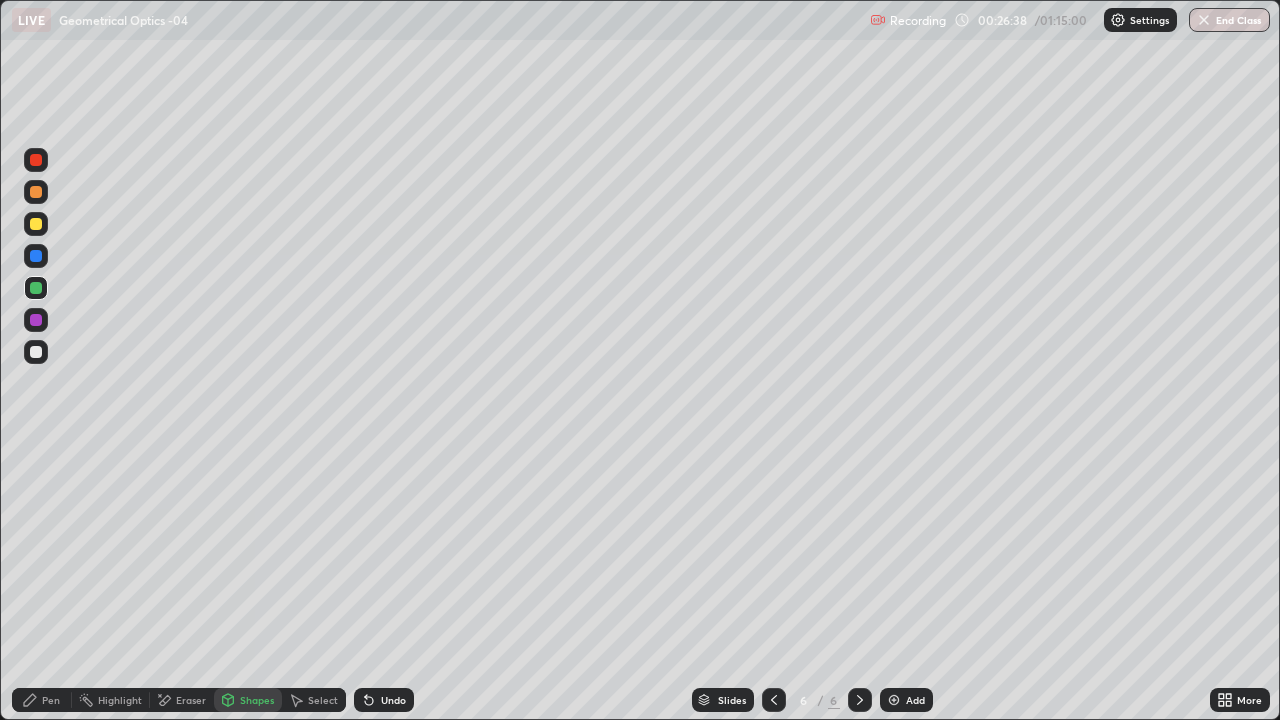 click on "Pen" at bounding box center [42, 700] 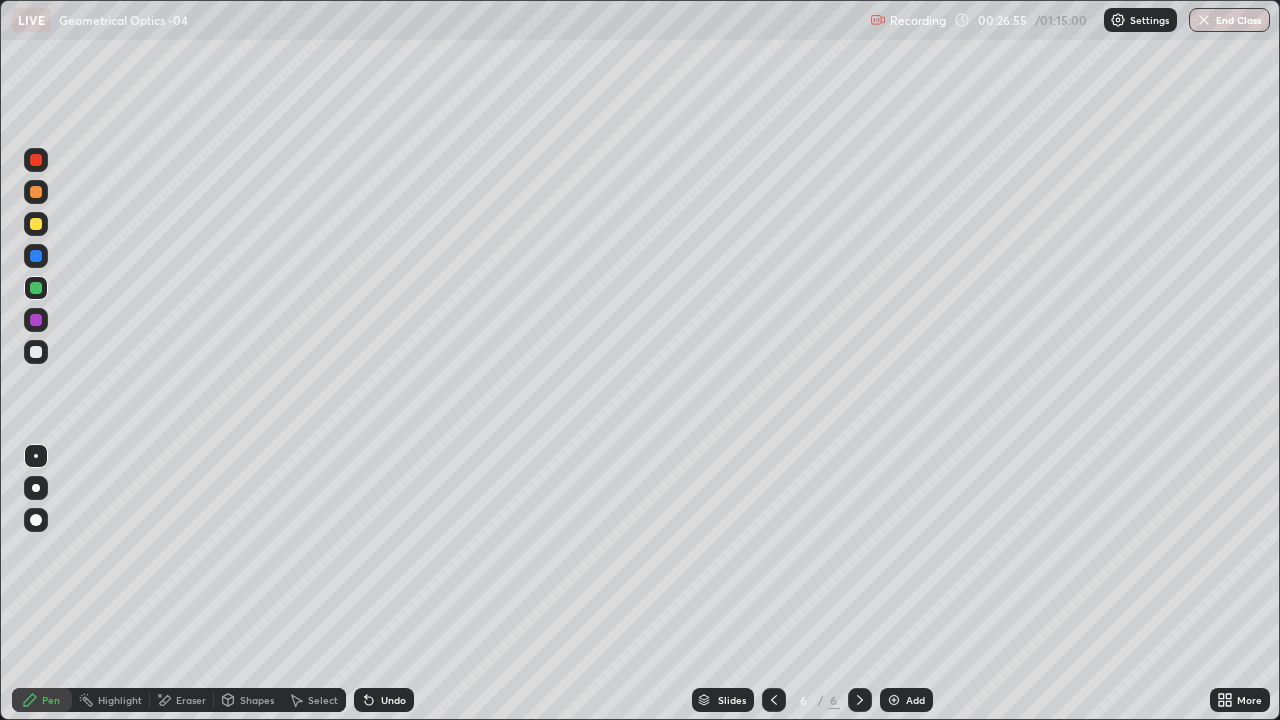 click on "Shapes" at bounding box center (257, 700) 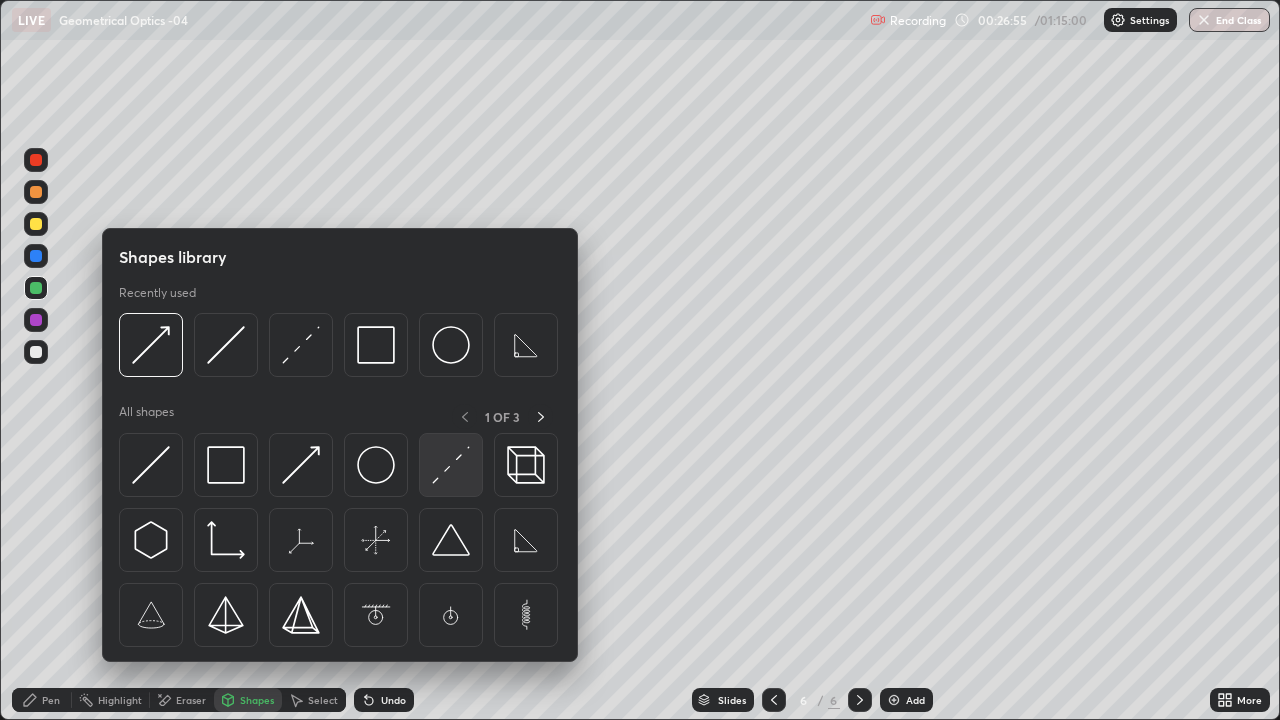 click at bounding box center [451, 465] 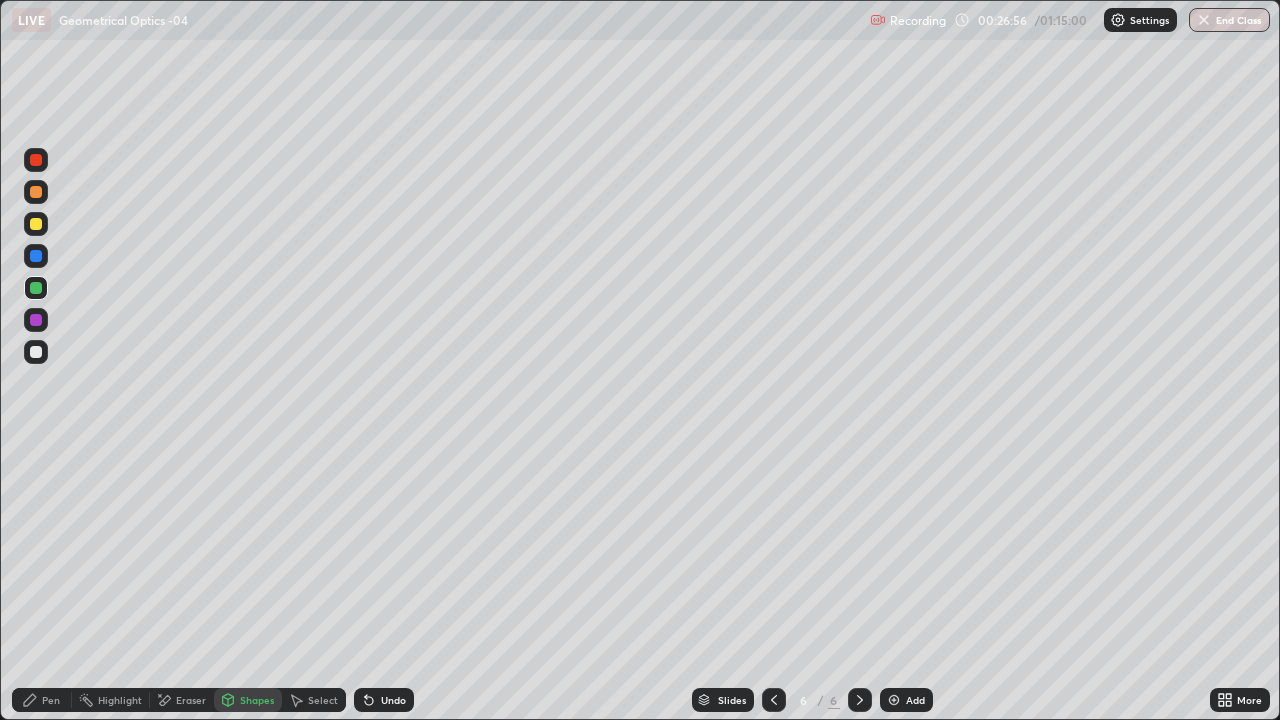 click at bounding box center [36, 256] 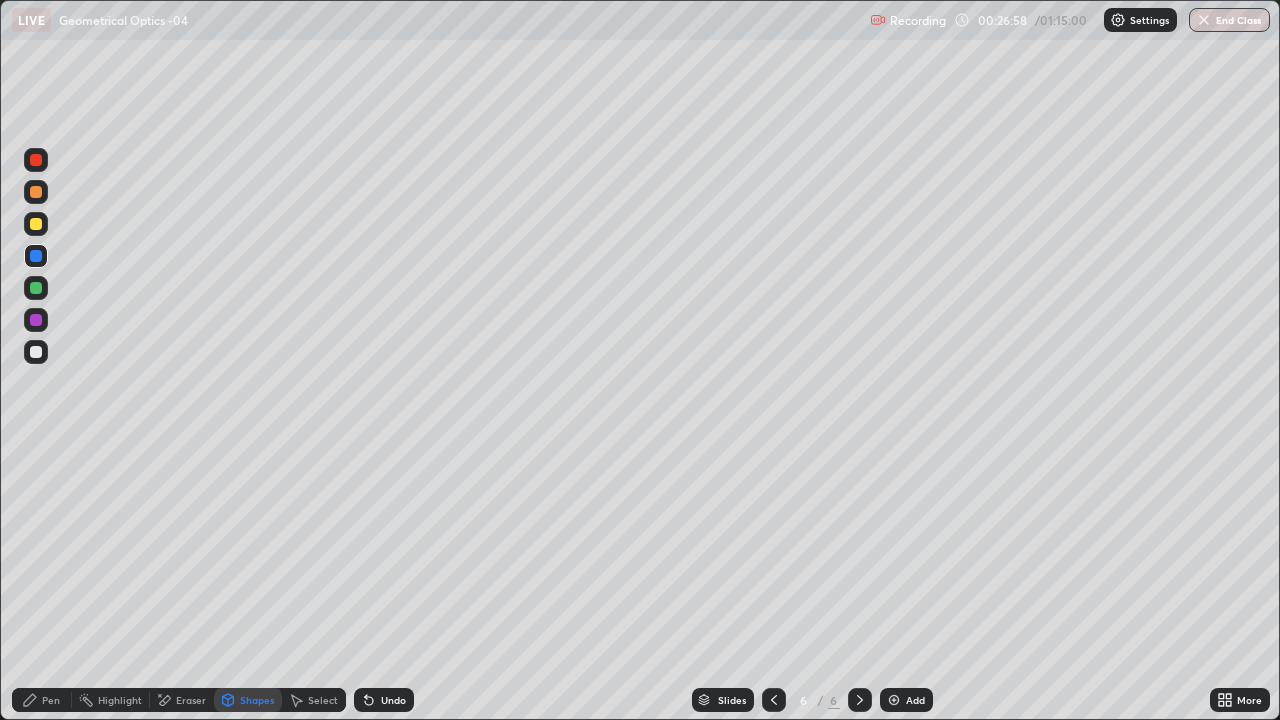 click on "Undo" at bounding box center [393, 700] 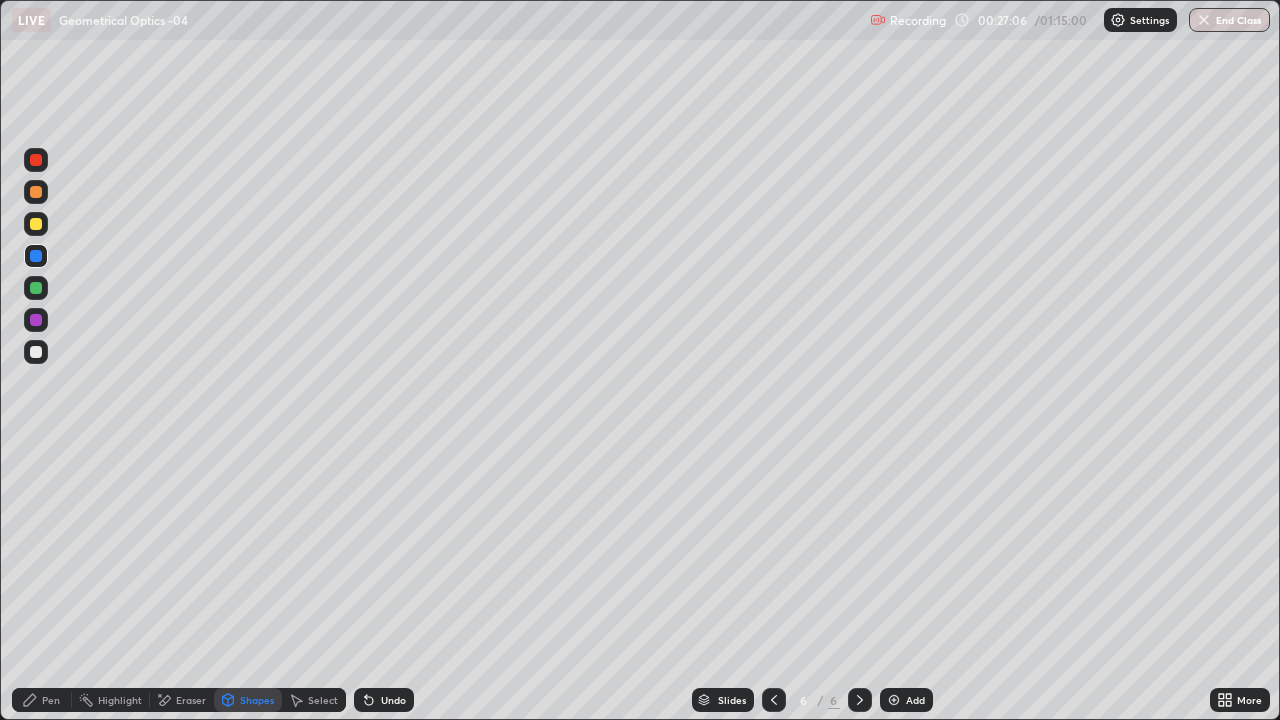 click on "Shapes" at bounding box center (257, 700) 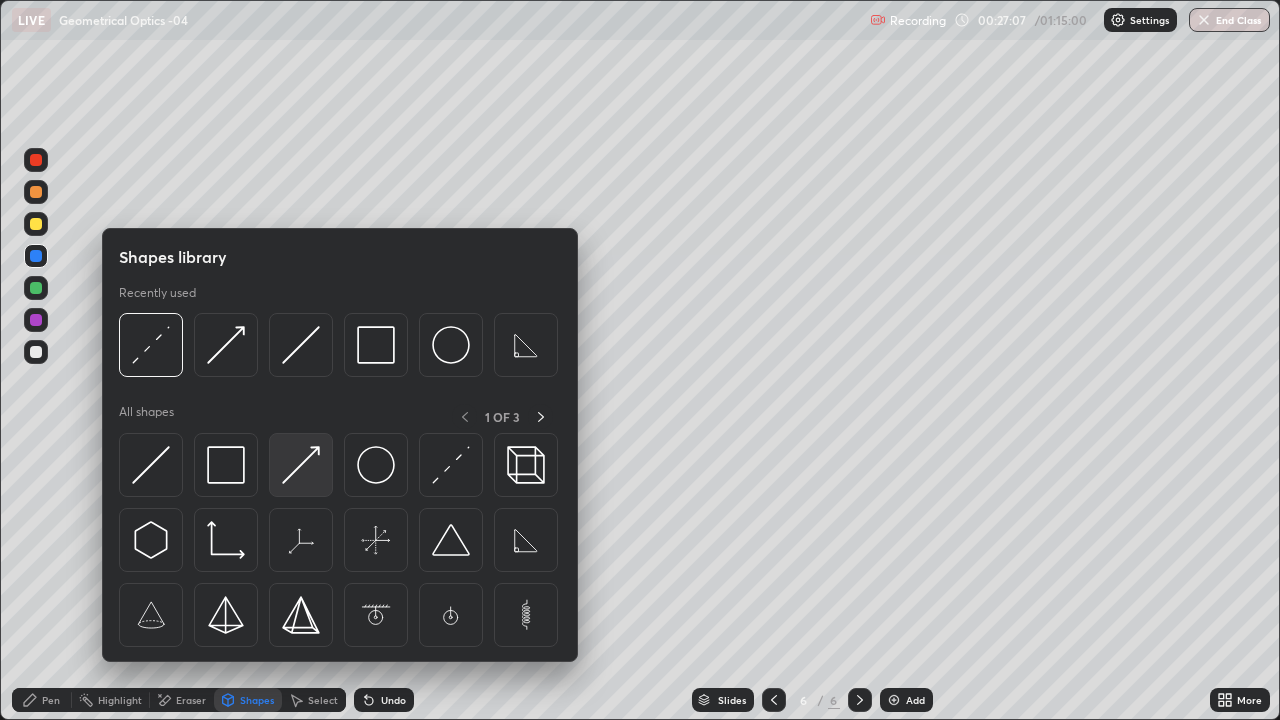 click at bounding box center (301, 465) 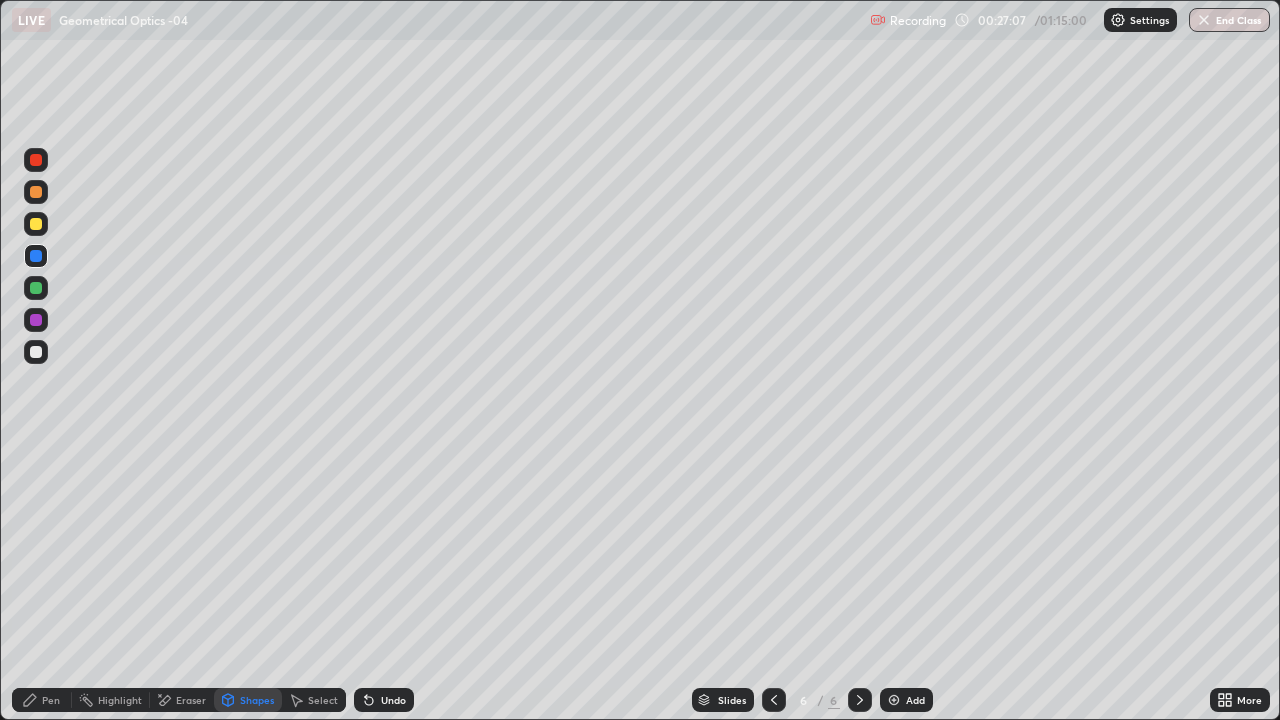 click at bounding box center [36, 256] 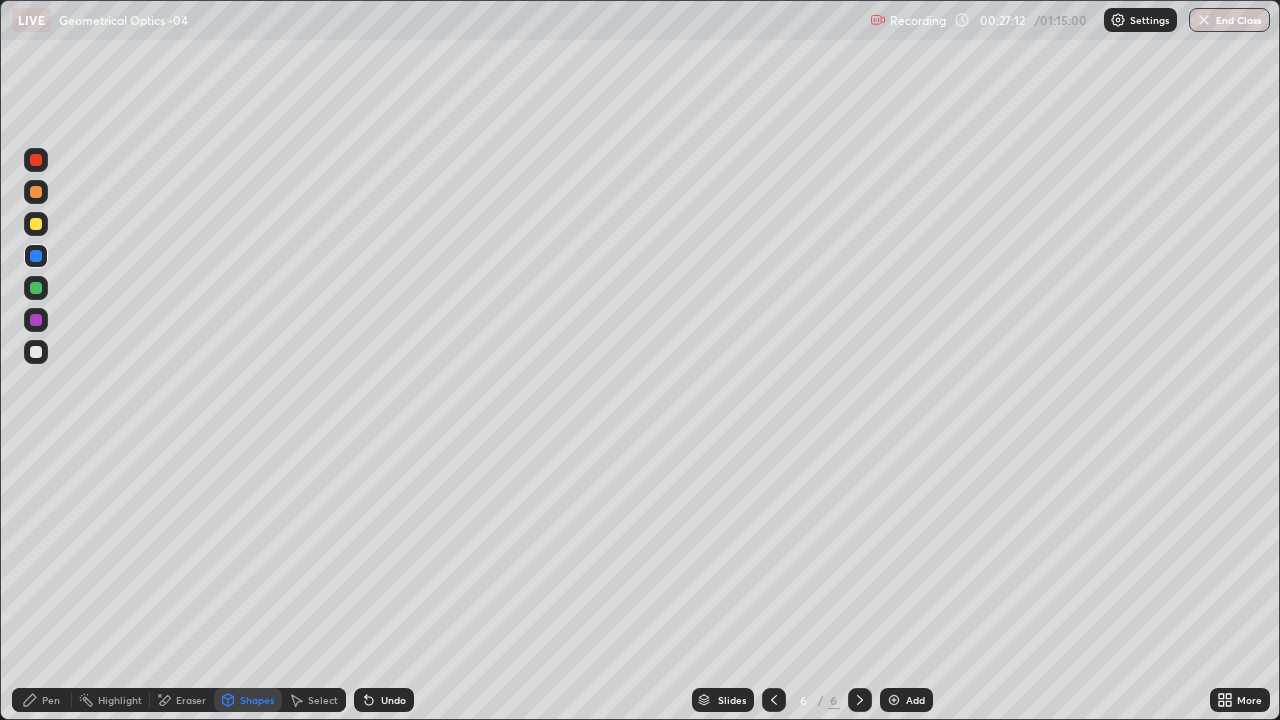 click on "Pen" at bounding box center (42, 700) 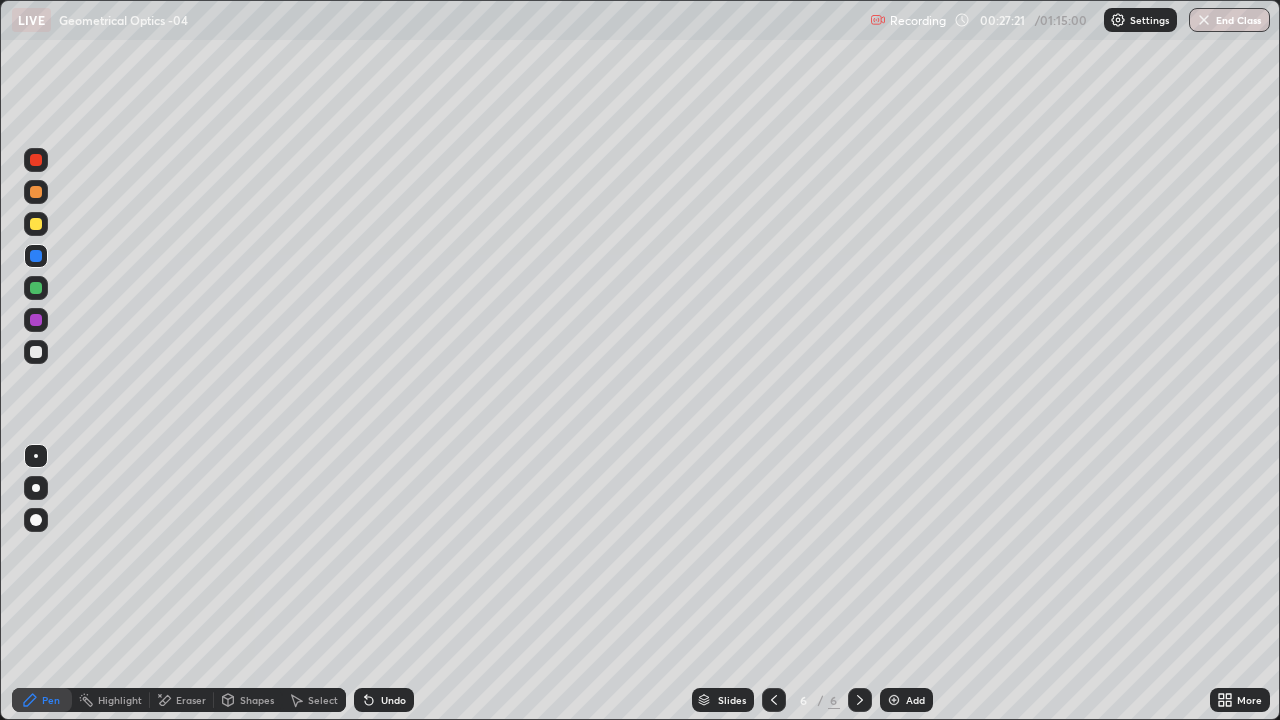 click on "Shapes" at bounding box center (257, 700) 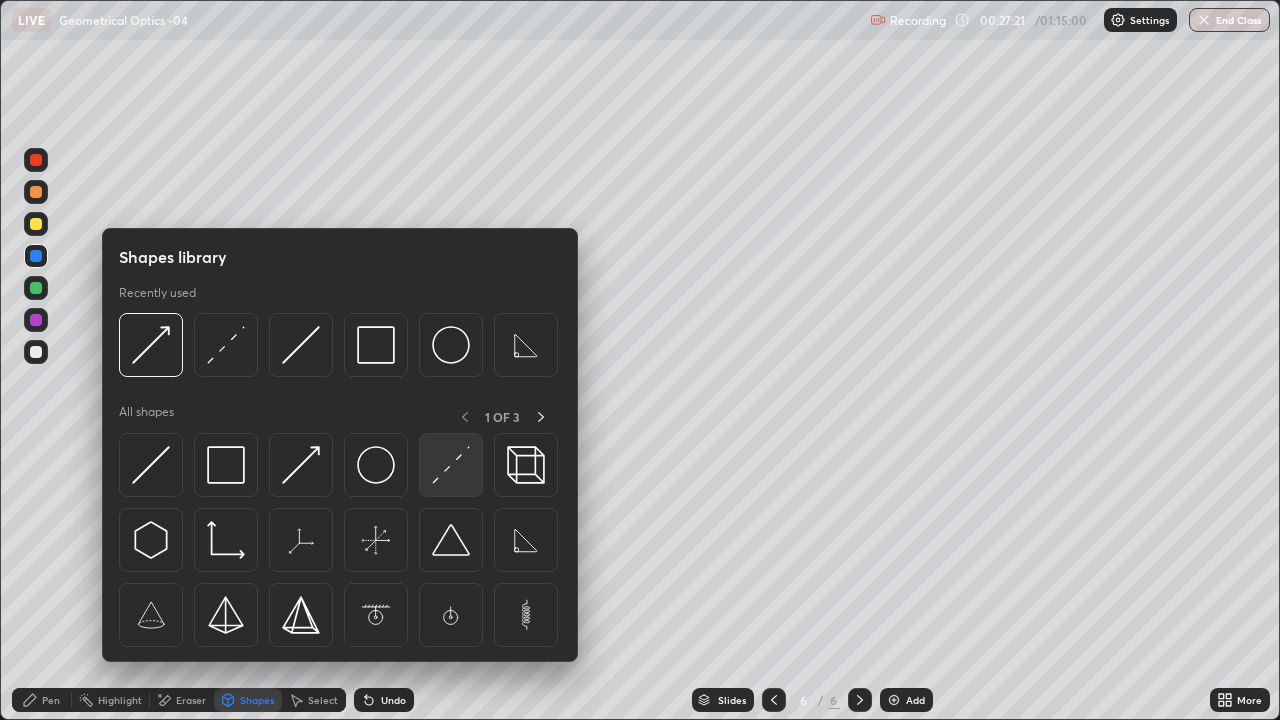 click at bounding box center (451, 465) 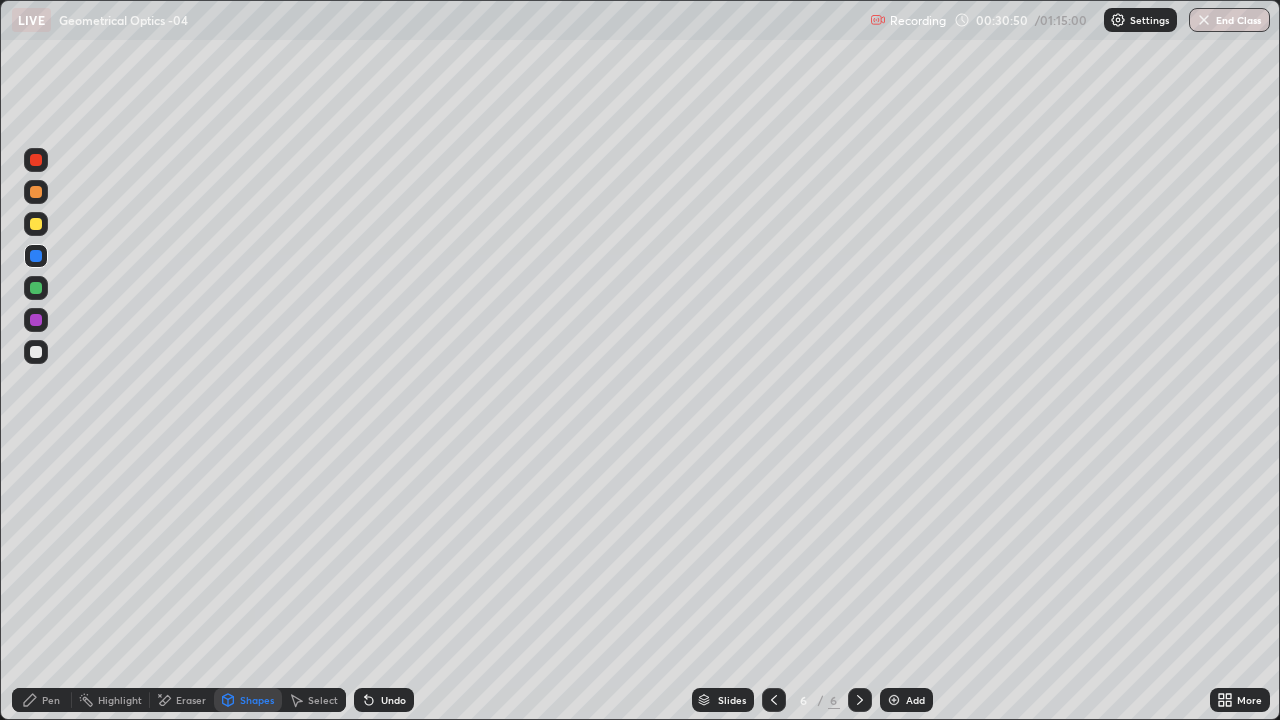 click on "Add" at bounding box center [906, 700] 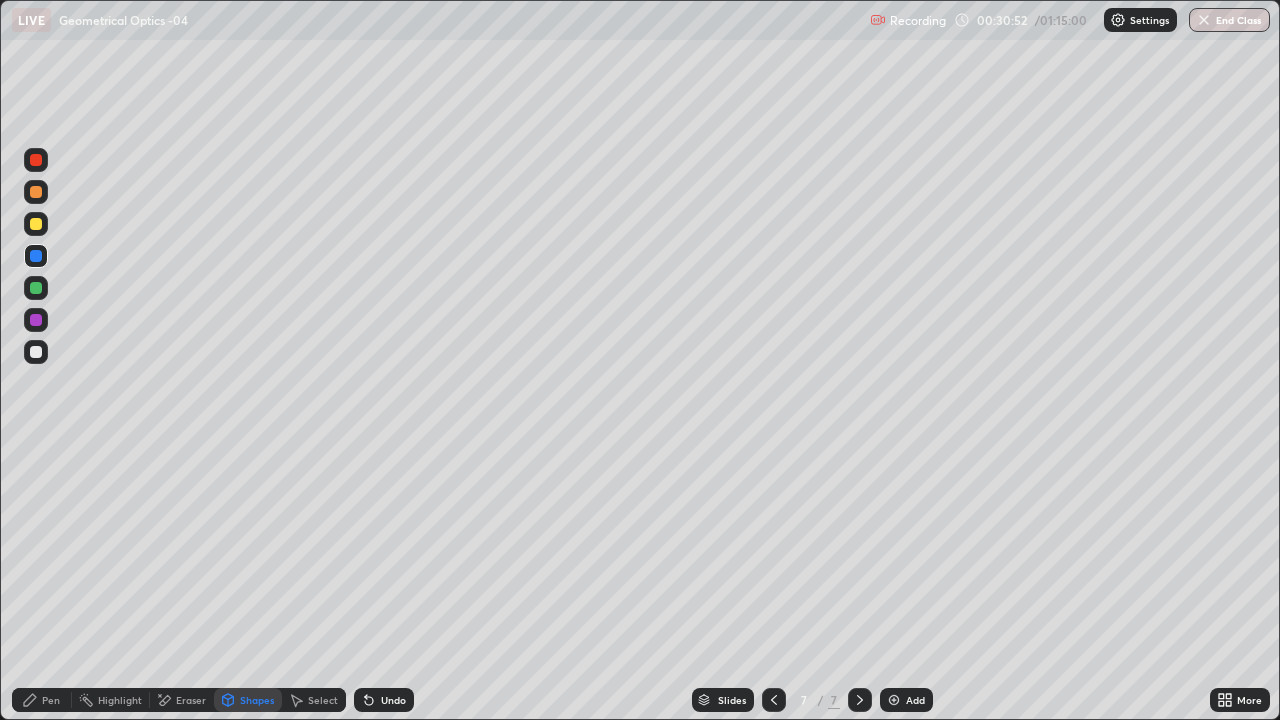 click on "Shapes" at bounding box center (248, 700) 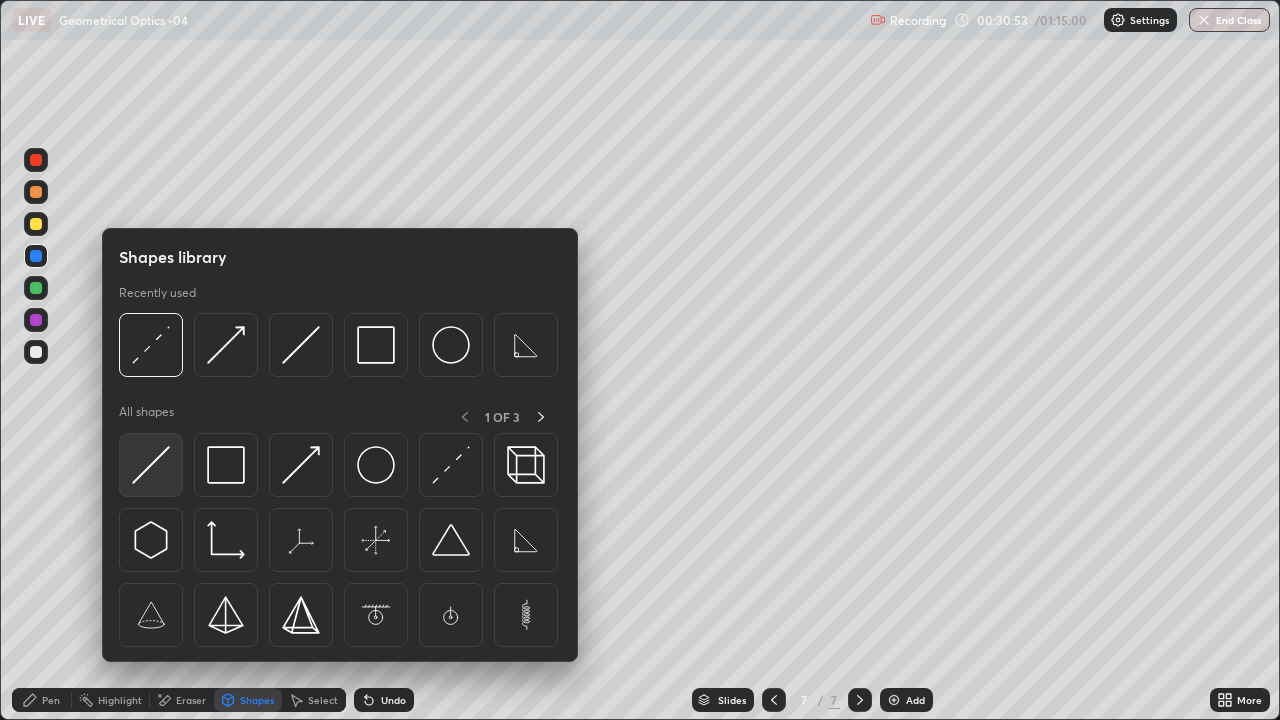 click at bounding box center (151, 465) 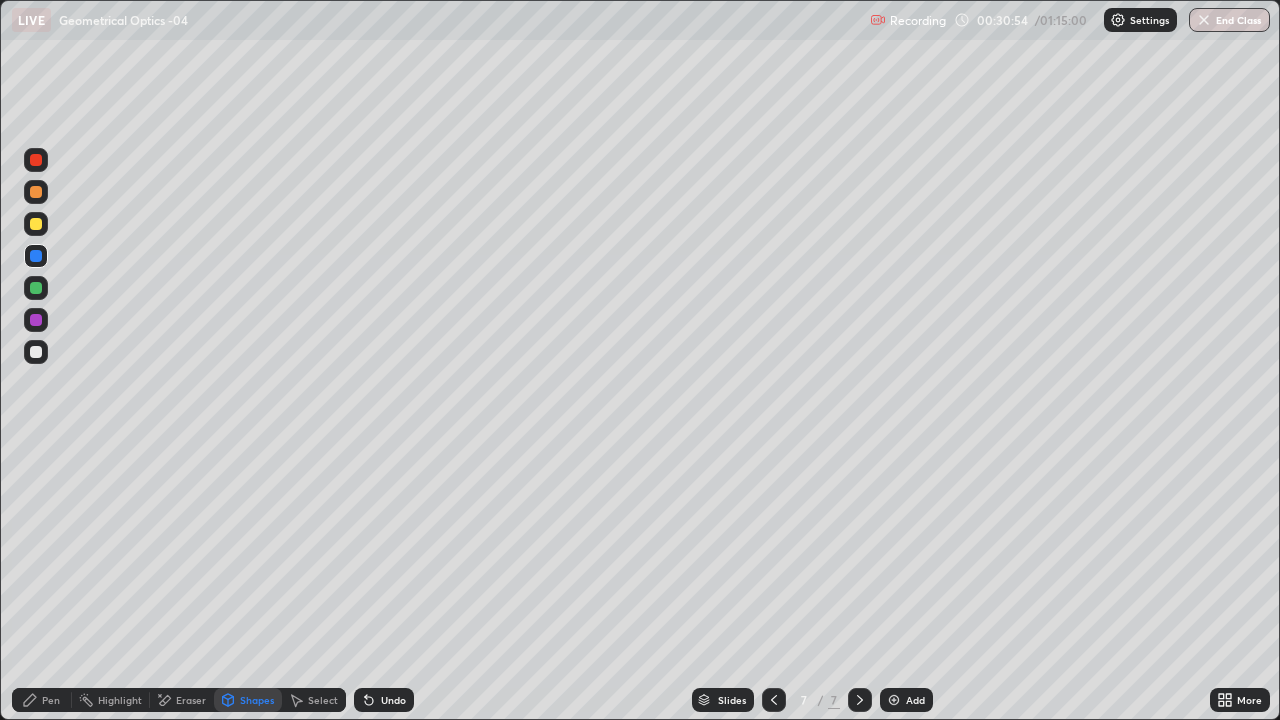click at bounding box center [36, 224] 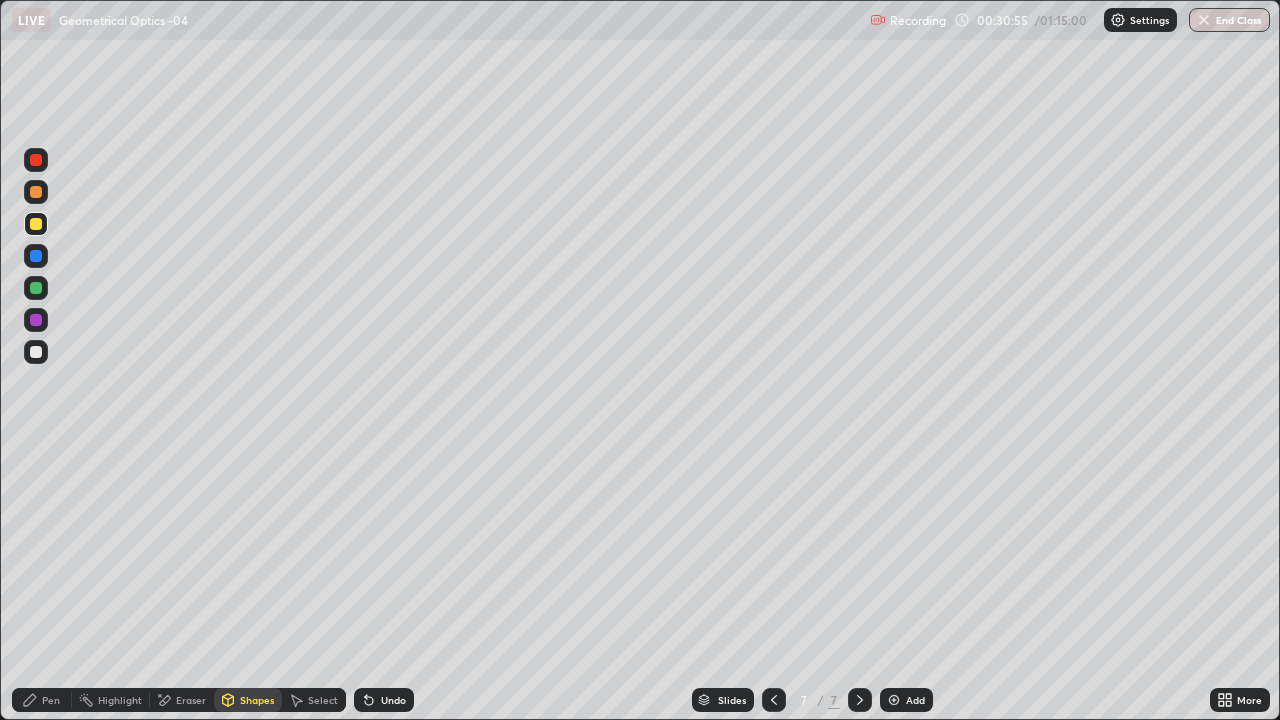 click on "Shapes" at bounding box center [248, 700] 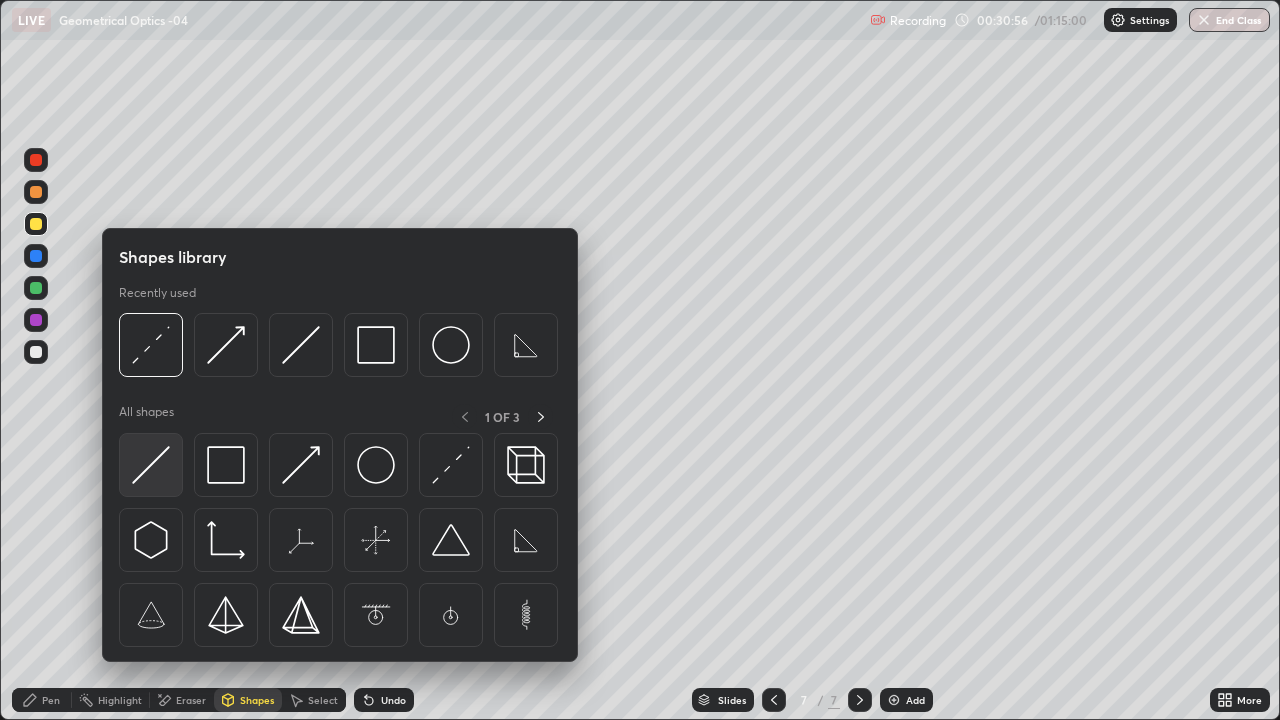 click at bounding box center [151, 465] 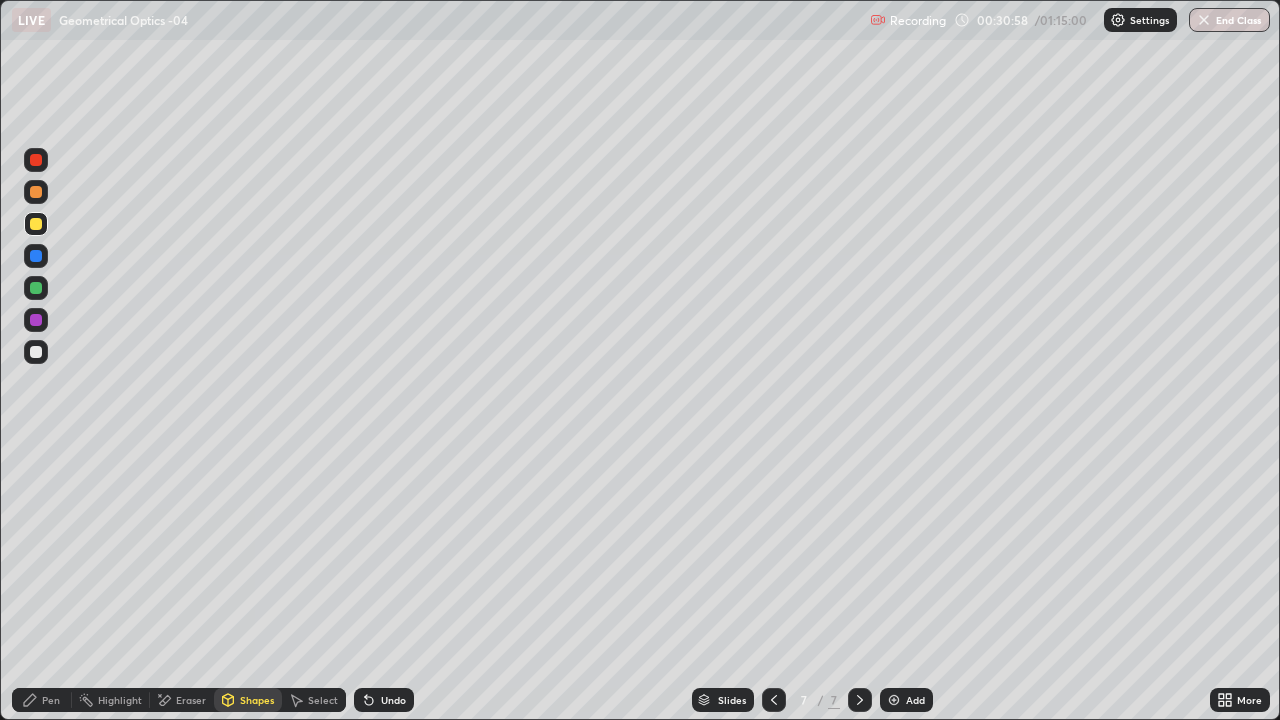 click on "Shapes" at bounding box center (257, 700) 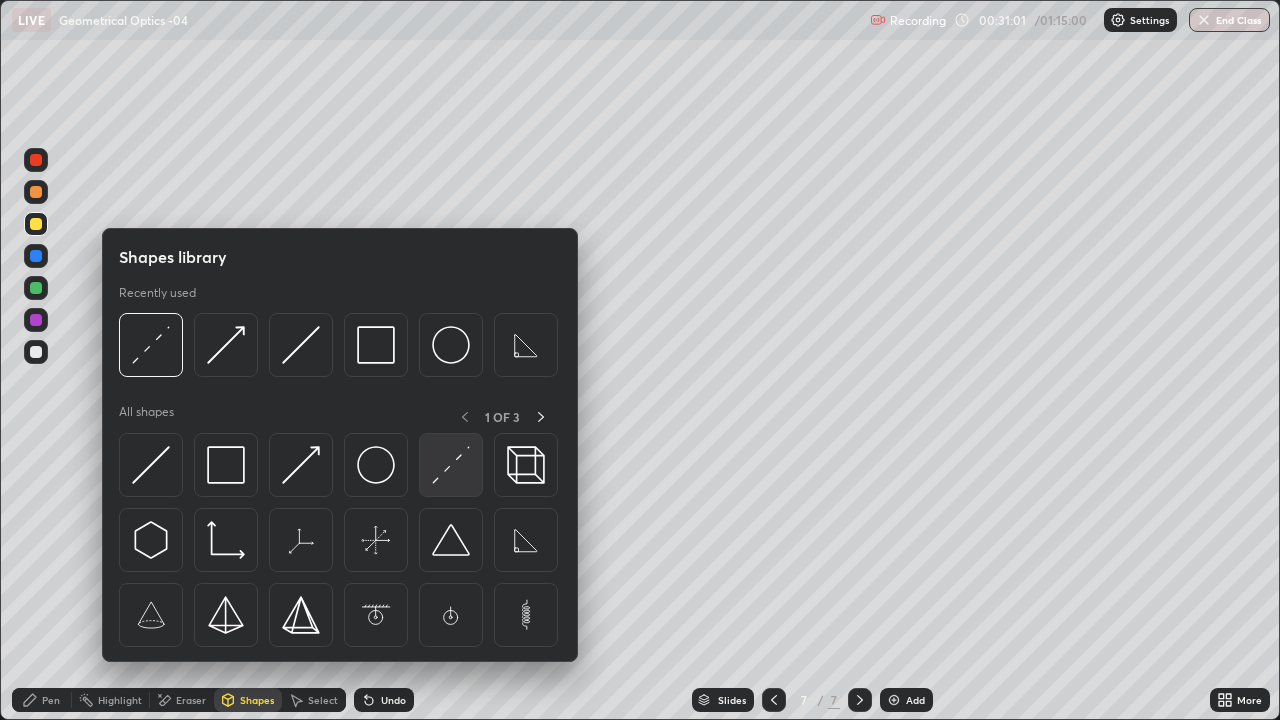 click at bounding box center (451, 465) 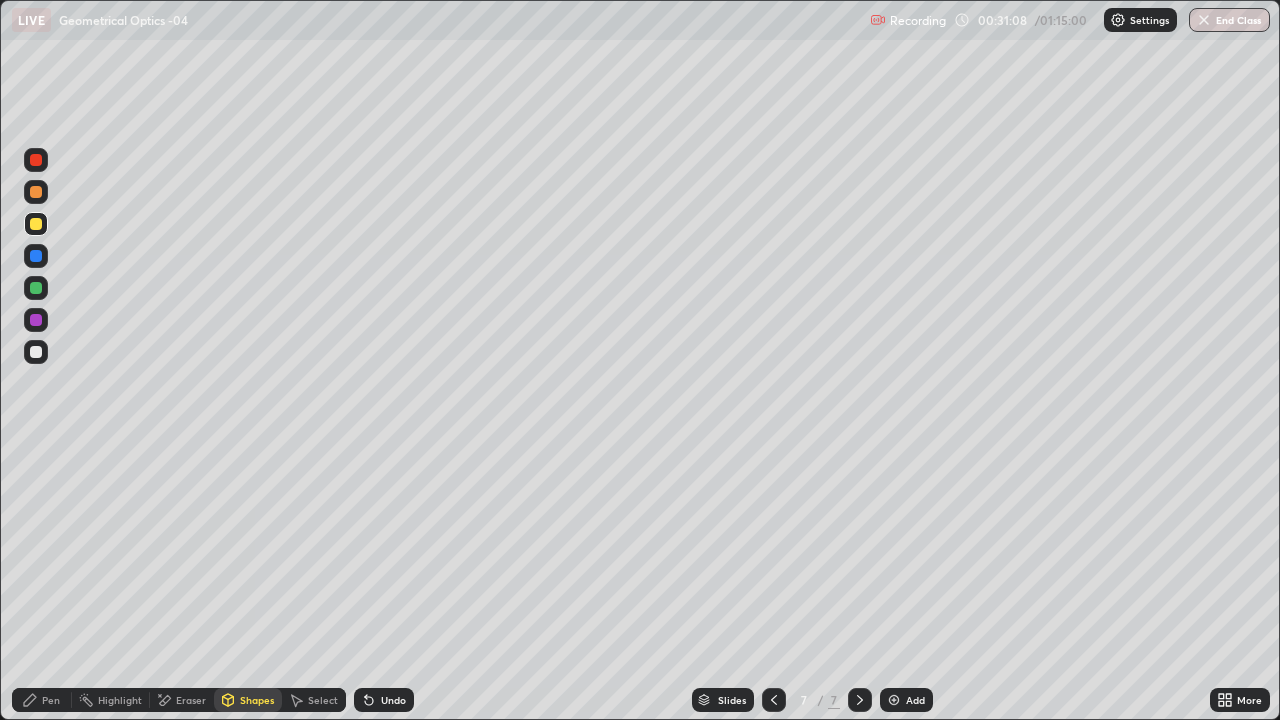 click on "Shapes" at bounding box center [248, 700] 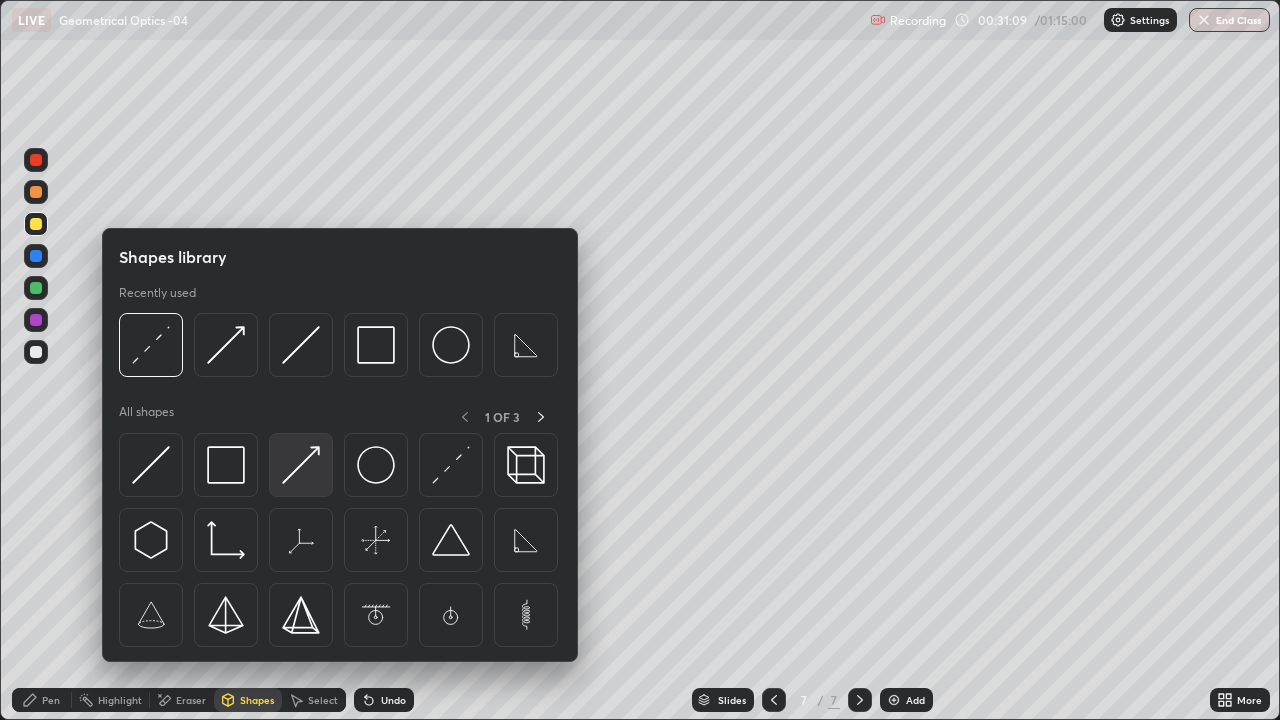 click at bounding box center [301, 465] 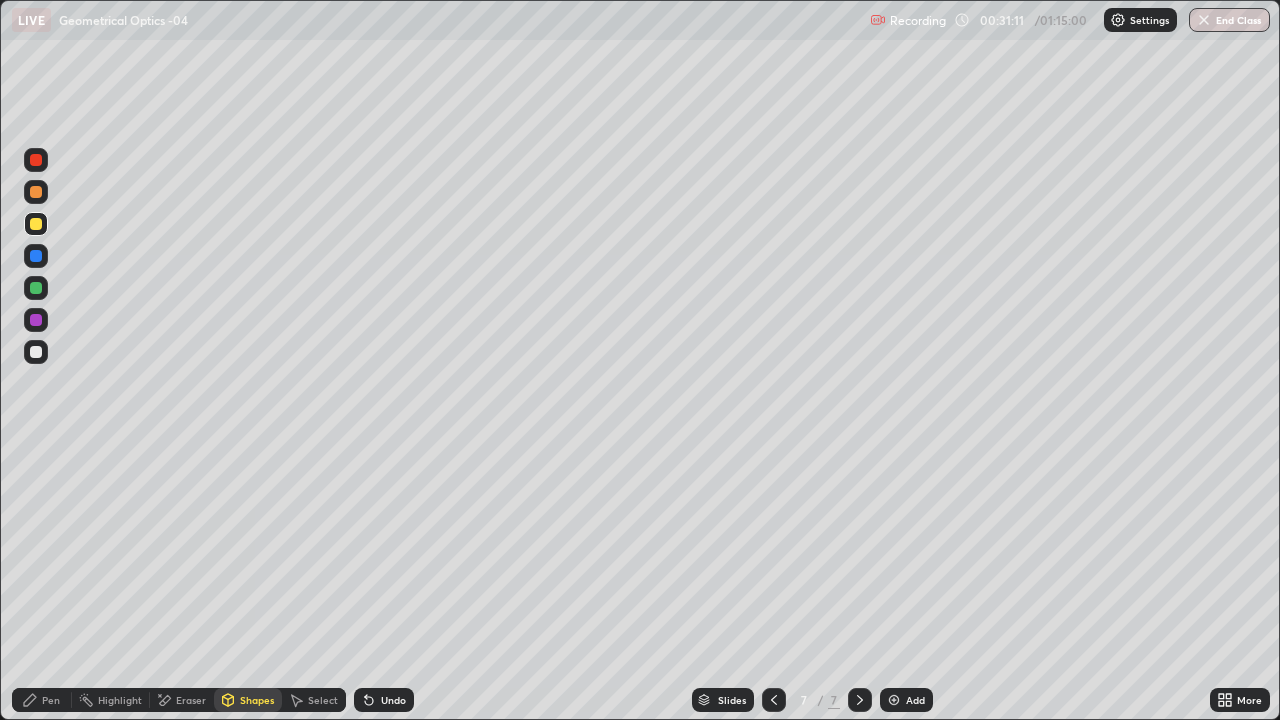 click on "Shapes" at bounding box center (248, 700) 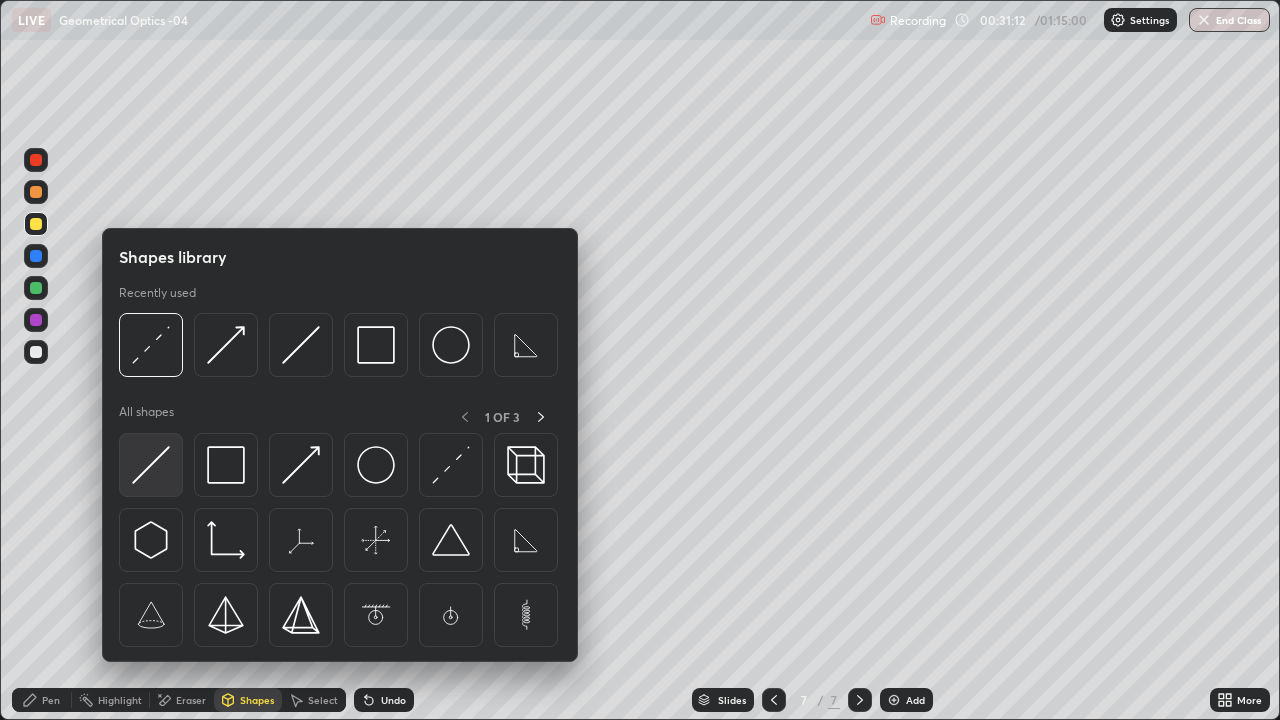 click at bounding box center (151, 465) 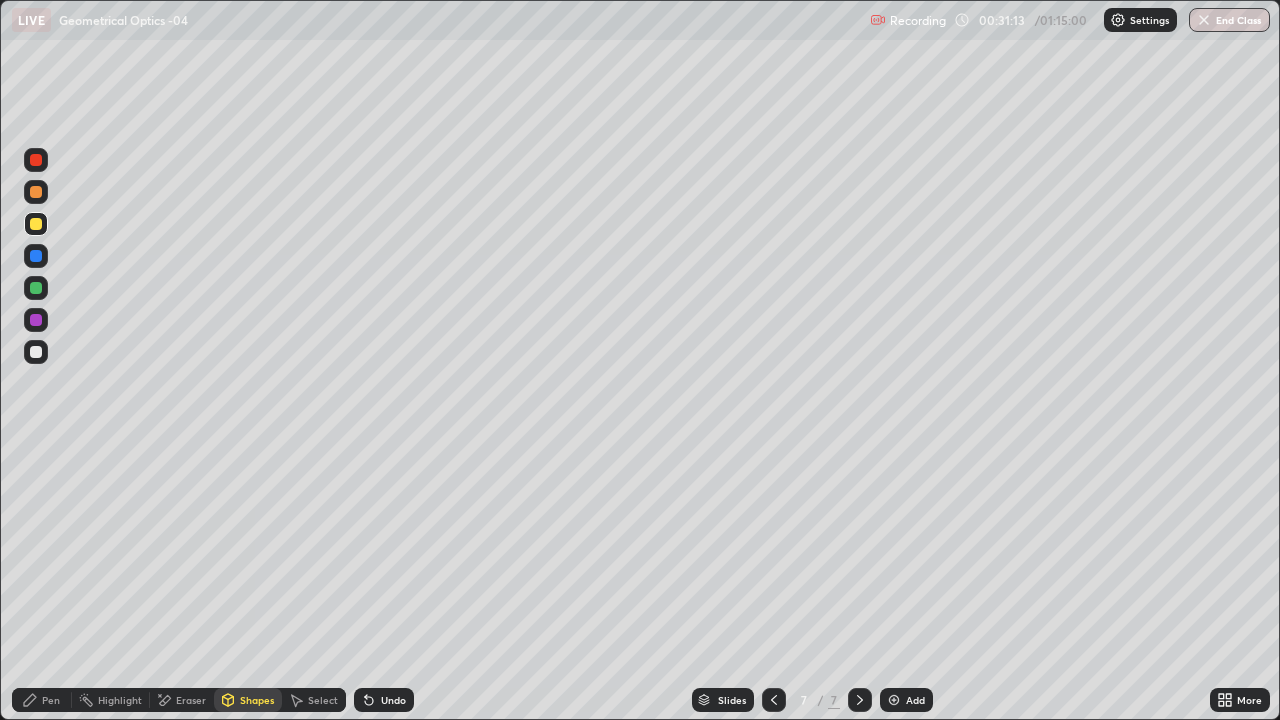 click at bounding box center (36, 320) 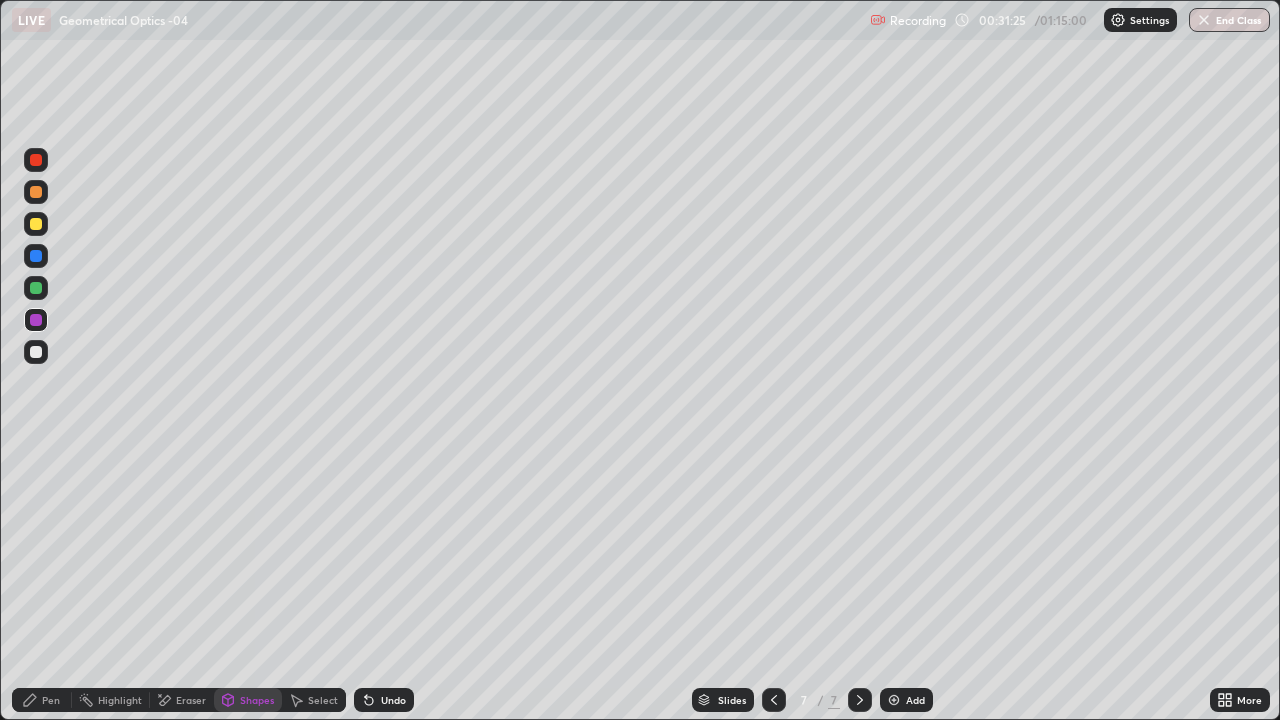 click on "Shapes" at bounding box center (257, 700) 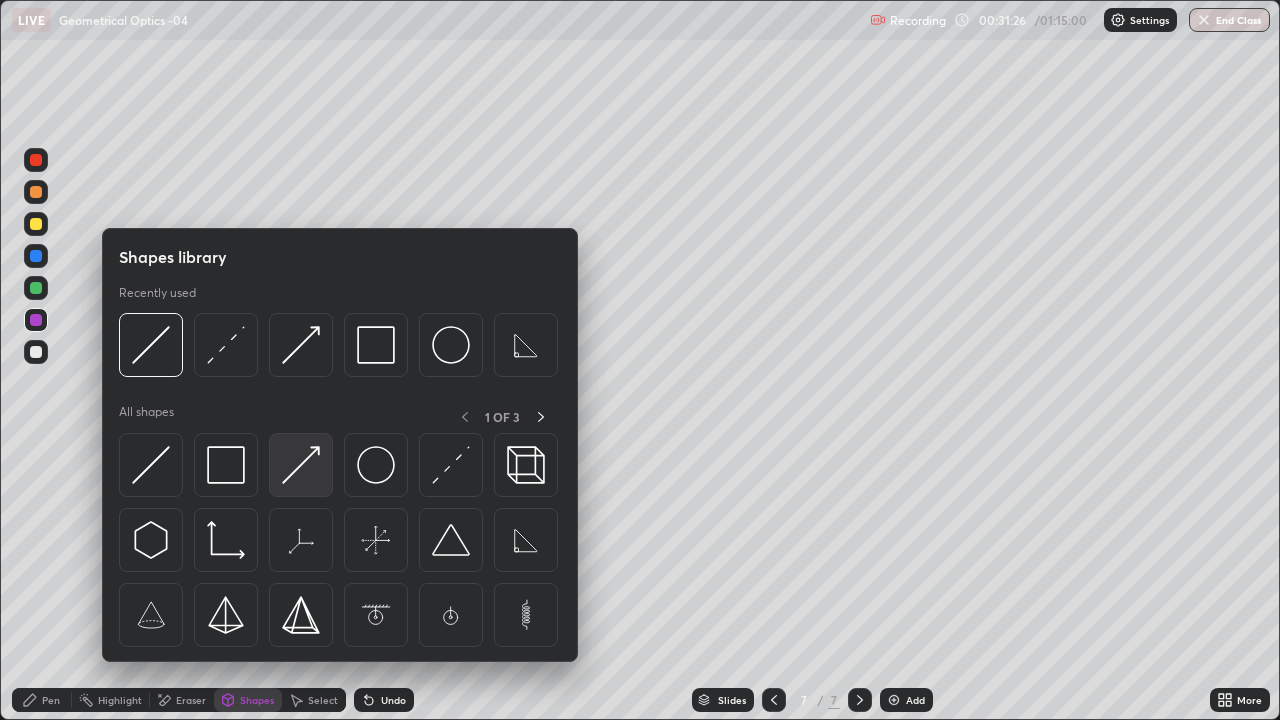 click at bounding box center (301, 465) 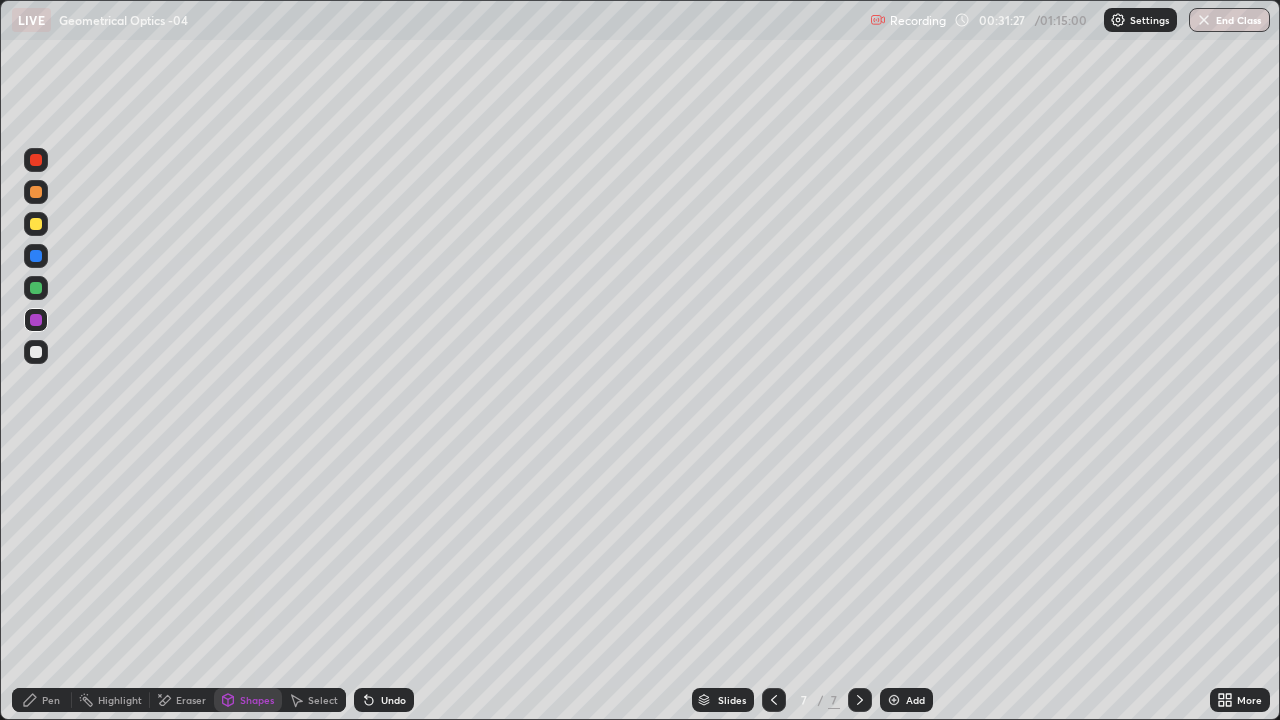 click at bounding box center [36, 288] 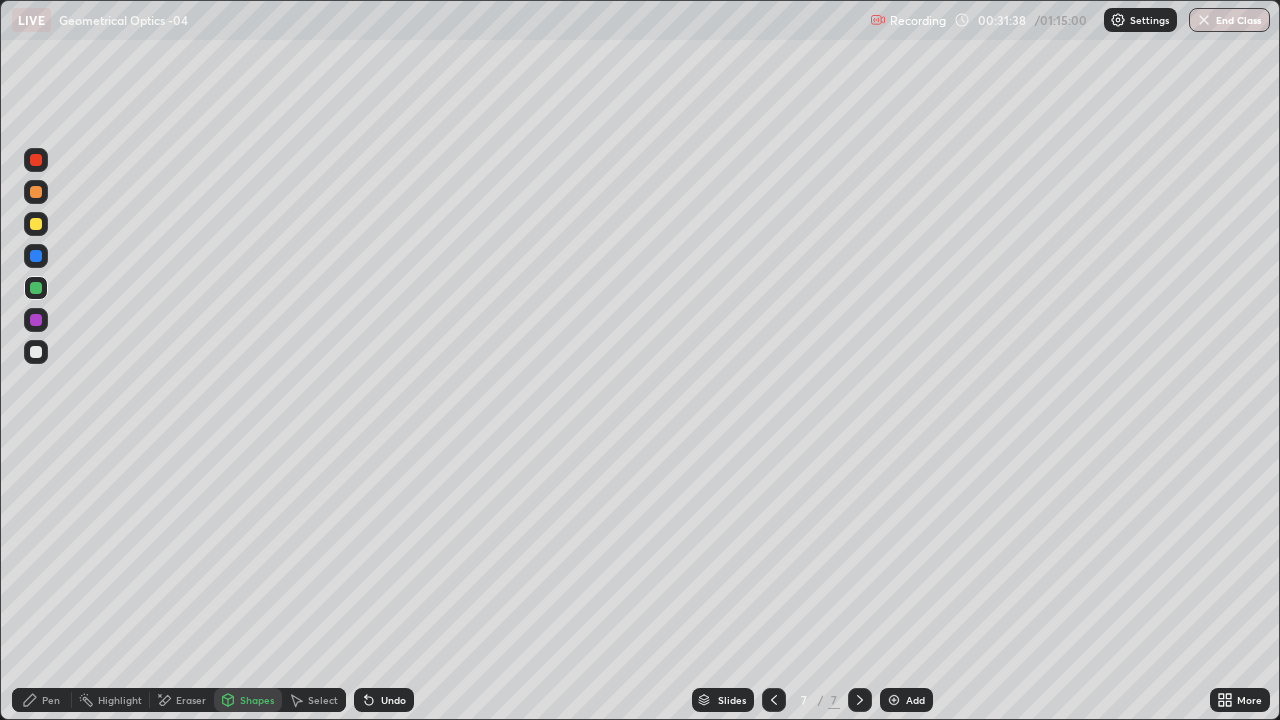 click on "Pen" at bounding box center (42, 700) 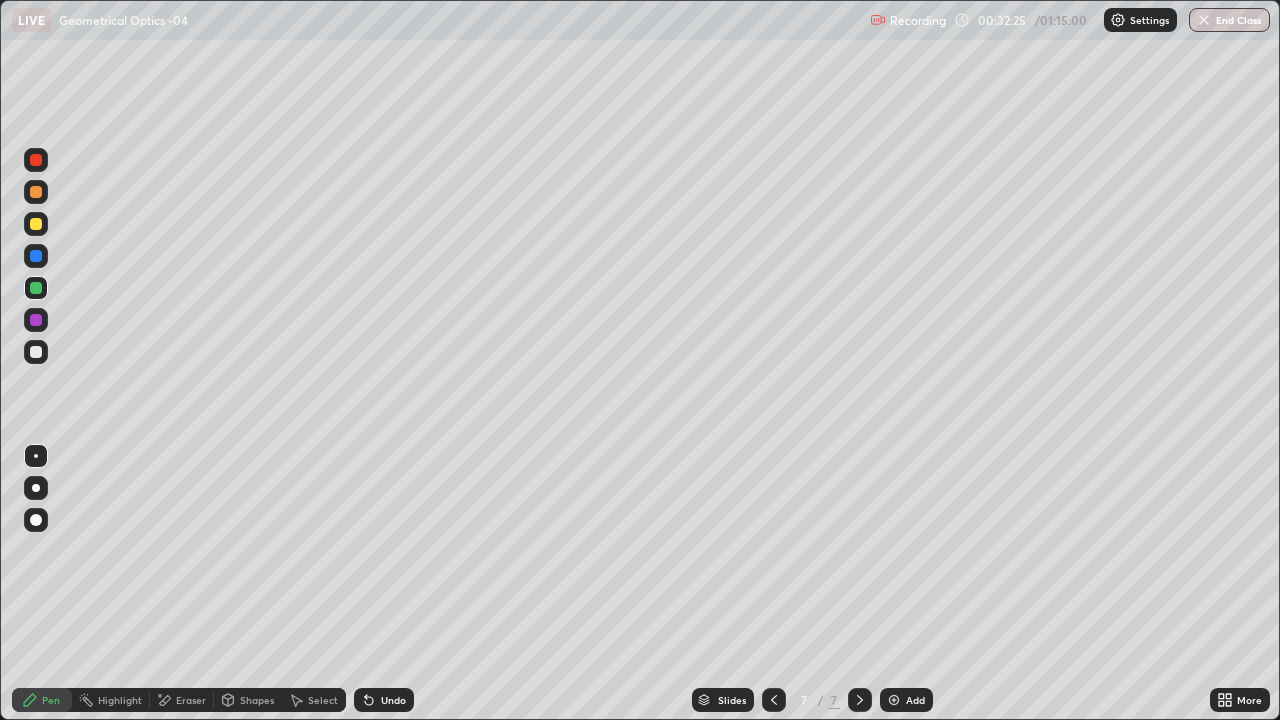 click on "Pen" at bounding box center [42, 700] 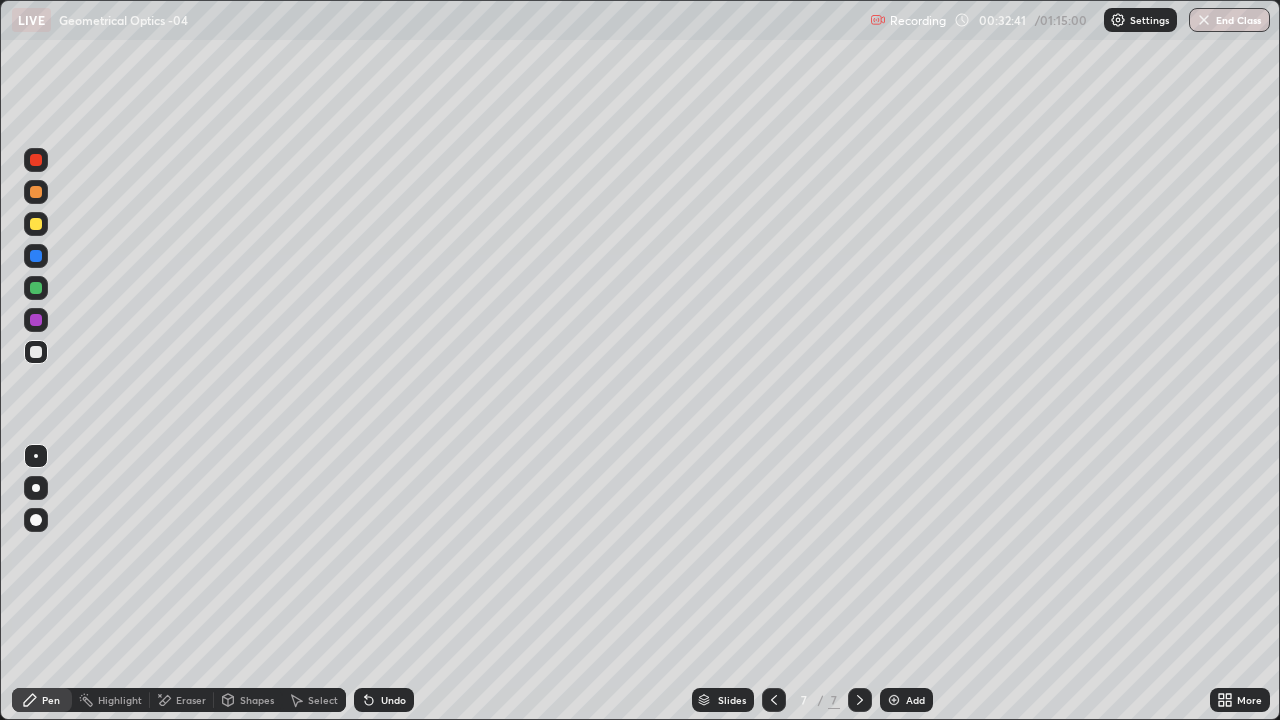 click on "Shapes" at bounding box center [257, 700] 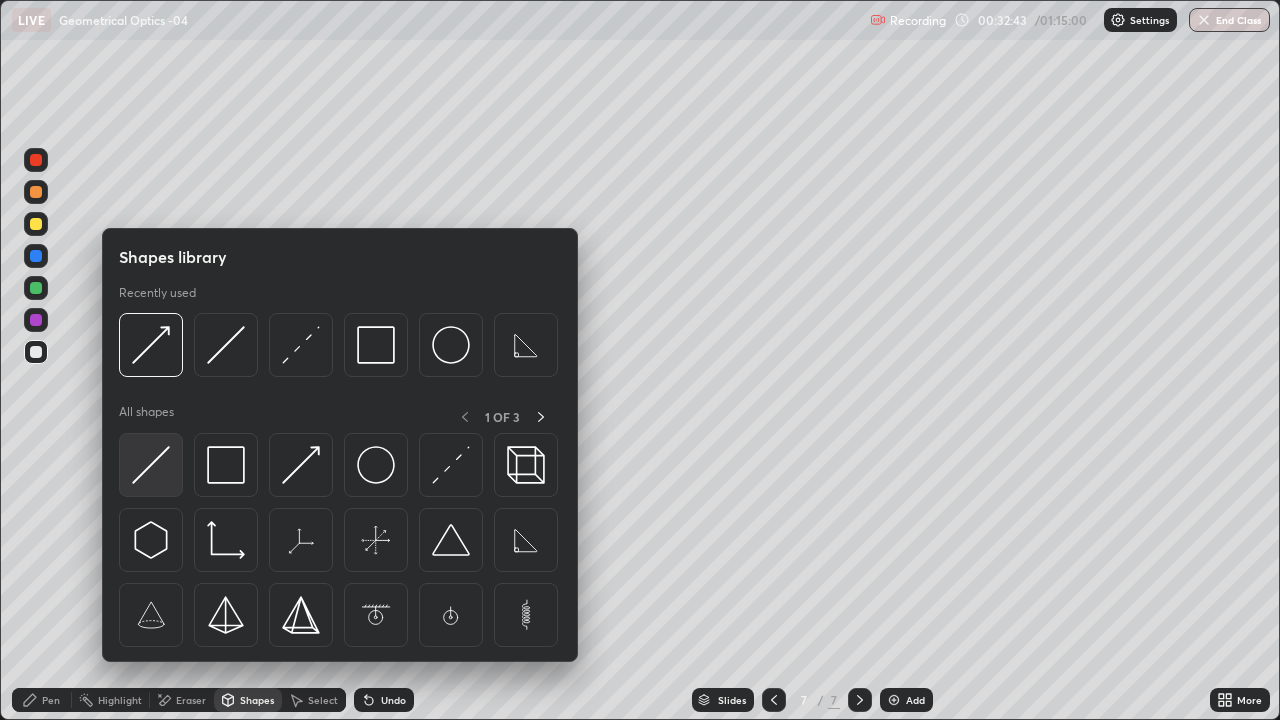 click at bounding box center [151, 465] 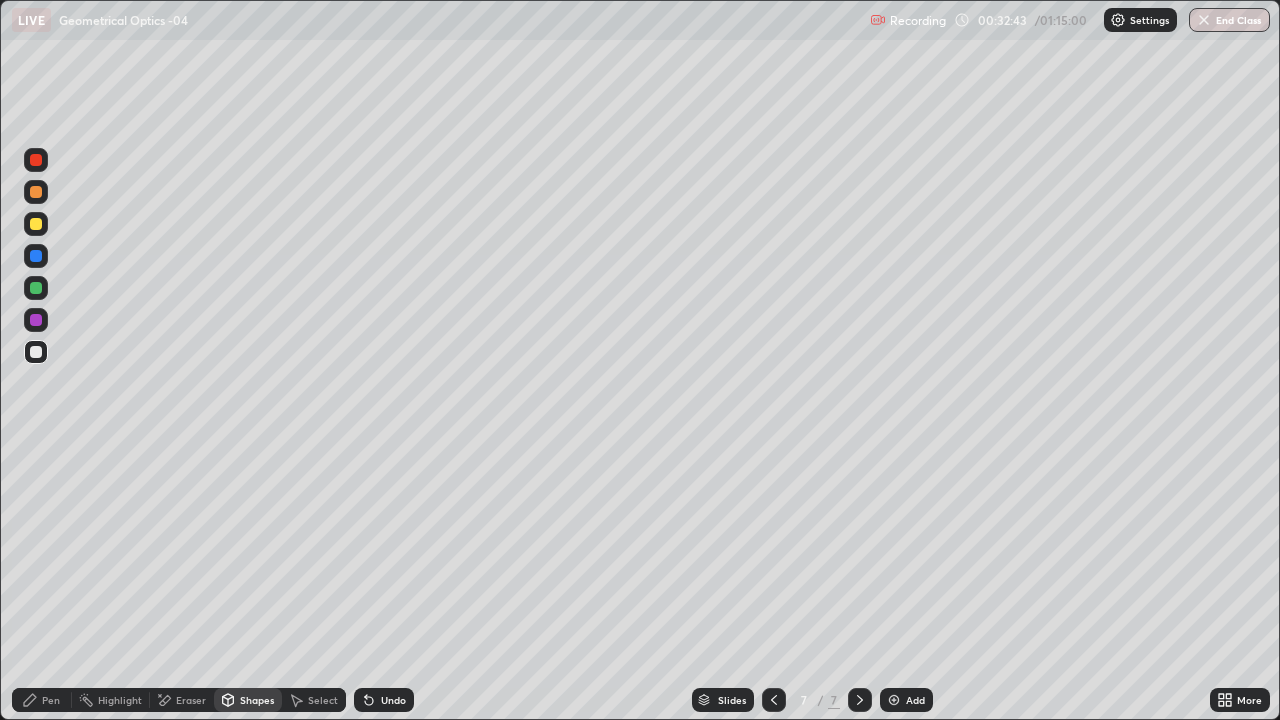 click at bounding box center [36, 320] 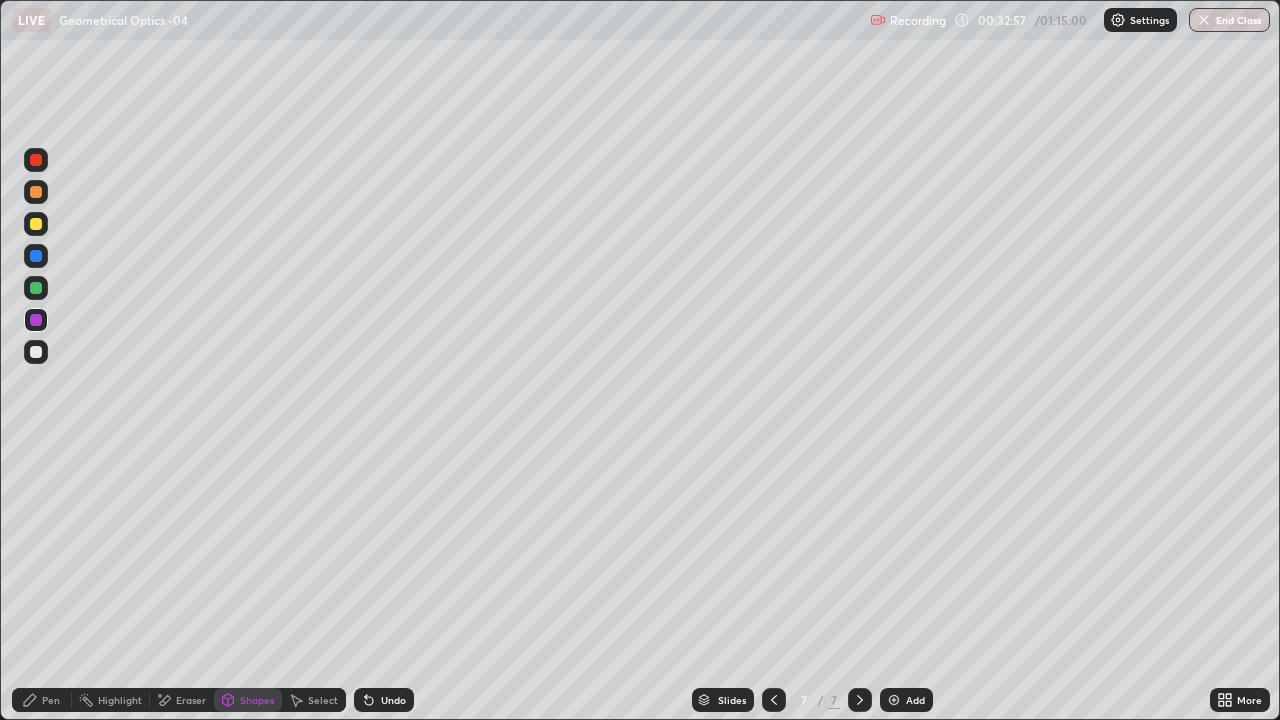 click on "Pen" at bounding box center (42, 700) 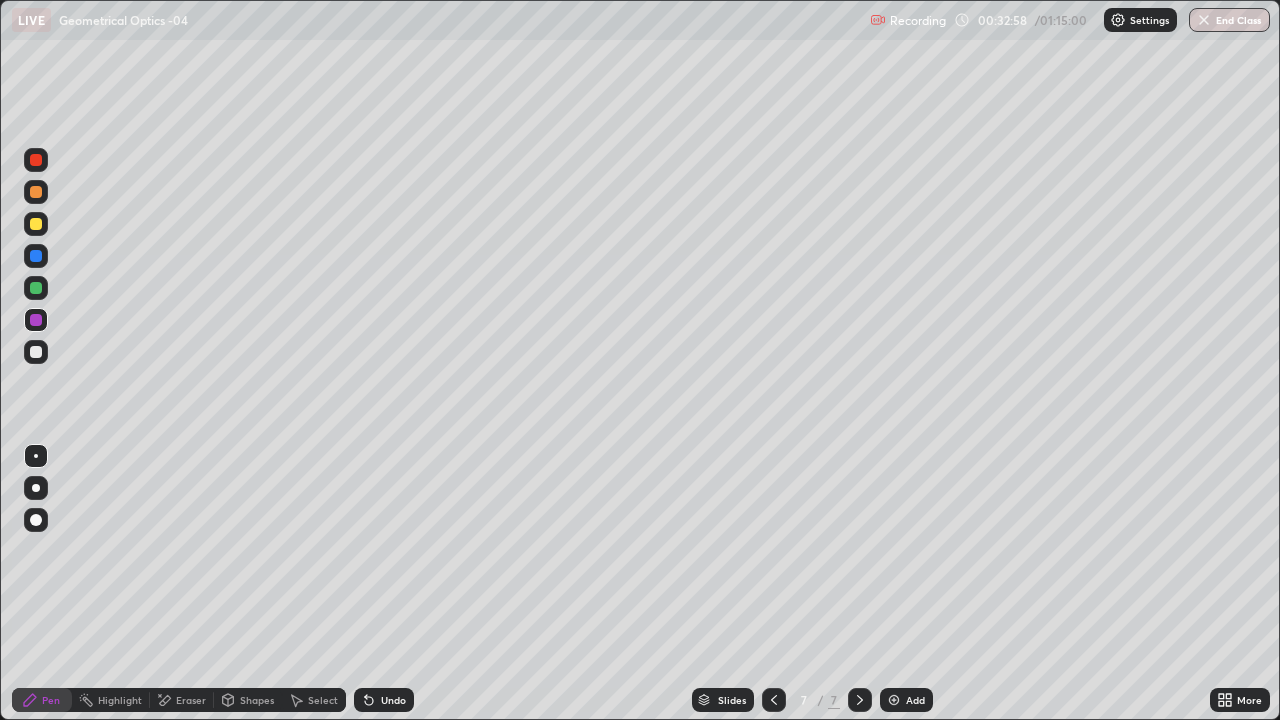 click on "Shapes" at bounding box center [257, 700] 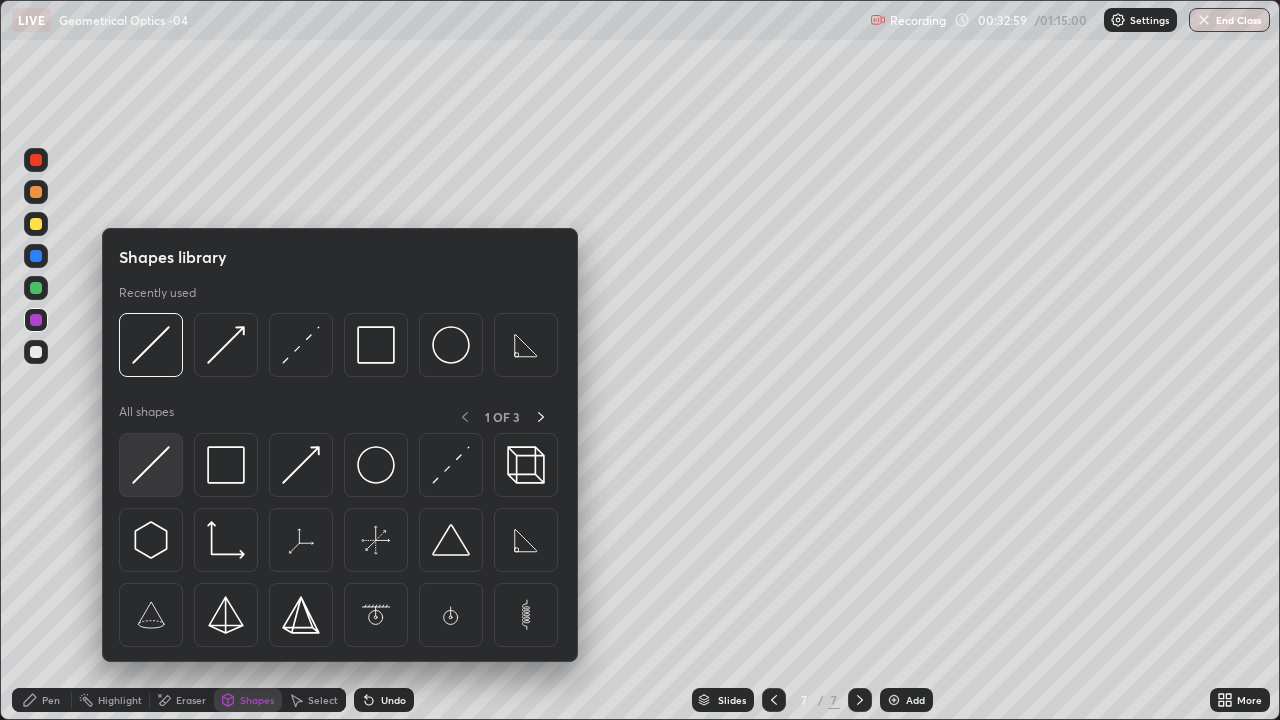 click at bounding box center [151, 465] 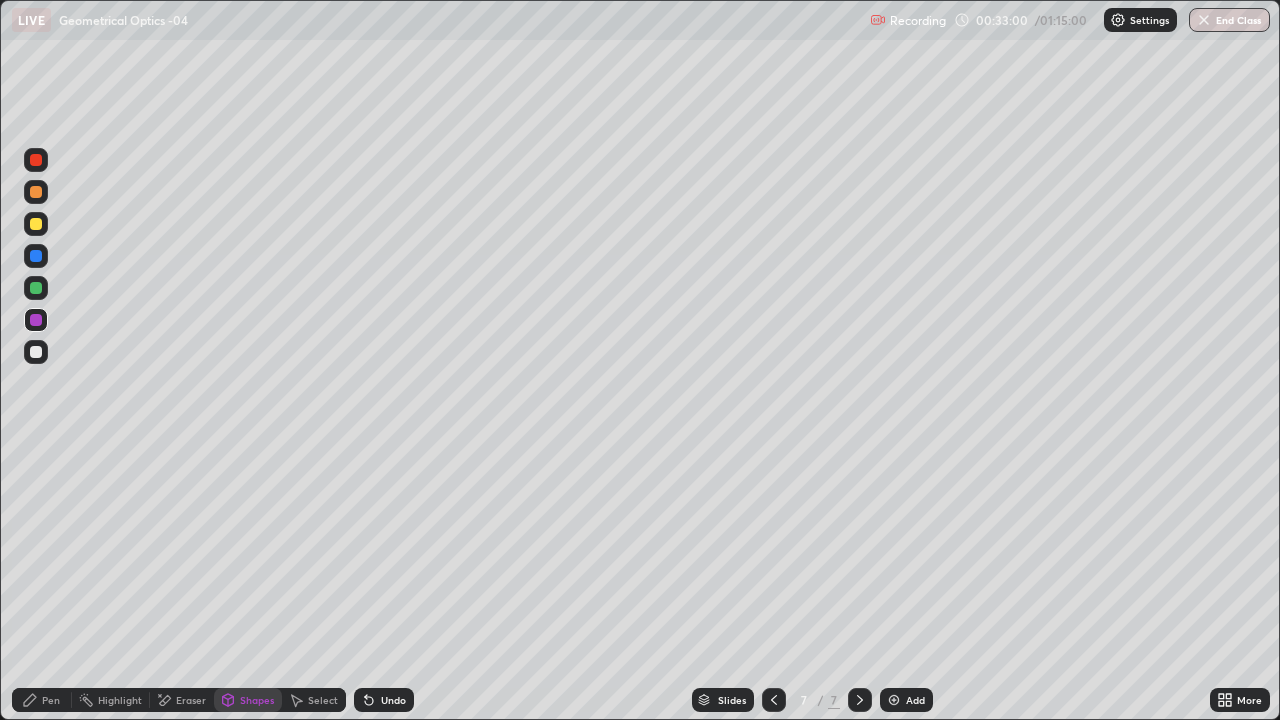 click at bounding box center [36, 320] 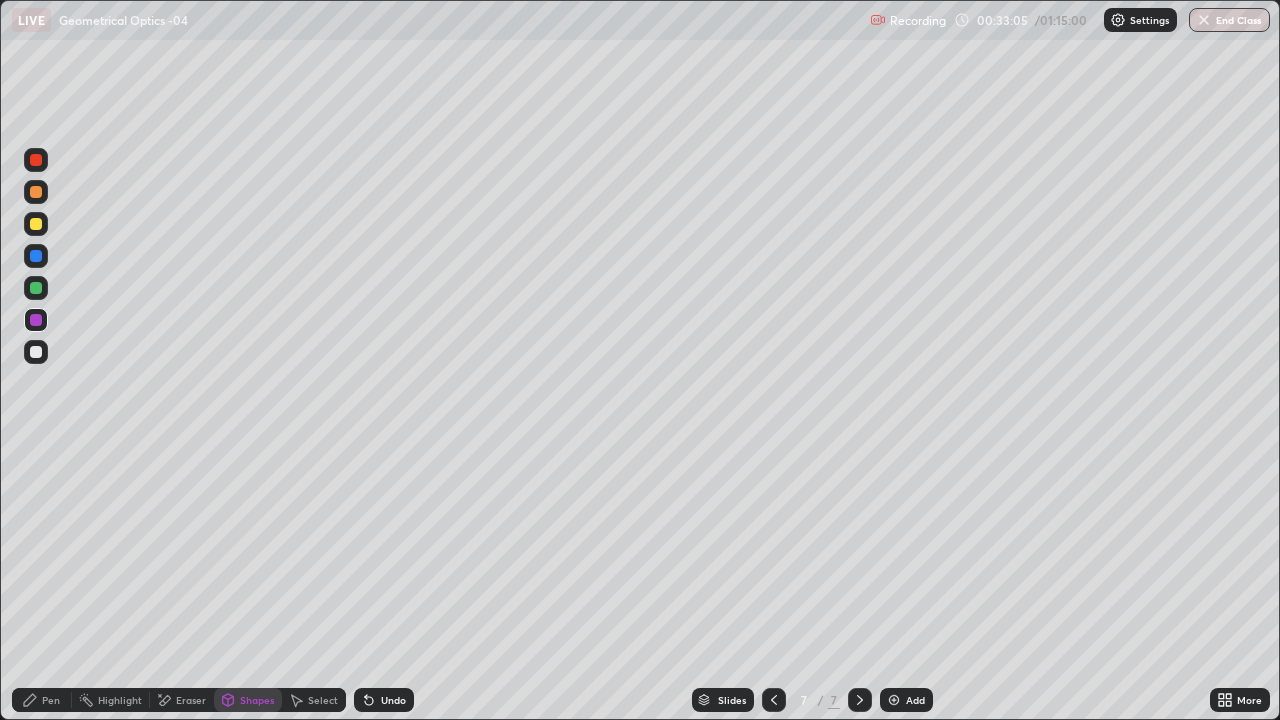 click on "Shapes" at bounding box center (257, 700) 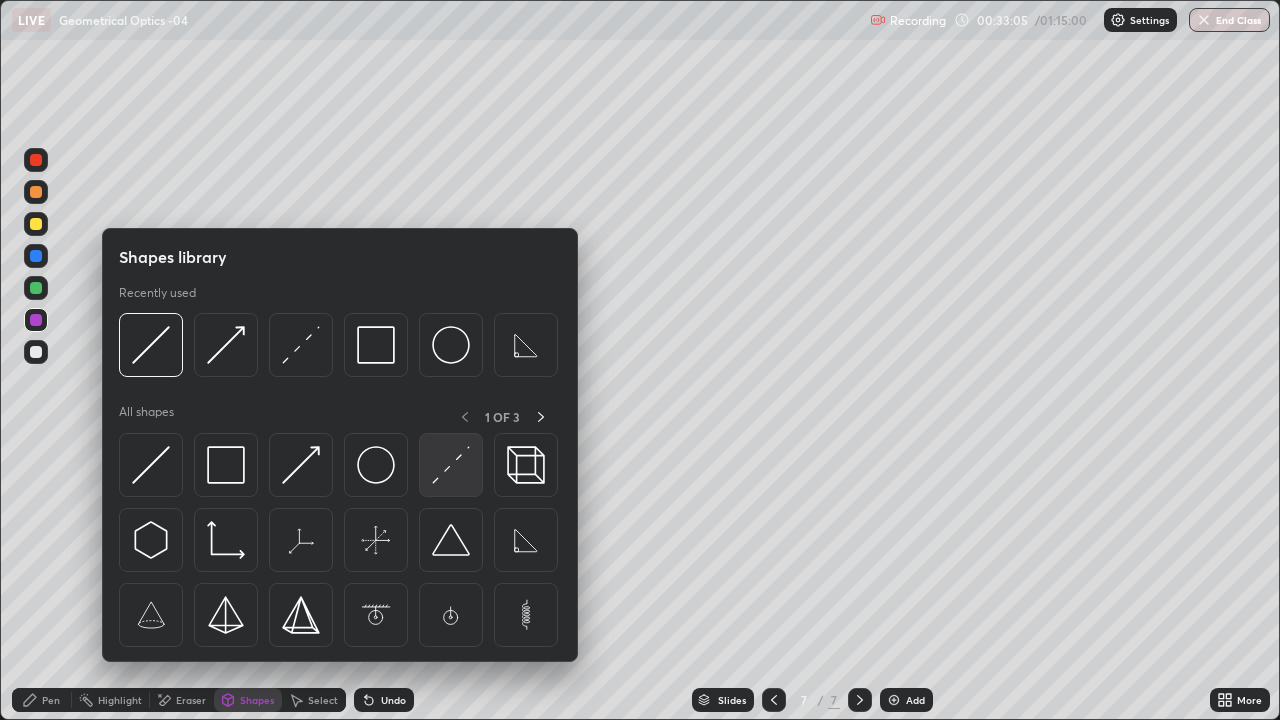 click at bounding box center (451, 465) 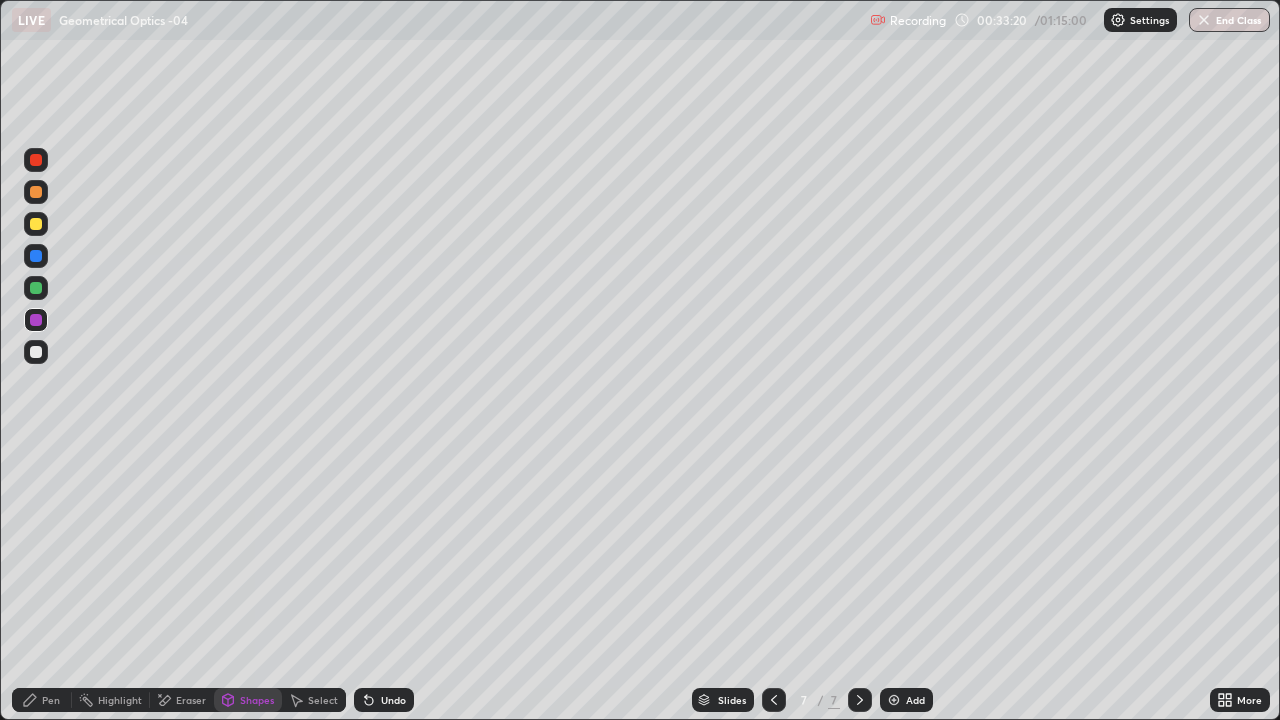 click on "Shapes" at bounding box center (257, 700) 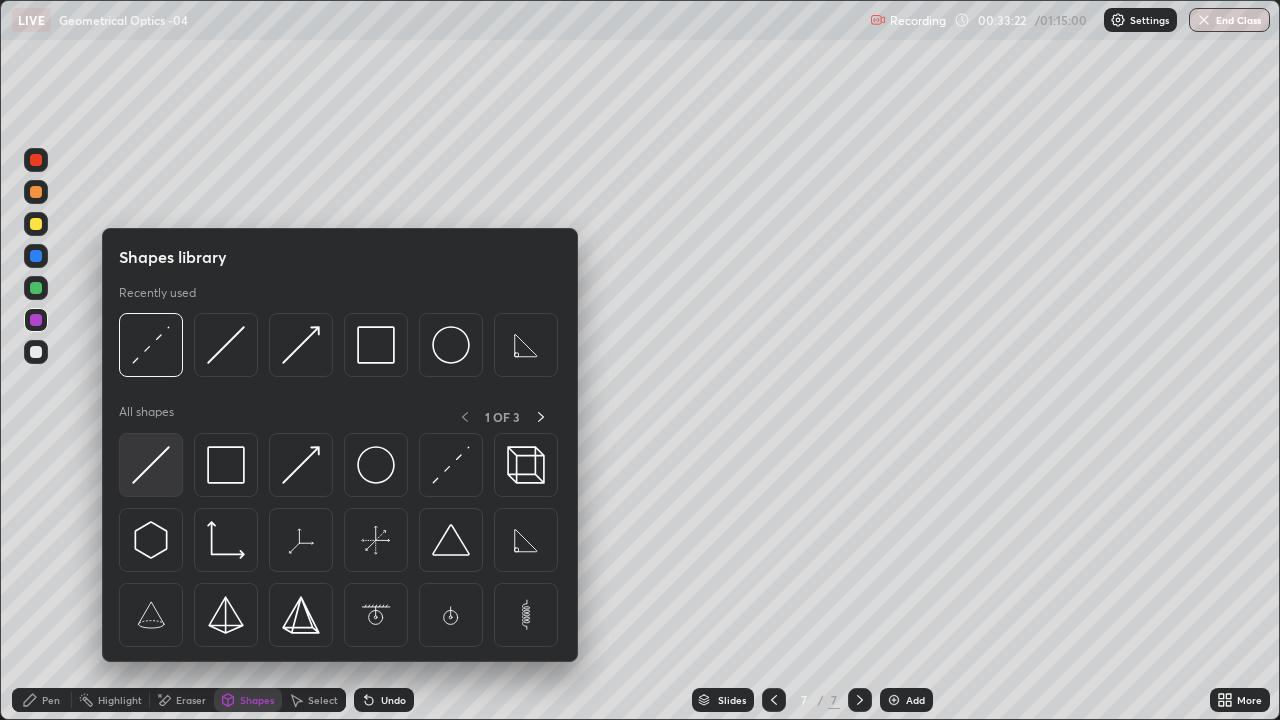 click at bounding box center (151, 465) 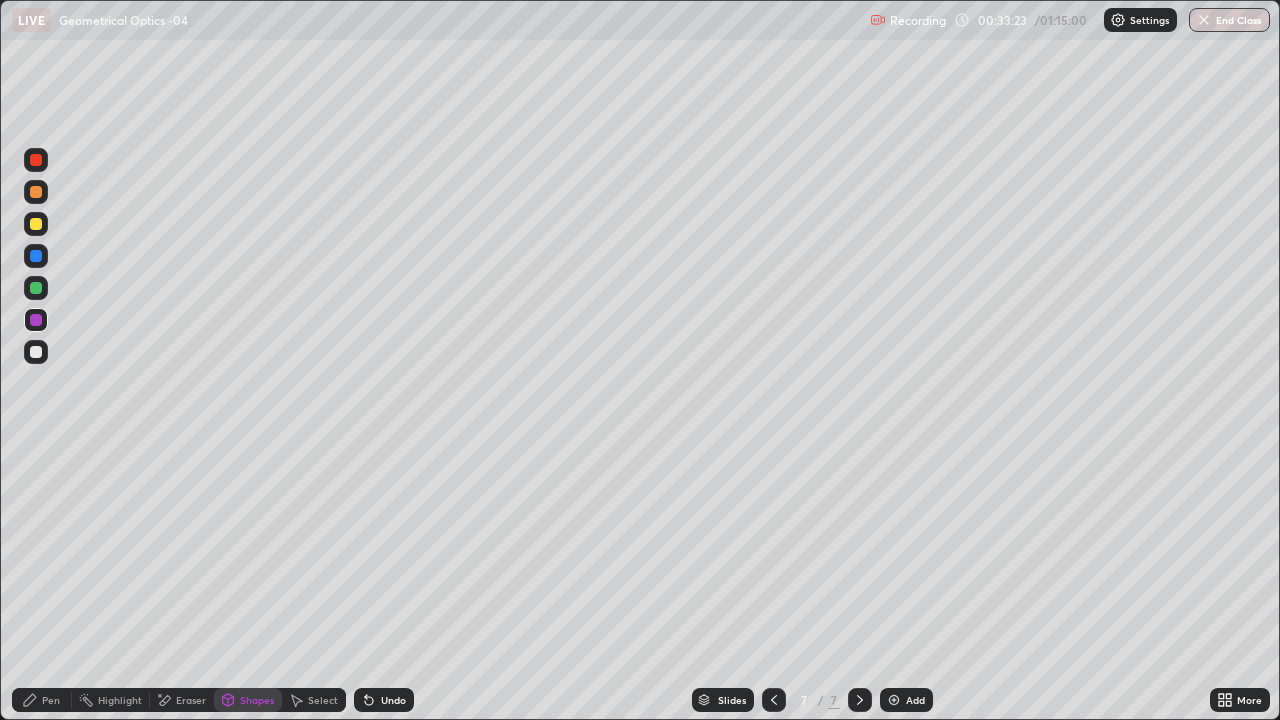 click at bounding box center [36, 288] 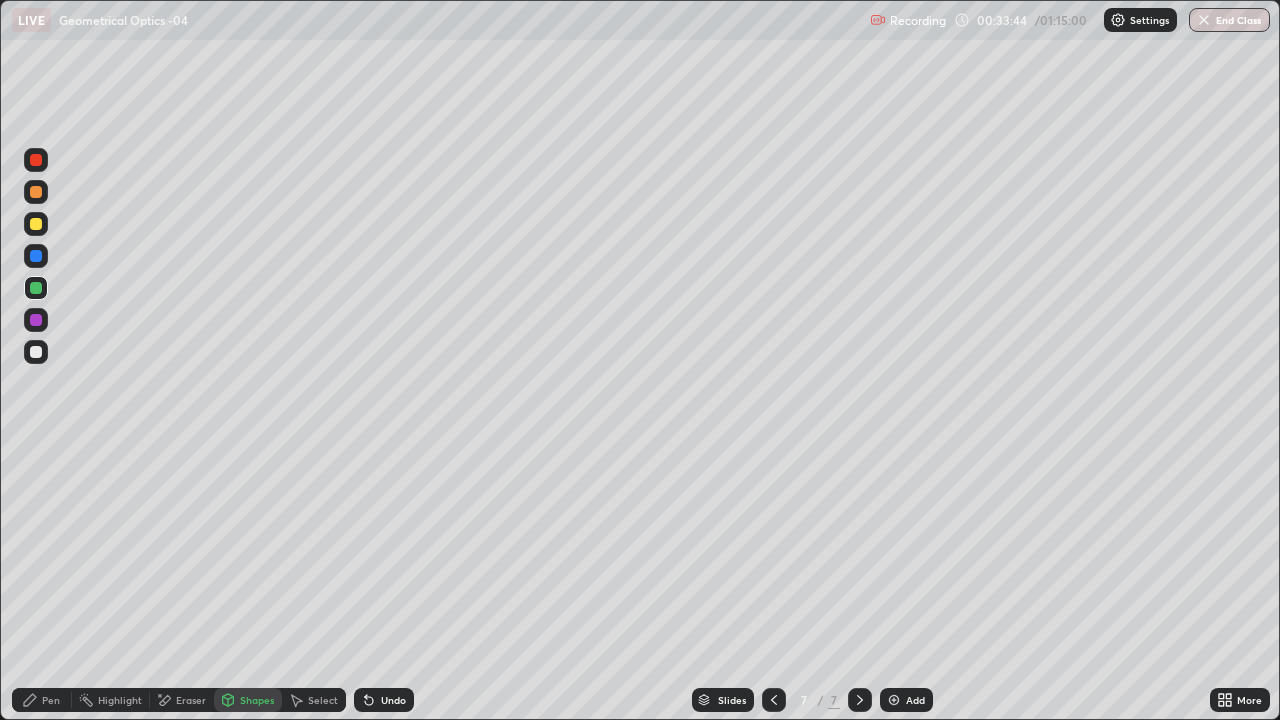 click 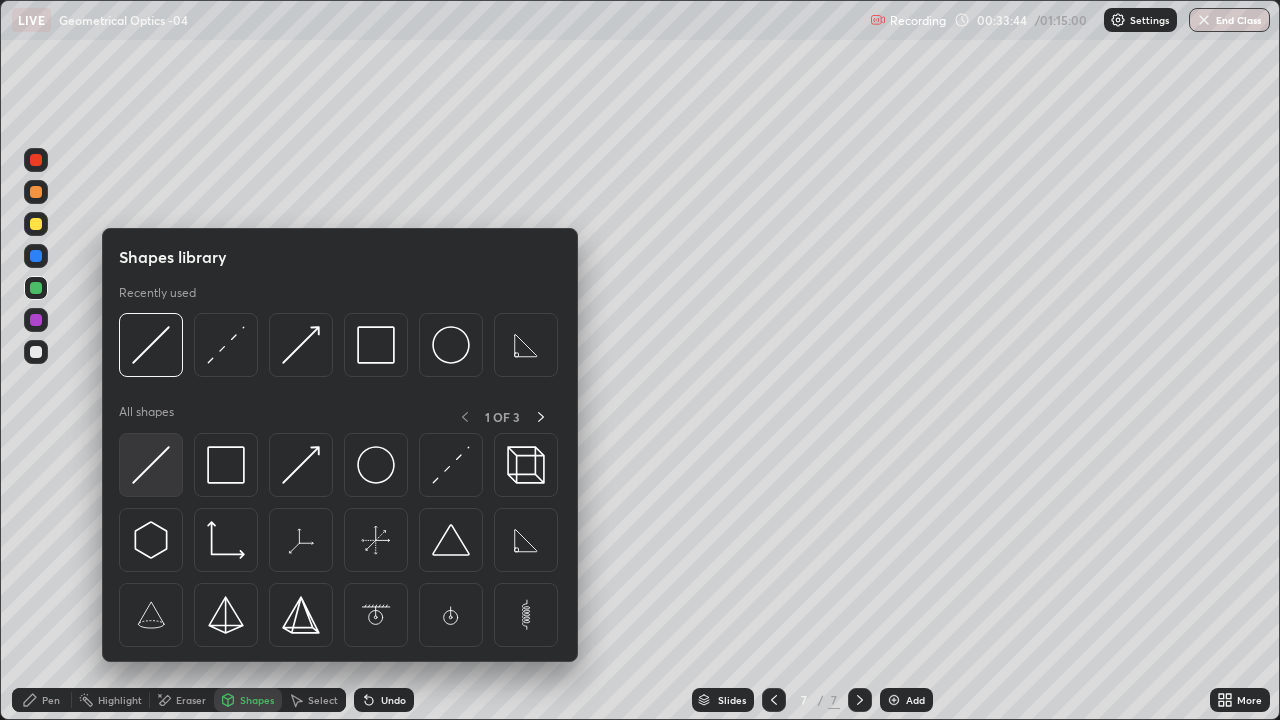 click at bounding box center [151, 465] 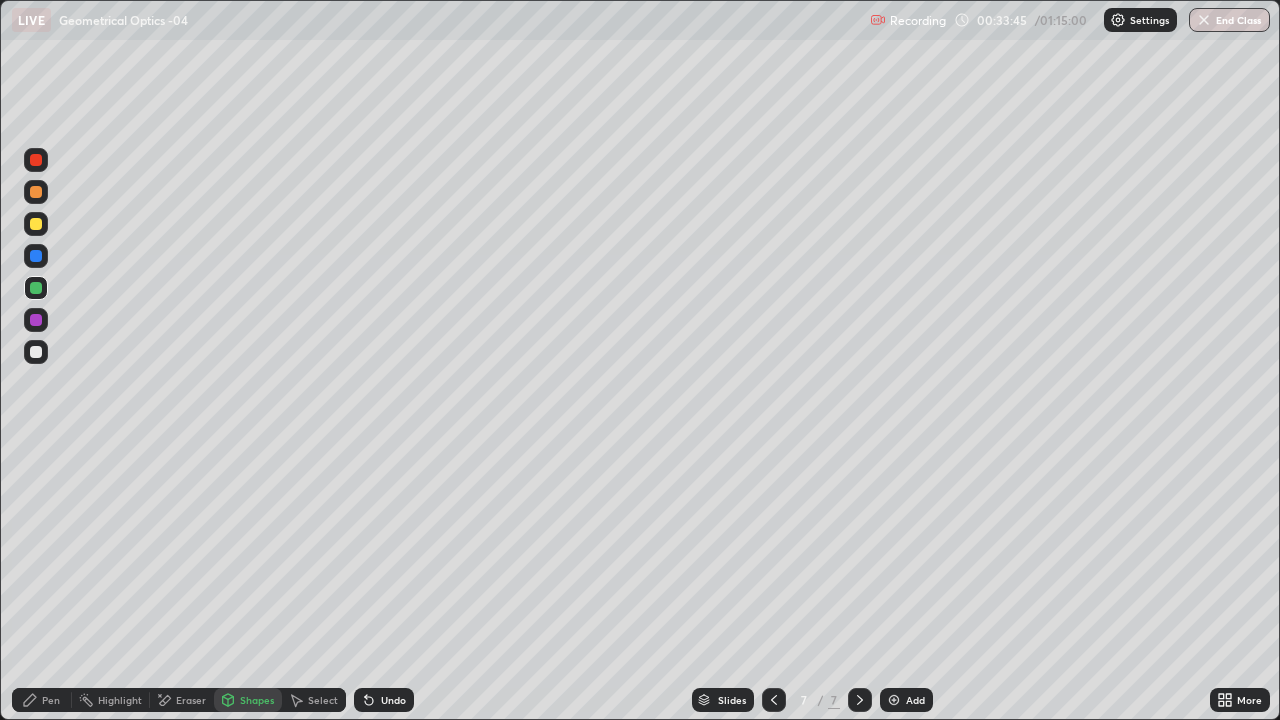 click at bounding box center [36, 320] 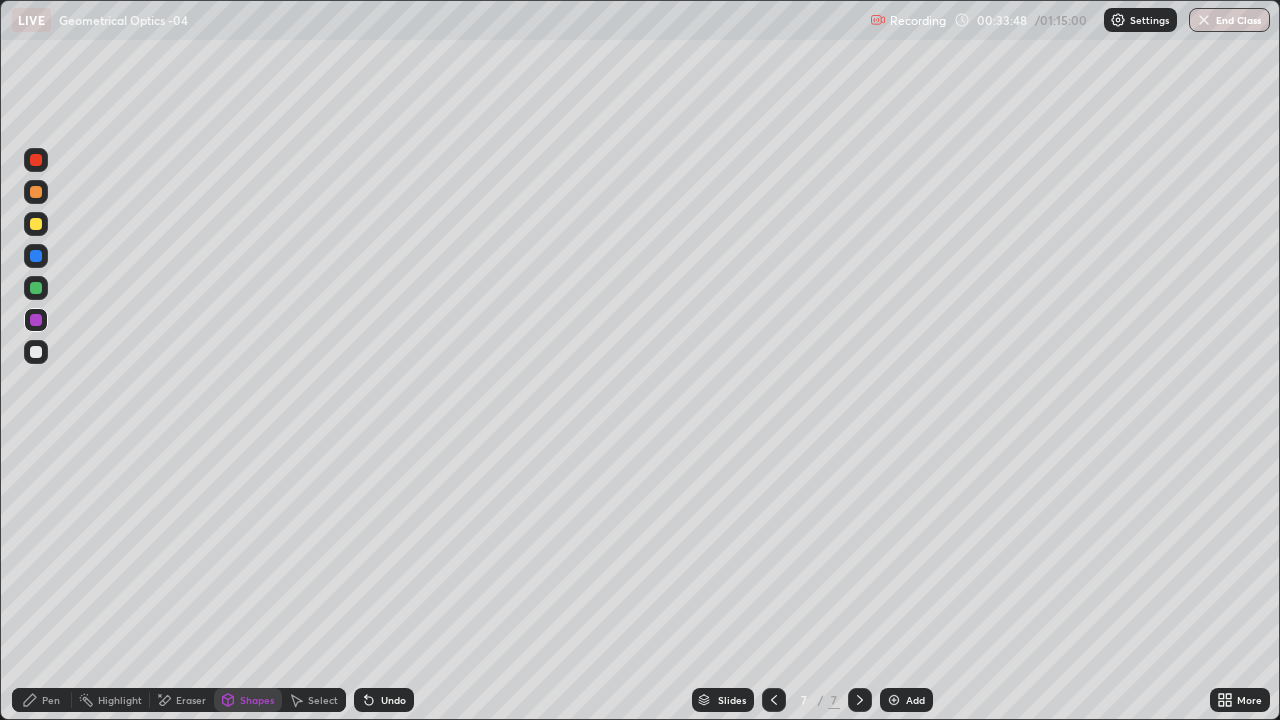 click on "Undo" at bounding box center (393, 700) 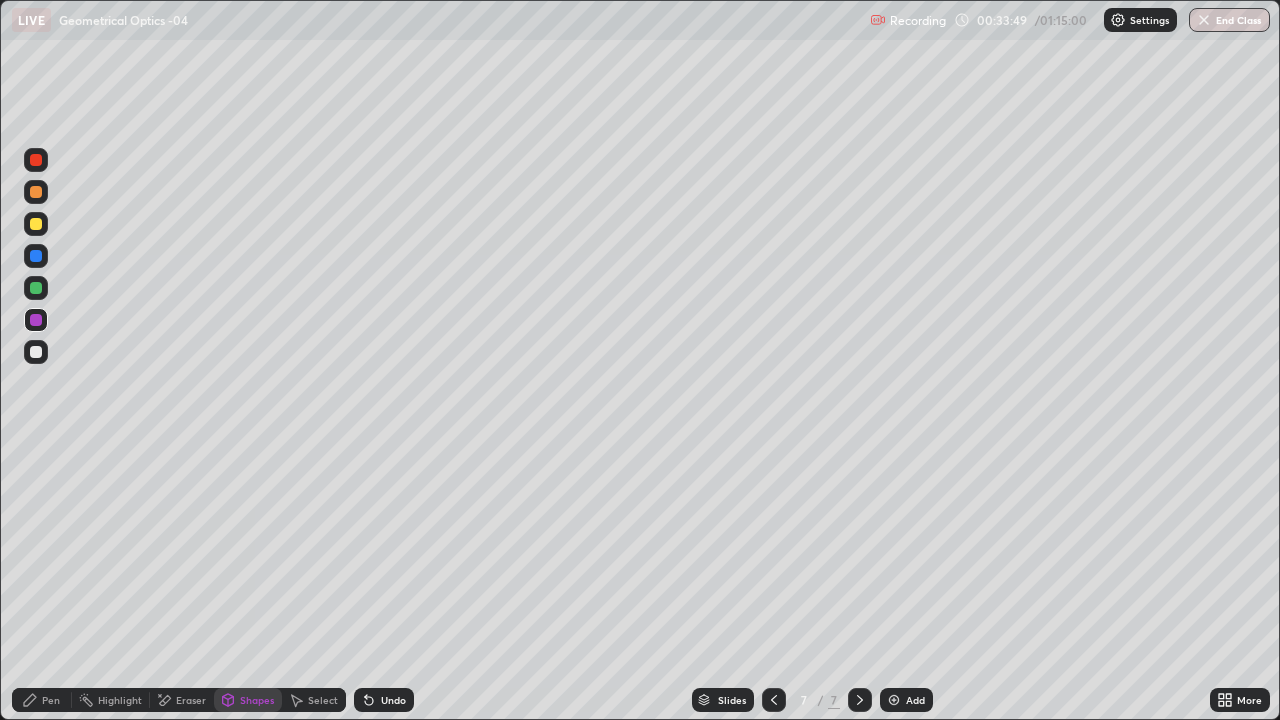 click at bounding box center (36, 224) 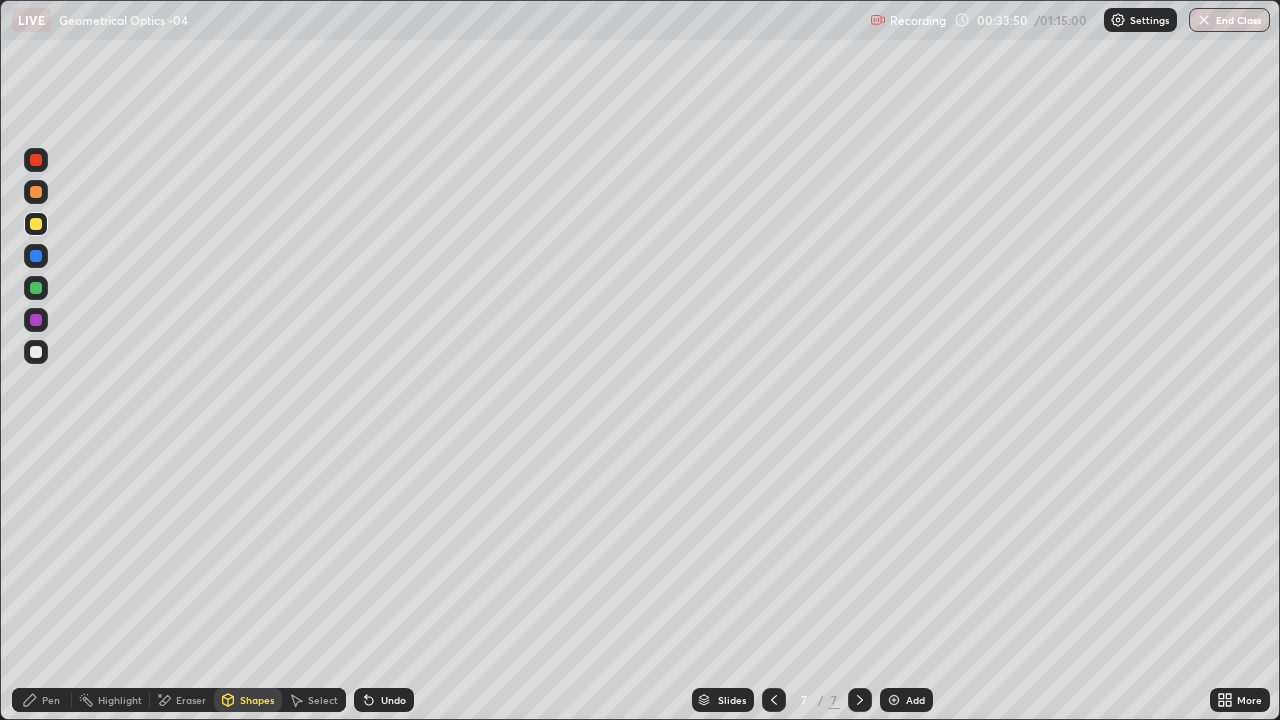 click on "Shapes" at bounding box center (248, 700) 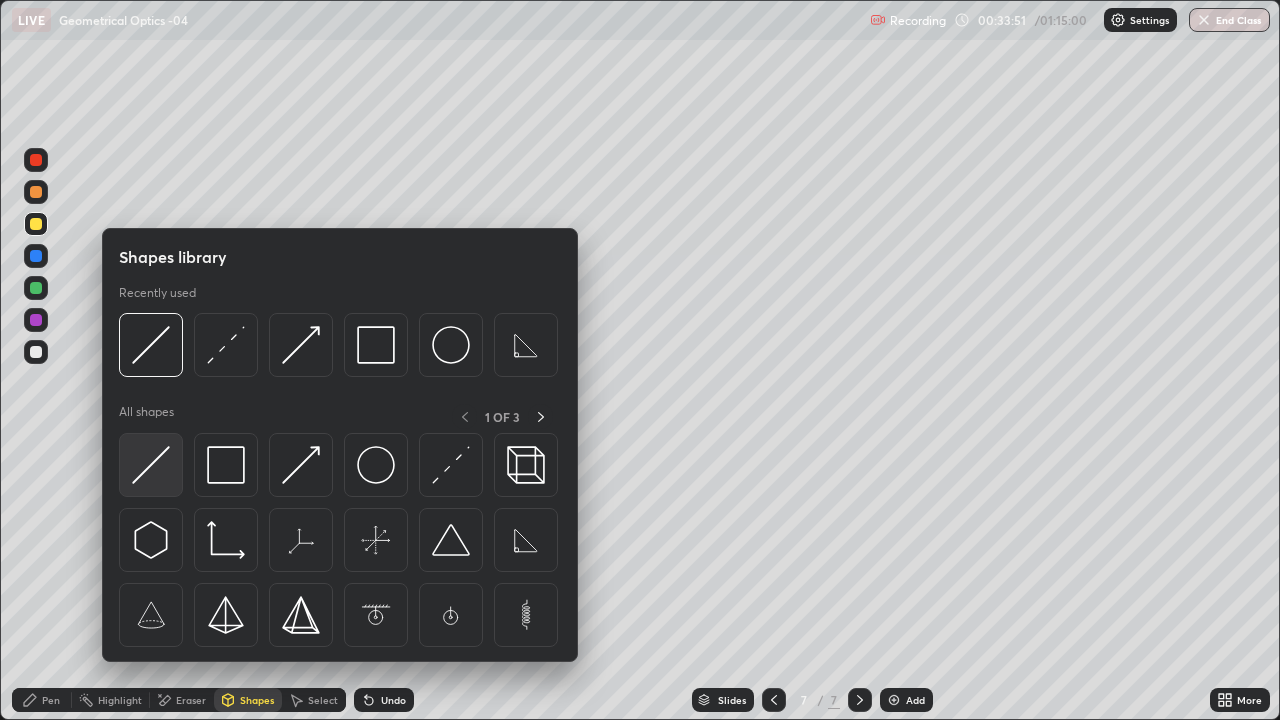 click at bounding box center (151, 465) 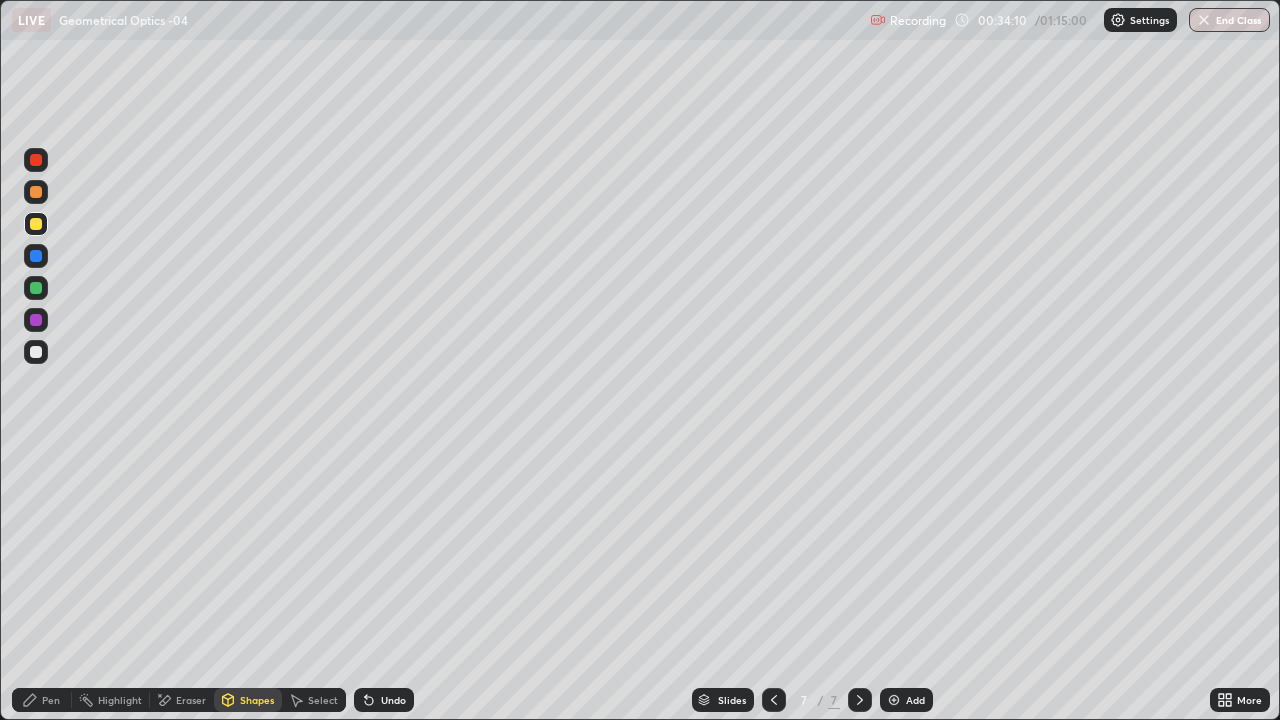 click on "Pen" at bounding box center [42, 700] 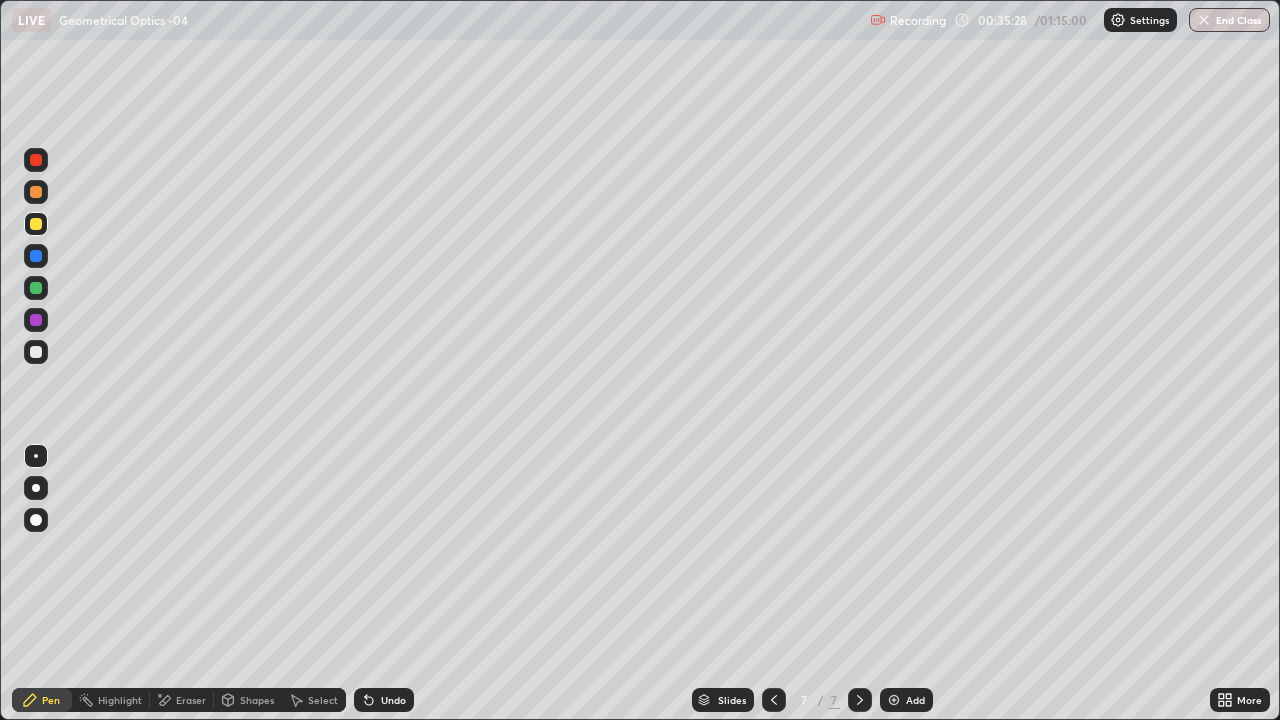 click 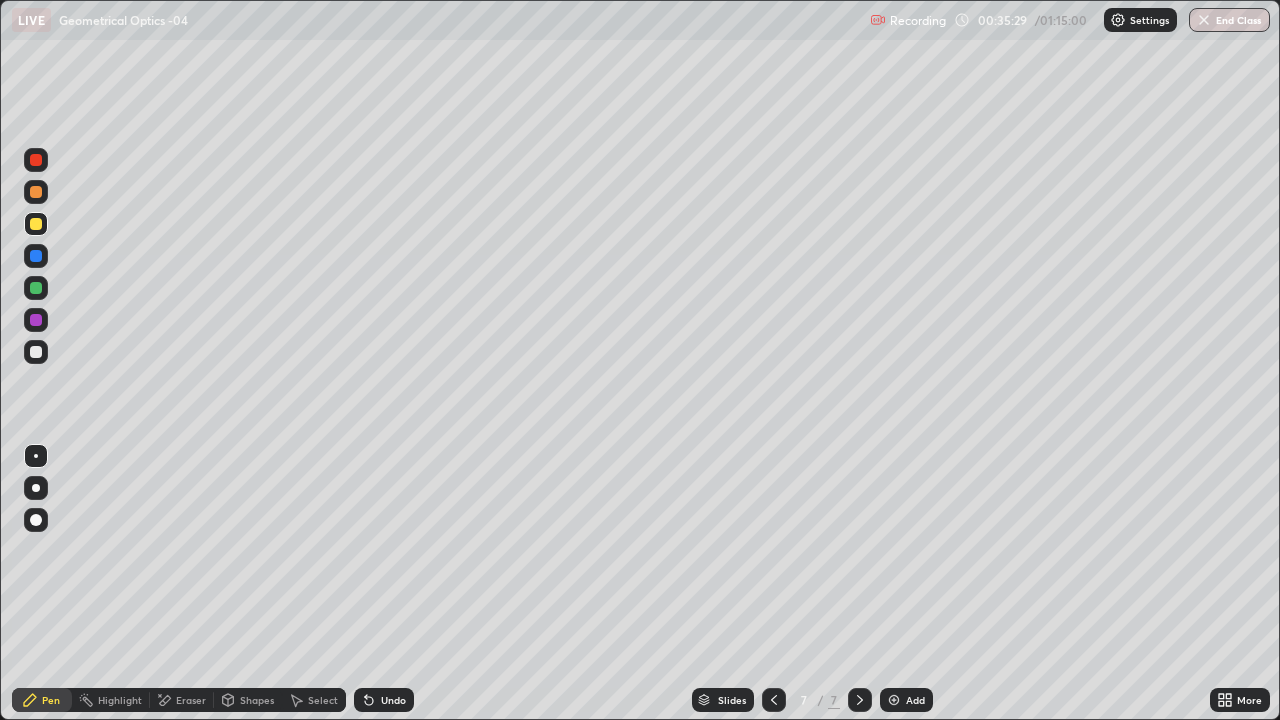 click at bounding box center [36, 352] 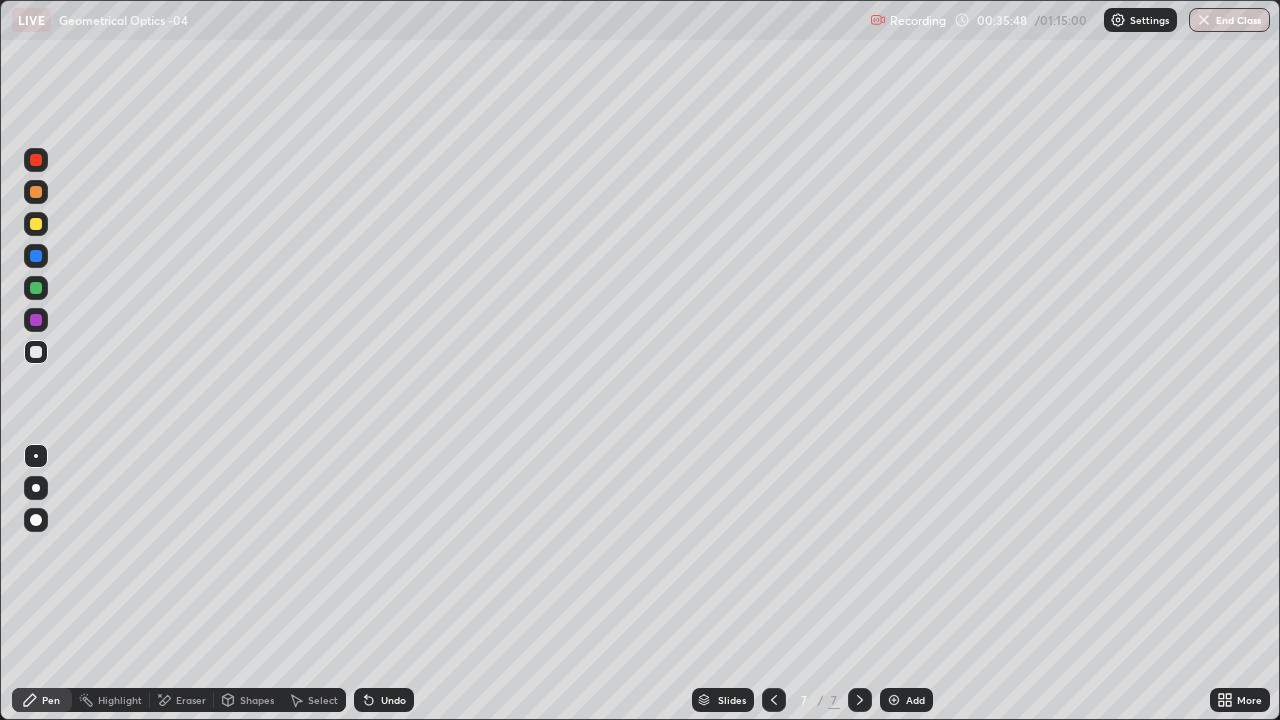 click on "Shapes" at bounding box center [257, 700] 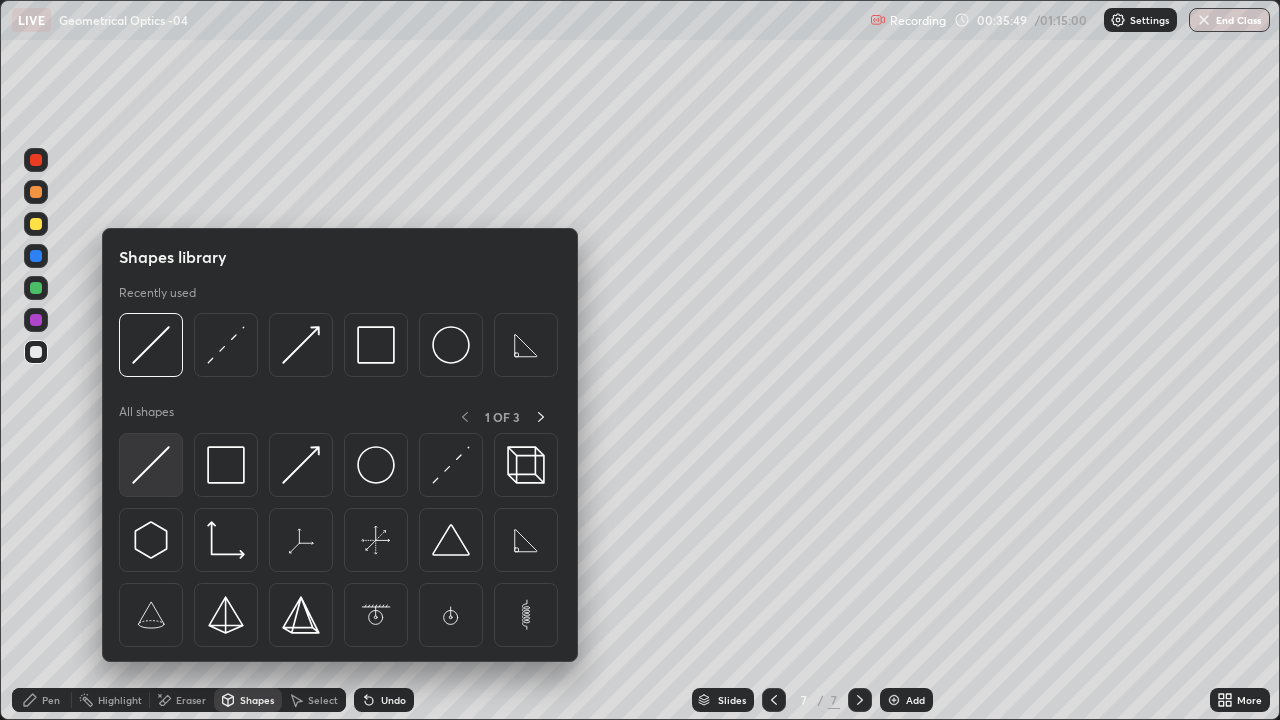 click at bounding box center [151, 465] 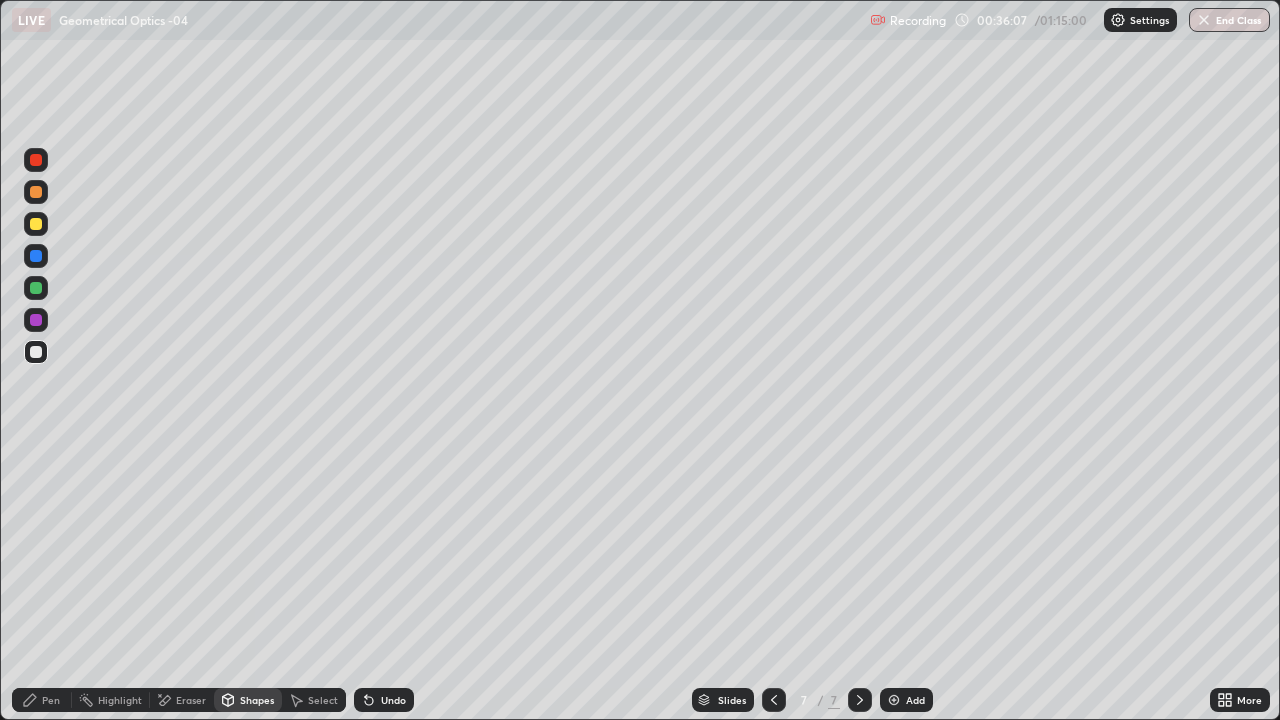 click on "Shapes" at bounding box center (257, 700) 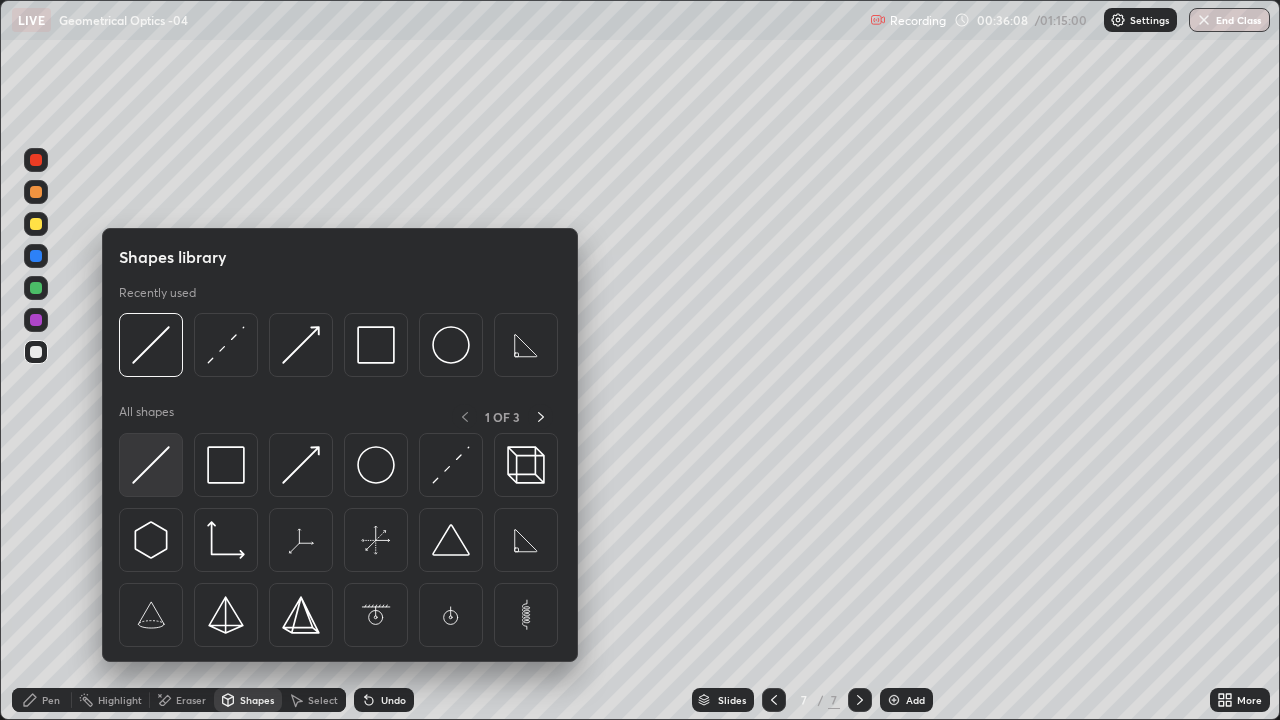 click at bounding box center (151, 465) 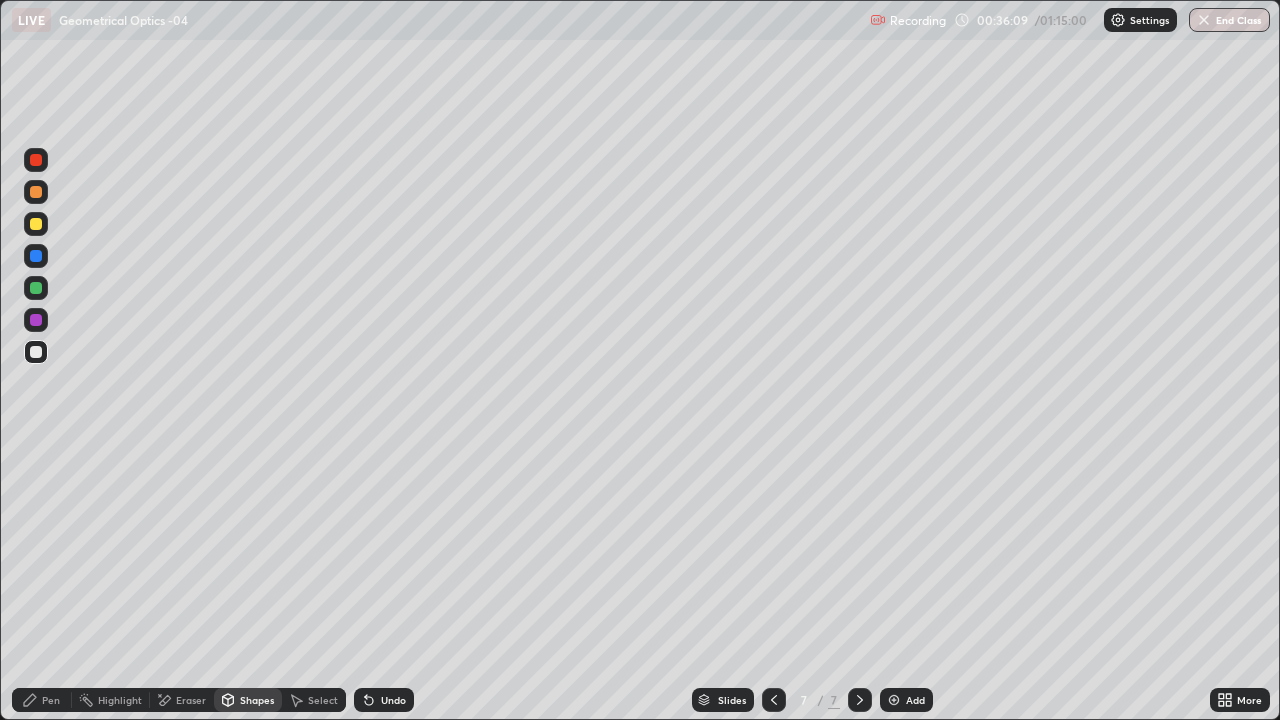 click on "Shapes" at bounding box center (257, 700) 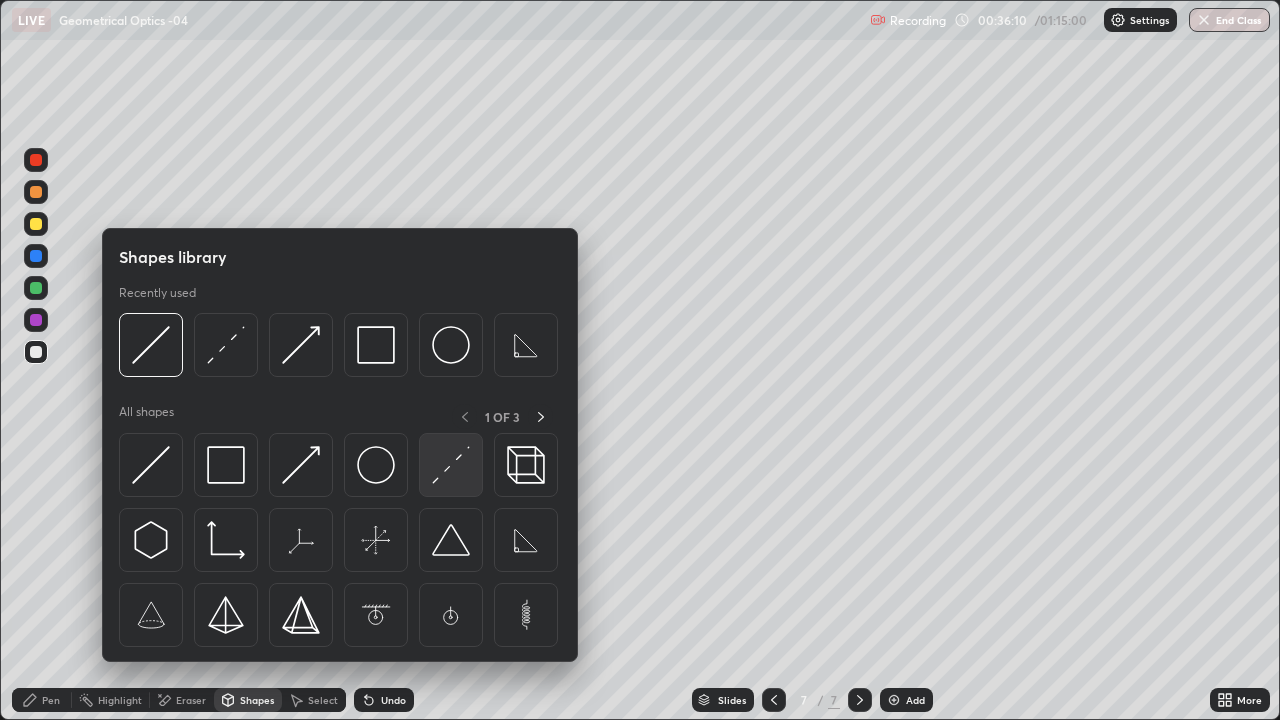 click at bounding box center (451, 465) 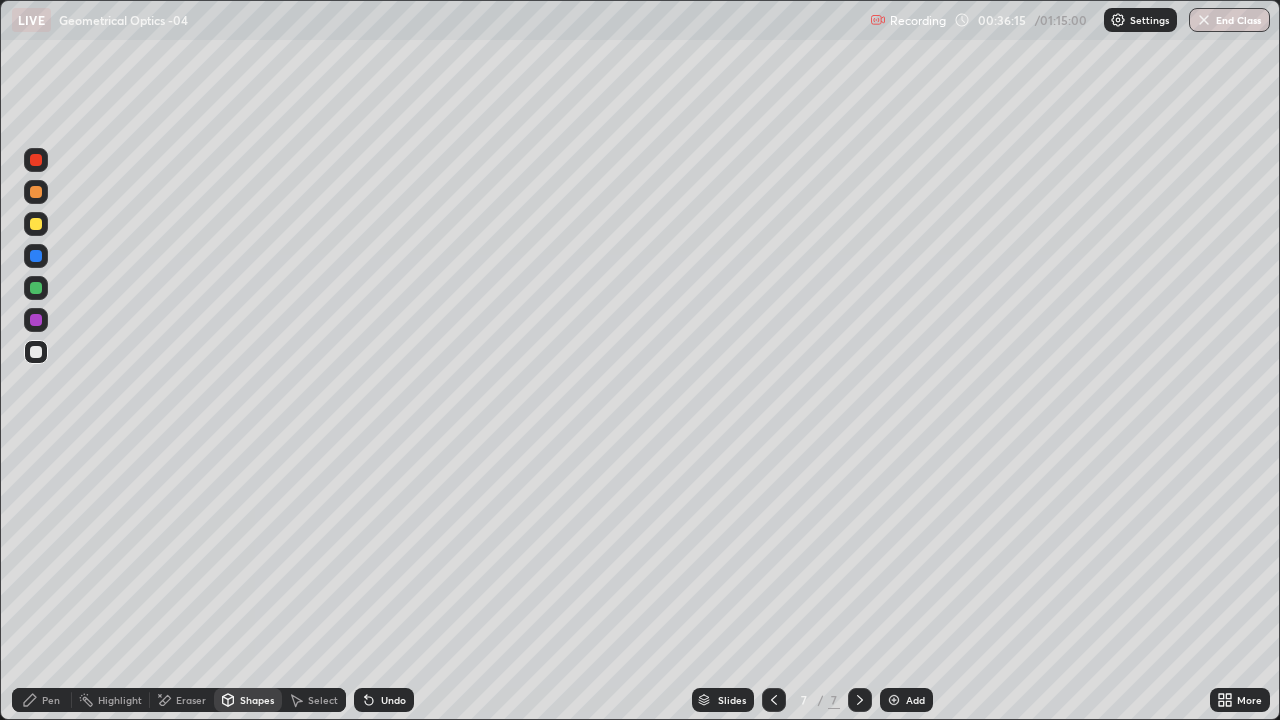 click on "Shapes" at bounding box center (257, 700) 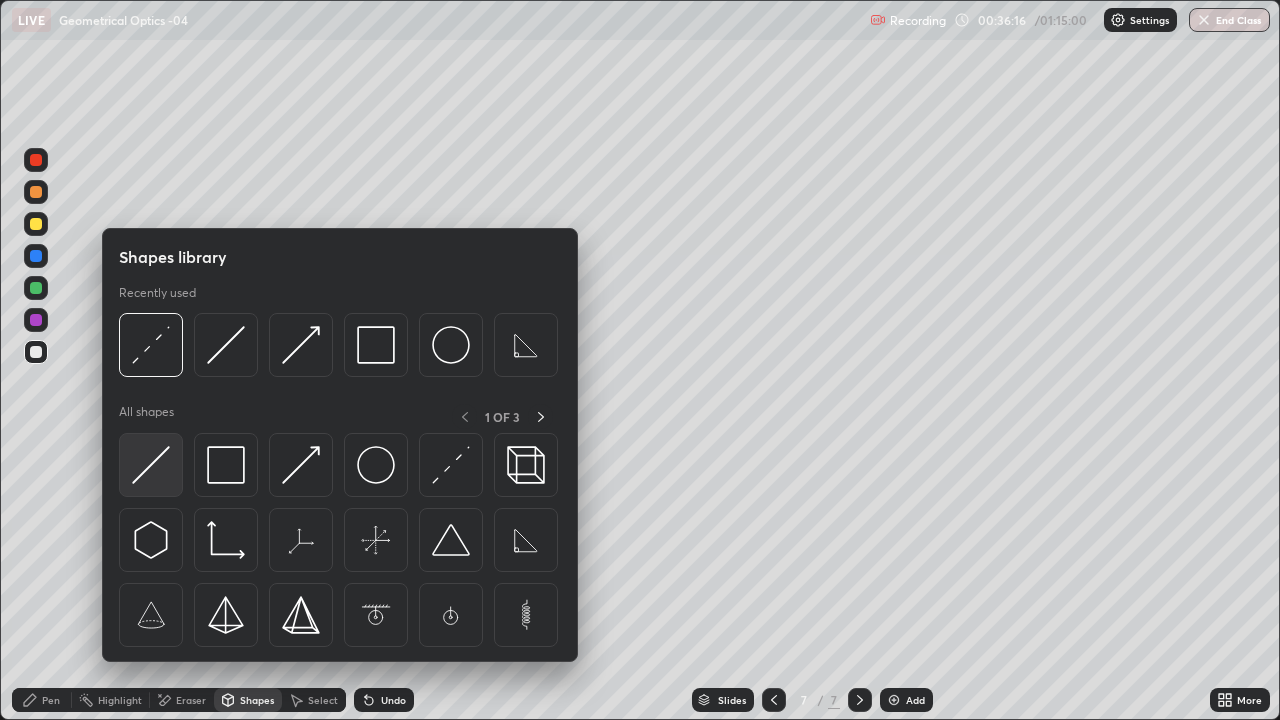 click at bounding box center [151, 465] 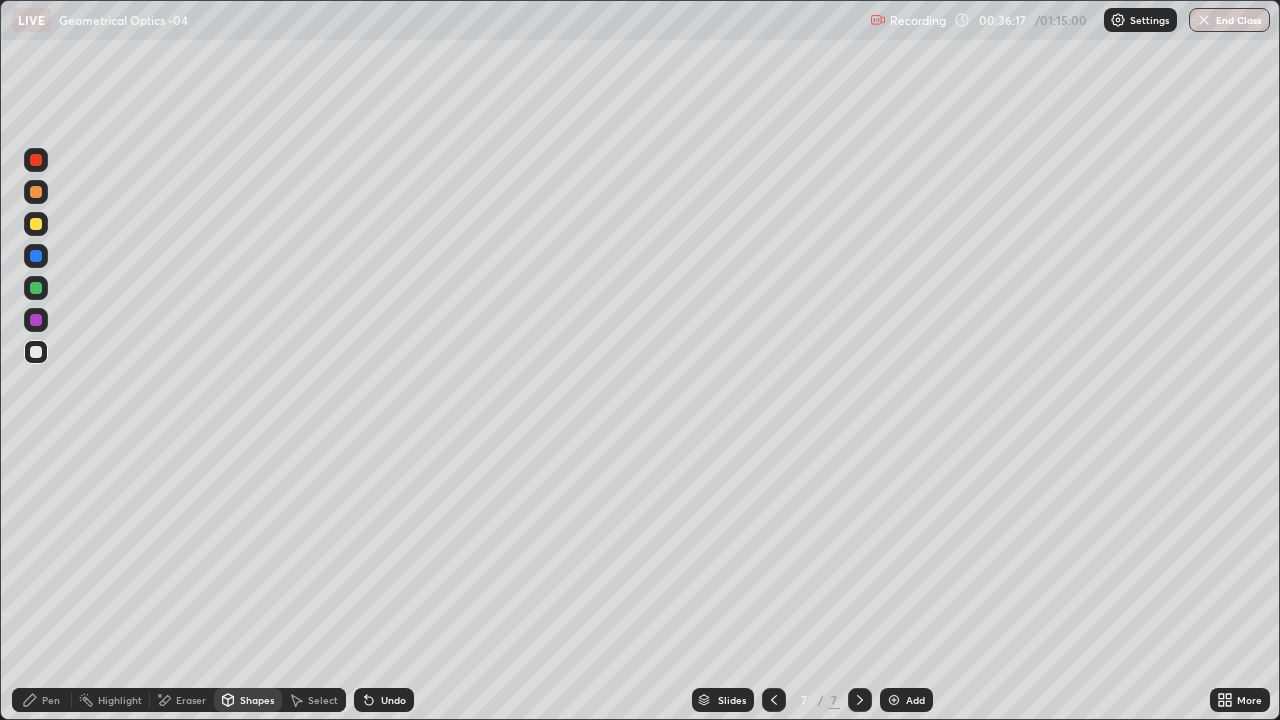 click at bounding box center [36, 288] 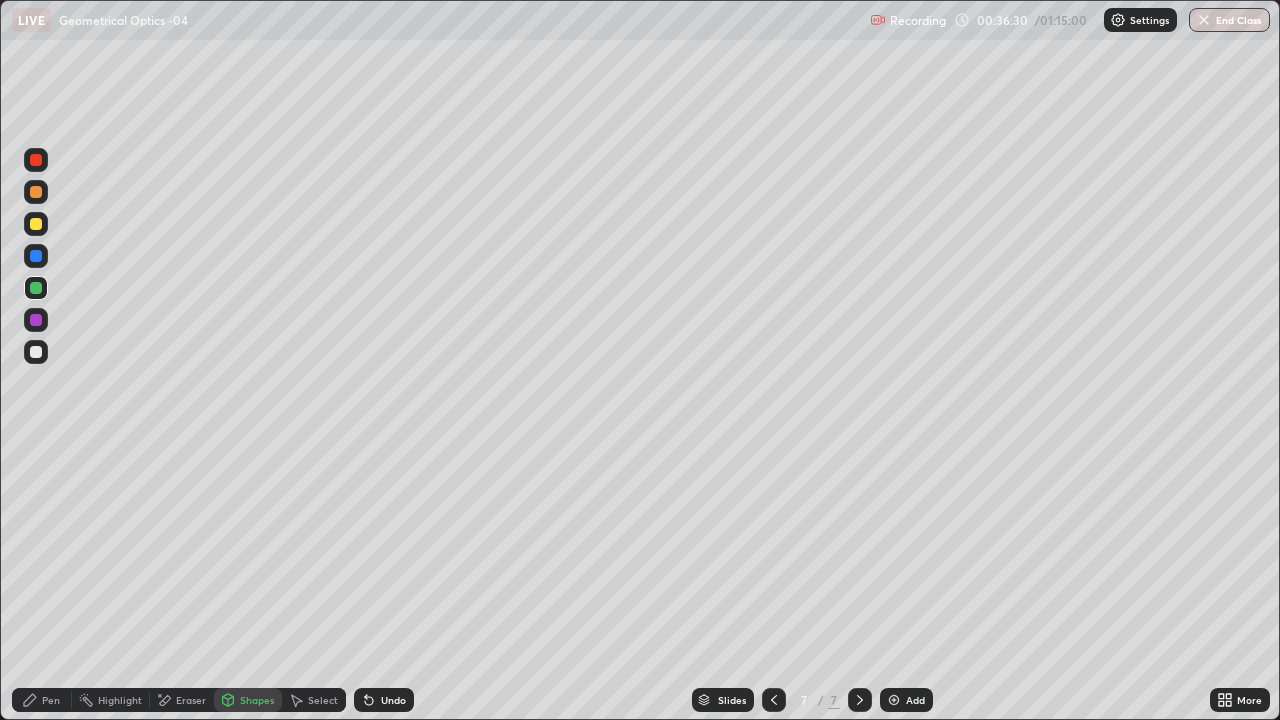 click on "Shapes" at bounding box center (248, 700) 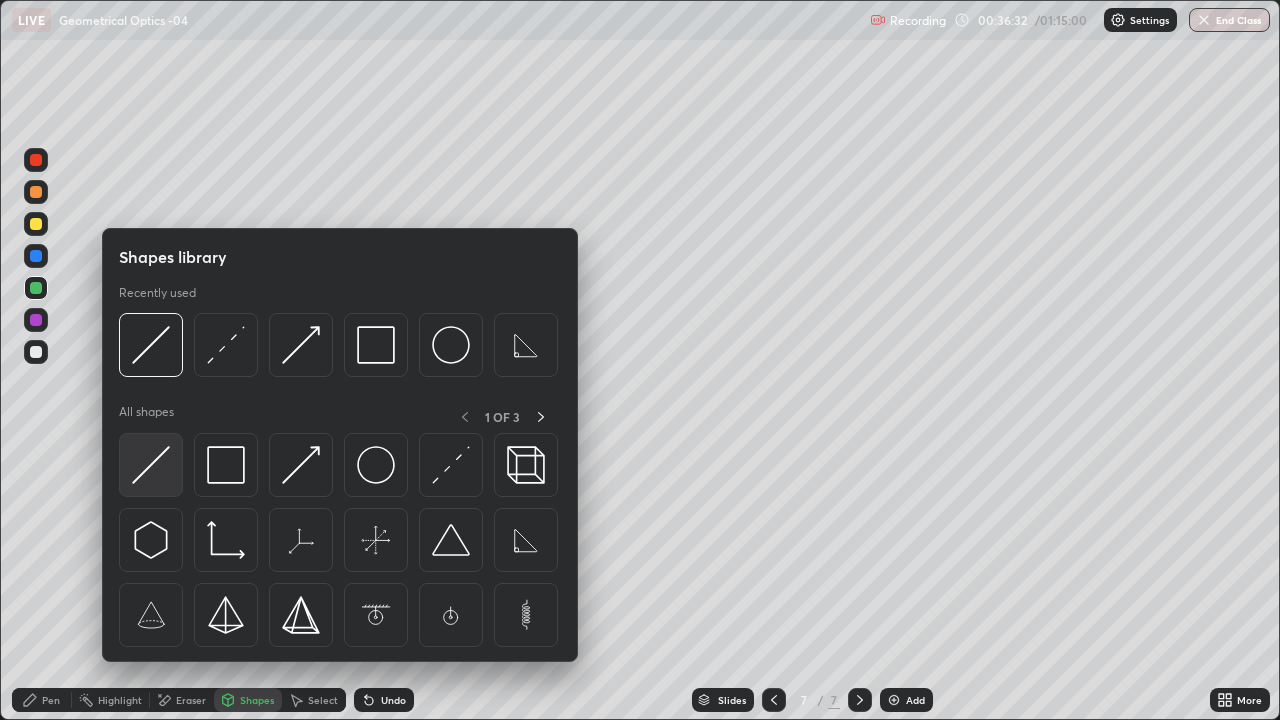 click at bounding box center (151, 465) 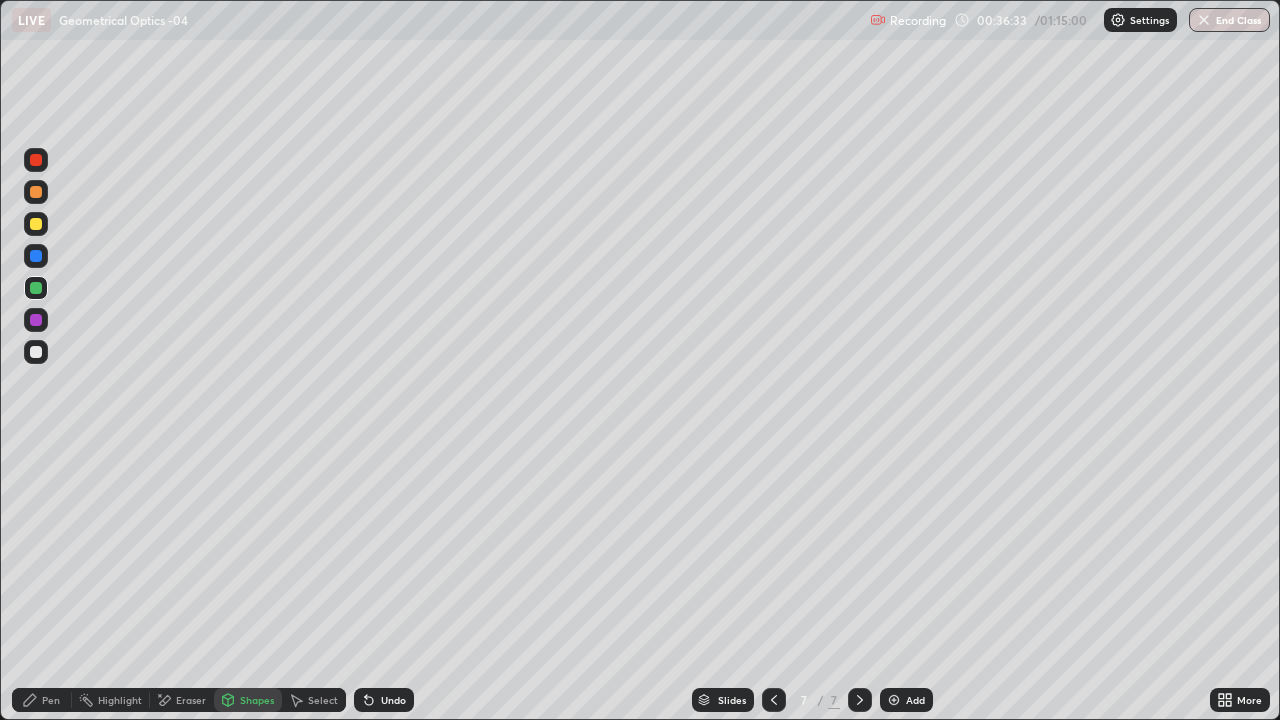 click at bounding box center (36, 320) 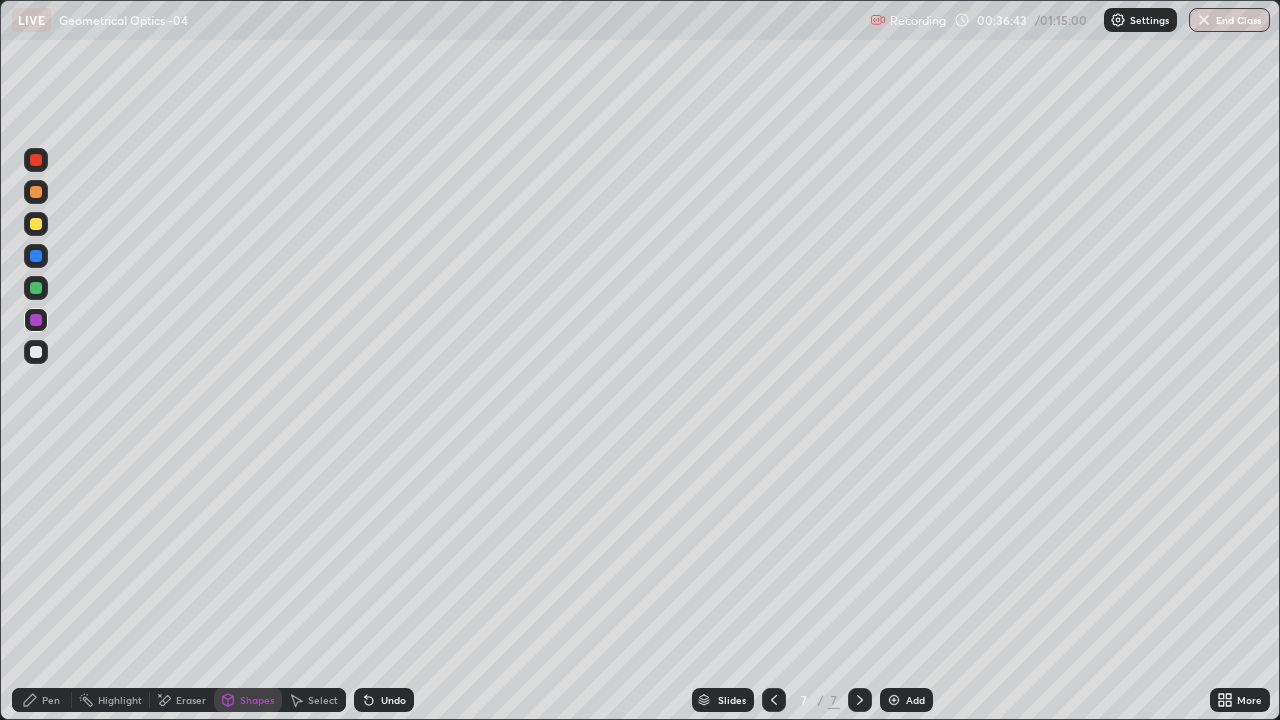 click on "Pen" at bounding box center (51, 700) 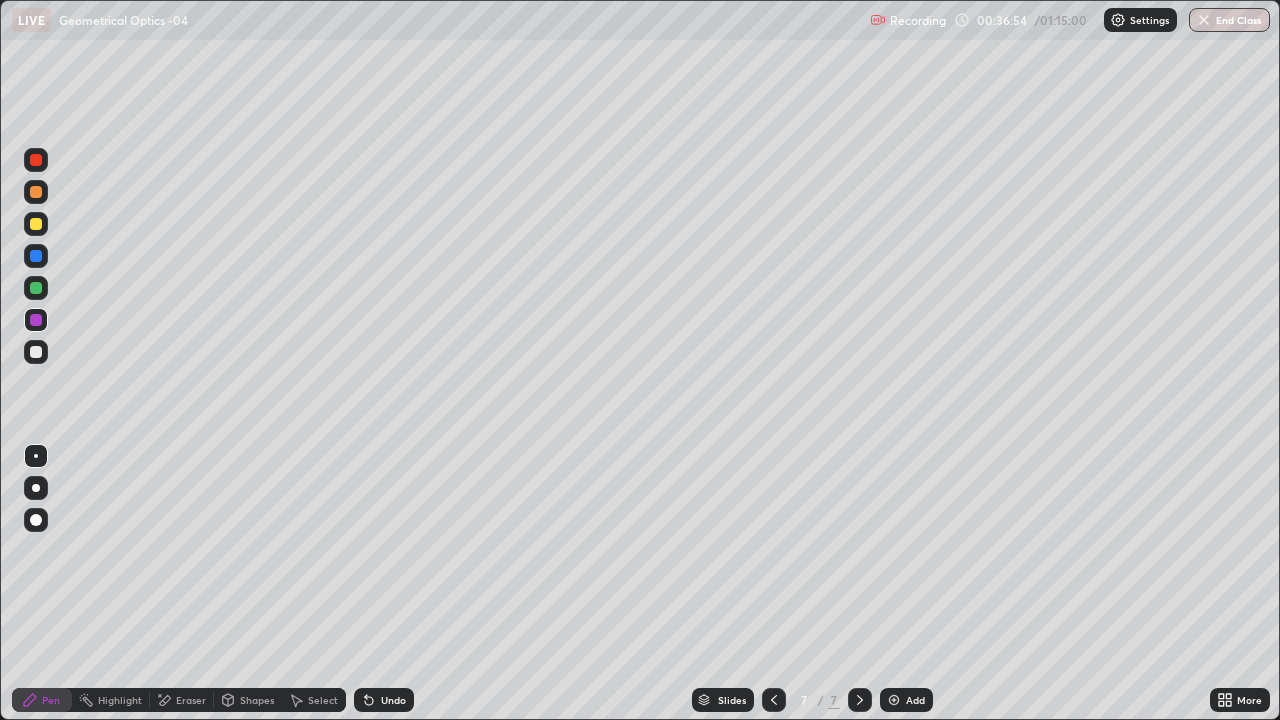 click on "Shapes" at bounding box center (248, 700) 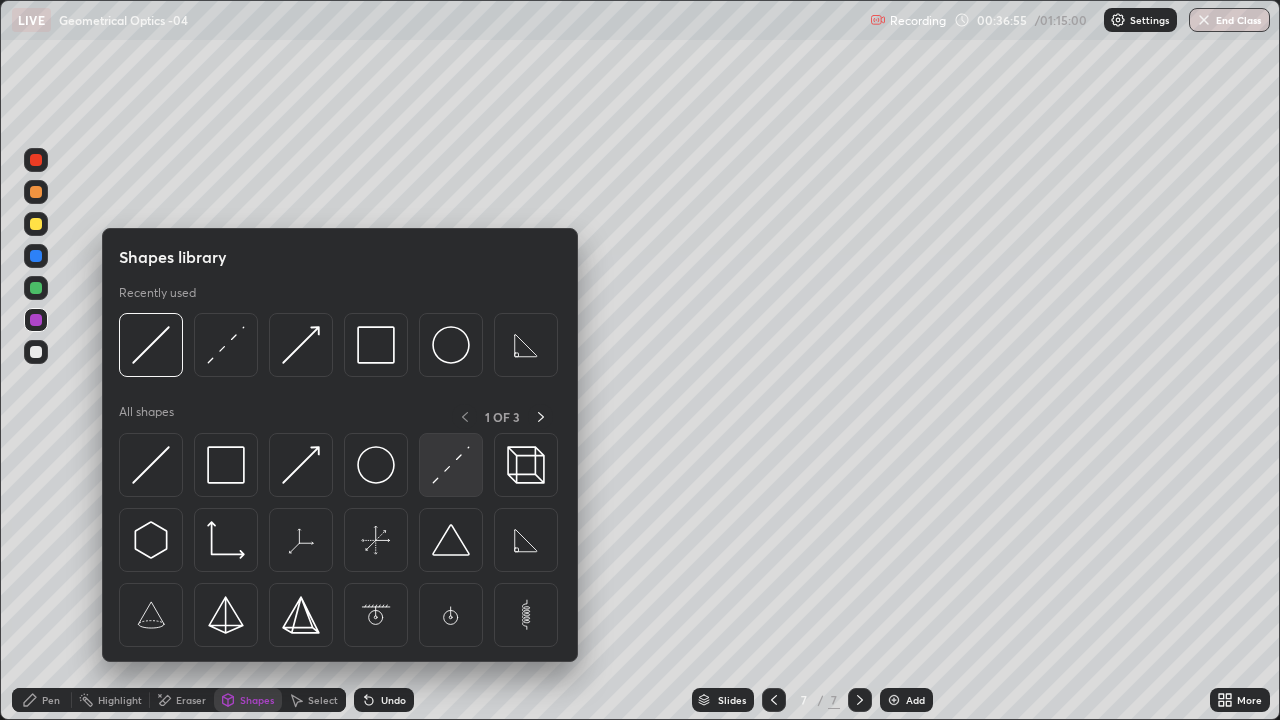 click at bounding box center (451, 465) 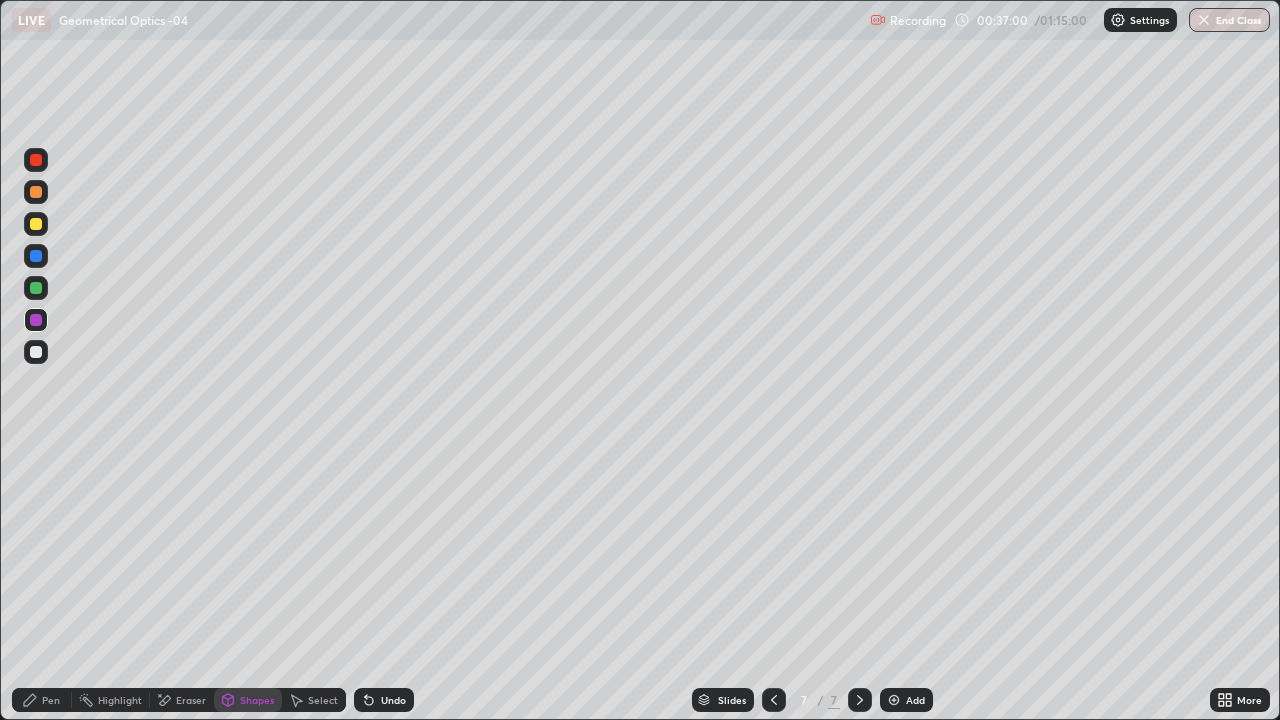 click on "Pen" at bounding box center (51, 700) 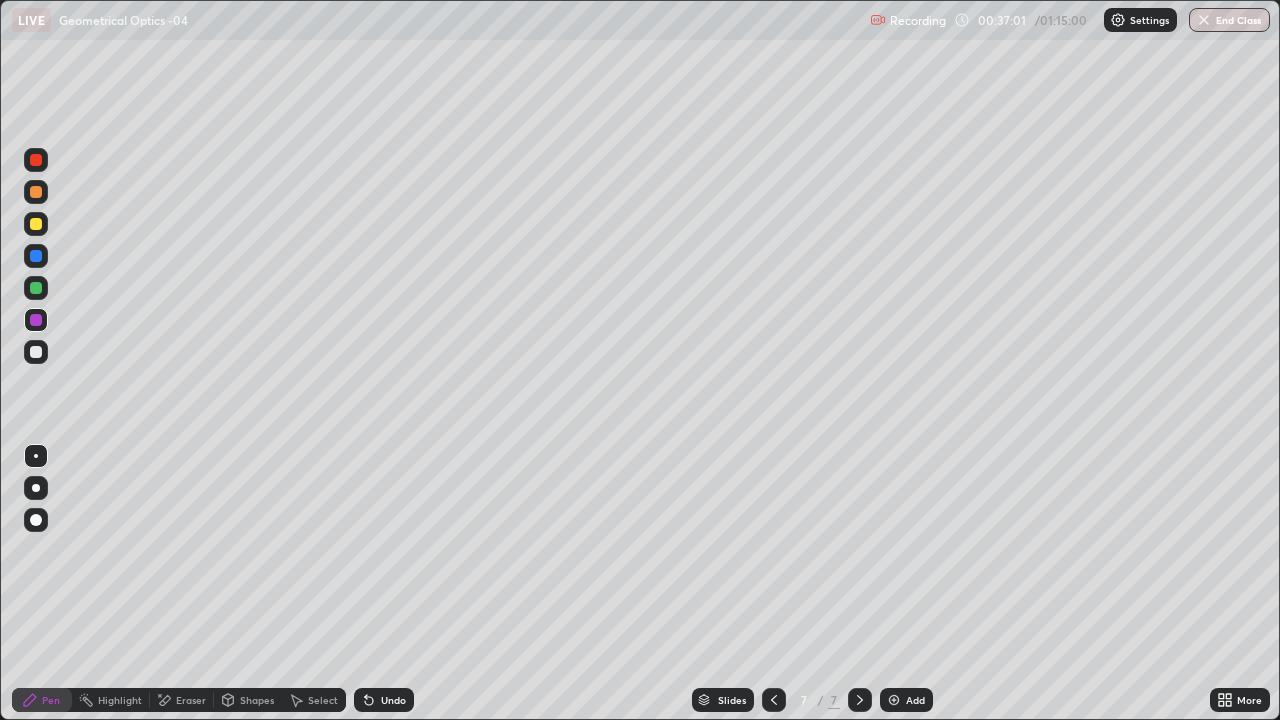 click at bounding box center (36, 352) 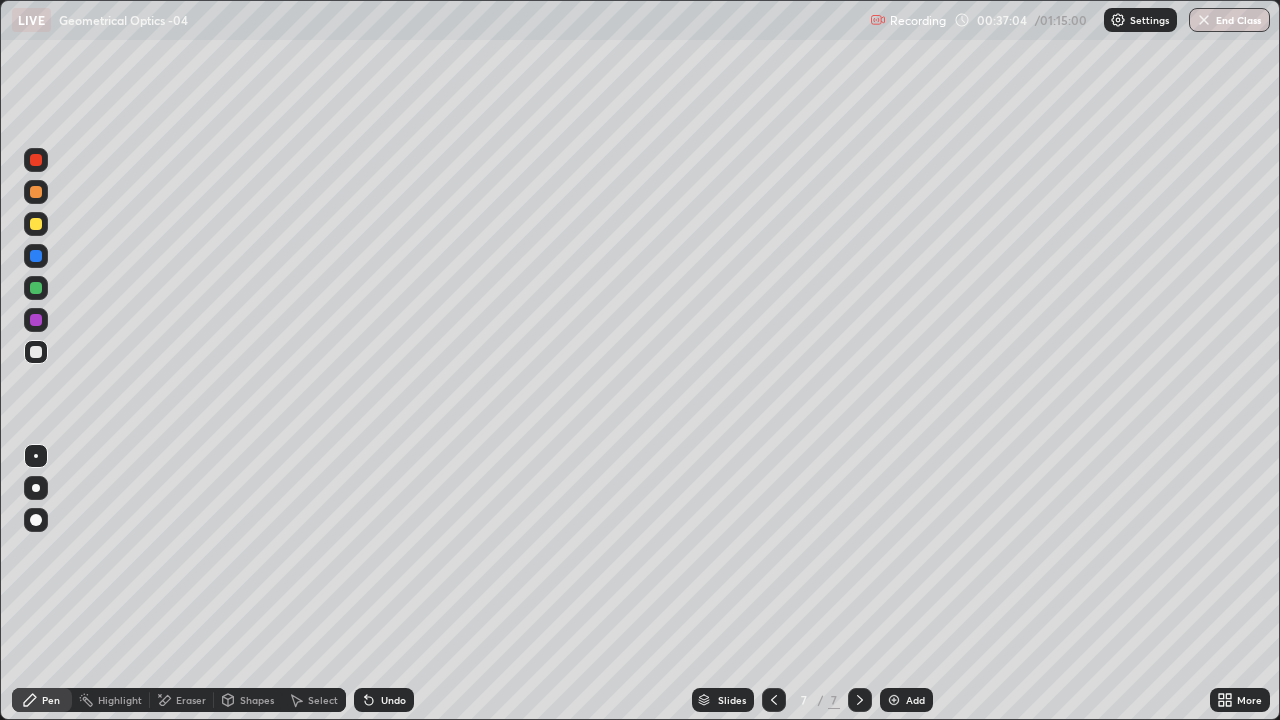 click on "Eraser" at bounding box center (191, 700) 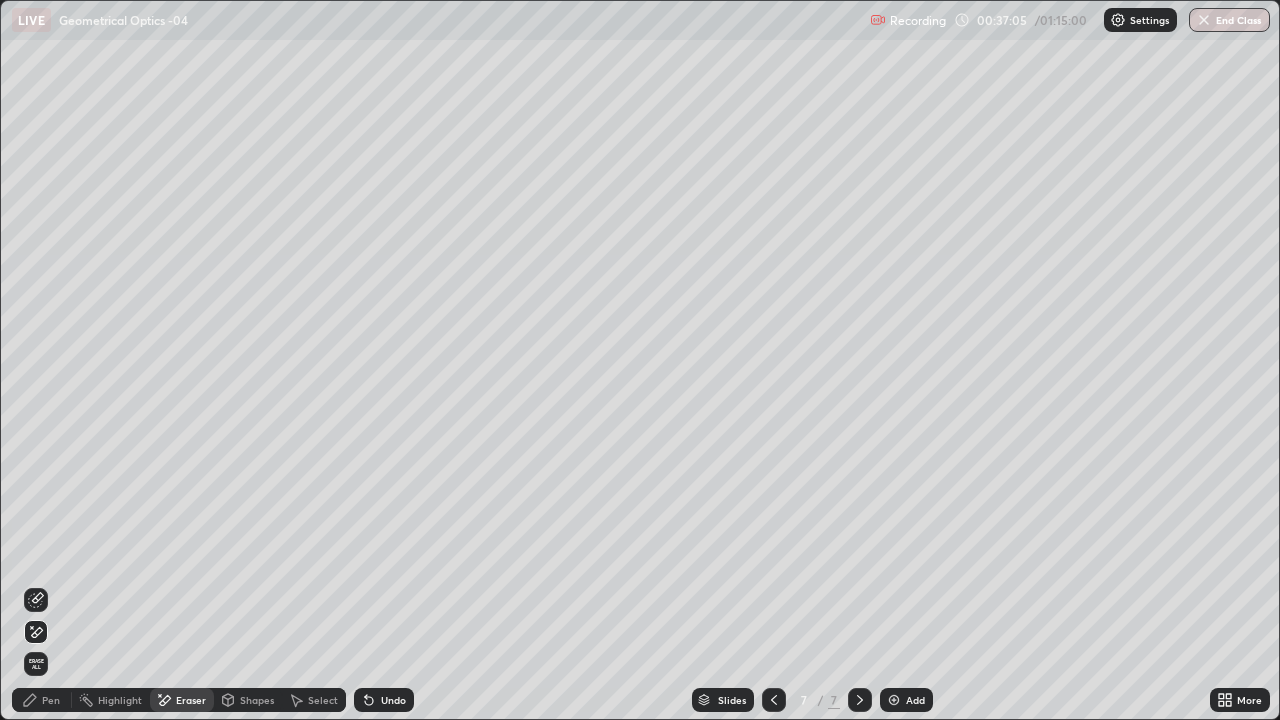 click 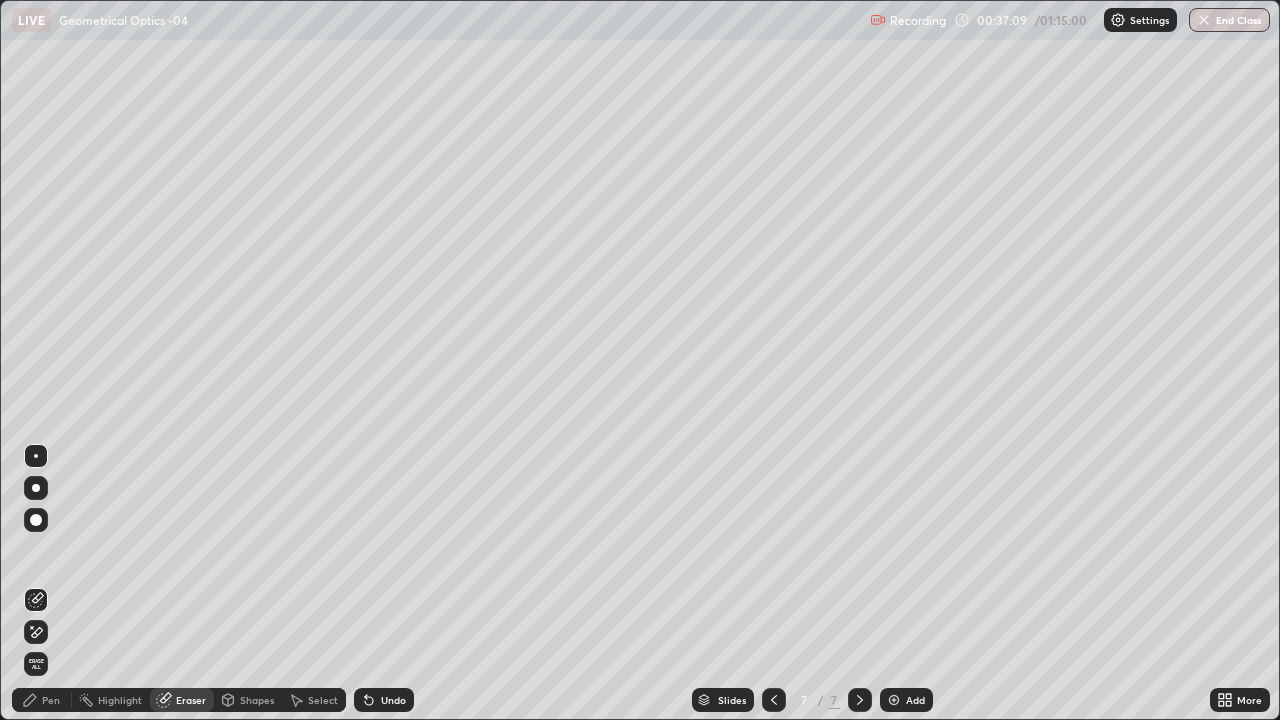 click 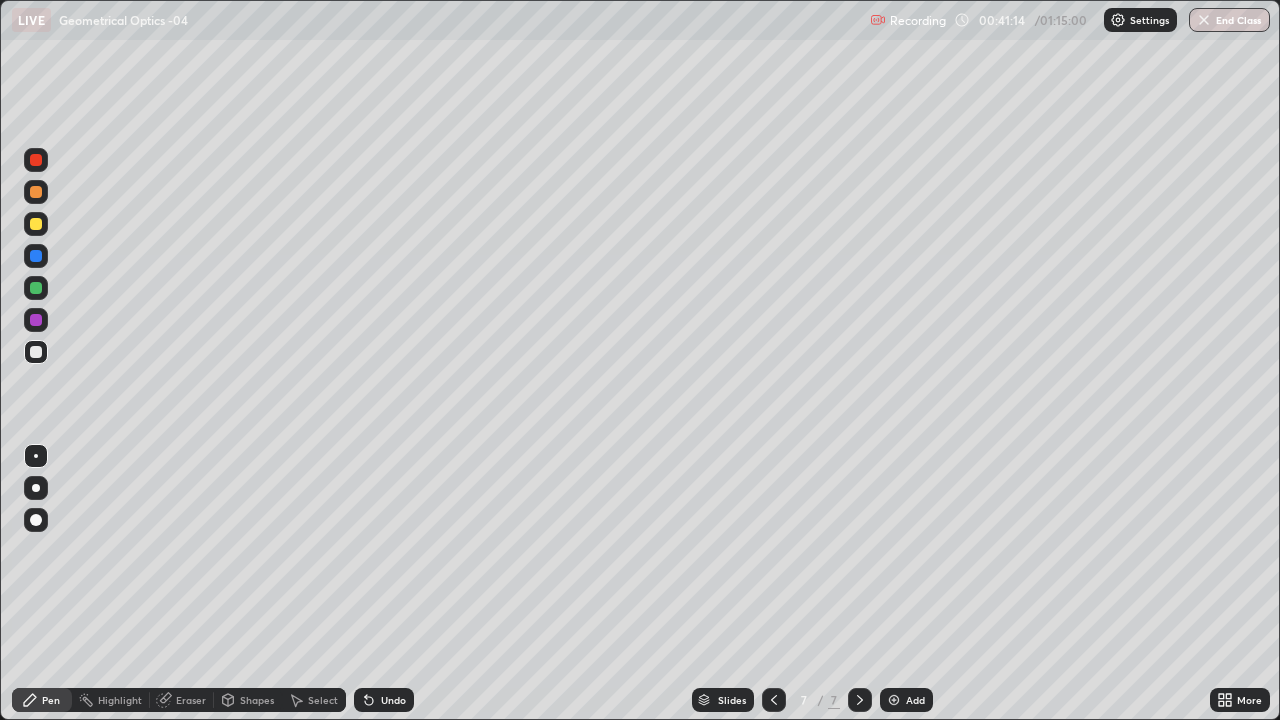 click on "Shapes" at bounding box center (257, 700) 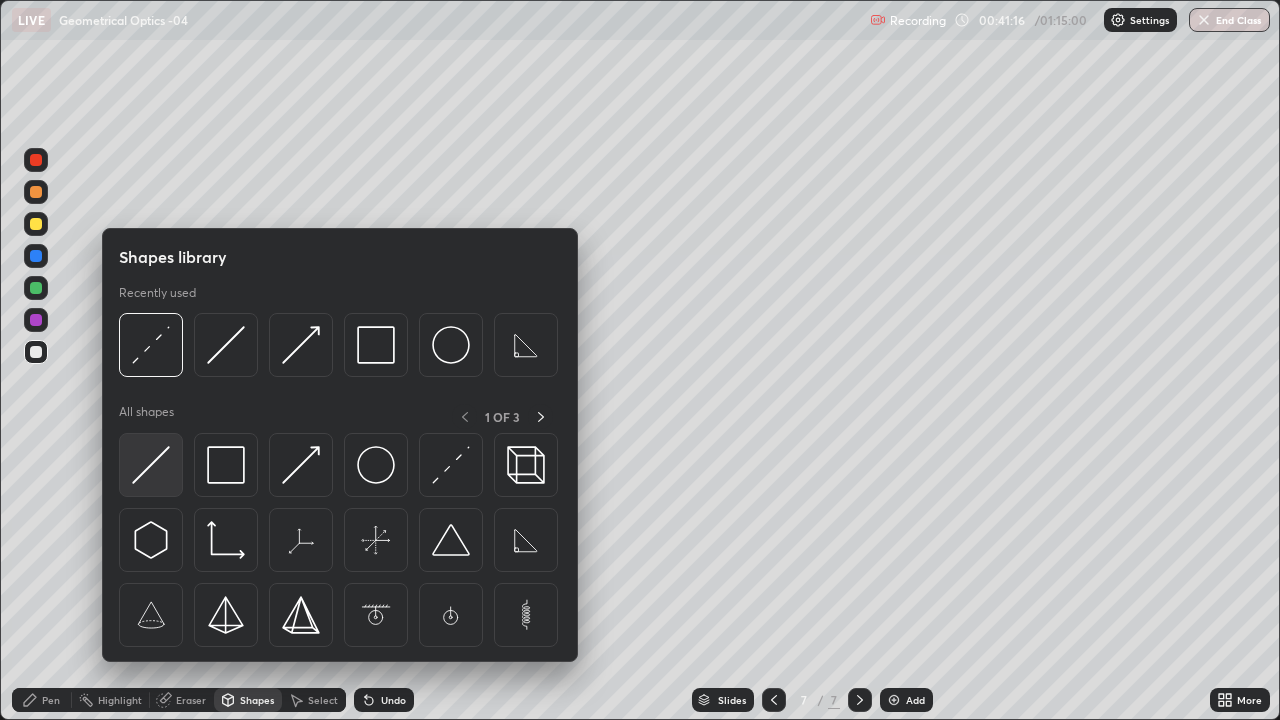 click at bounding box center (151, 465) 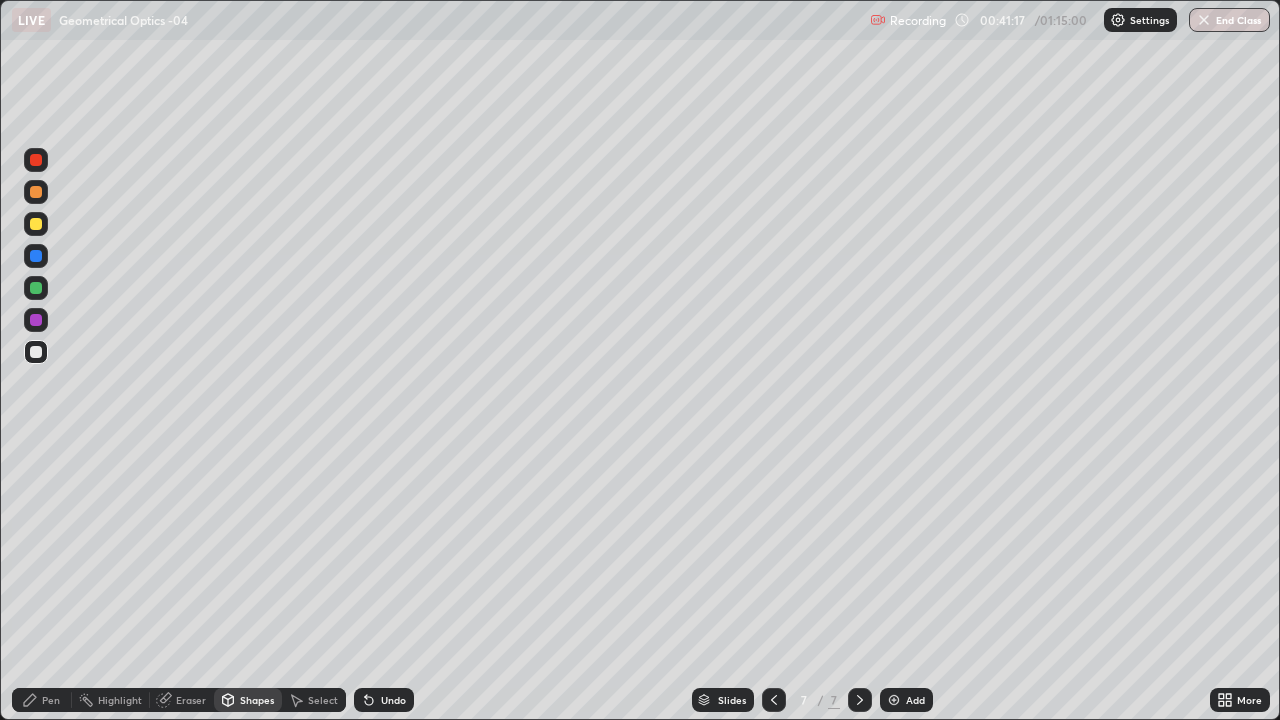 click at bounding box center [36, 288] 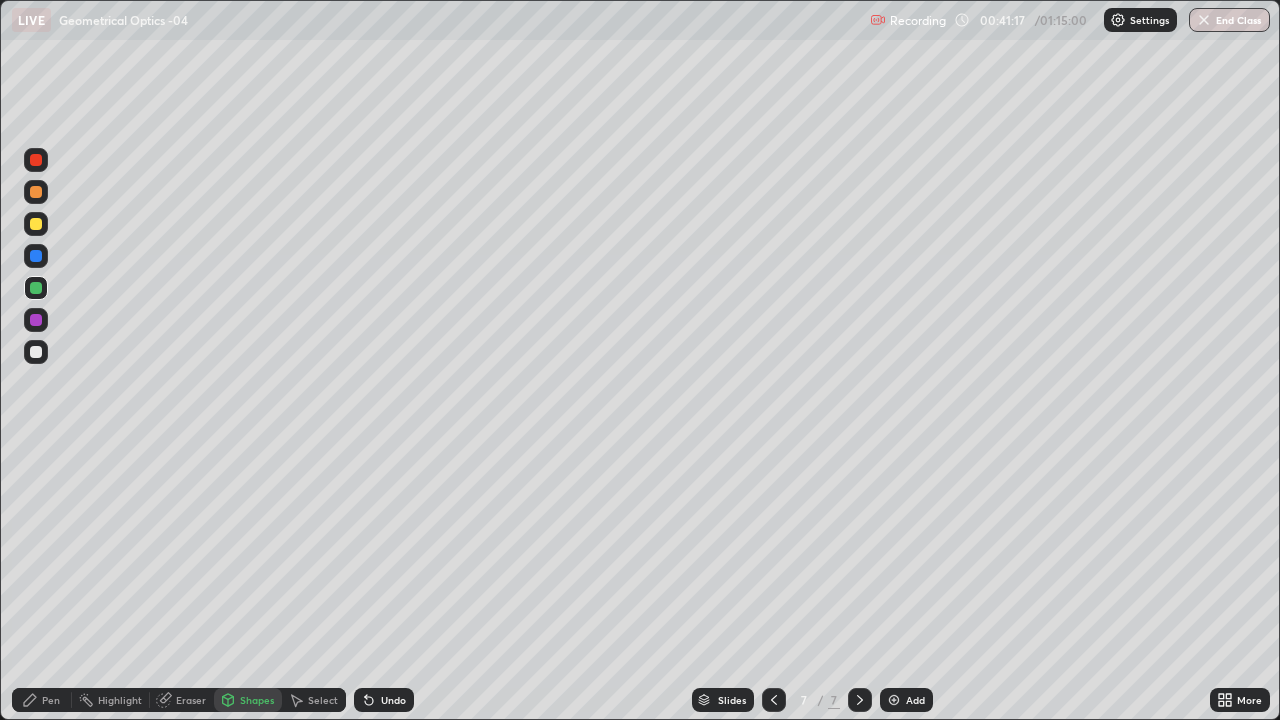 click on "Shapes" at bounding box center (257, 700) 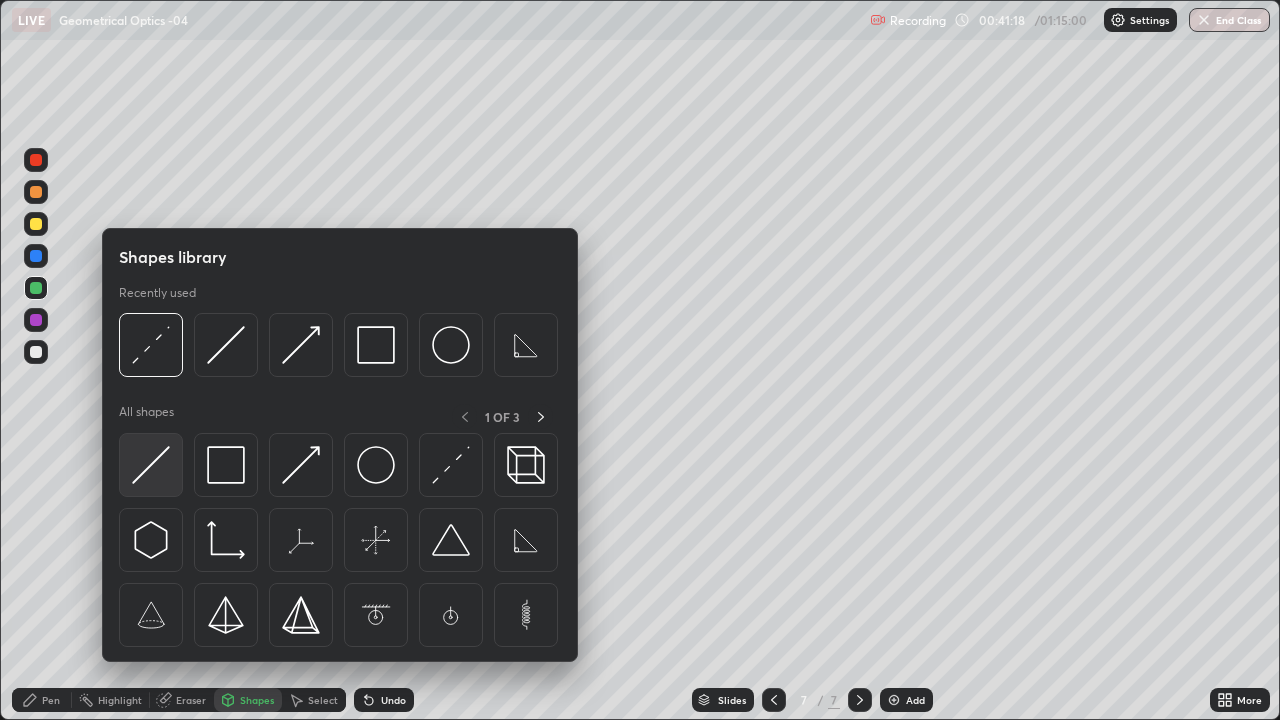 click at bounding box center (151, 465) 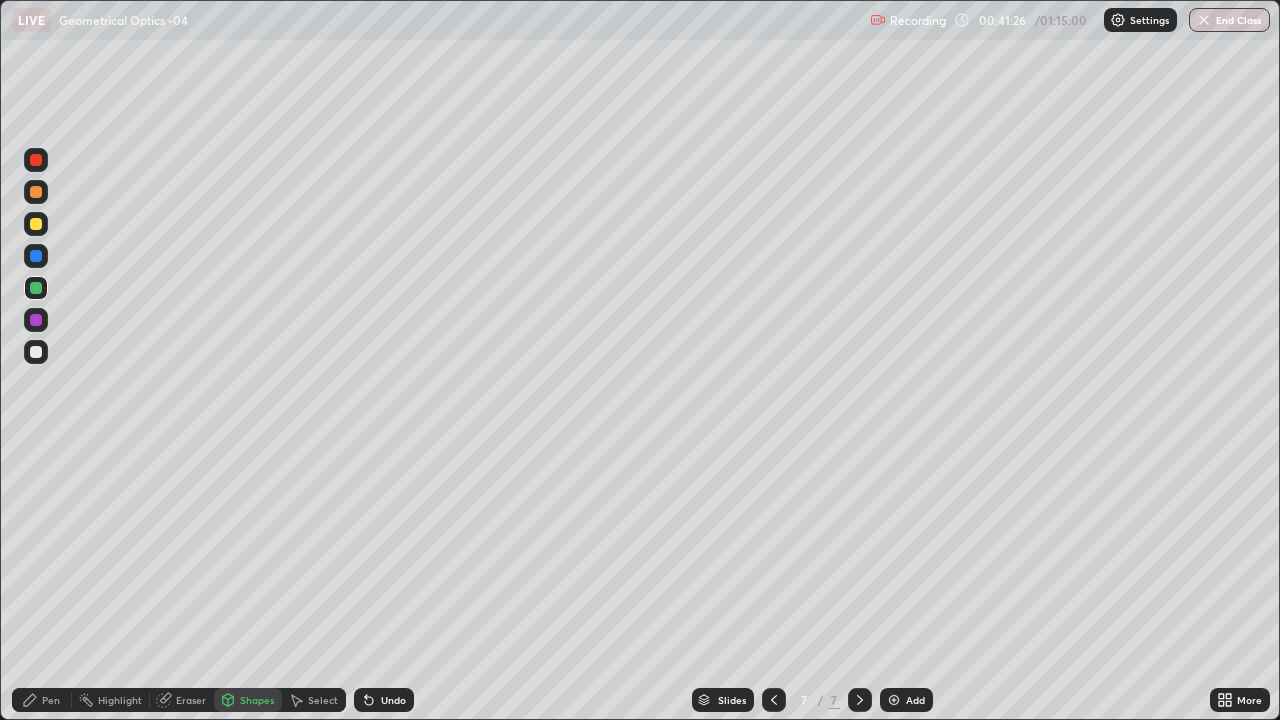 click on "Shapes" at bounding box center (248, 700) 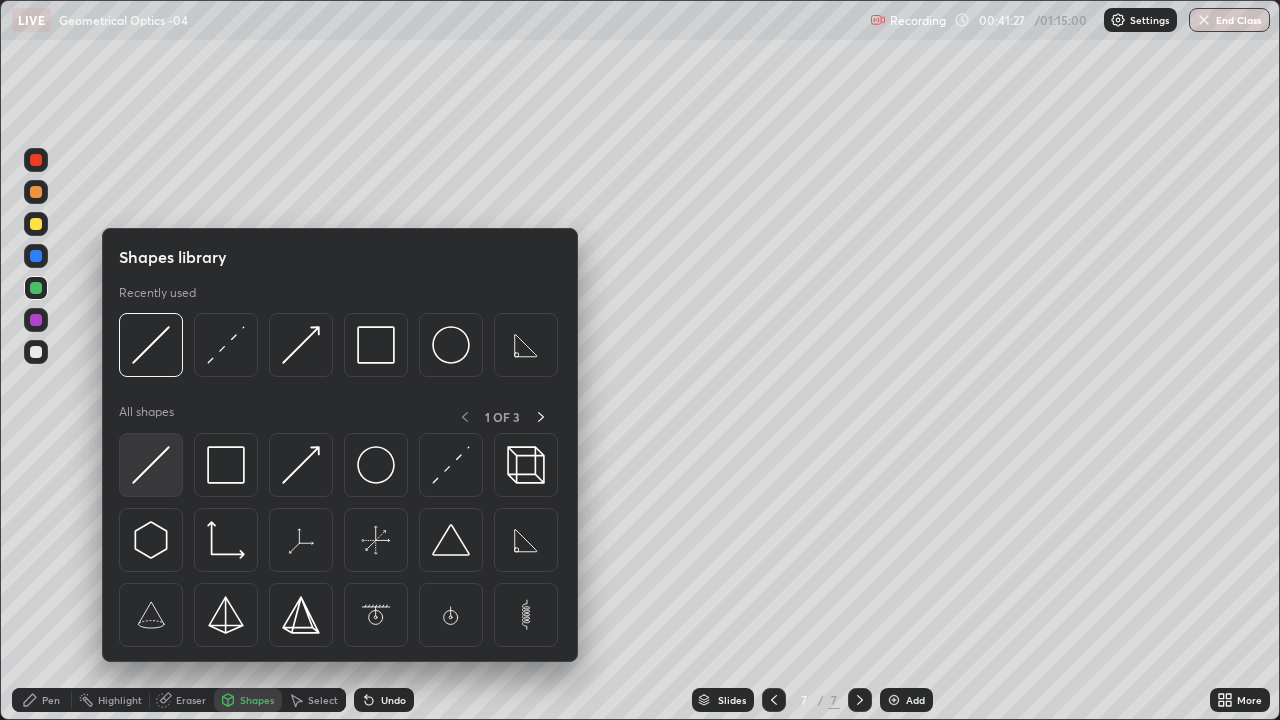 click at bounding box center [151, 465] 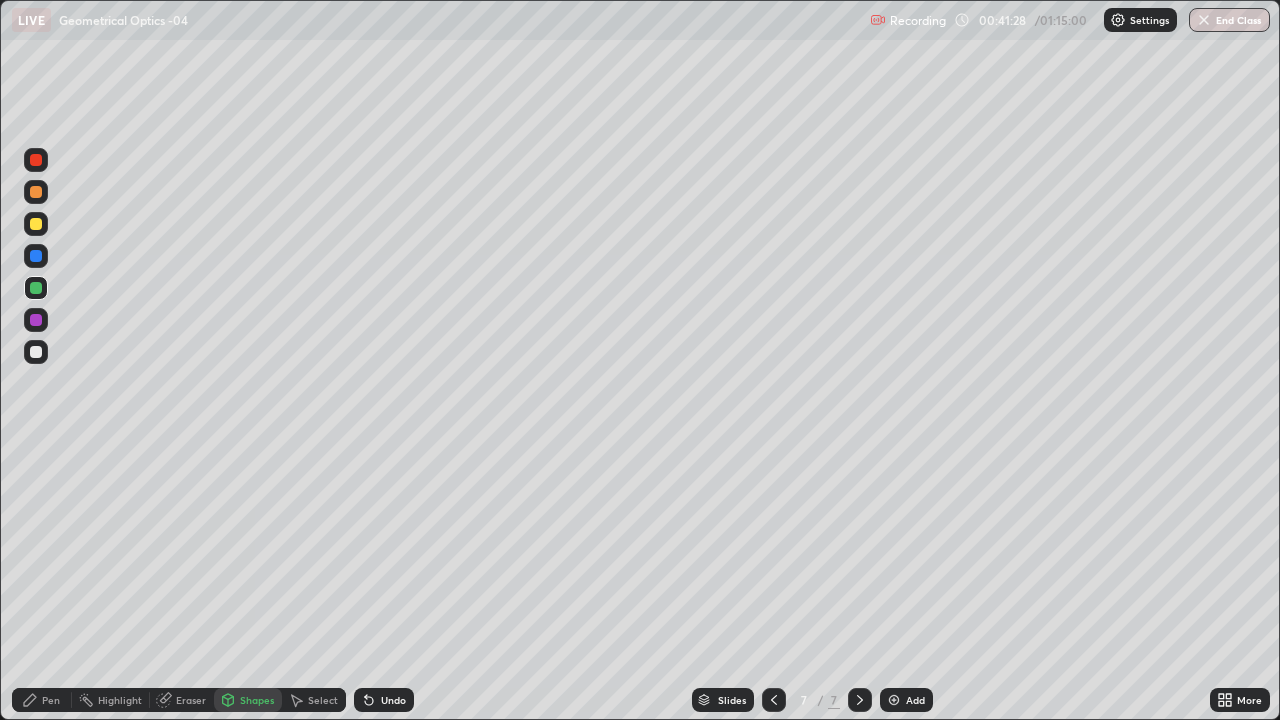 click at bounding box center (36, 224) 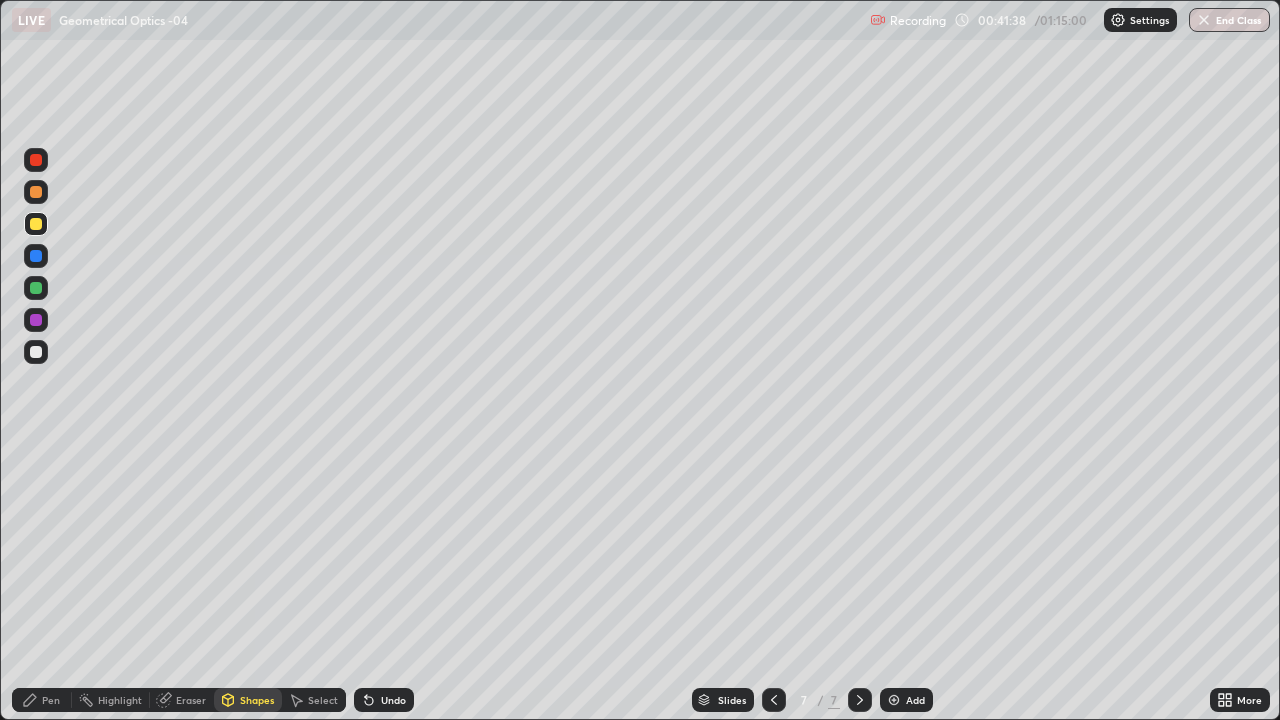 click 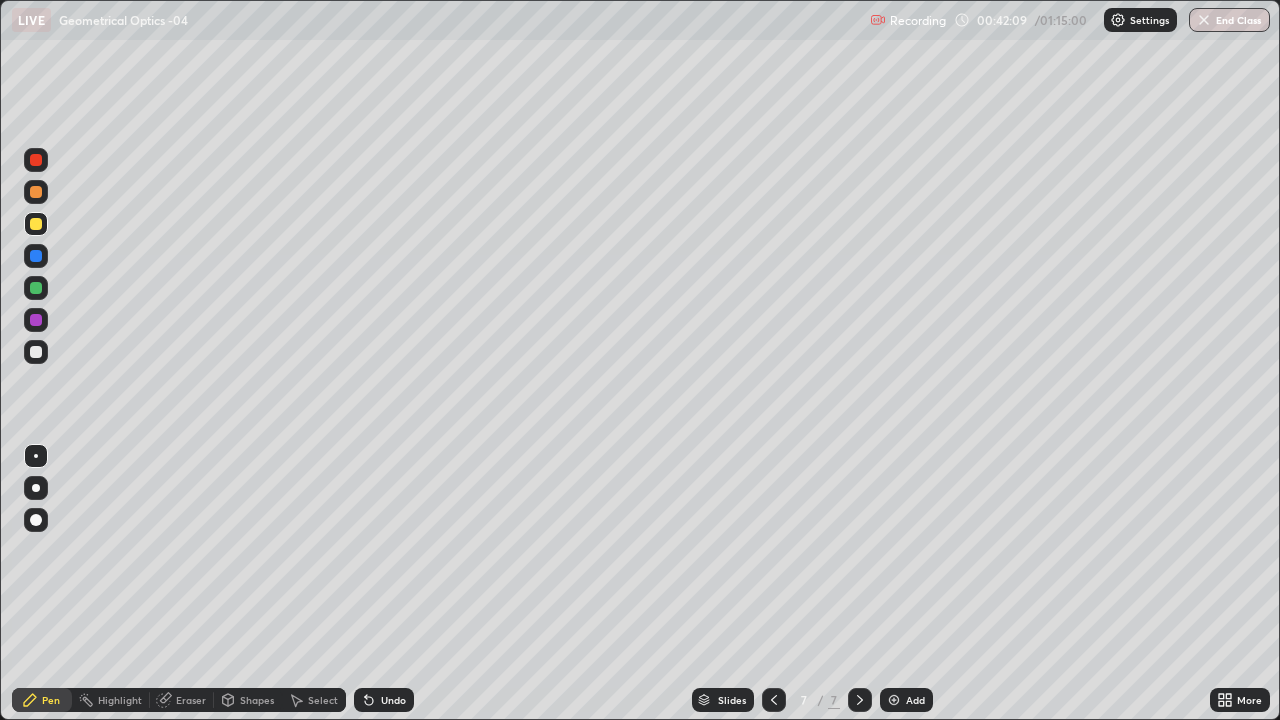 click on "Shapes" at bounding box center [257, 700] 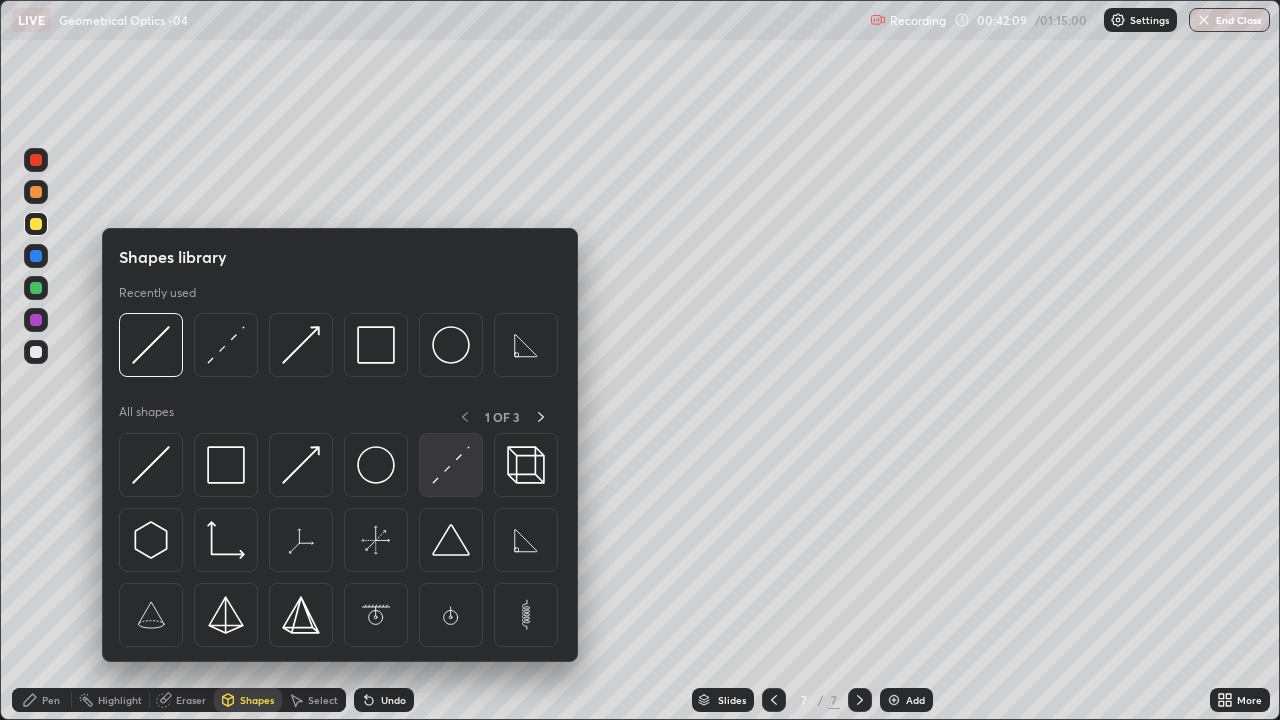 click at bounding box center [451, 465] 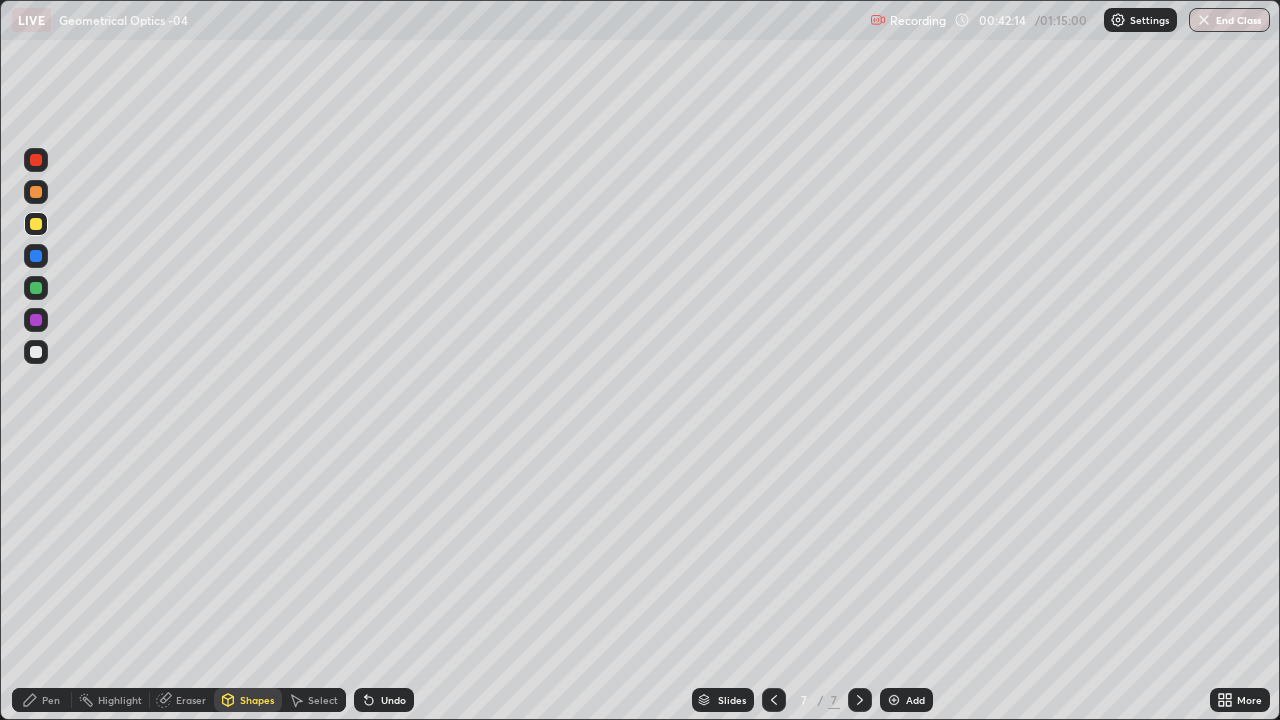 click on "Pen" at bounding box center [51, 700] 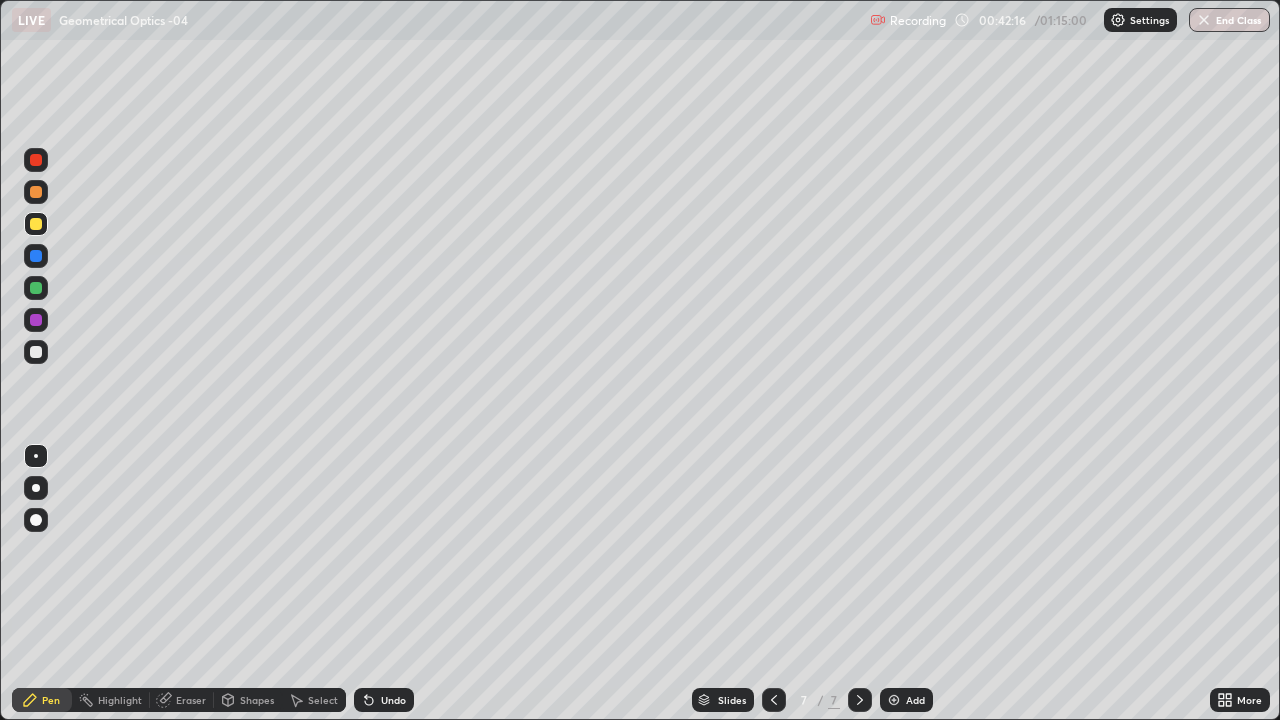 click at bounding box center [36, 352] 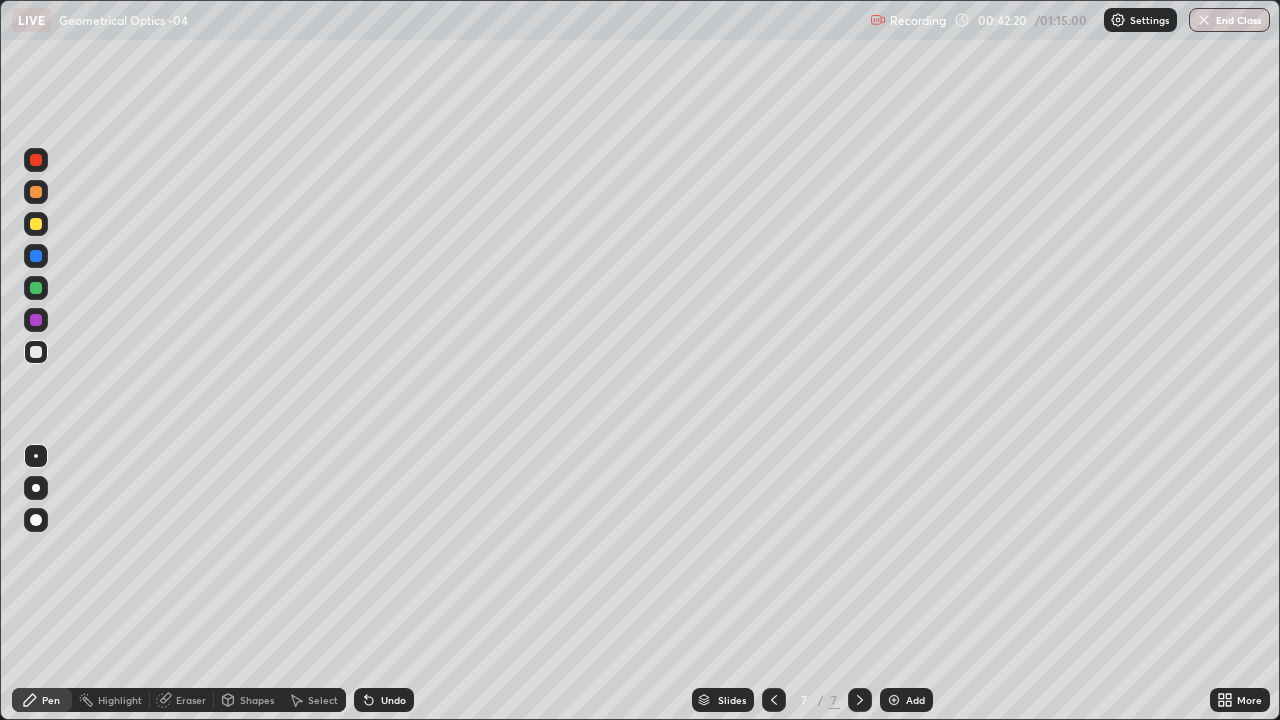 click on "Undo" at bounding box center (393, 700) 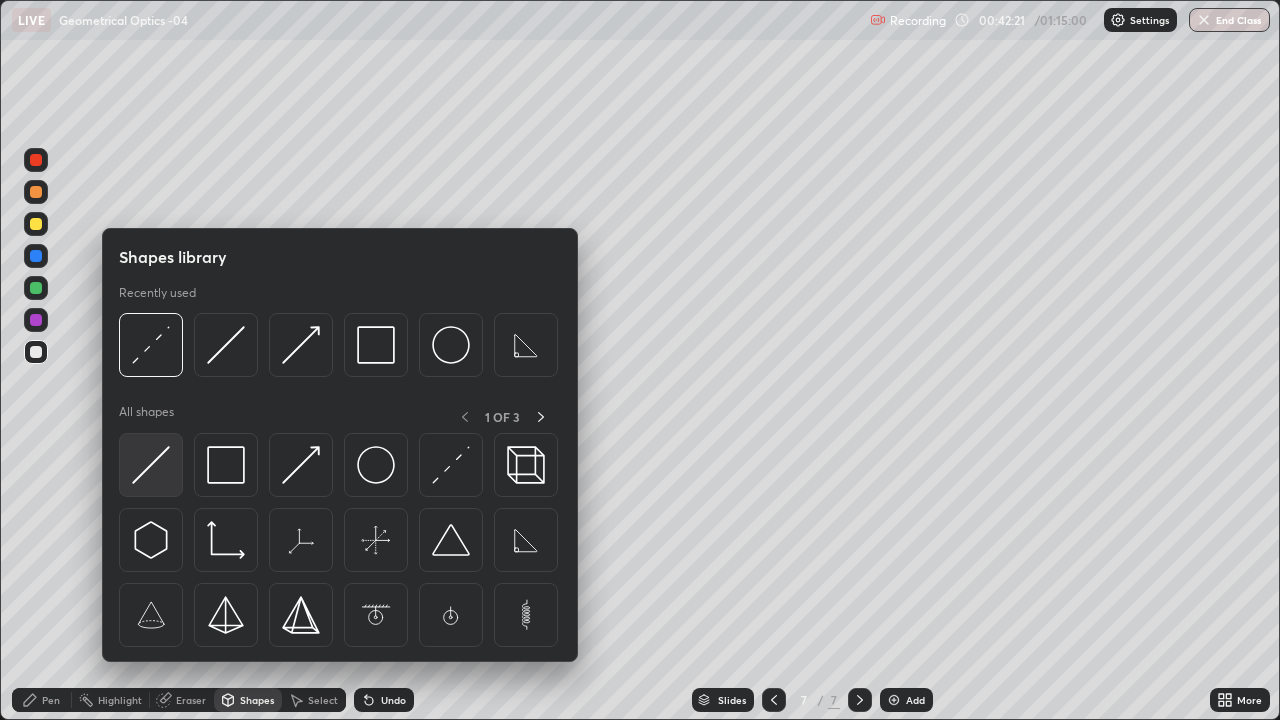 click at bounding box center [151, 465] 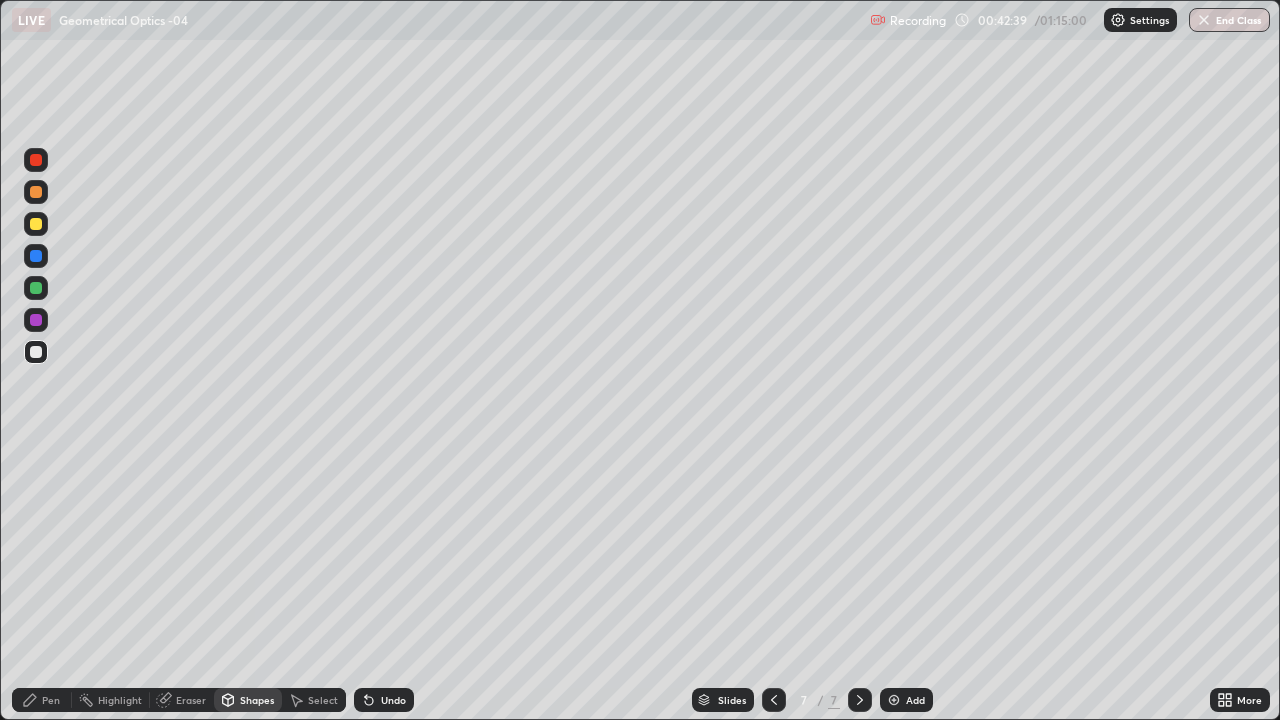 click on "Pen" at bounding box center [42, 700] 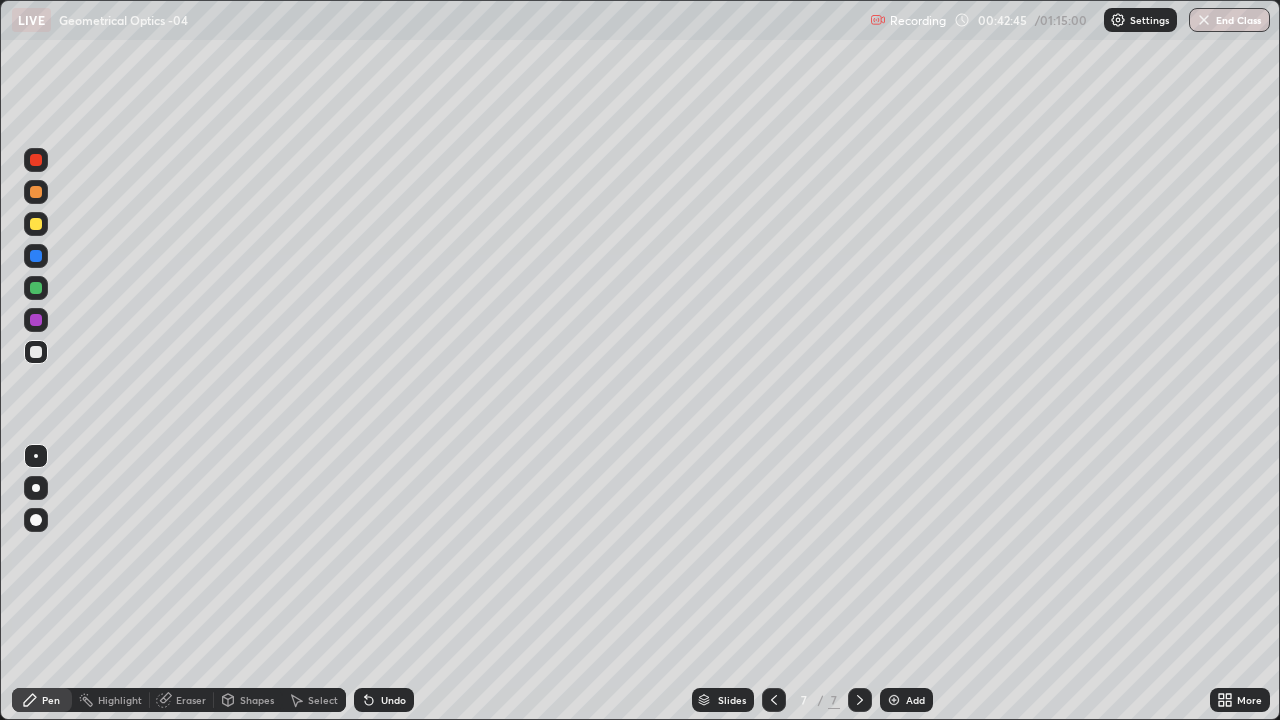 click on "Eraser" at bounding box center (182, 700) 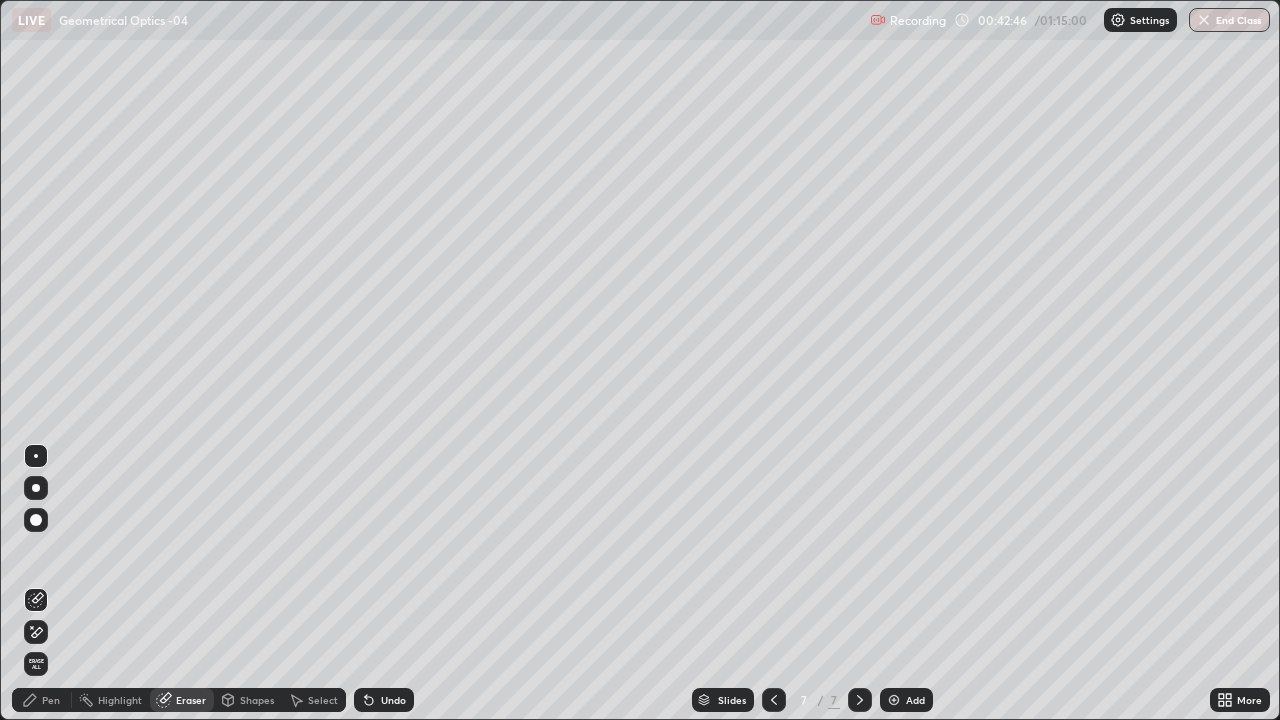 click on "Shapes" at bounding box center (257, 700) 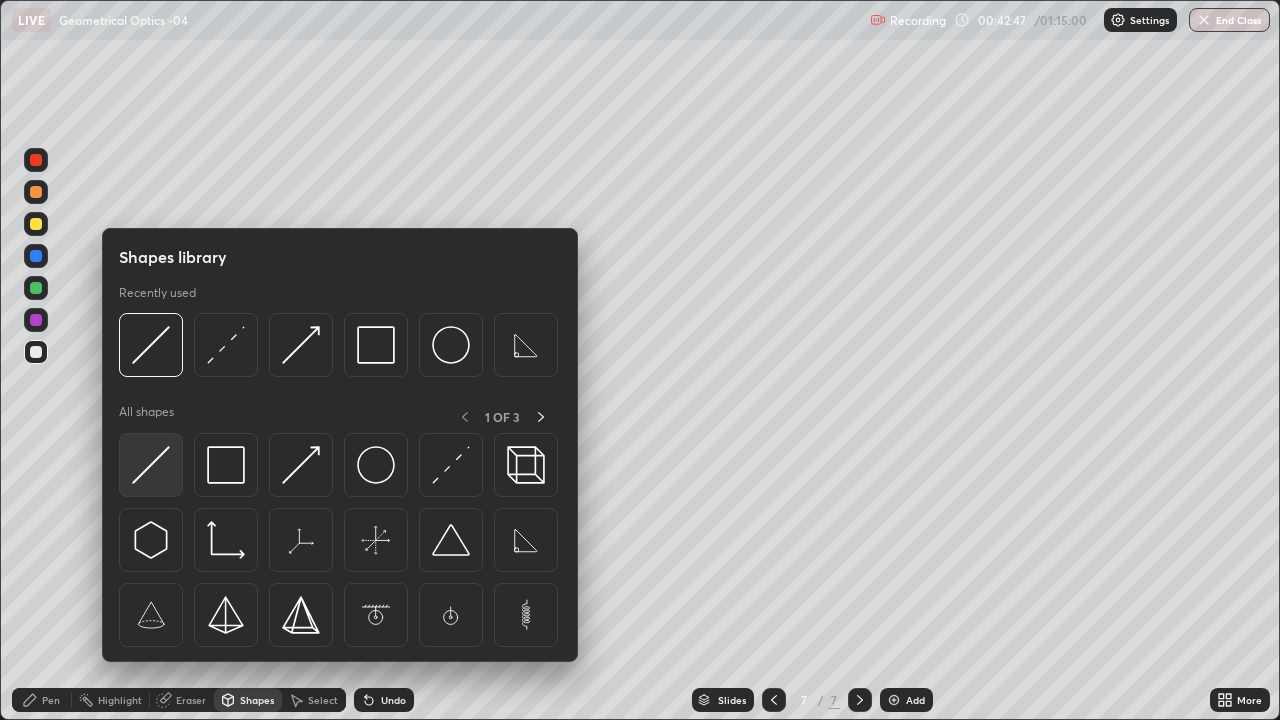 click at bounding box center [151, 465] 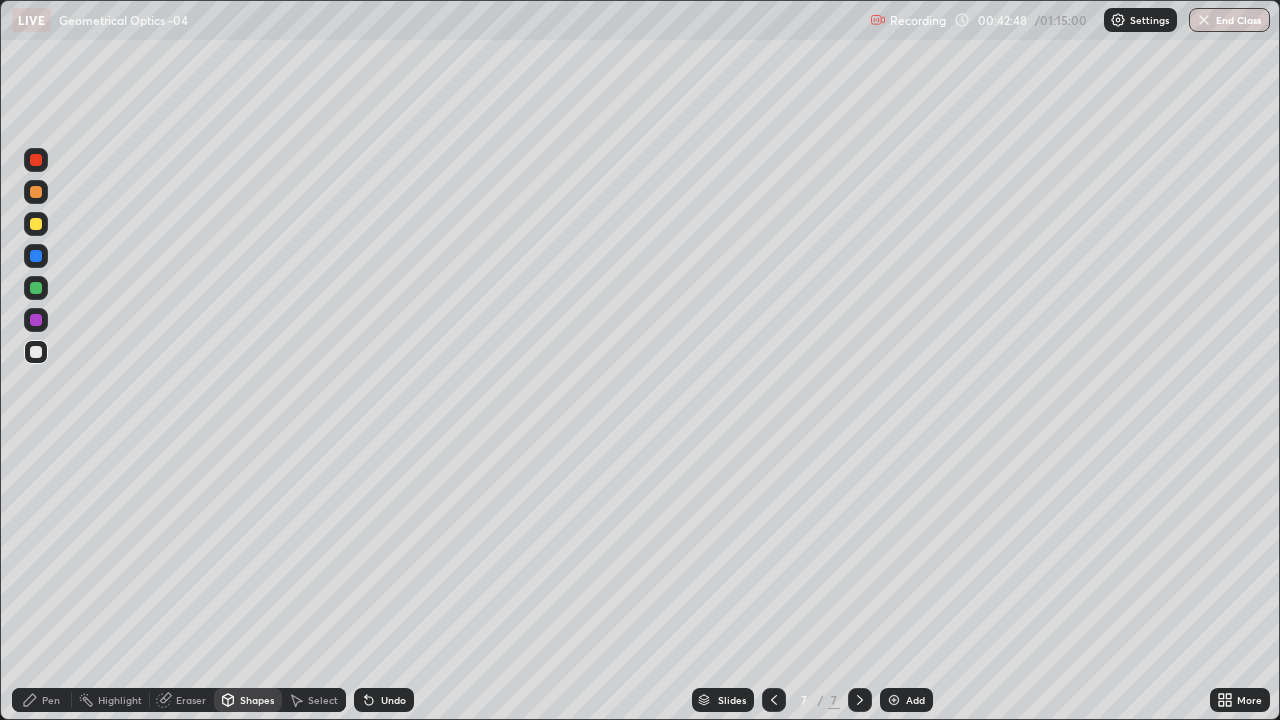 click at bounding box center [36, 224] 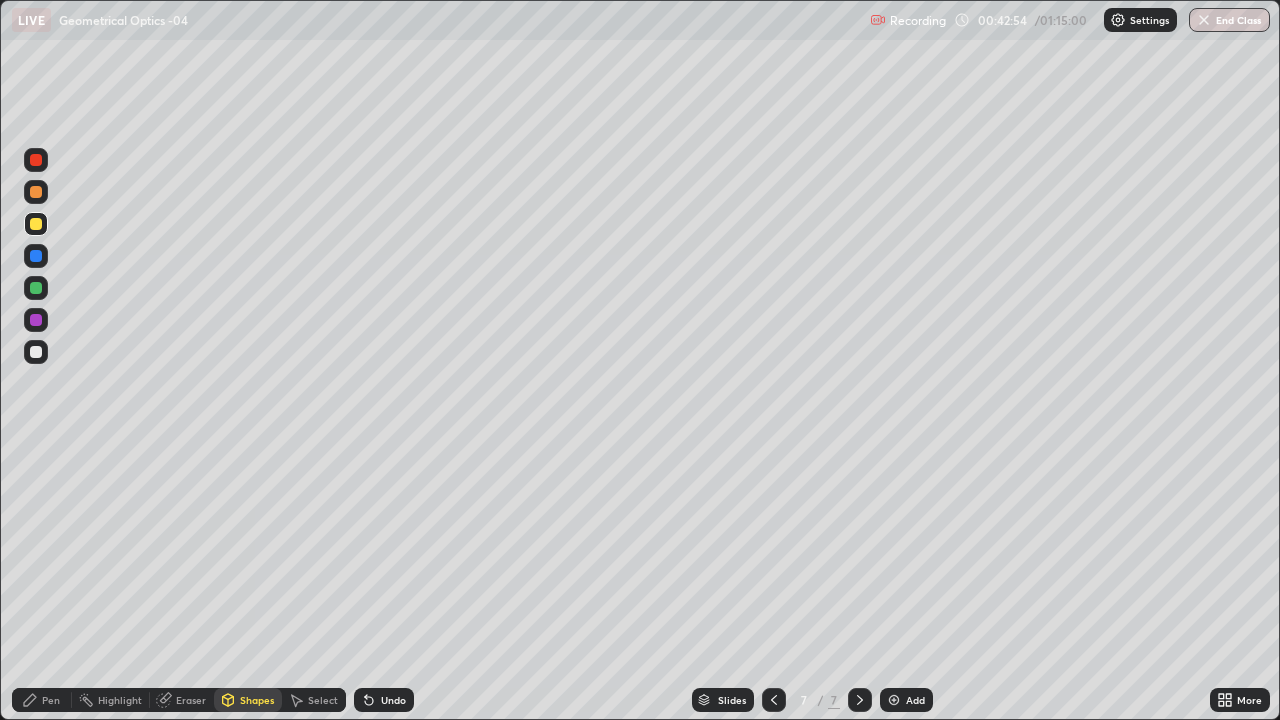 click on "Eraser" at bounding box center [191, 700] 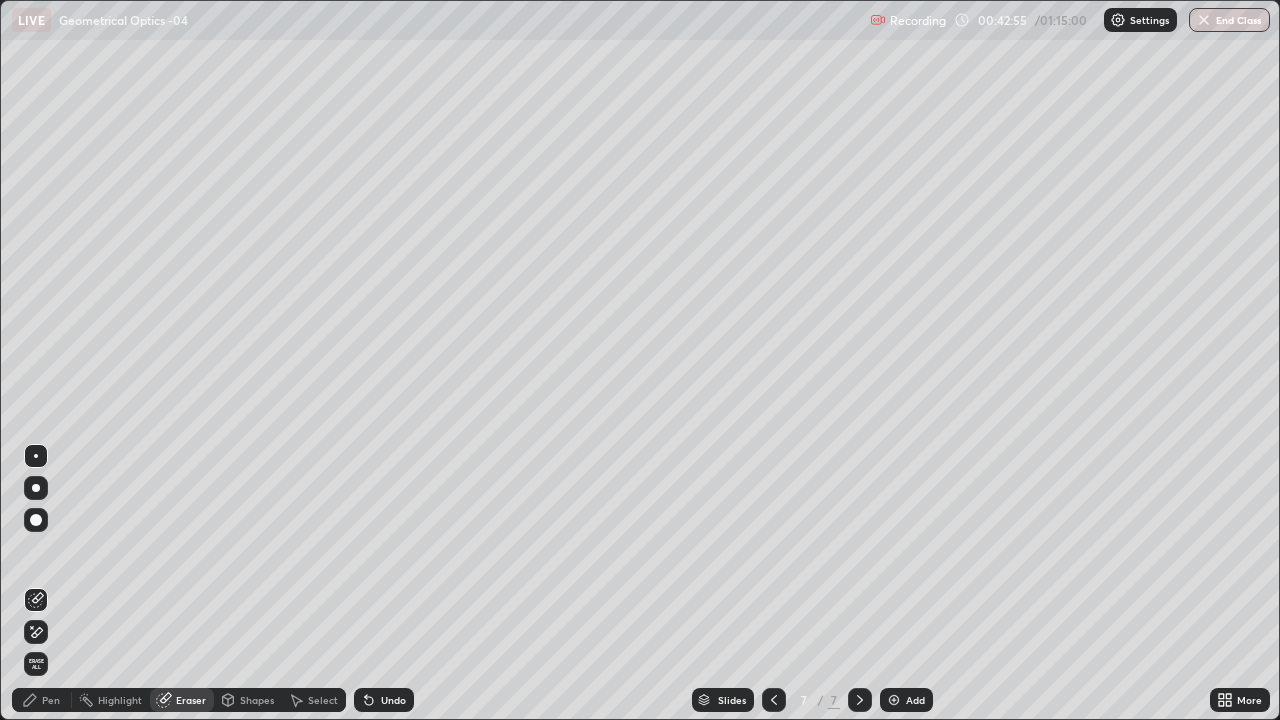 click 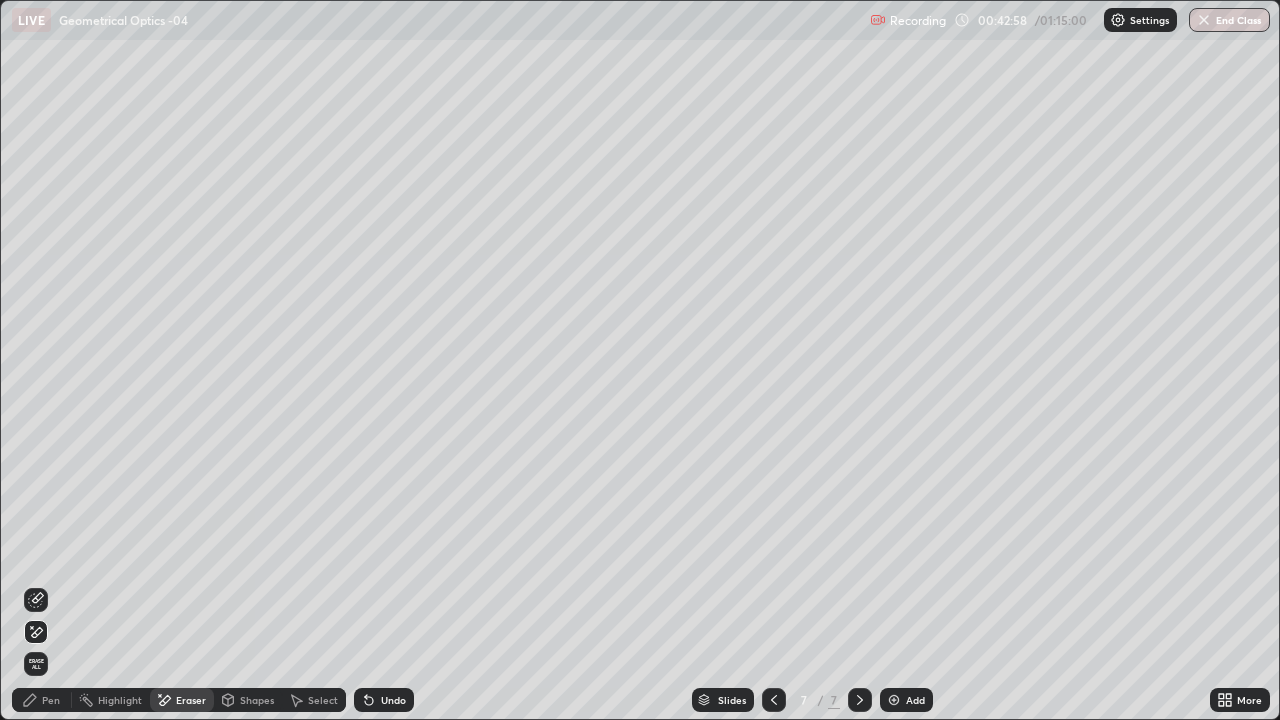 click 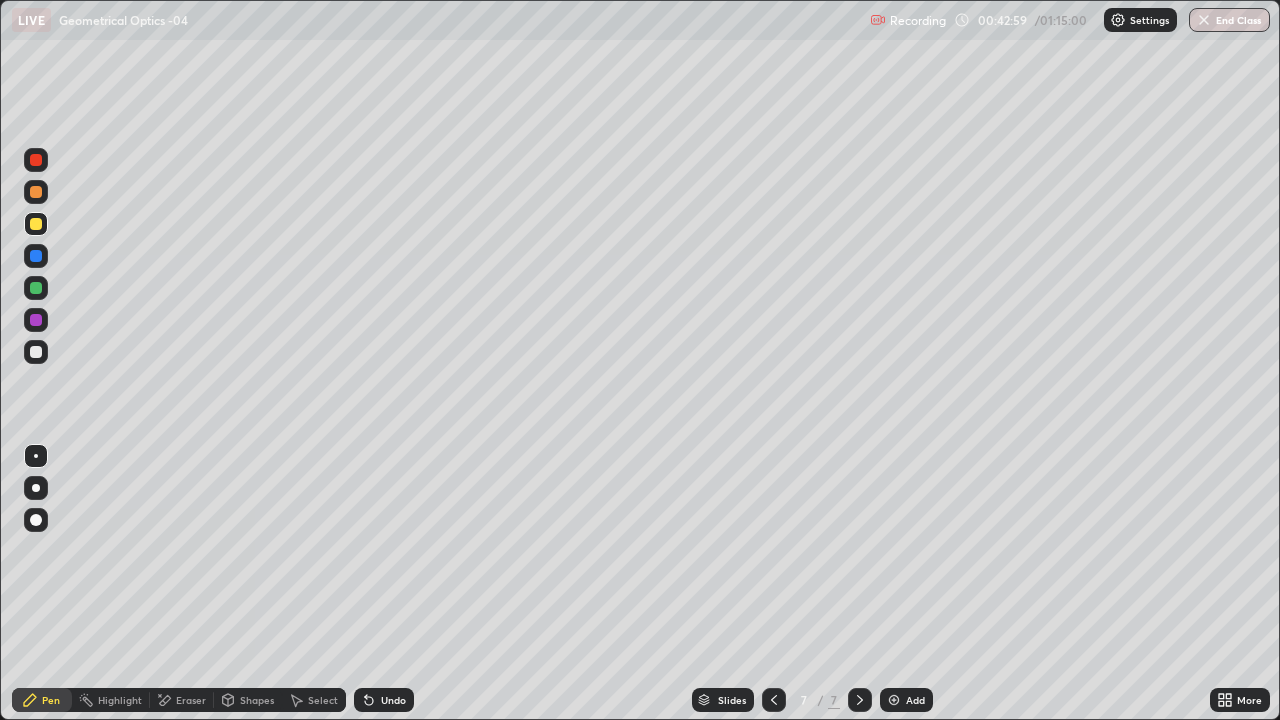 click at bounding box center (36, 352) 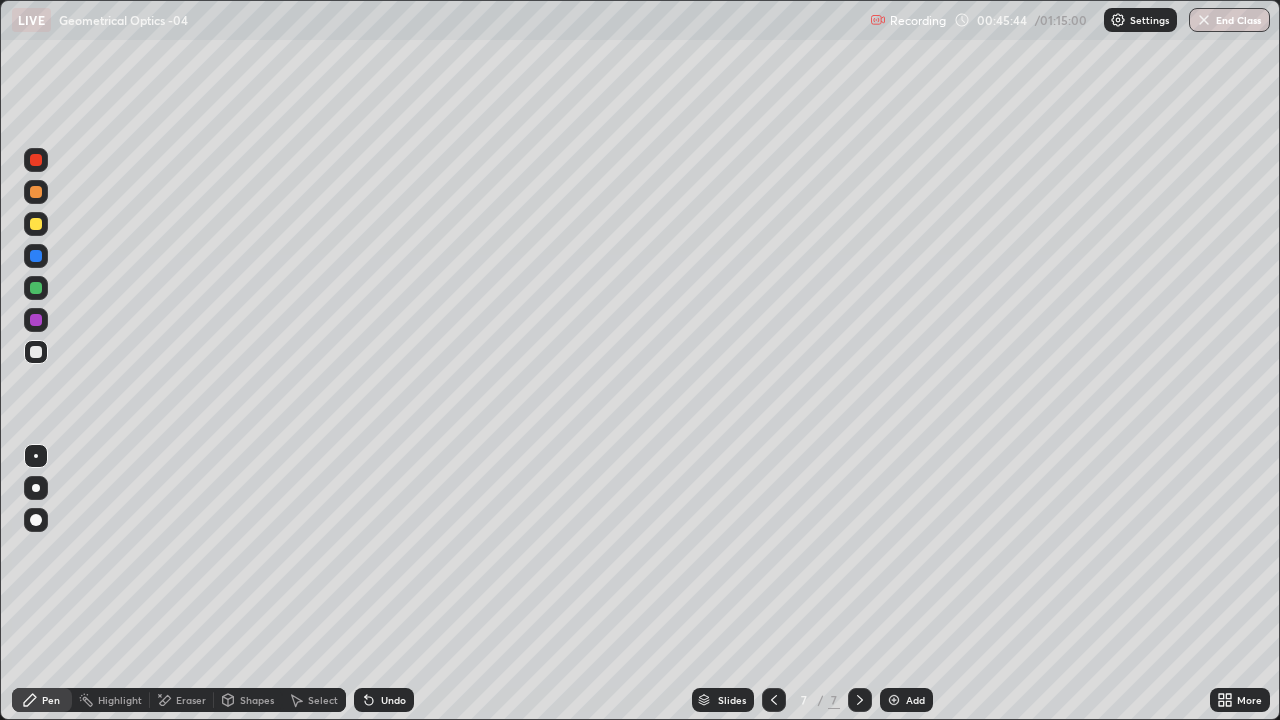 click on "Add" at bounding box center [906, 700] 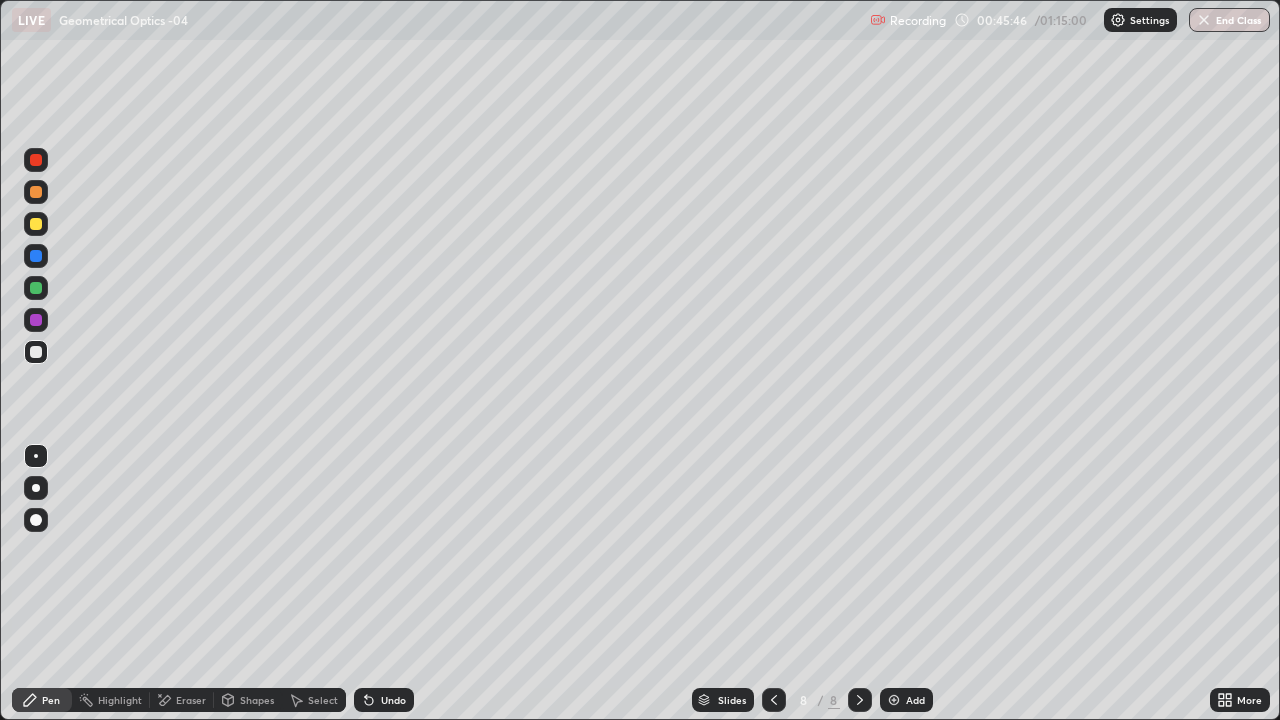click on "Shapes" at bounding box center (257, 700) 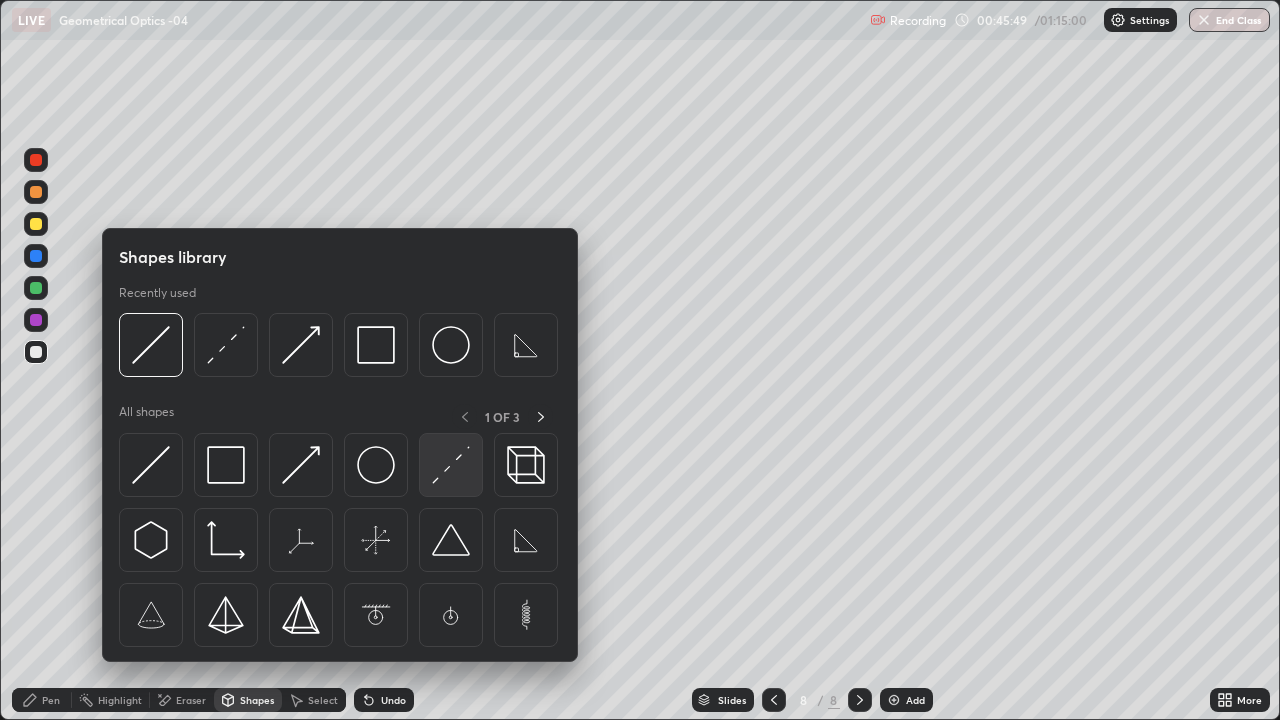 click at bounding box center [451, 465] 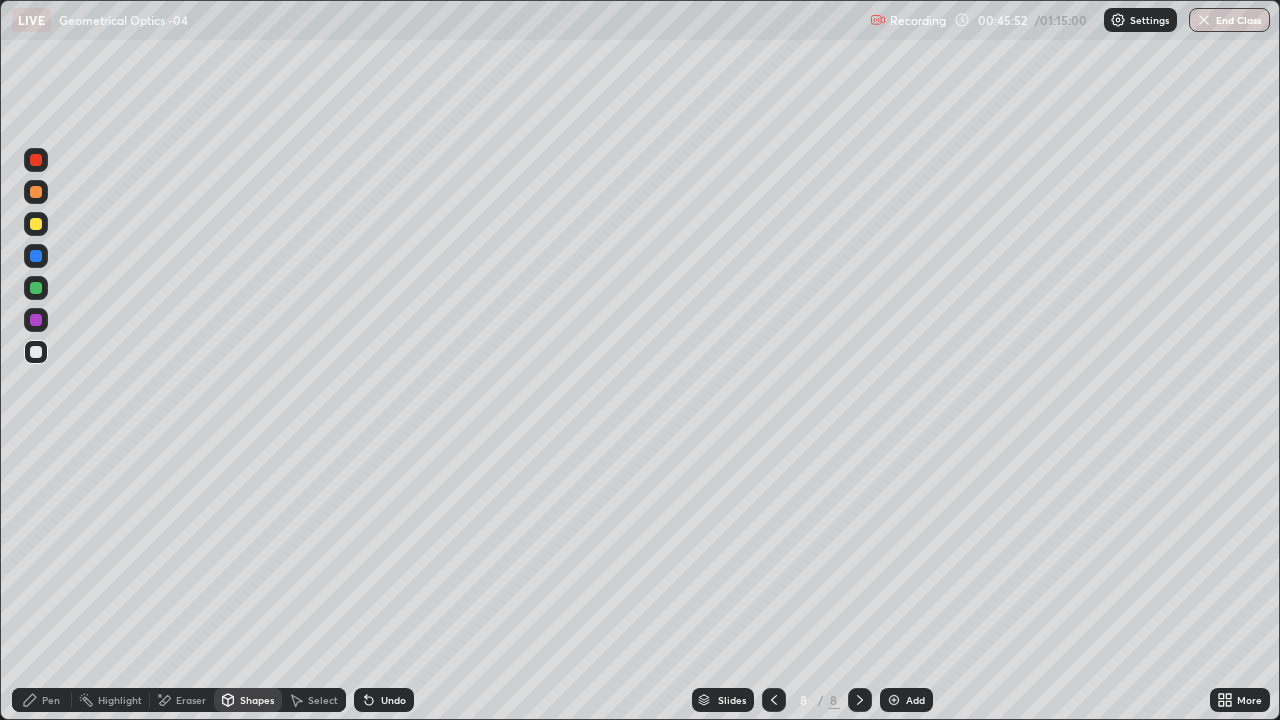 click on "Undo" at bounding box center [393, 700] 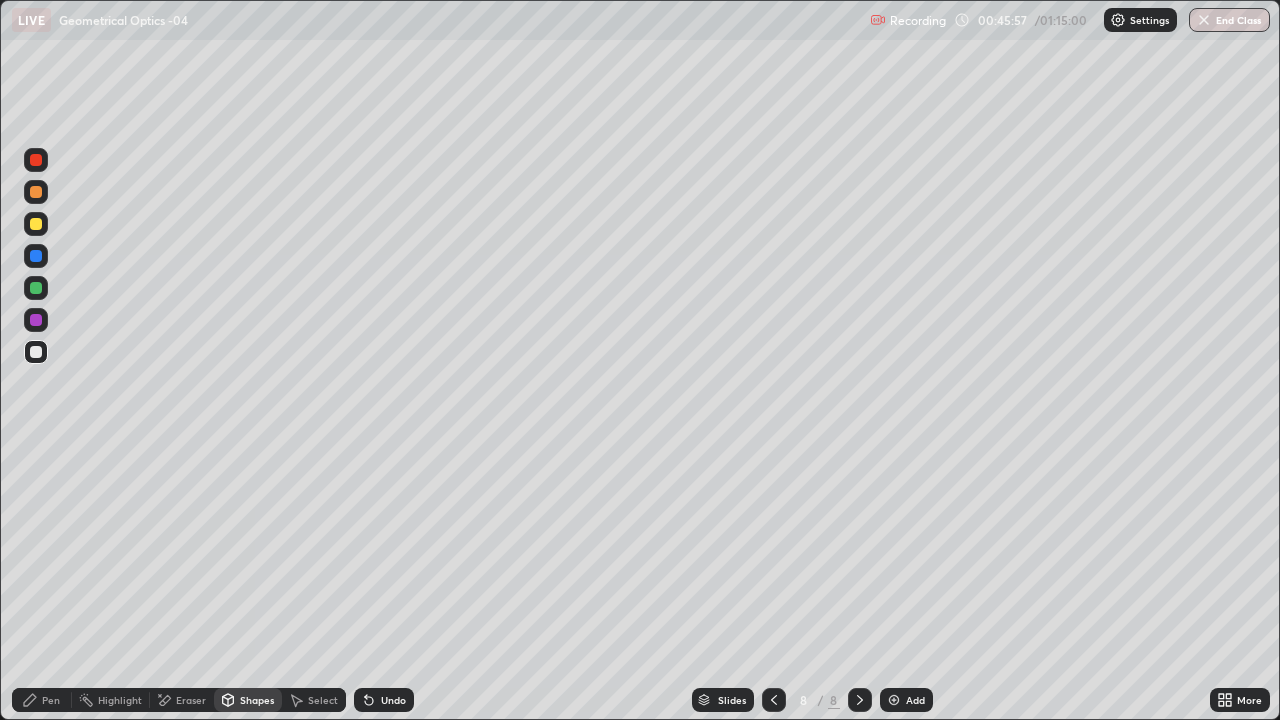 click on "Shapes" at bounding box center (248, 700) 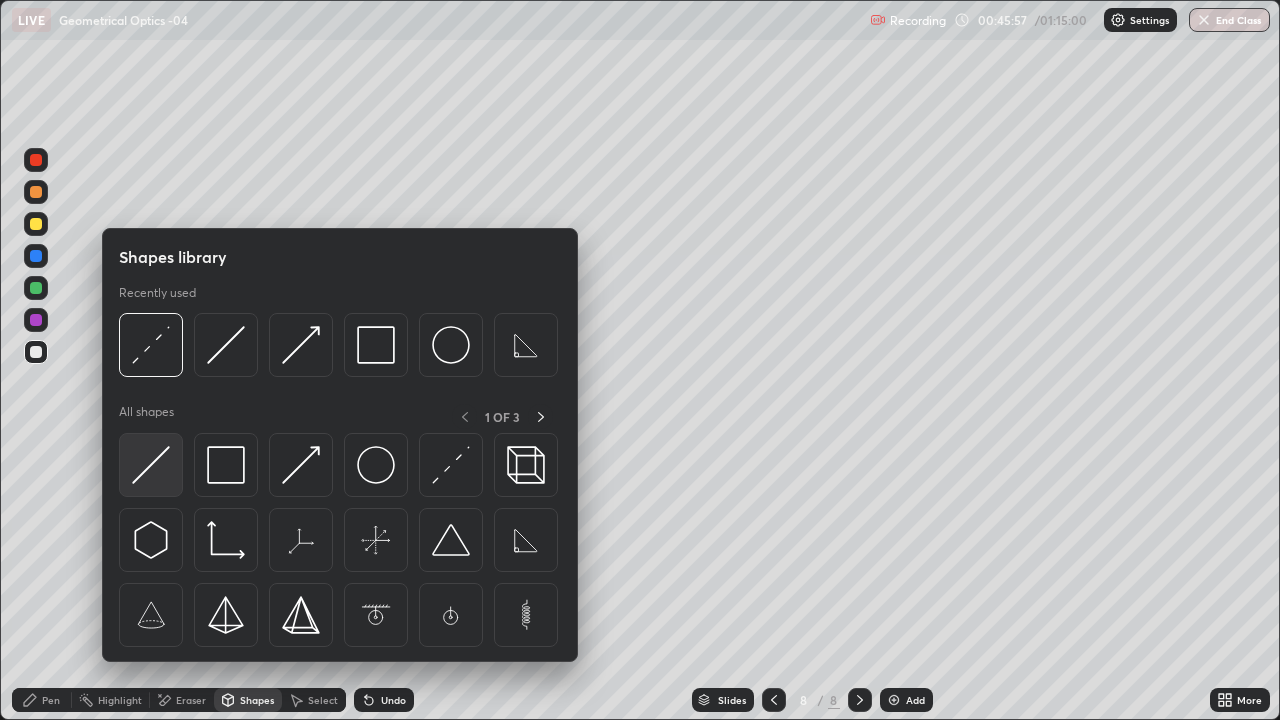 click at bounding box center [151, 465] 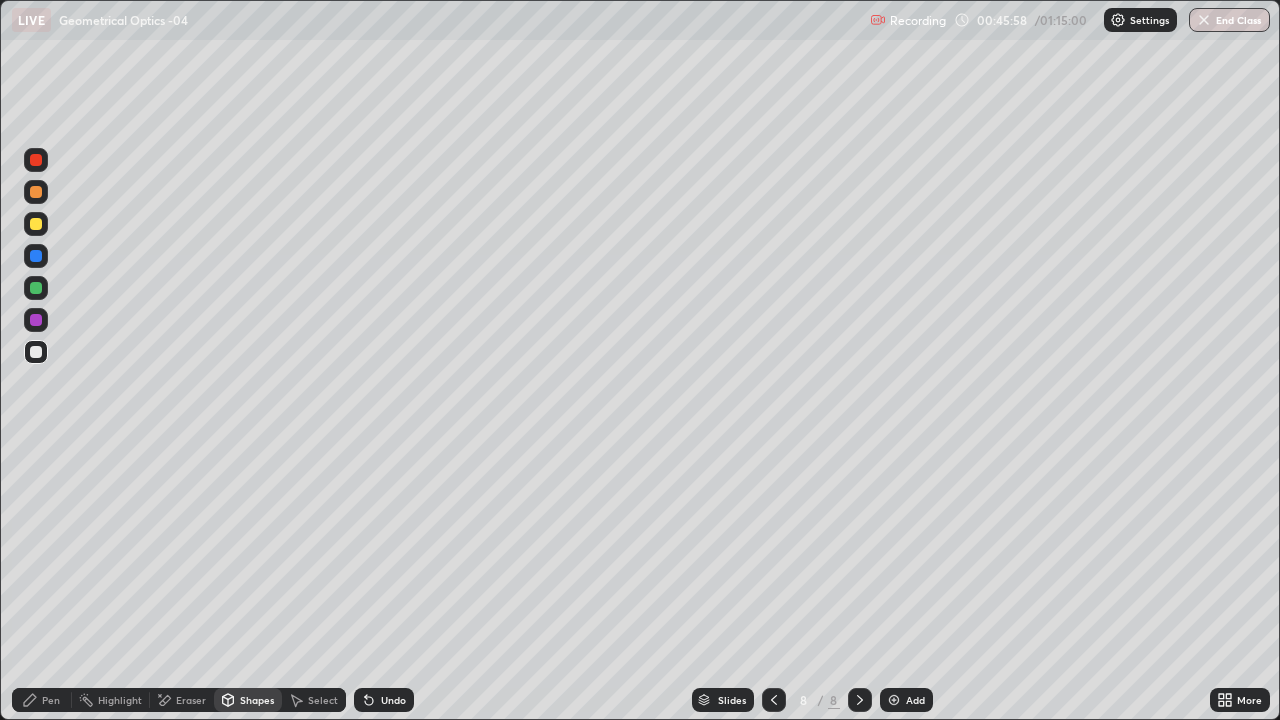 click on "Shapes" at bounding box center (257, 700) 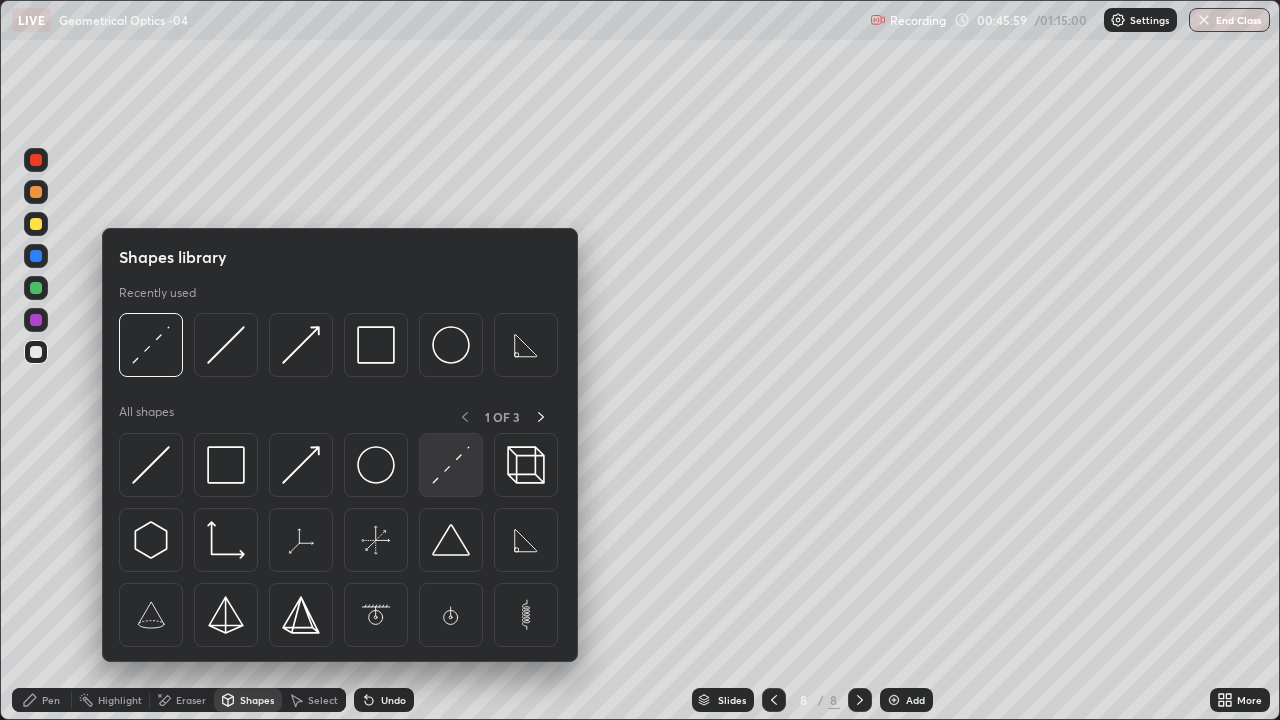 click at bounding box center [451, 465] 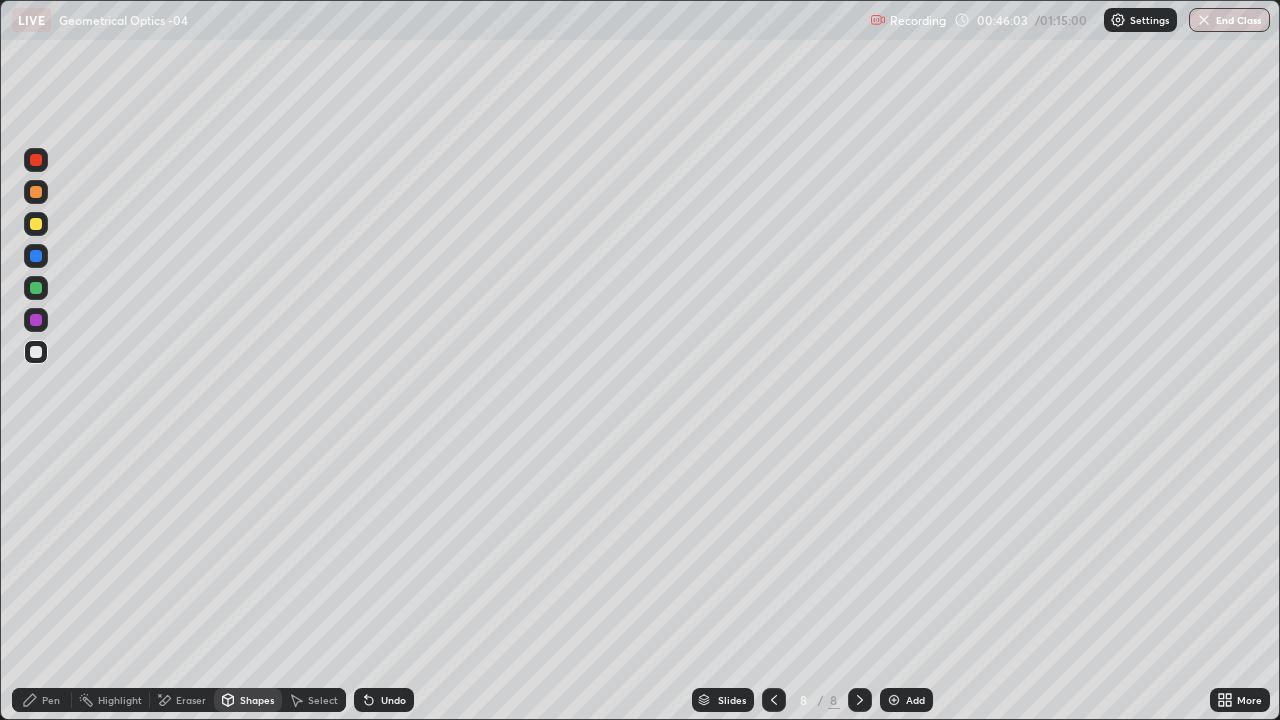 click on "Shapes" at bounding box center (257, 700) 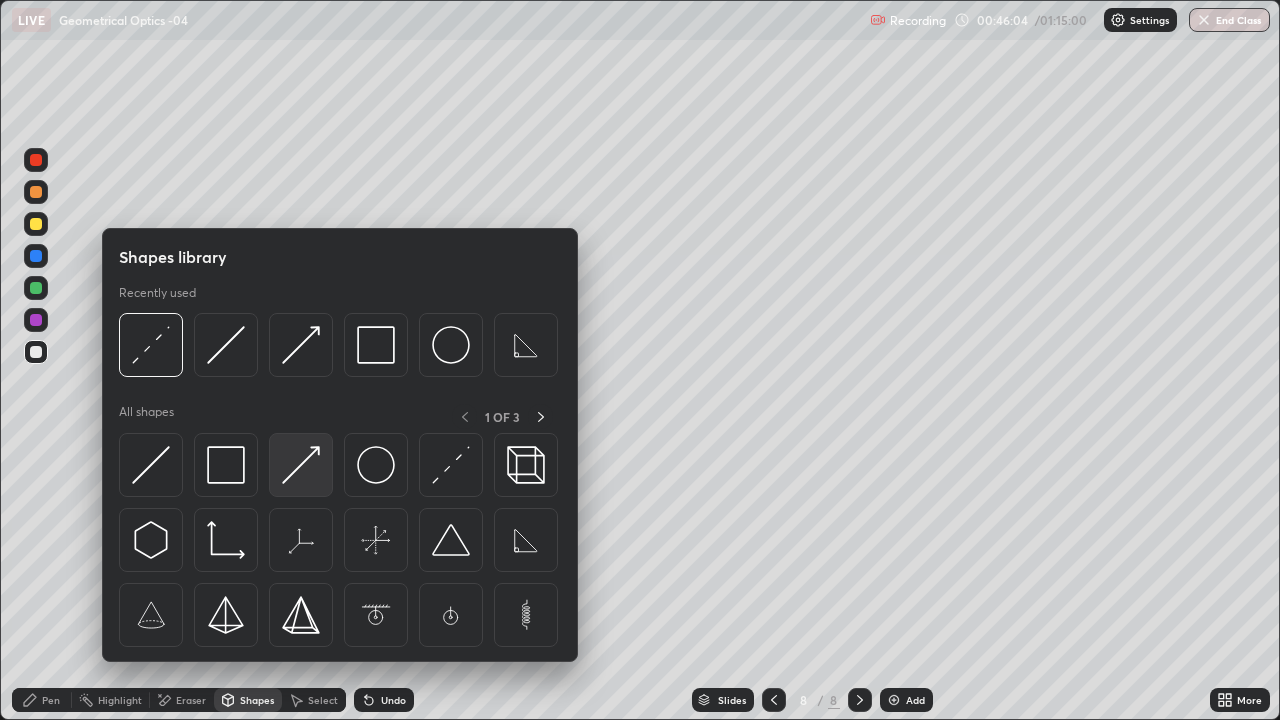 click at bounding box center (301, 465) 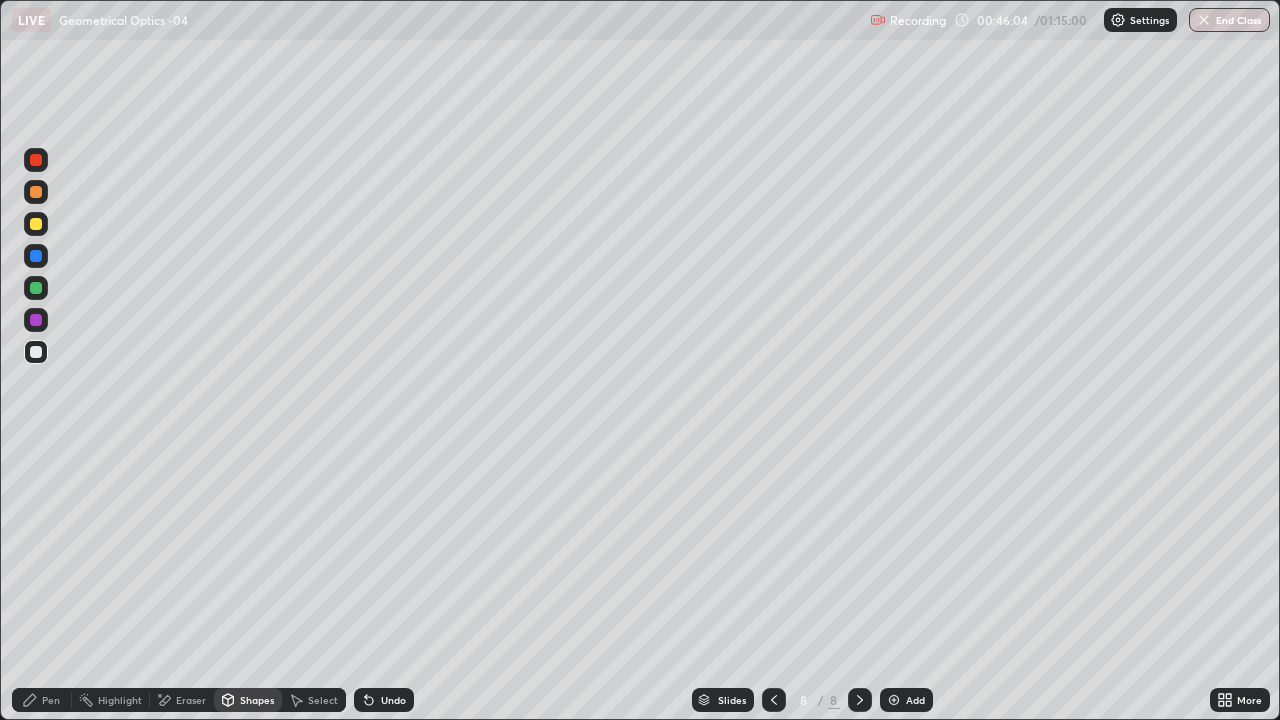 click at bounding box center [36, 288] 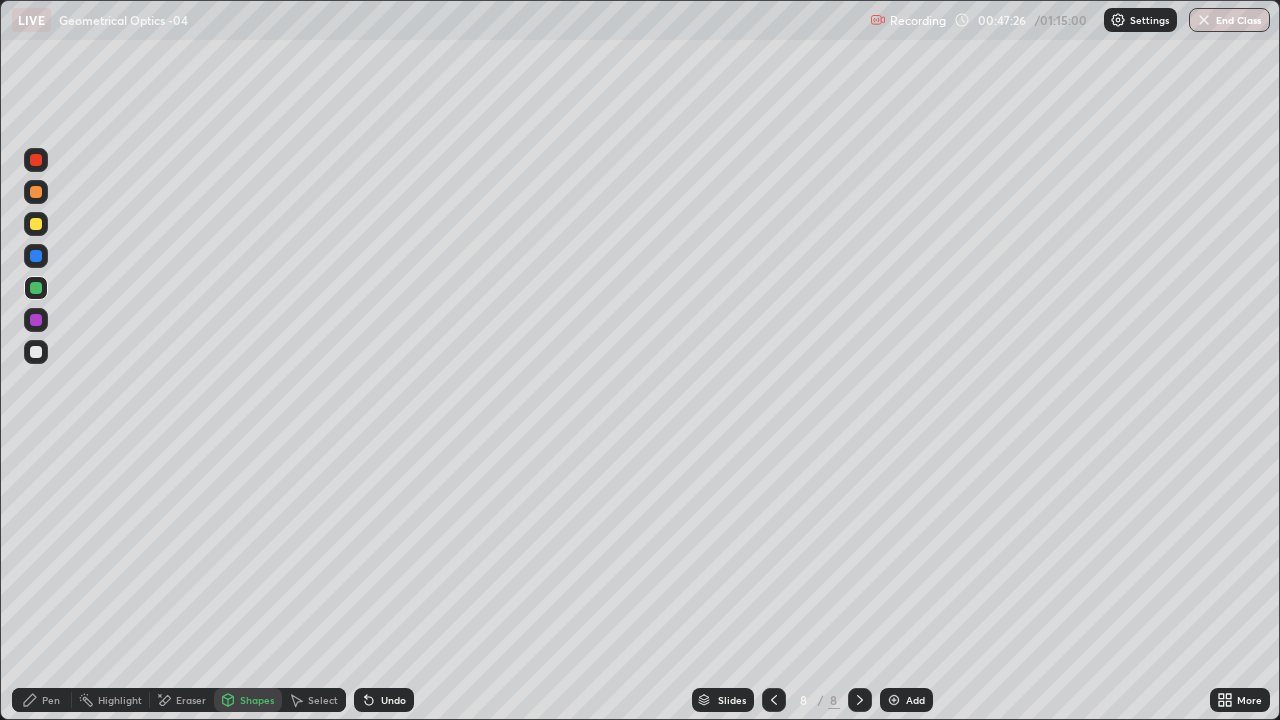 click on "Shapes" at bounding box center (257, 700) 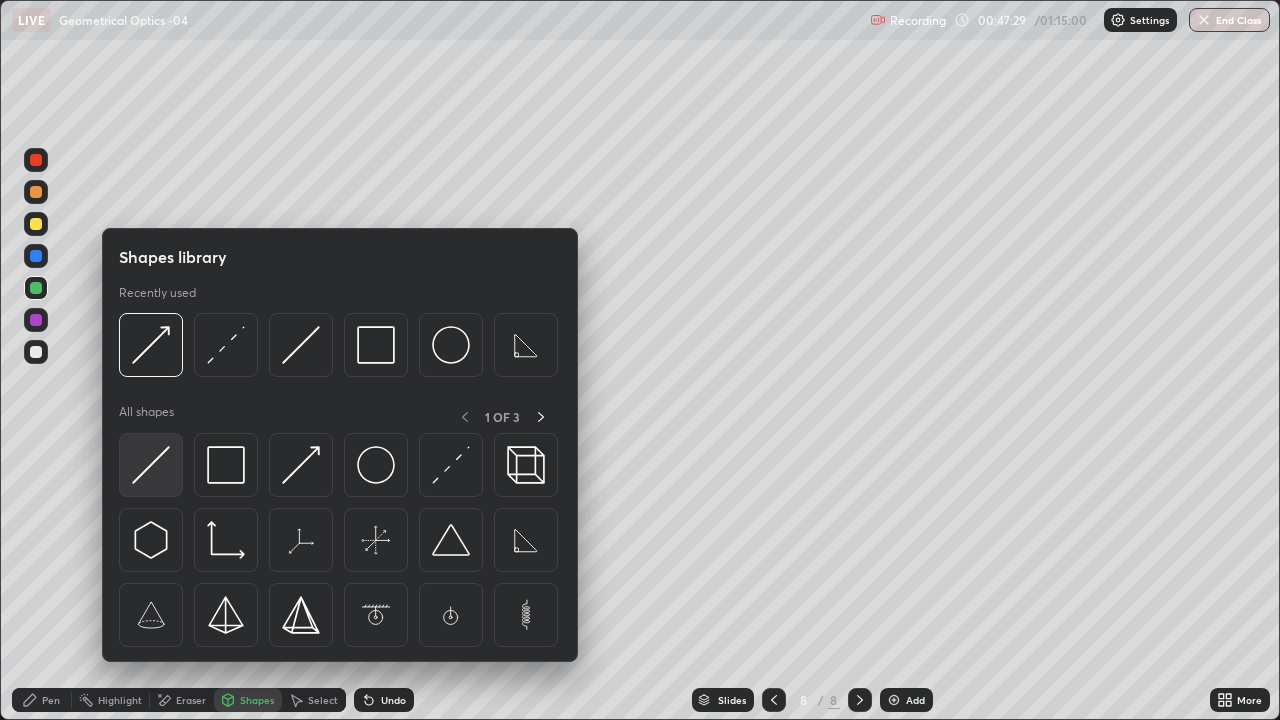 click at bounding box center (151, 465) 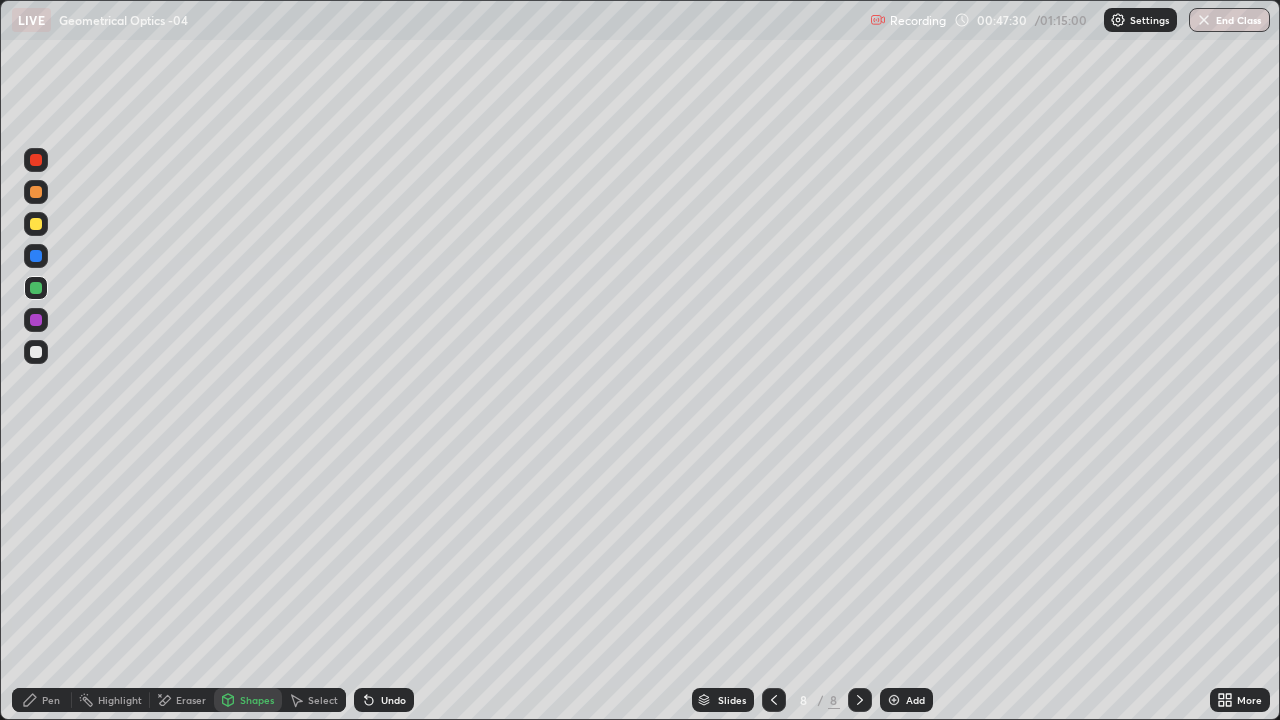 click at bounding box center (36, 320) 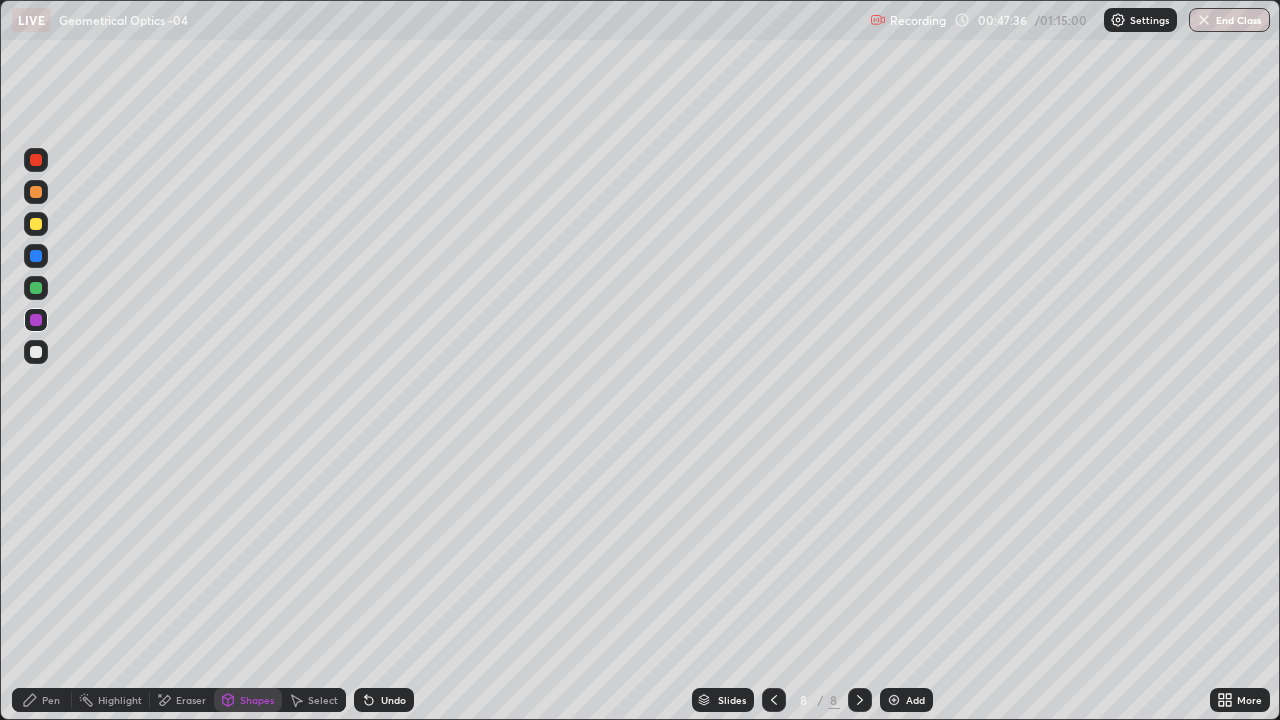 click on "Pen" at bounding box center [51, 700] 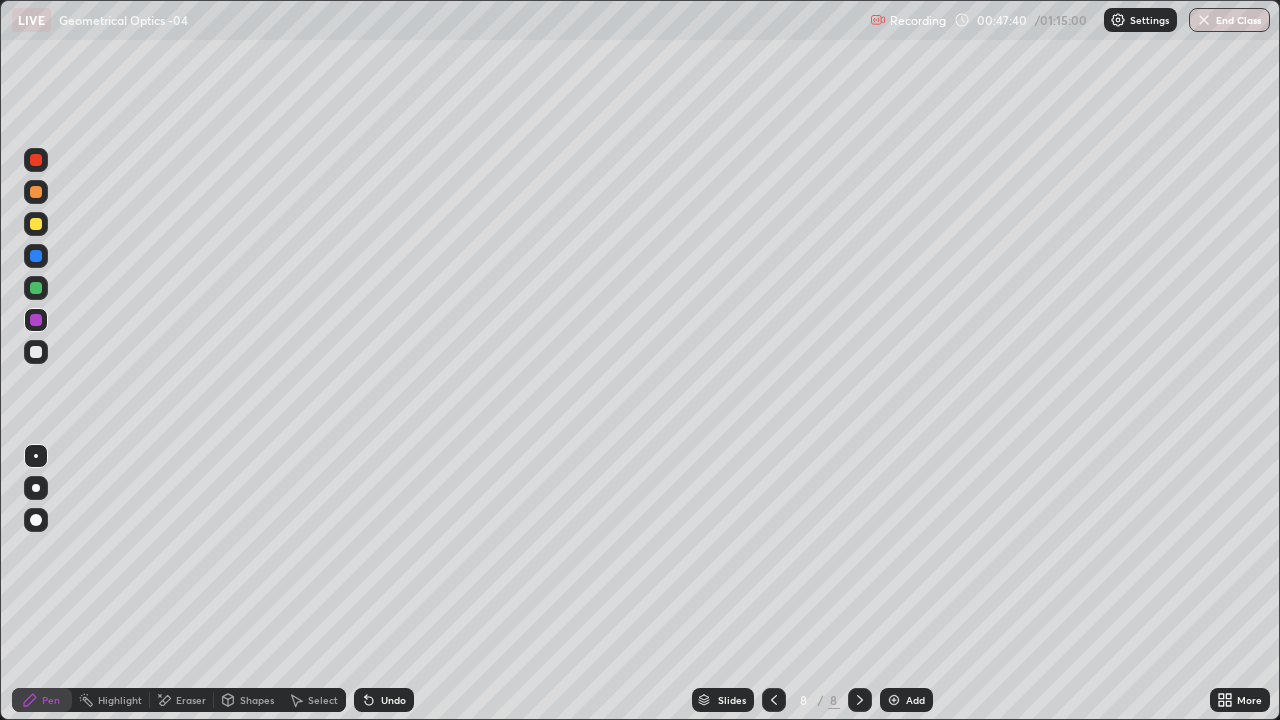 click on "Shapes" at bounding box center (248, 700) 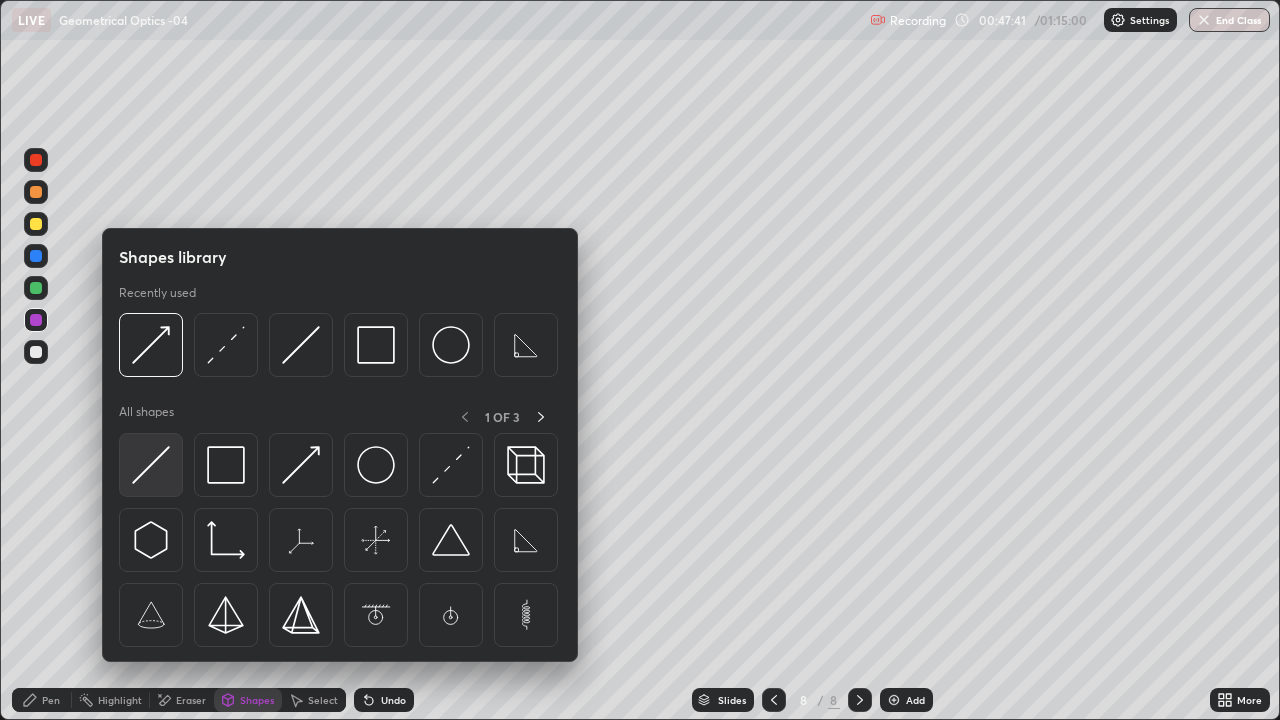 click at bounding box center [151, 465] 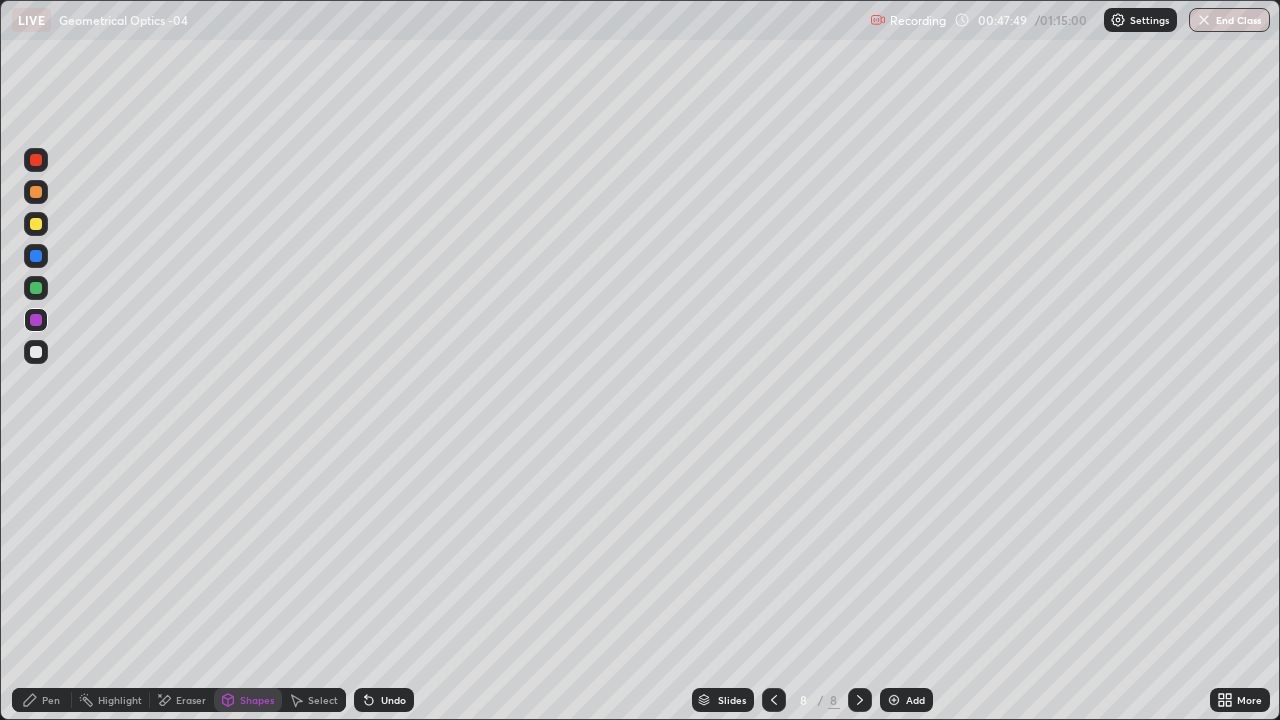 click on "Pen" at bounding box center [42, 700] 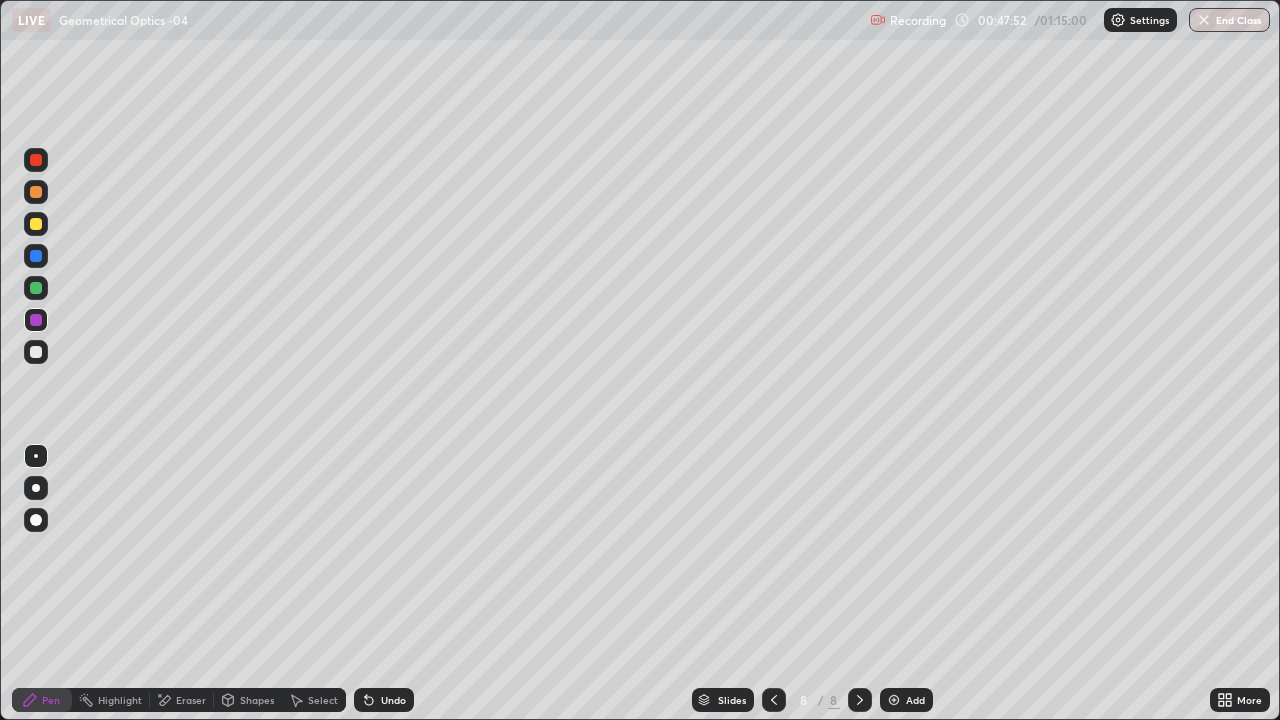 click on "Undo" at bounding box center [384, 700] 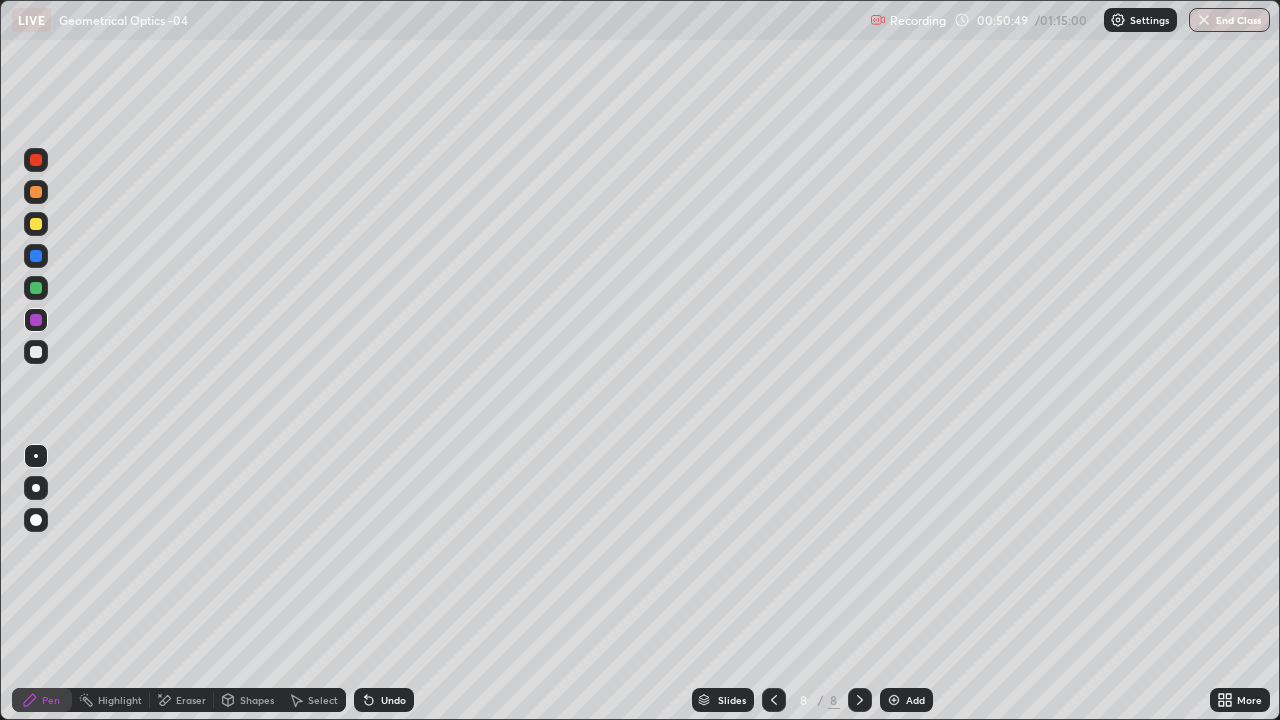 click at bounding box center [36, 288] 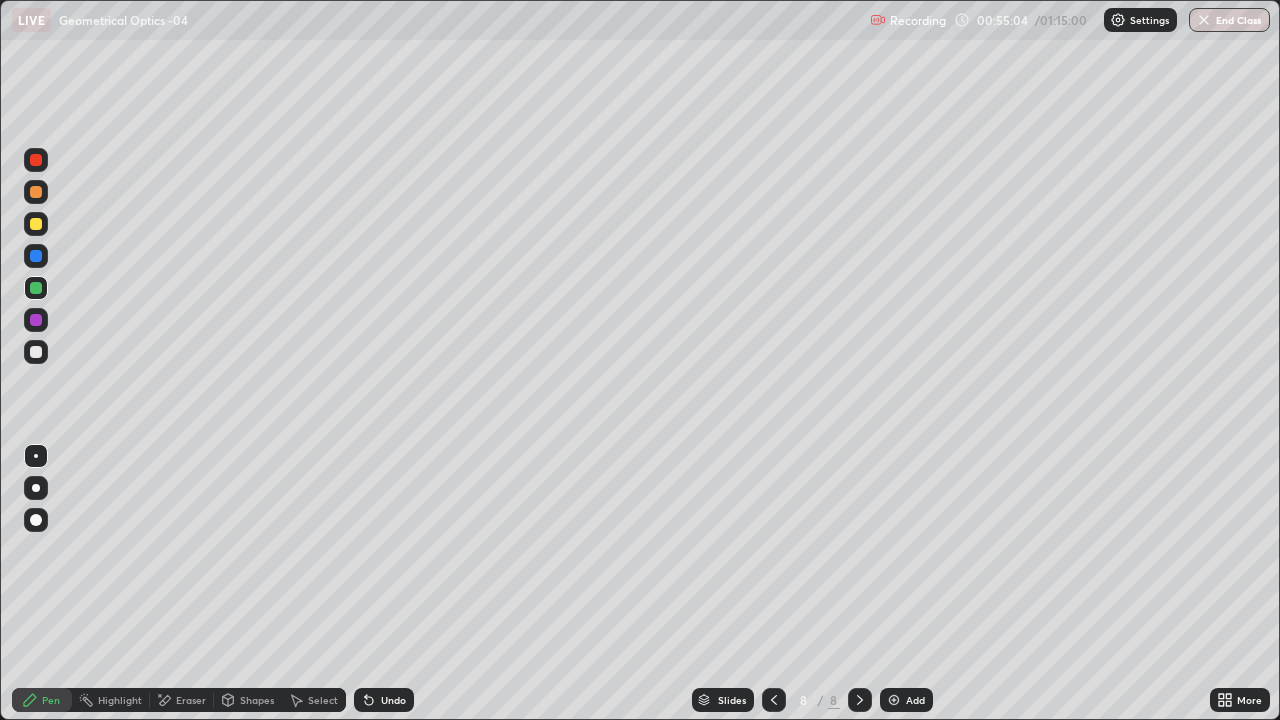 click on "Shapes" at bounding box center (248, 700) 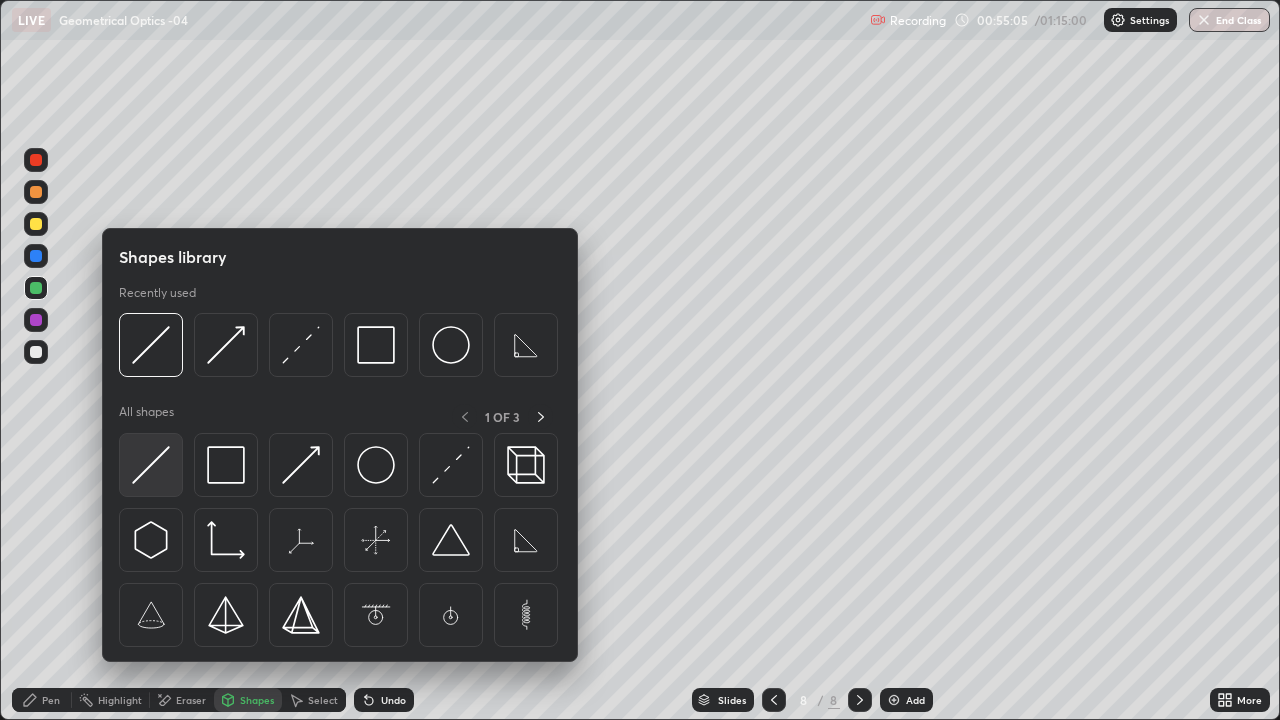 click at bounding box center [151, 465] 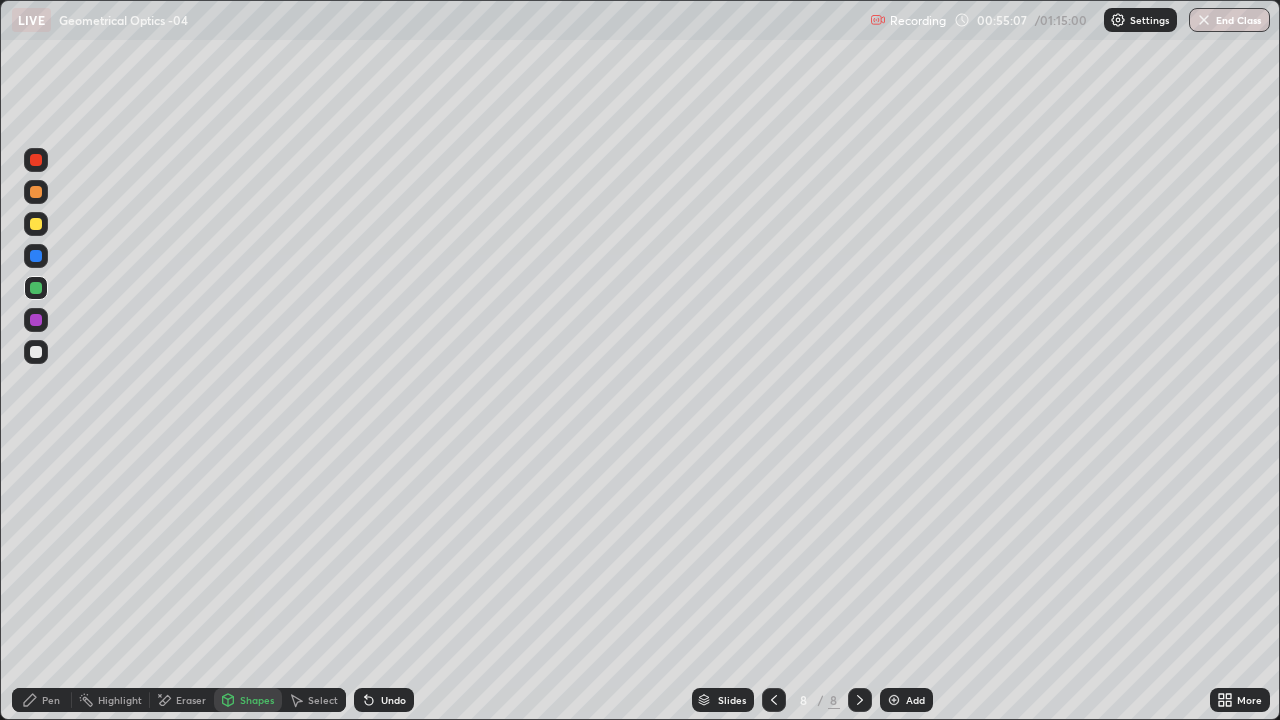 click on "Shapes" at bounding box center [257, 700] 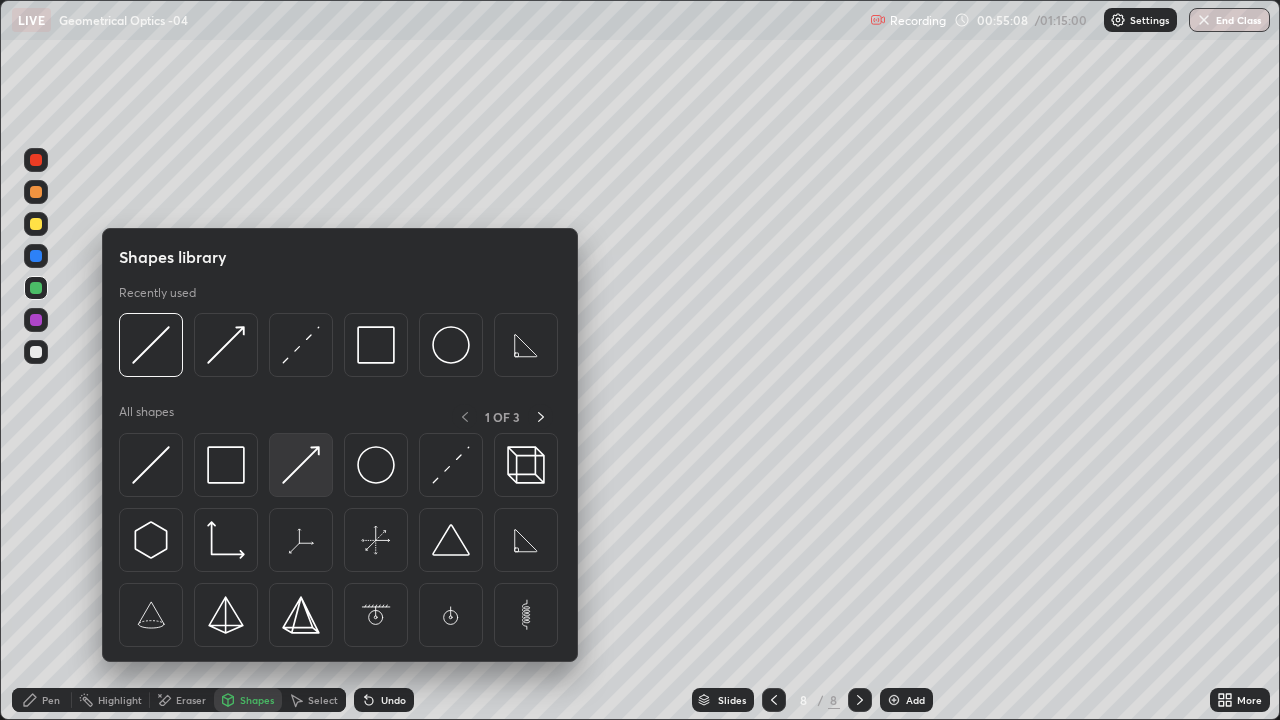 click at bounding box center (301, 465) 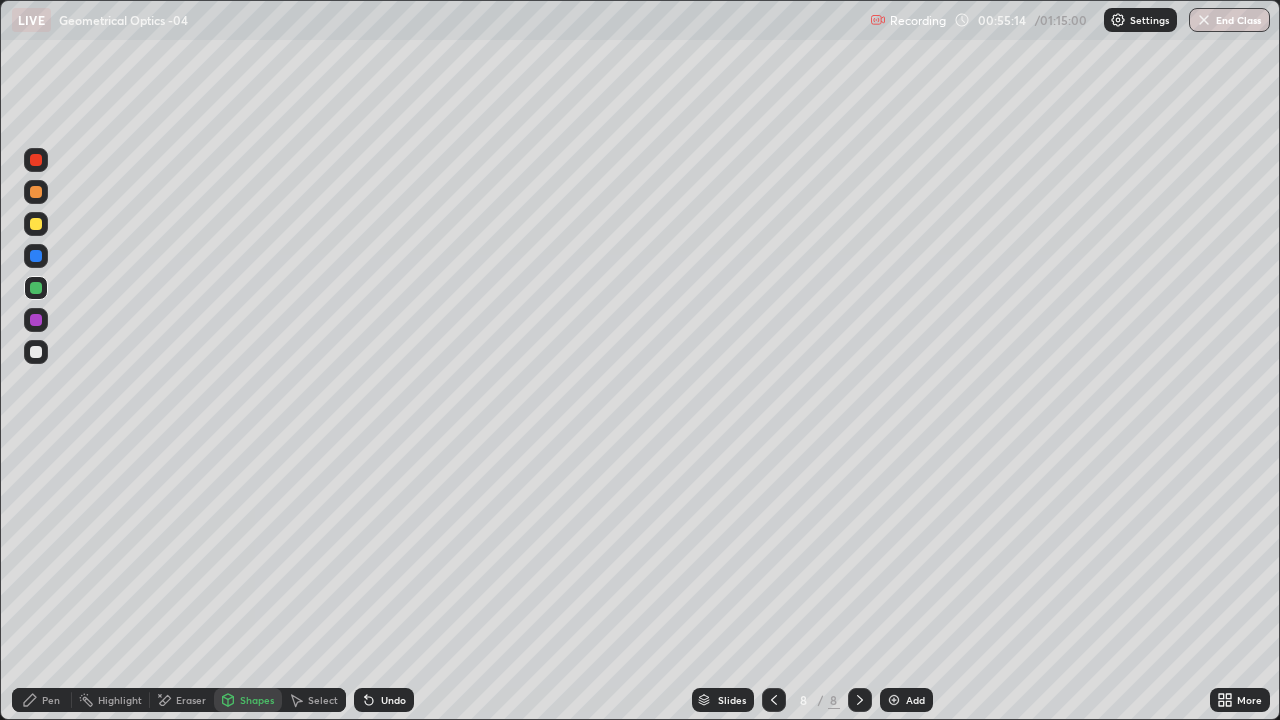 click on "Shapes" at bounding box center (257, 700) 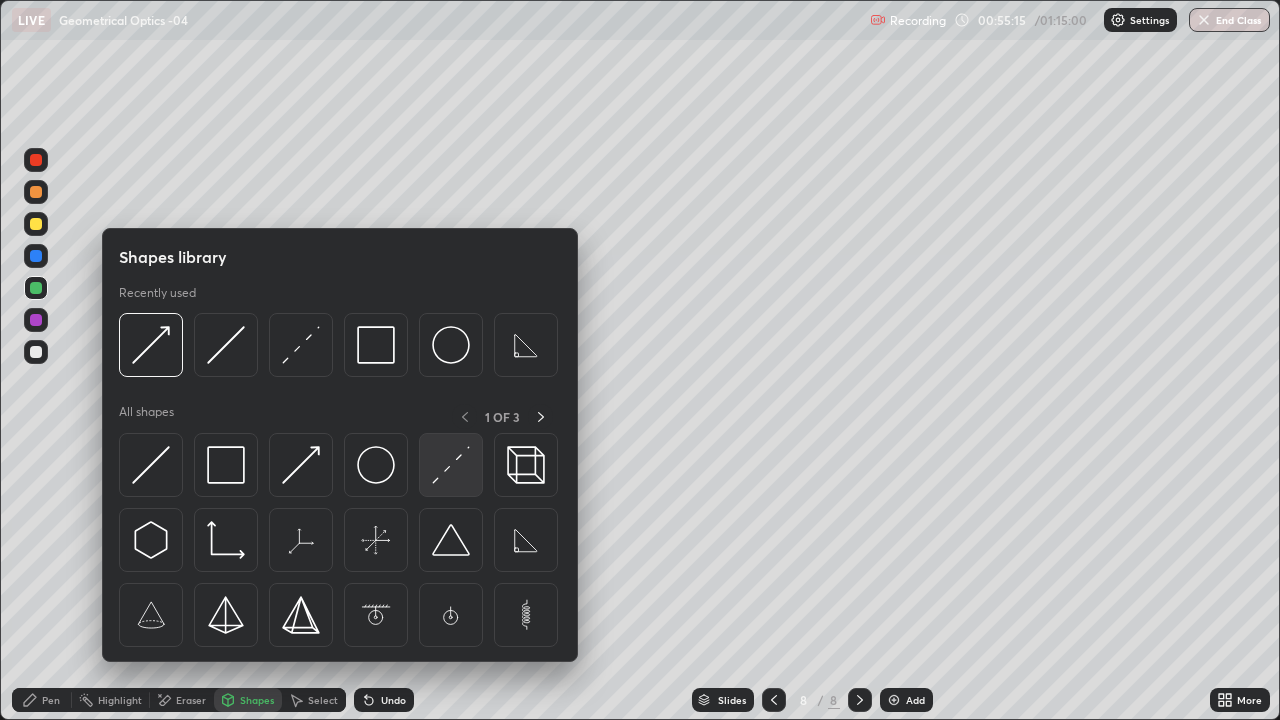 click at bounding box center [451, 465] 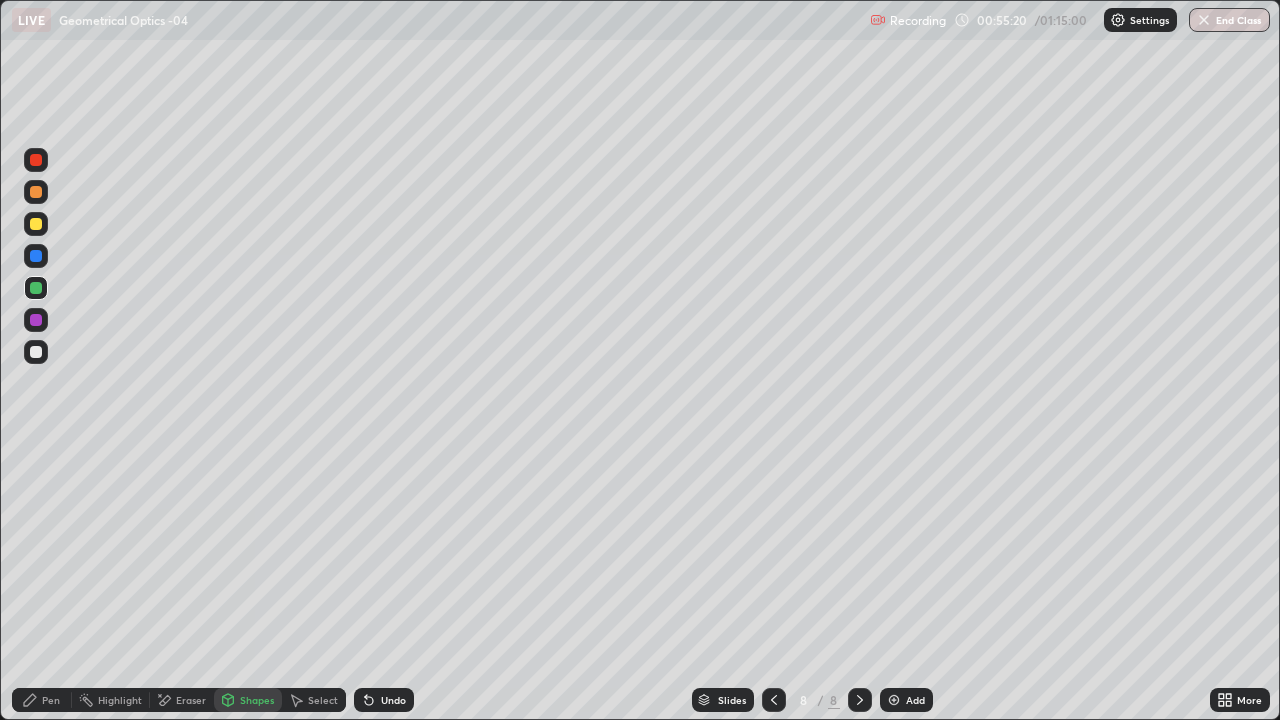click on "Shapes" at bounding box center [257, 700] 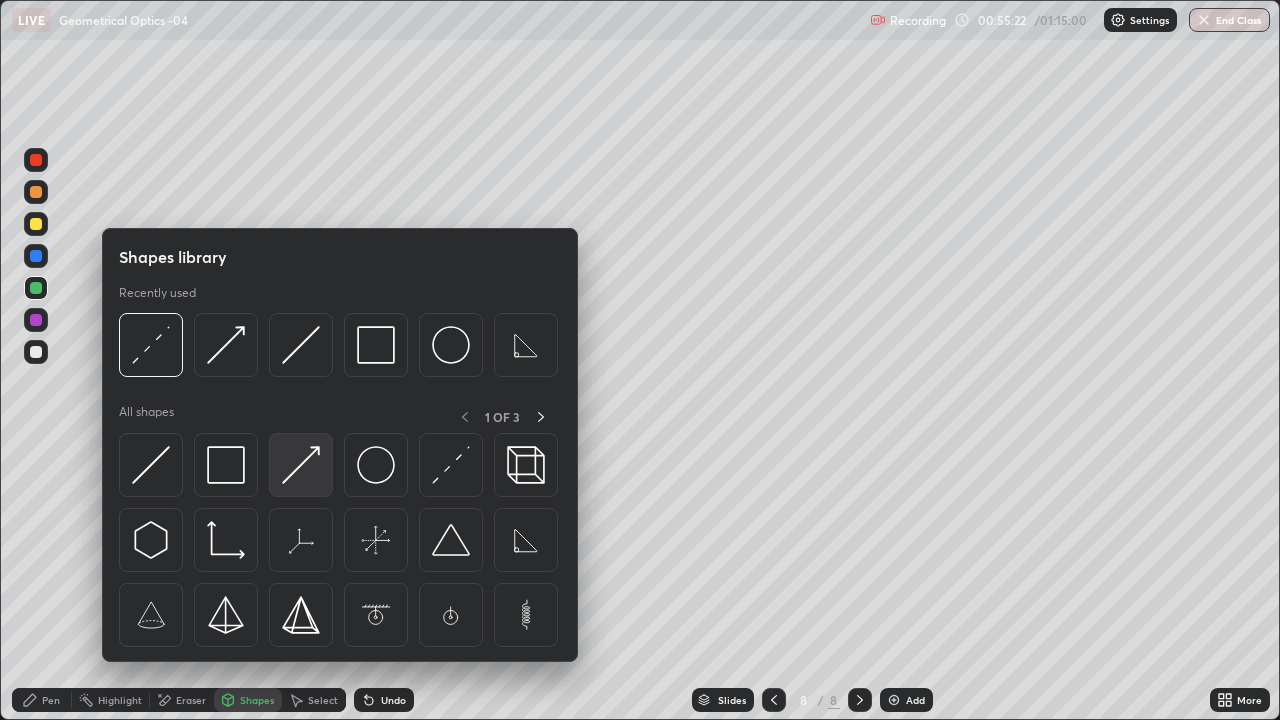 click at bounding box center (301, 465) 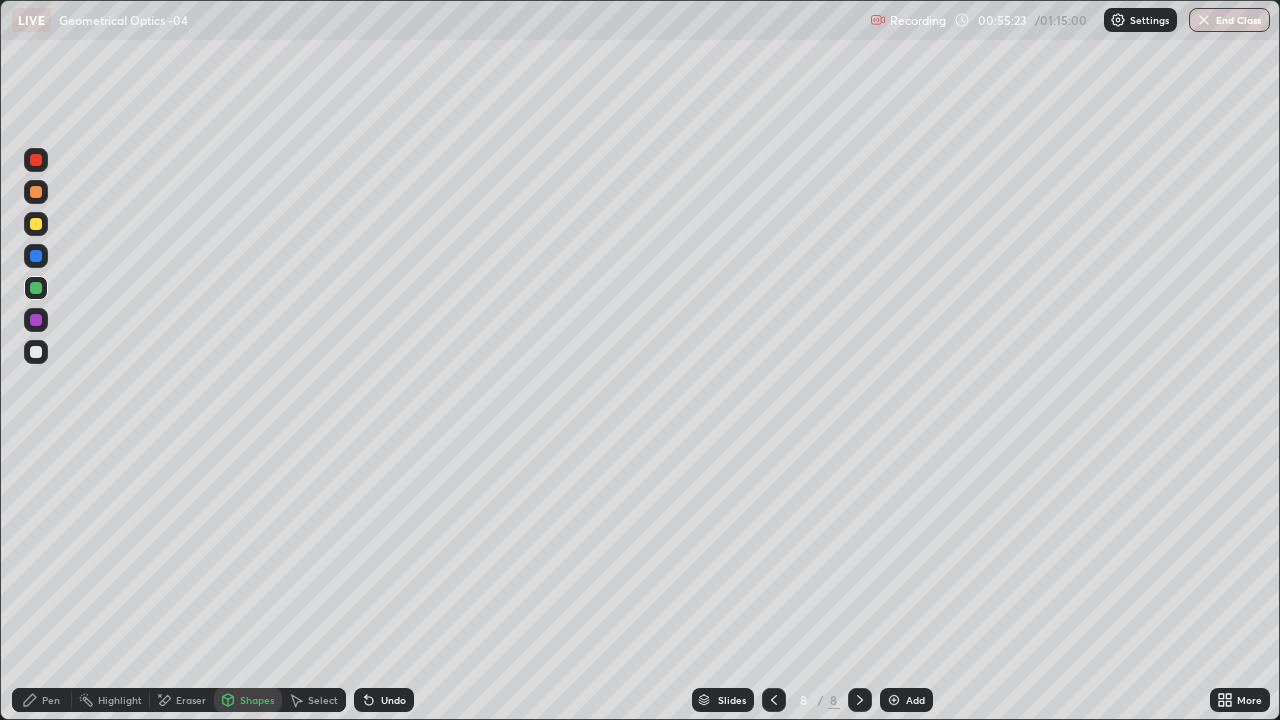click on "Pen" at bounding box center [51, 700] 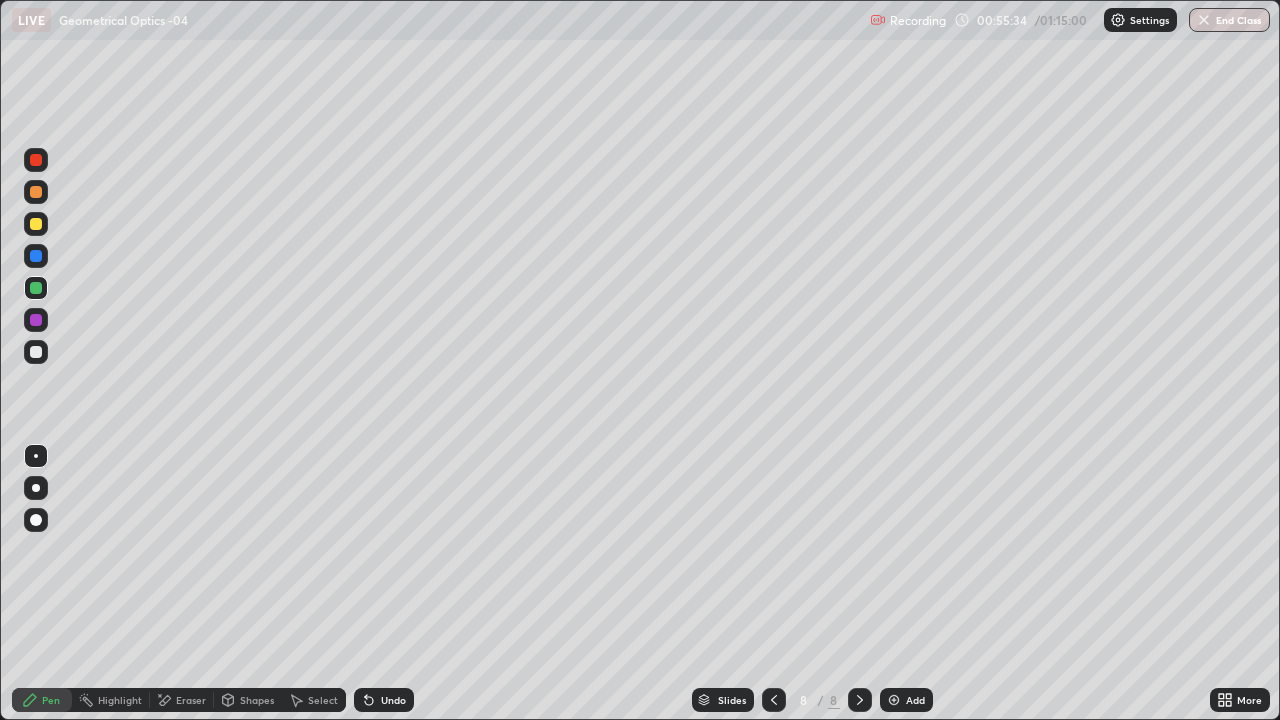 click on "Shapes" at bounding box center (248, 700) 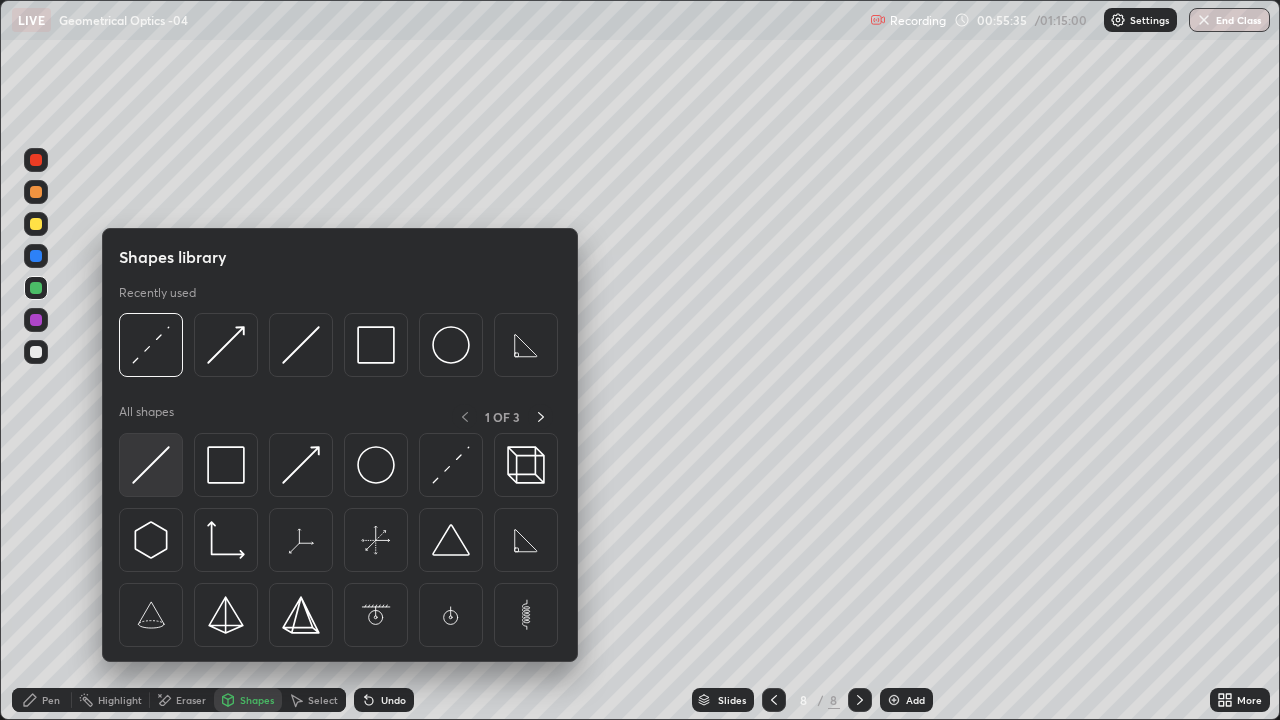 click at bounding box center (151, 465) 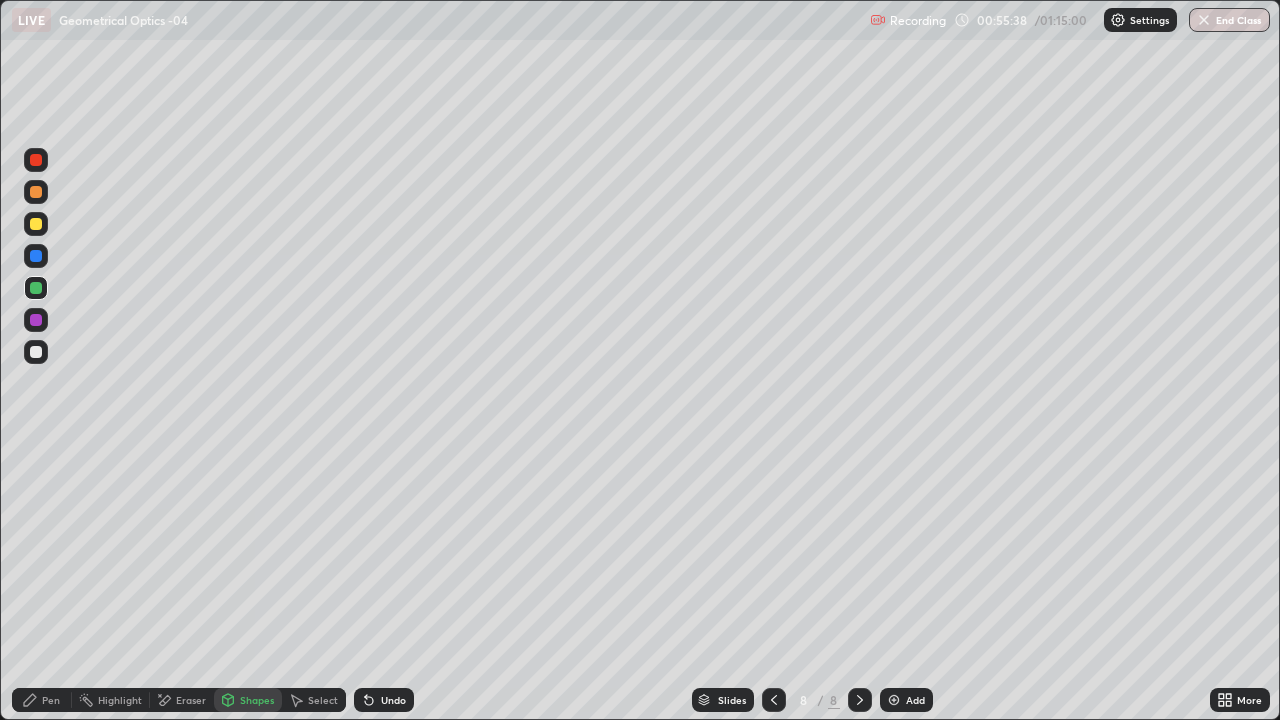 click on "Shapes" at bounding box center [257, 700] 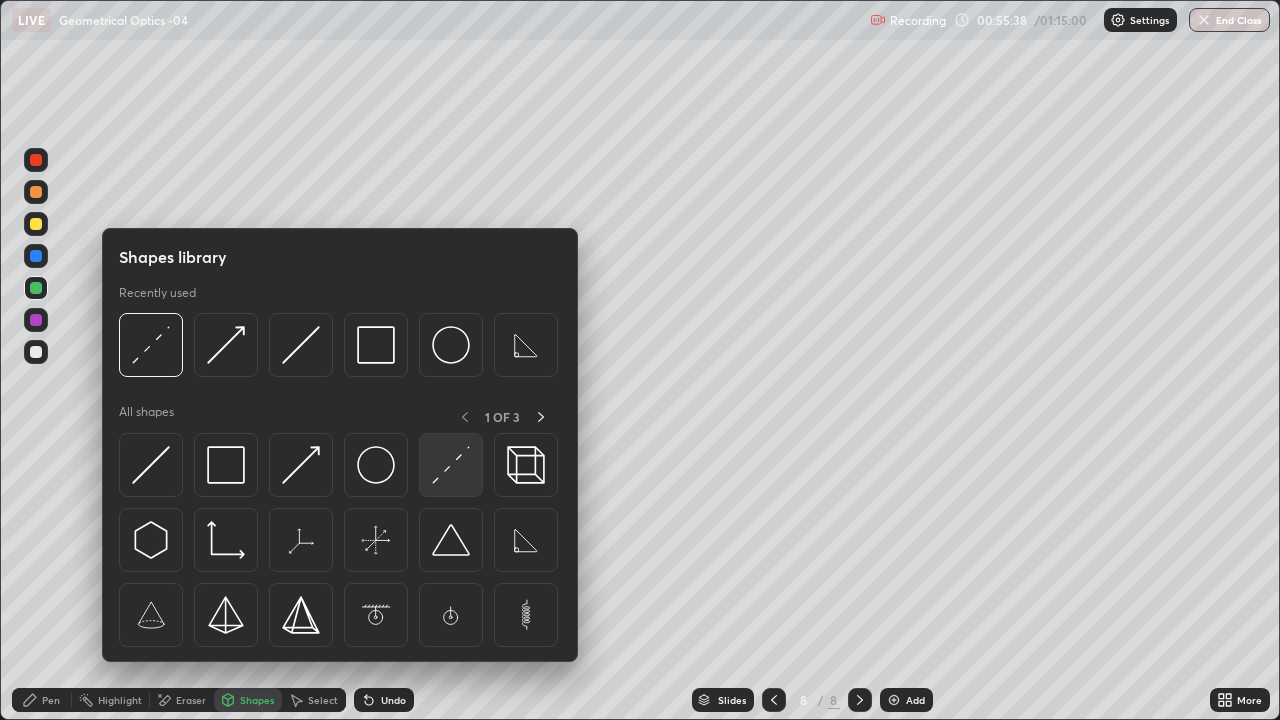 click at bounding box center (451, 465) 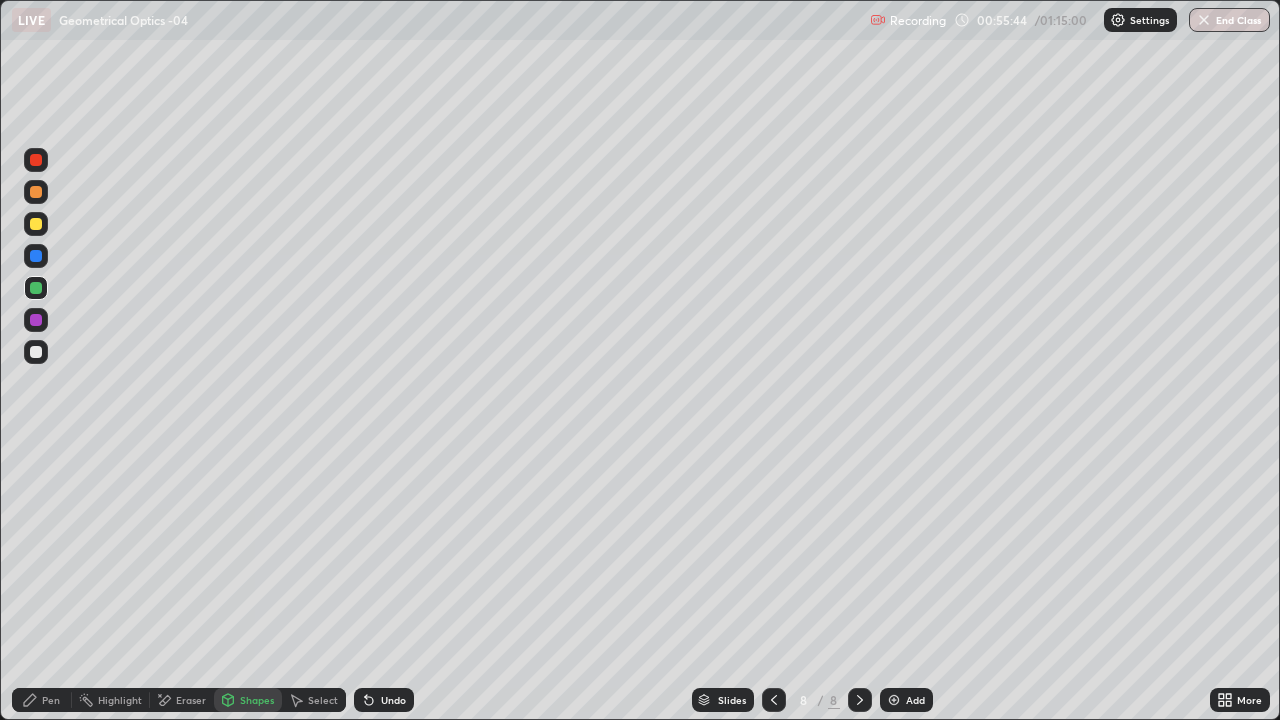 click on "Shapes" at bounding box center (248, 700) 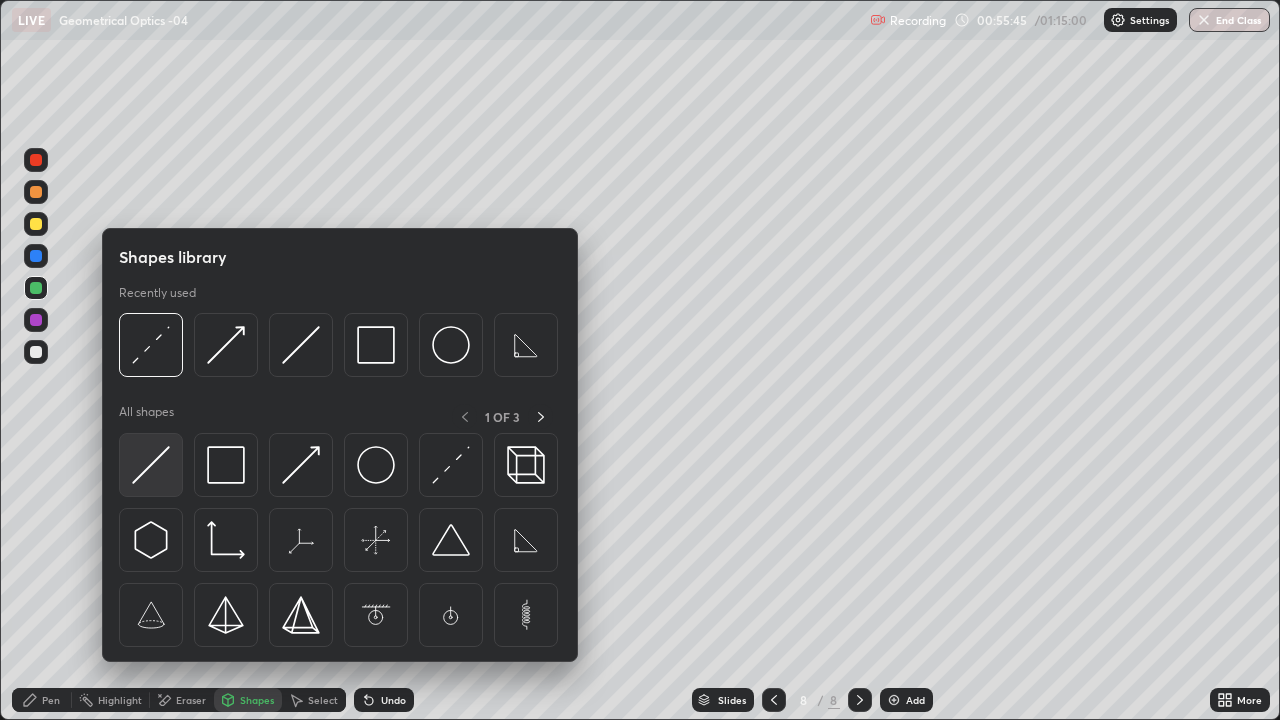 click at bounding box center [151, 465] 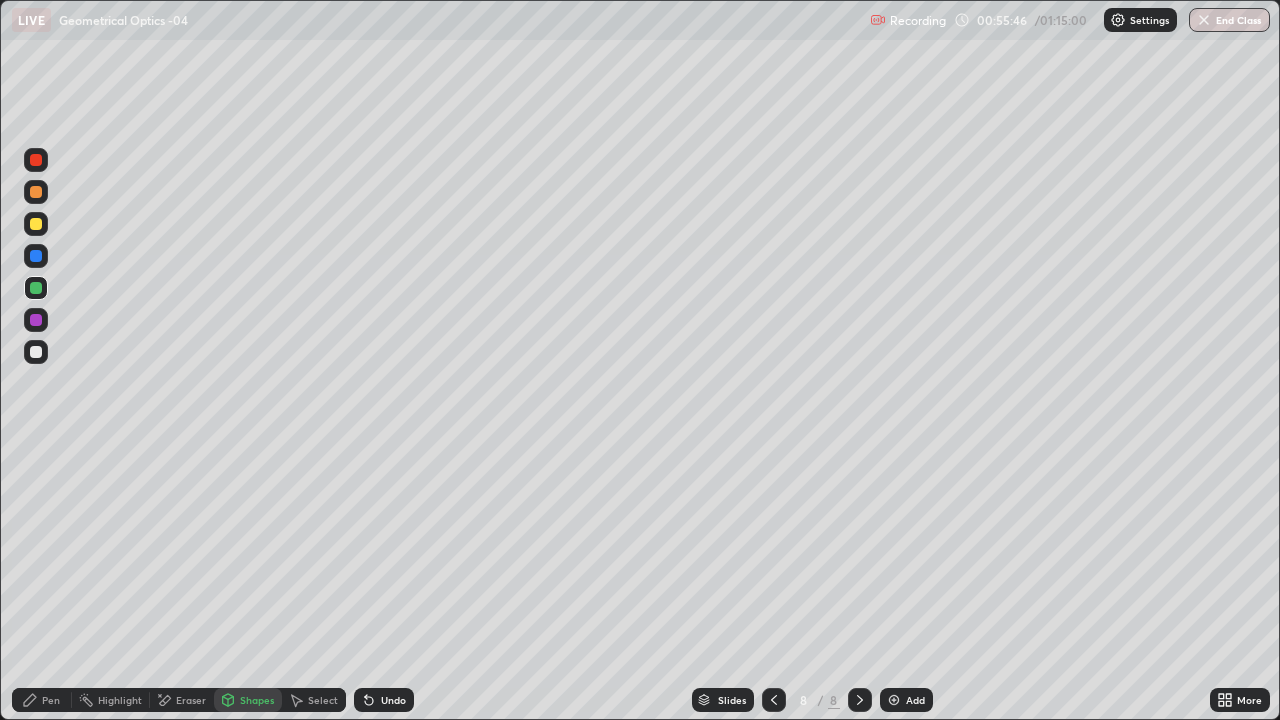 click at bounding box center (36, 320) 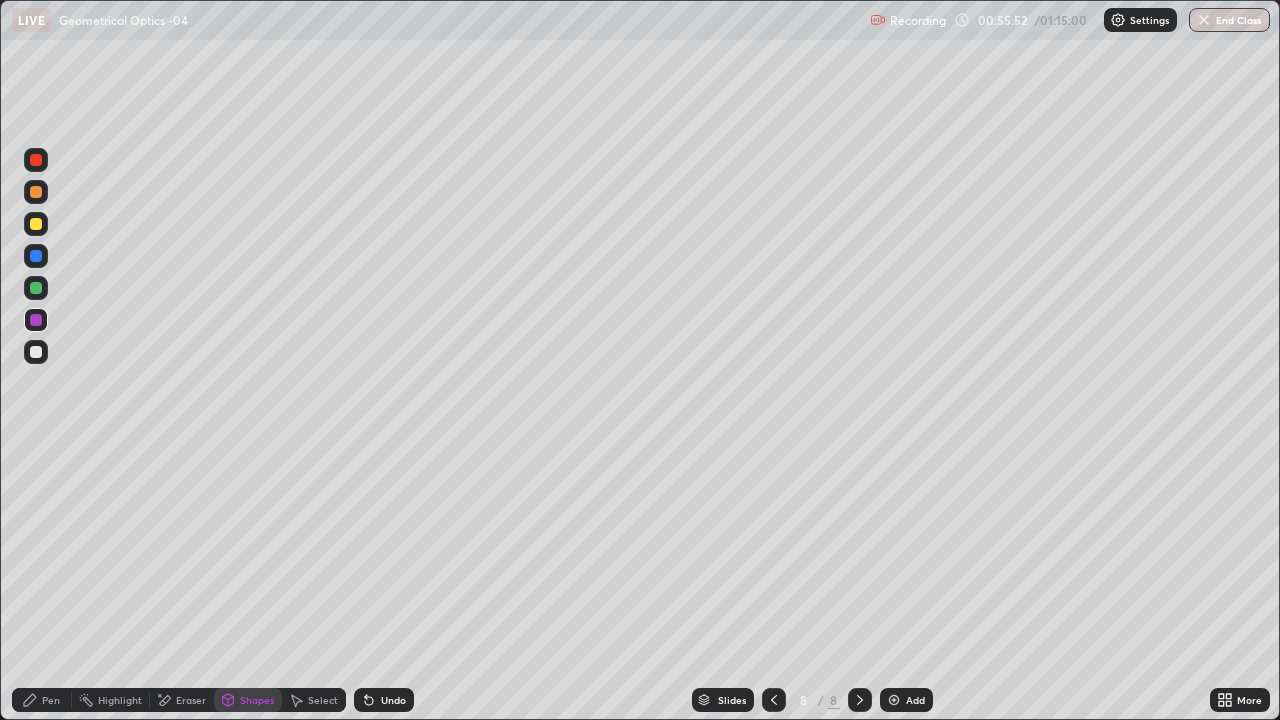 click on "Pen" at bounding box center [42, 700] 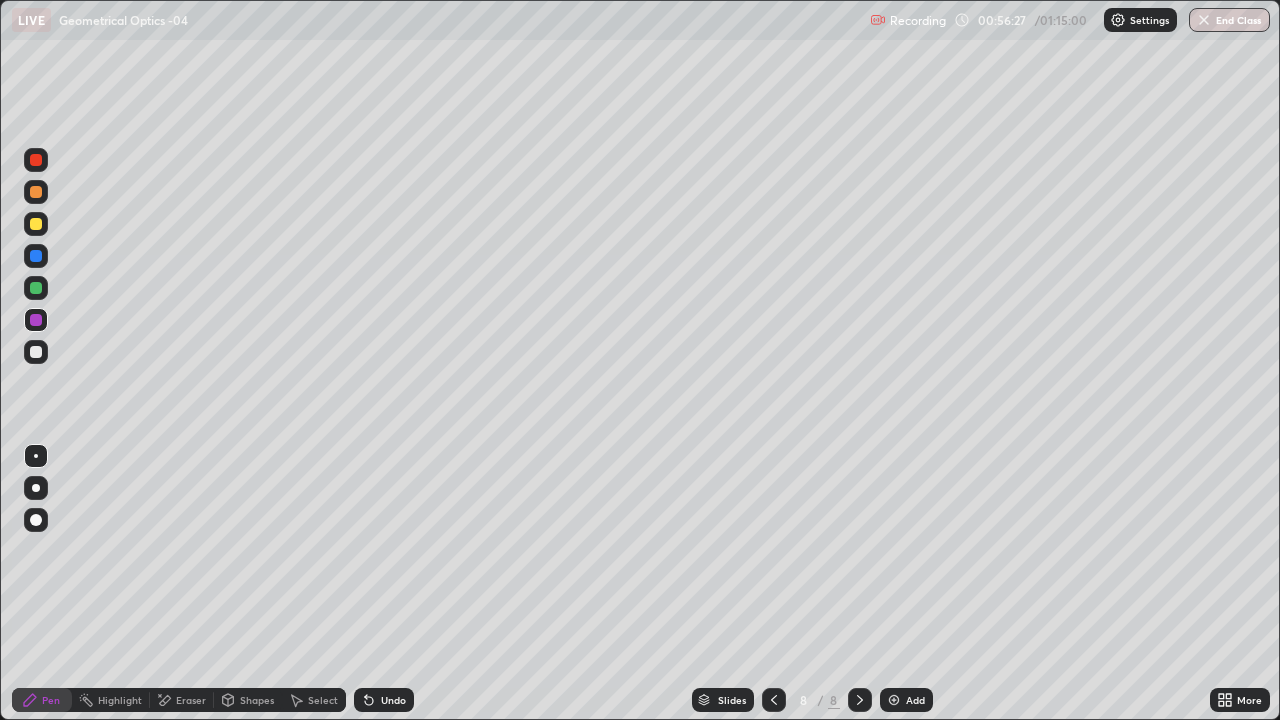 click at bounding box center (36, 352) 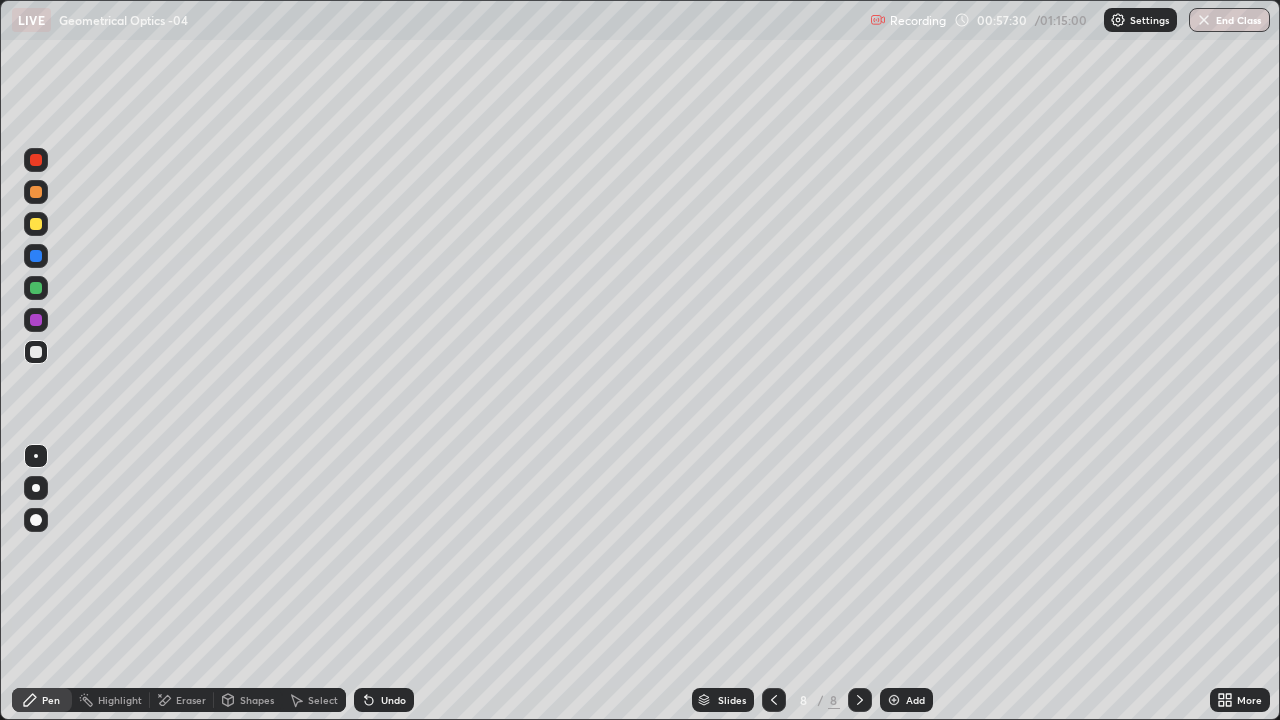 click at bounding box center (36, 288) 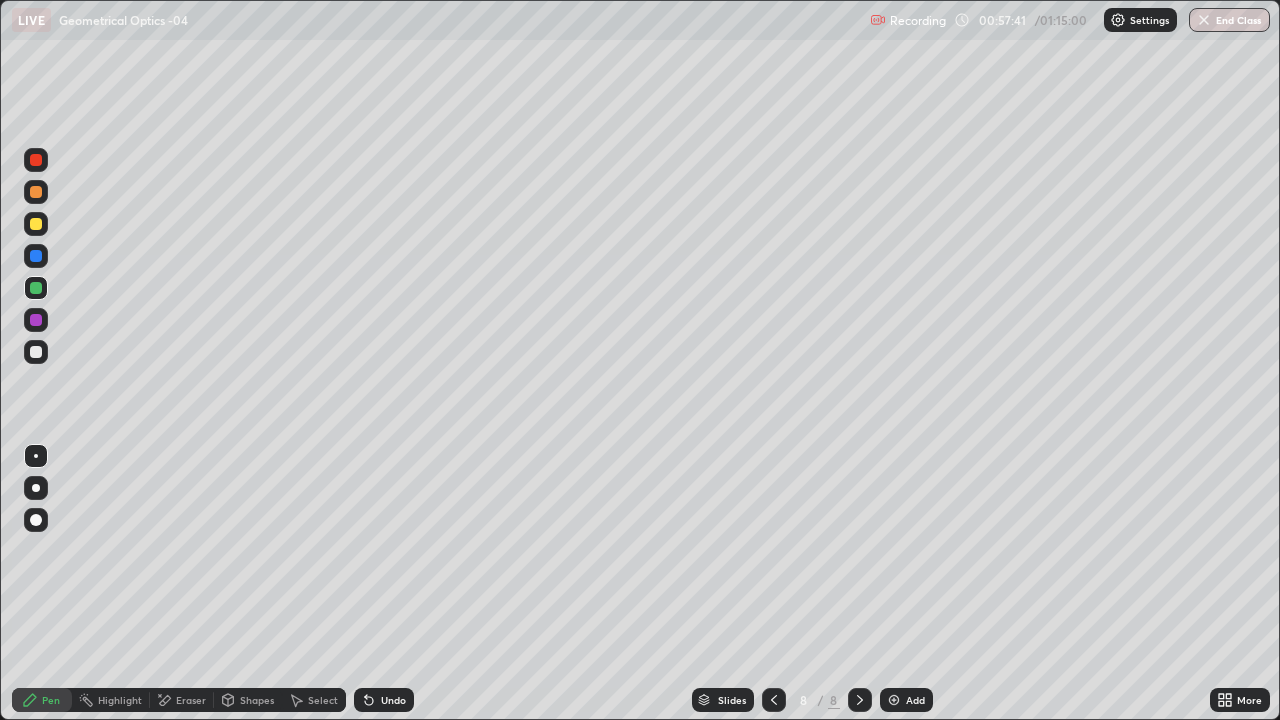 click at bounding box center [36, 224] 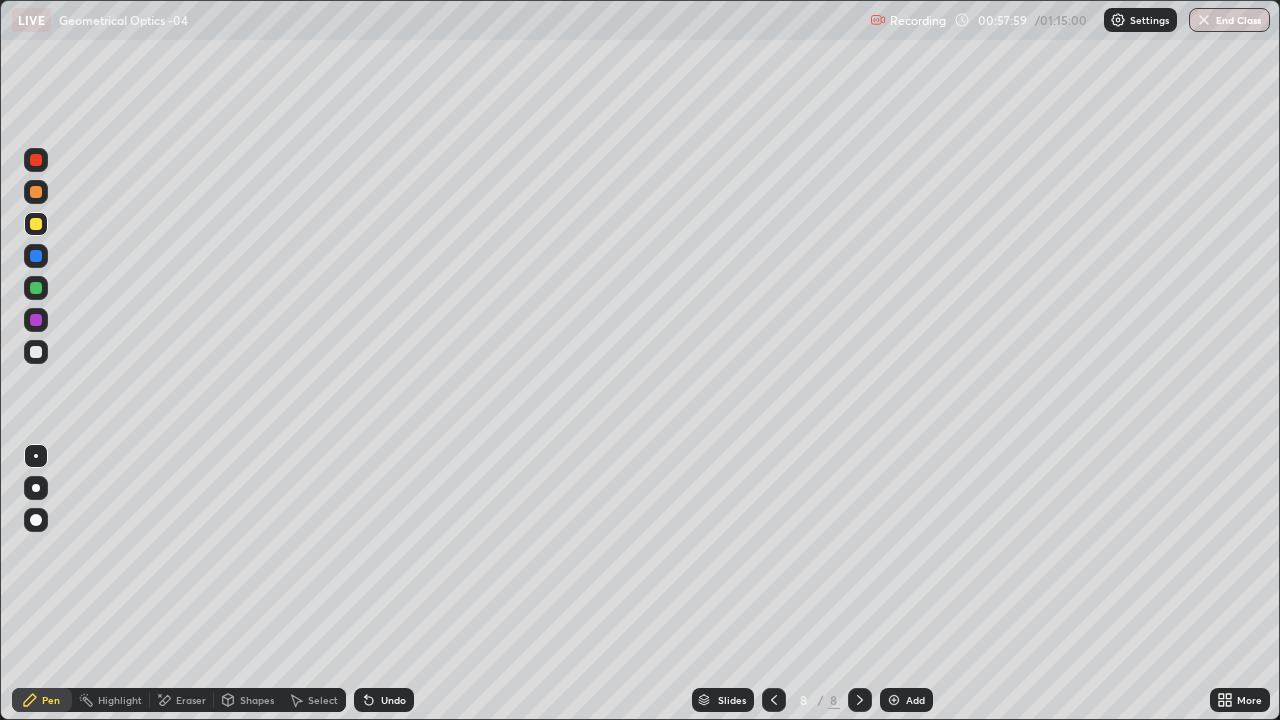 click on "Undo" at bounding box center (384, 700) 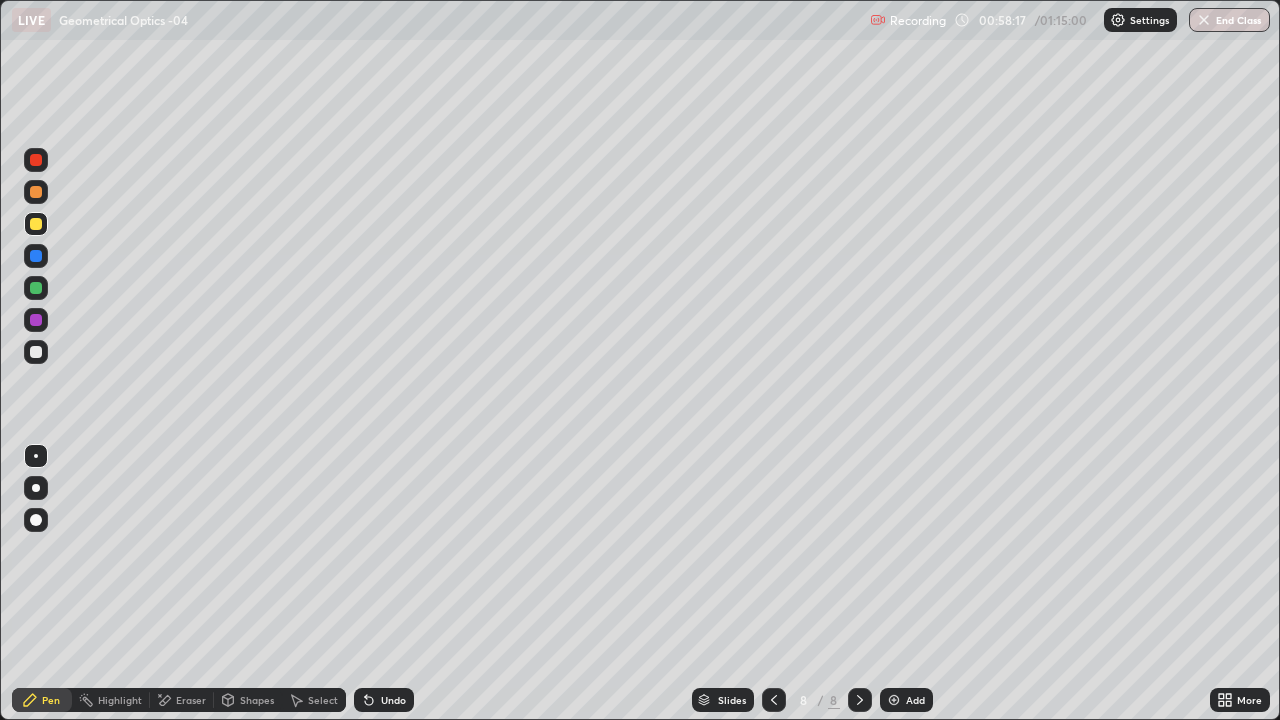 click on "Undo" at bounding box center [384, 700] 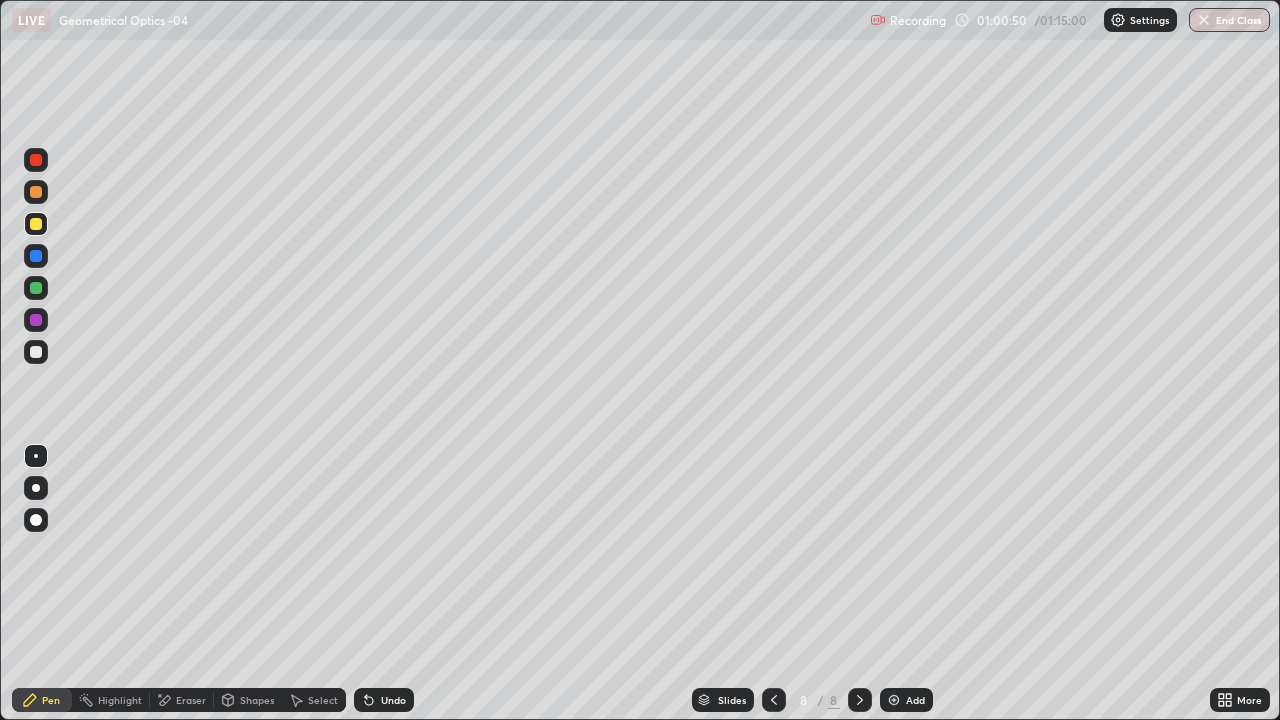 click at bounding box center [894, 700] 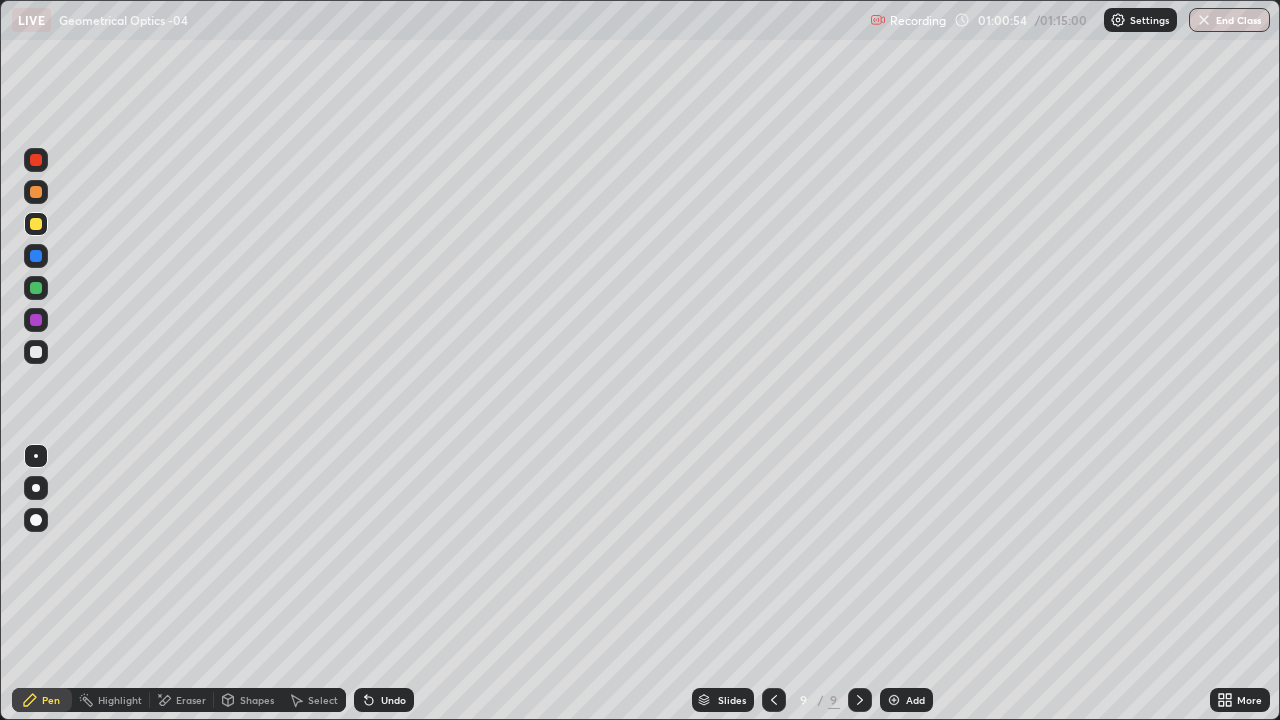 click on "Shapes" at bounding box center (248, 700) 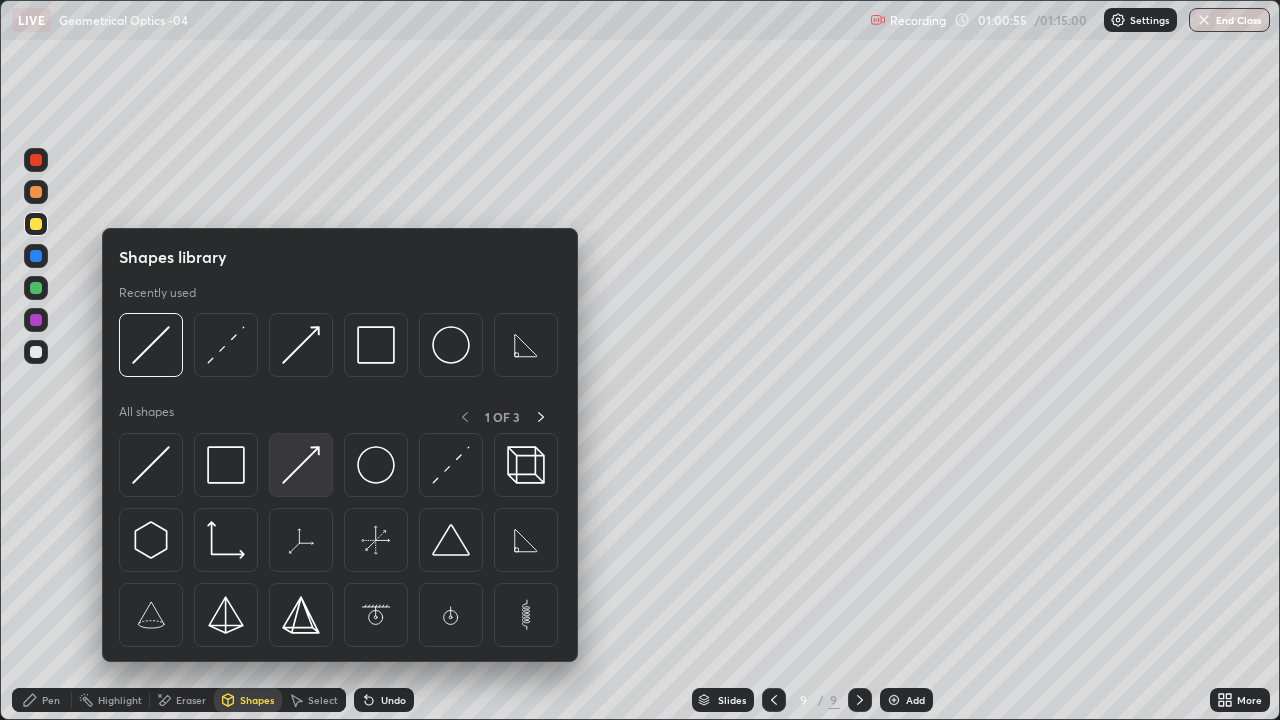 click at bounding box center [301, 465] 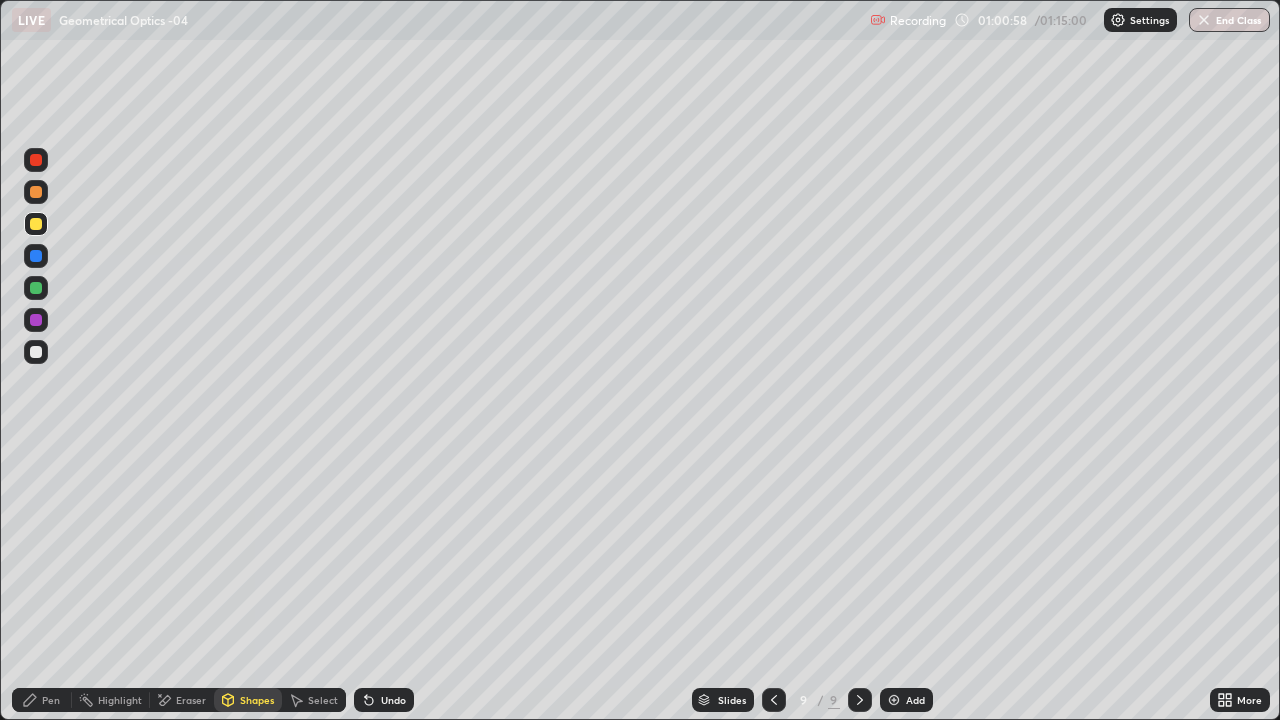 click on "Shapes" at bounding box center [248, 700] 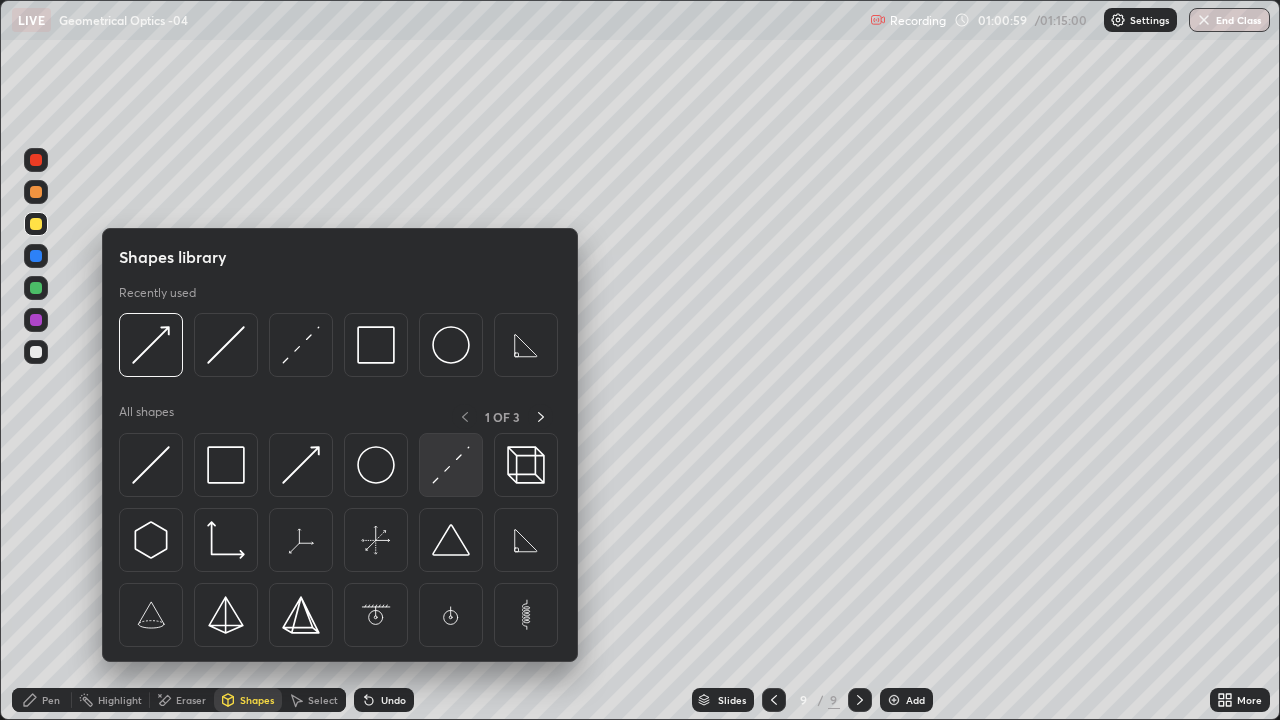 click at bounding box center (451, 465) 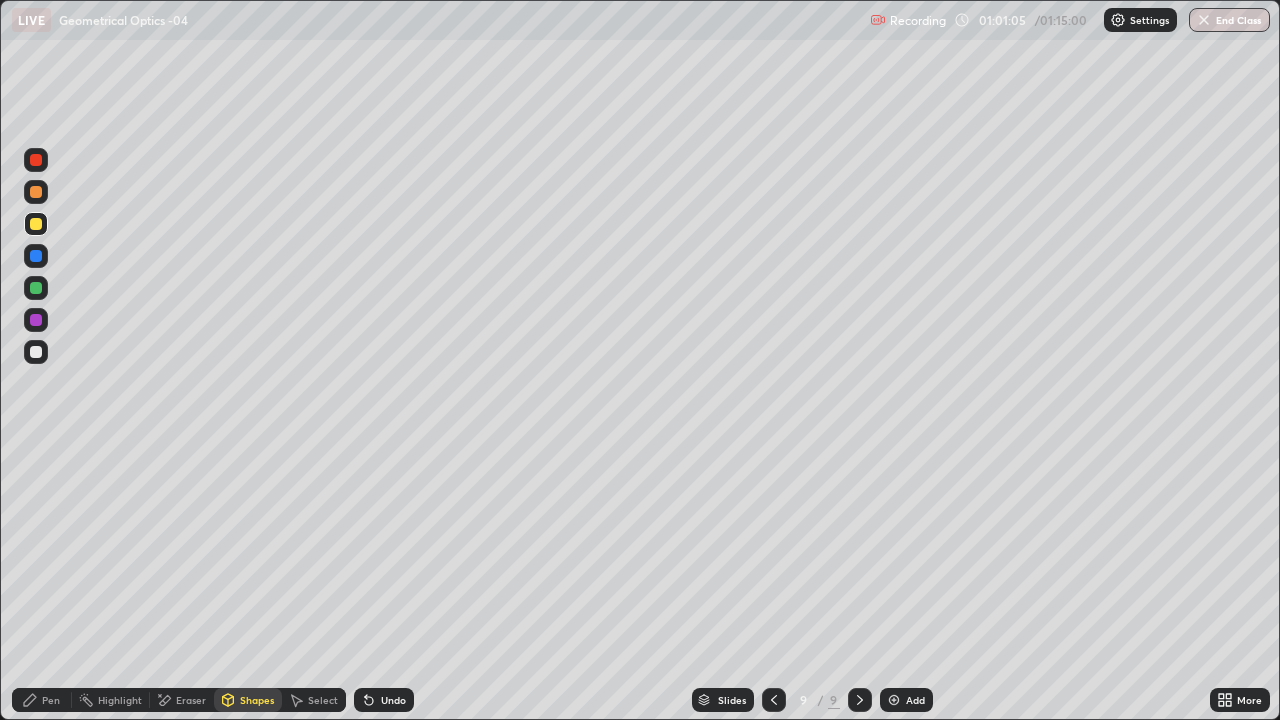 click on "Shapes" at bounding box center (257, 700) 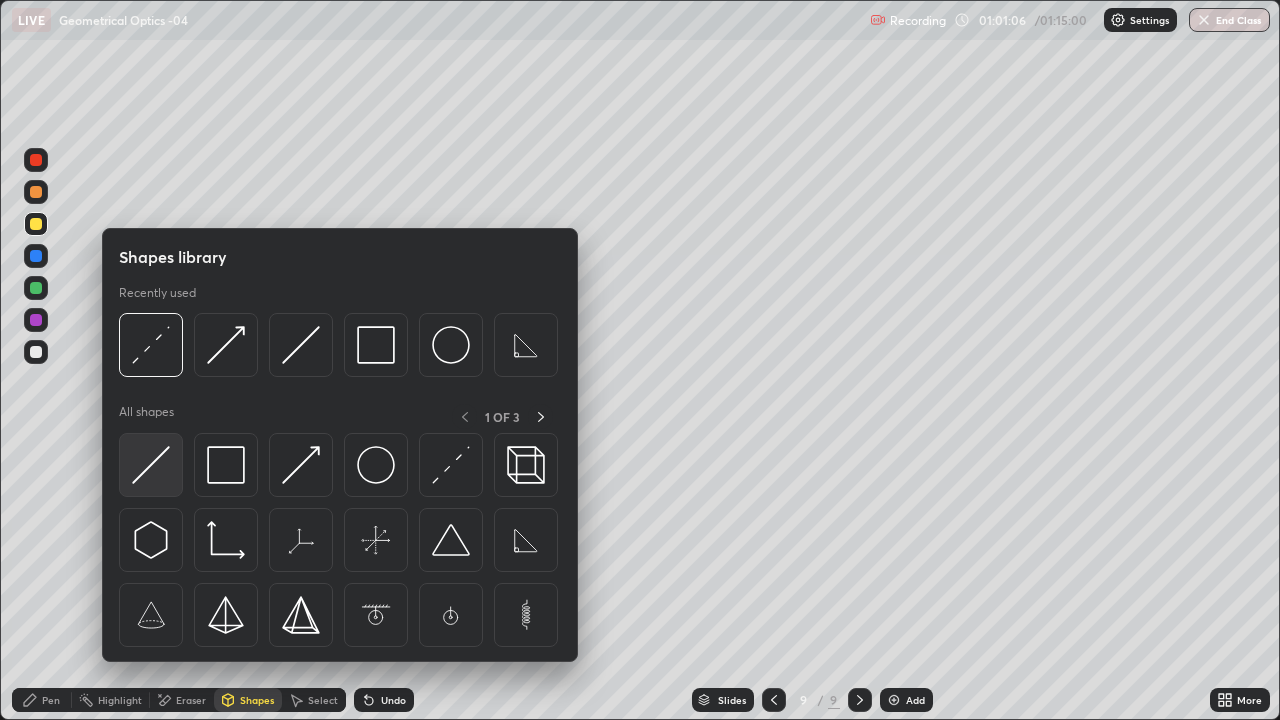 click at bounding box center (151, 465) 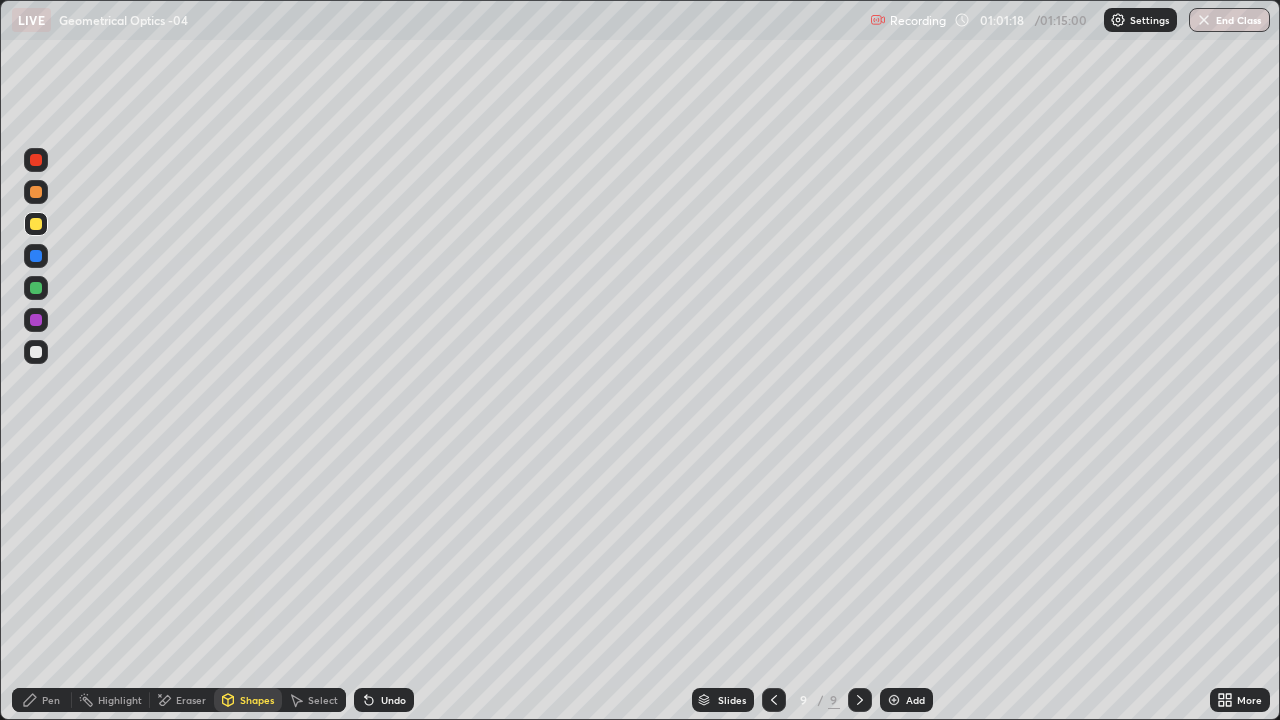 click 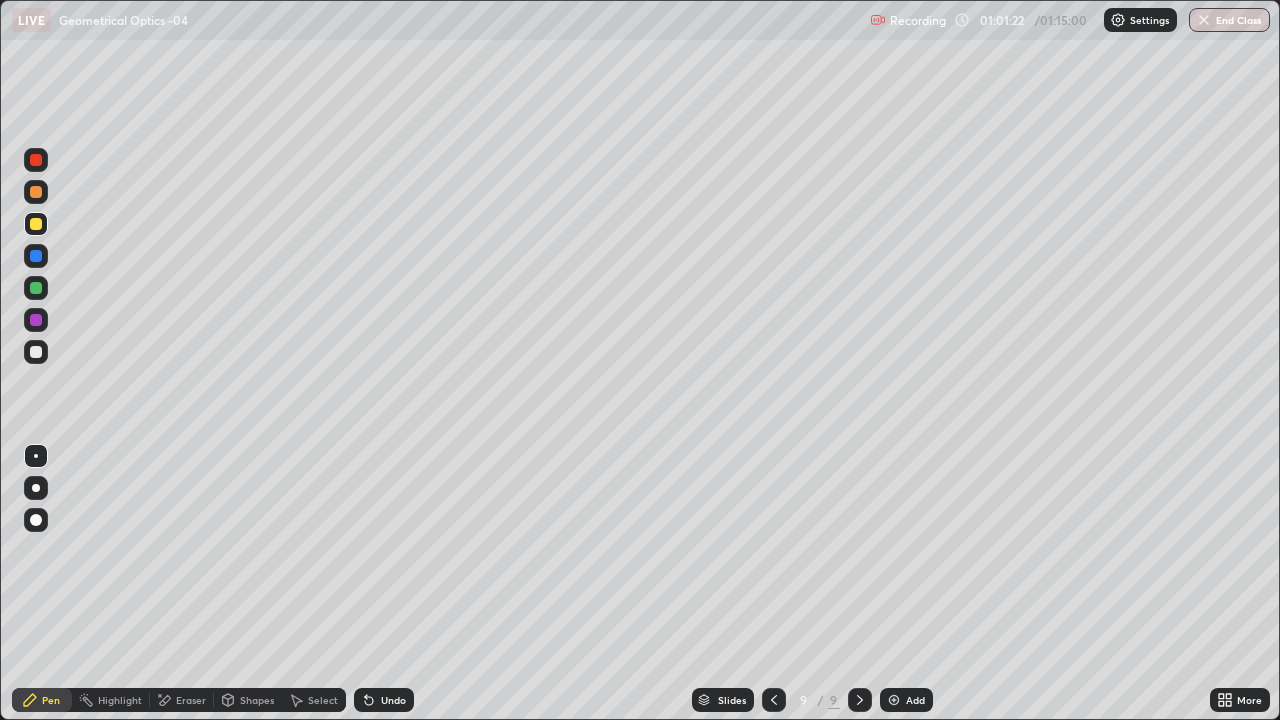 click at bounding box center (36, 288) 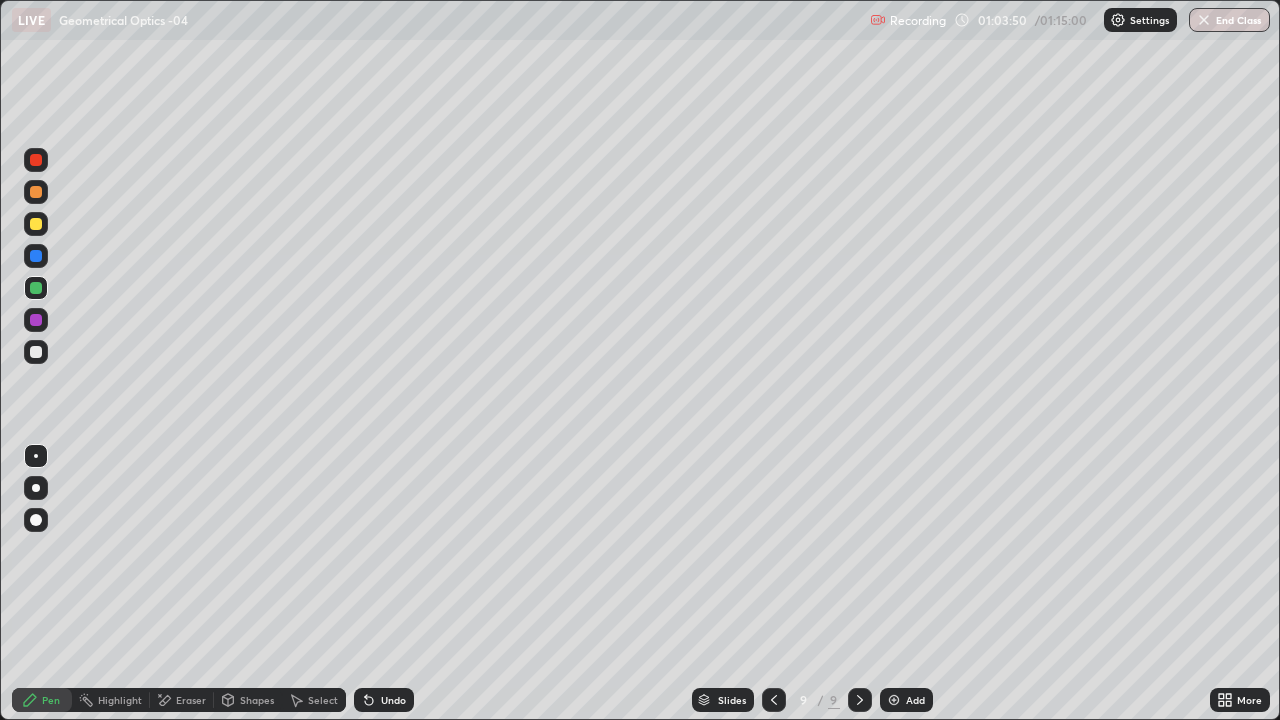 click at bounding box center [774, 700] 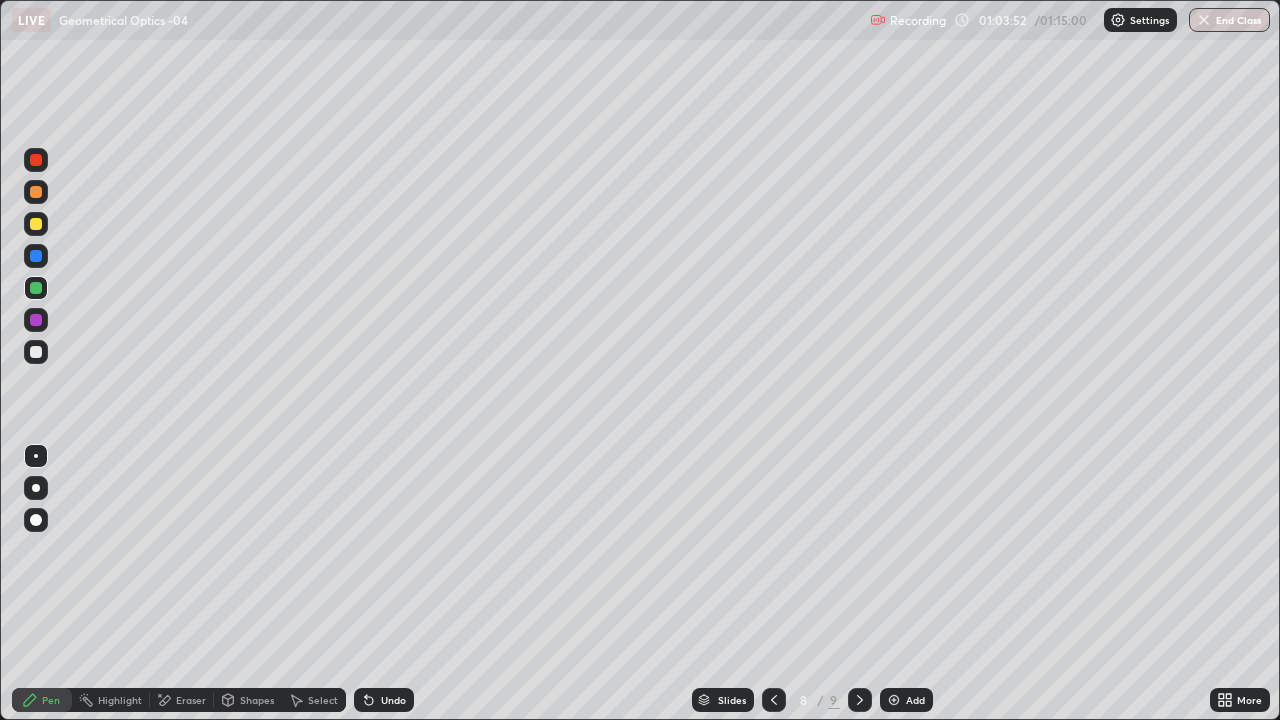 click at bounding box center (36, 352) 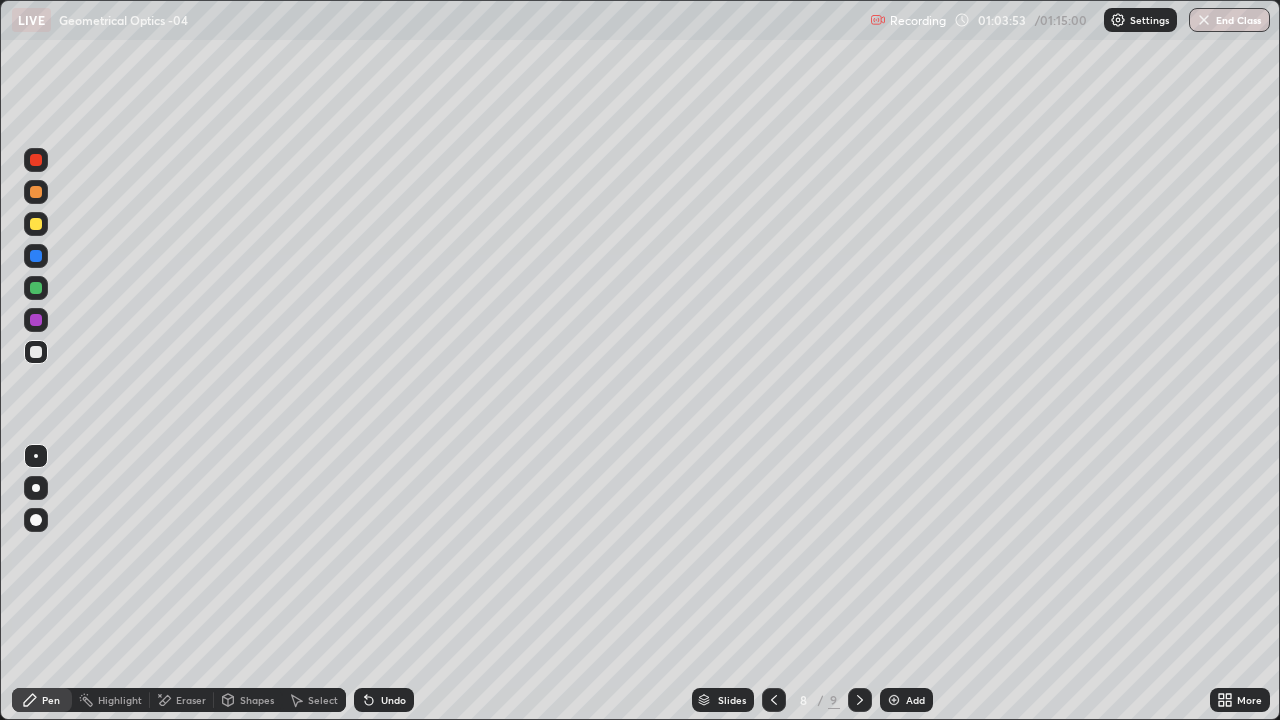 click on "Shapes" at bounding box center (257, 700) 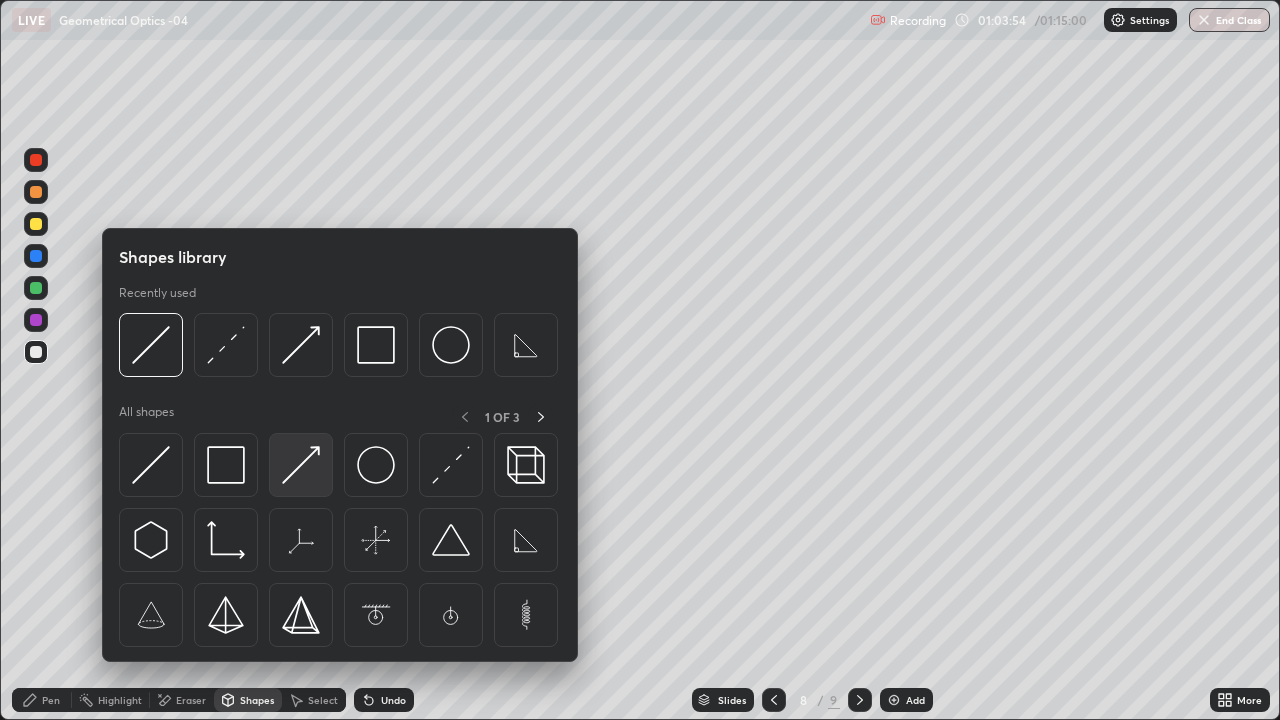 click at bounding box center [301, 465] 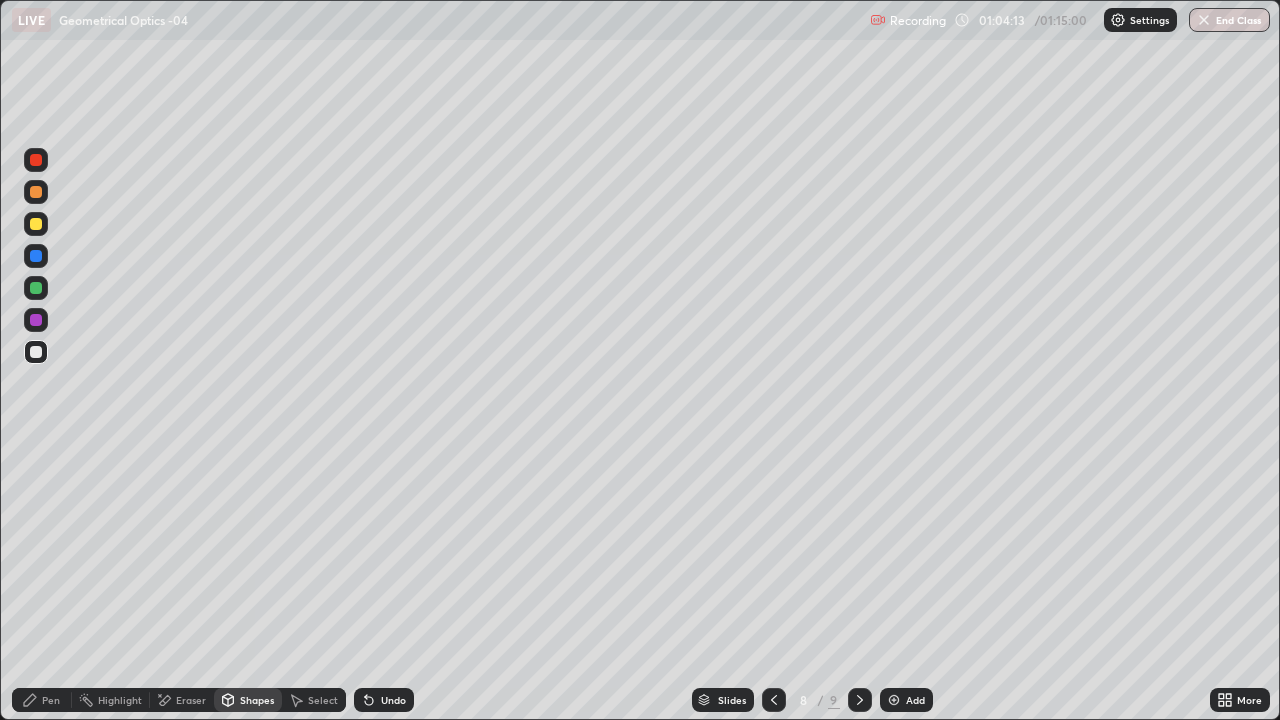 click 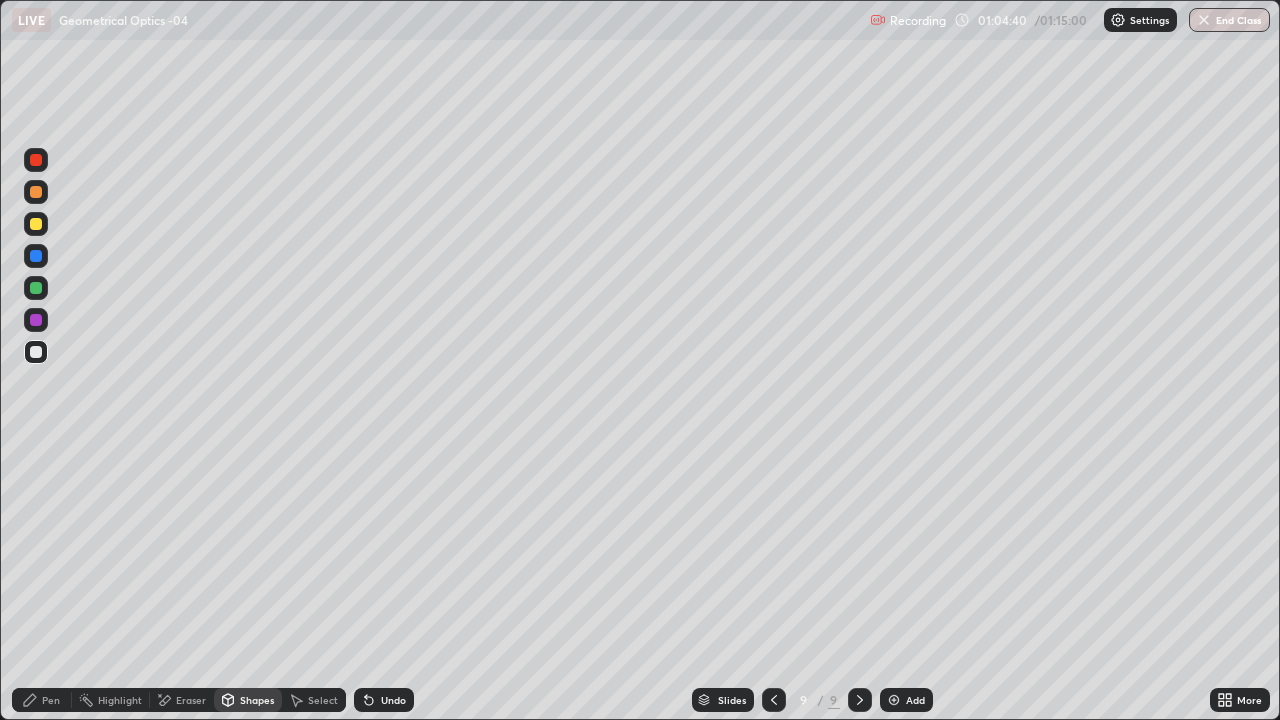 click on "Undo" at bounding box center [384, 700] 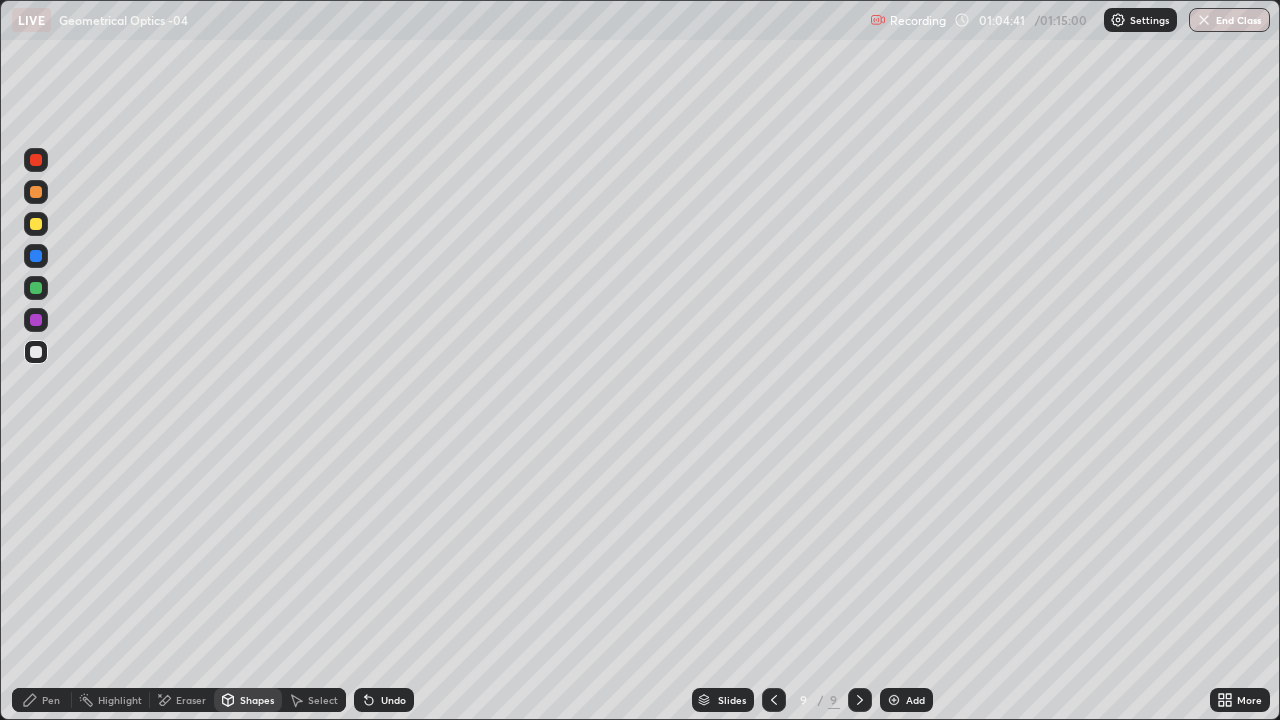click 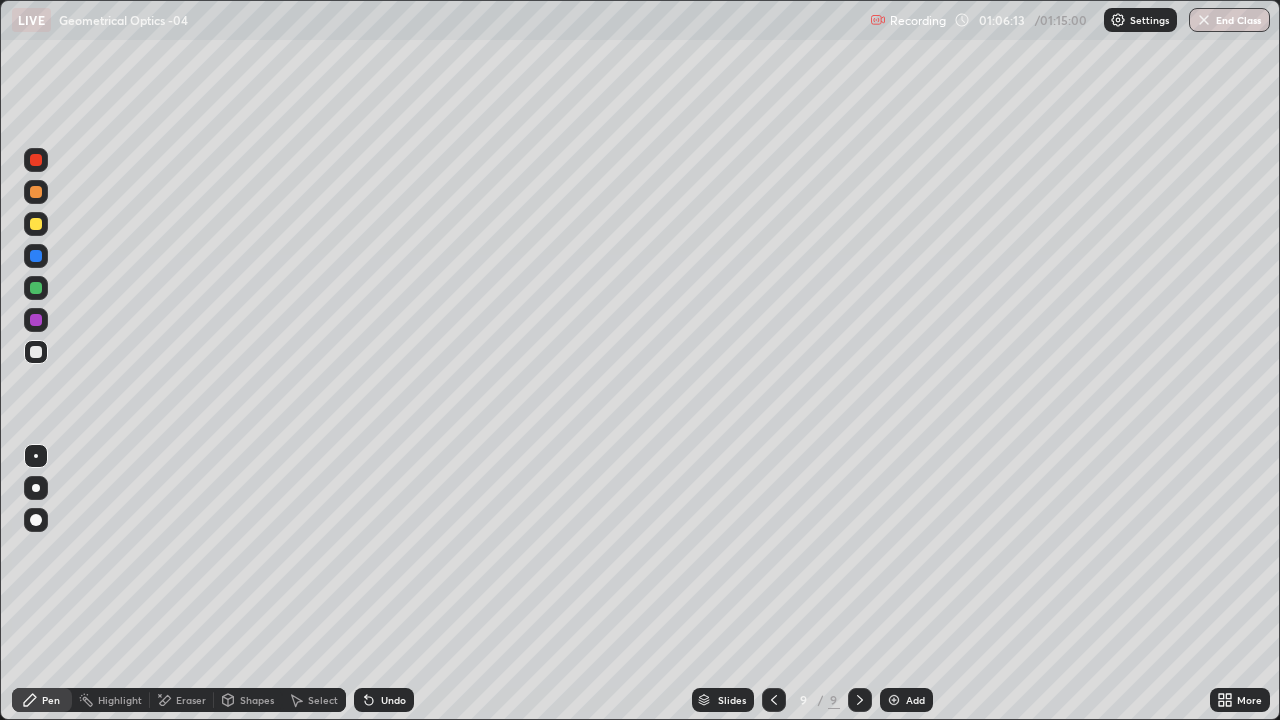 click on "End Class" at bounding box center (1229, 20) 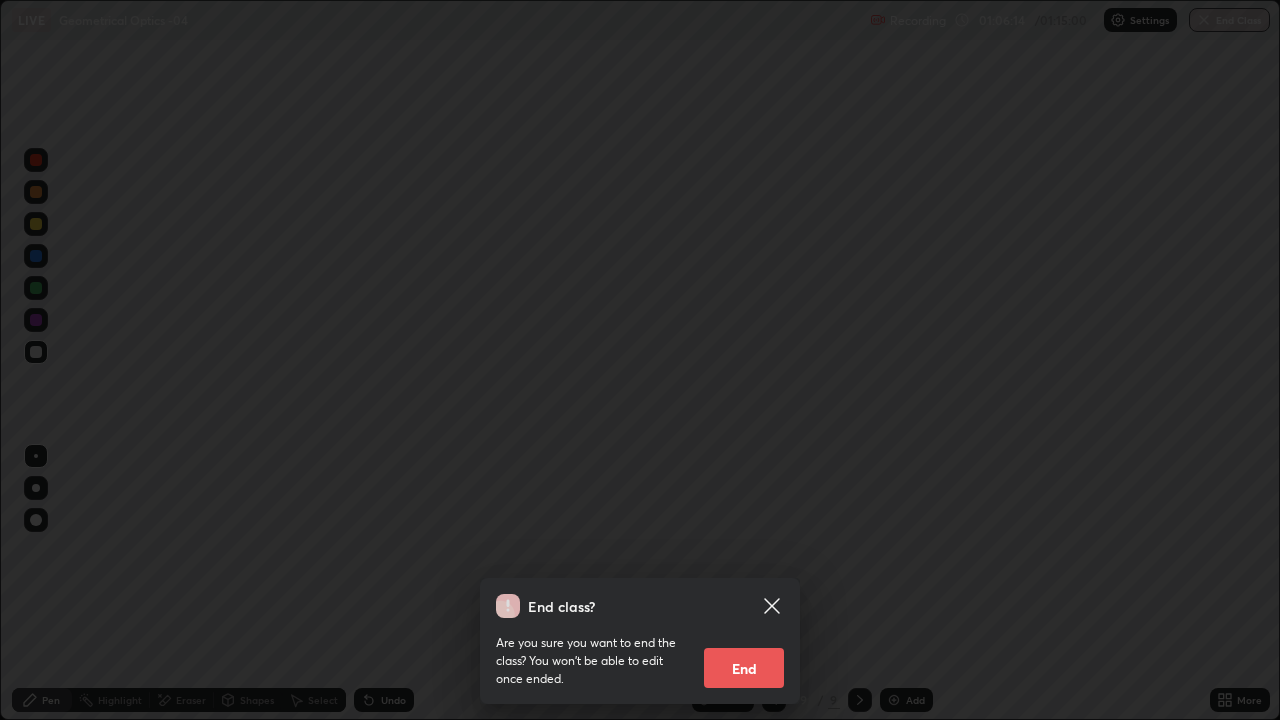click on "End" at bounding box center (744, 668) 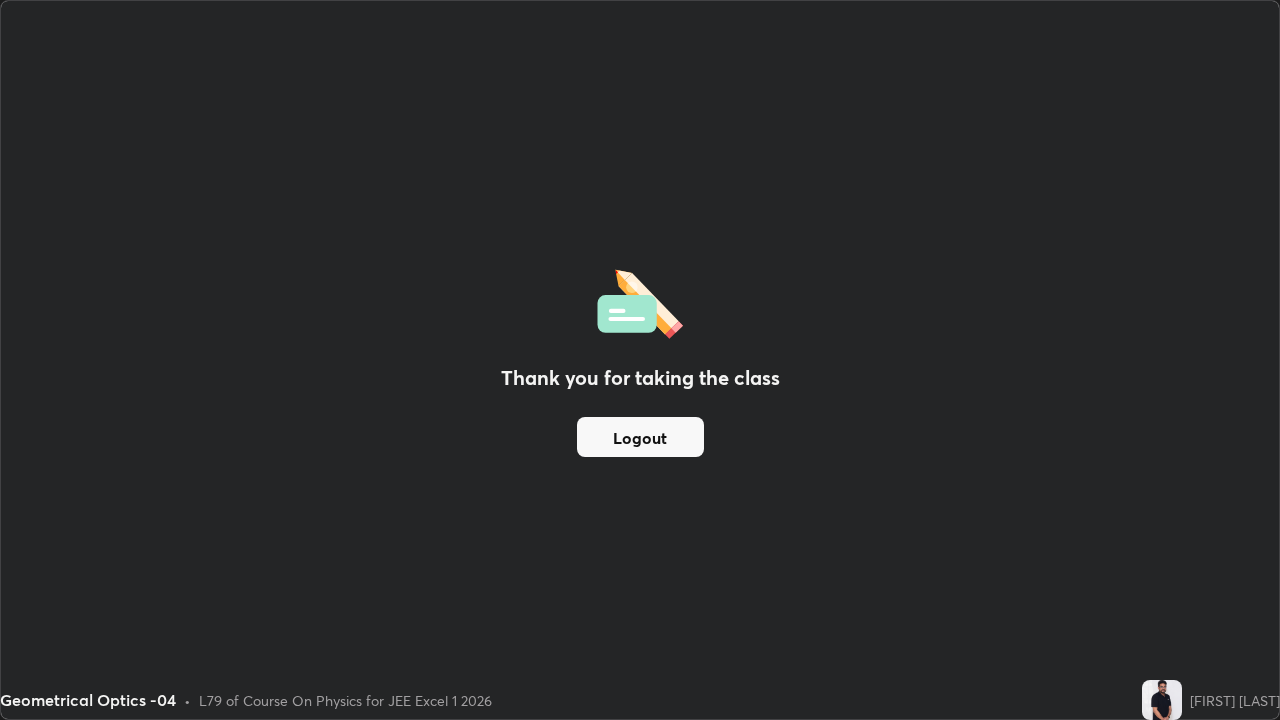 click on "Logout" at bounding box center [640, 437] 